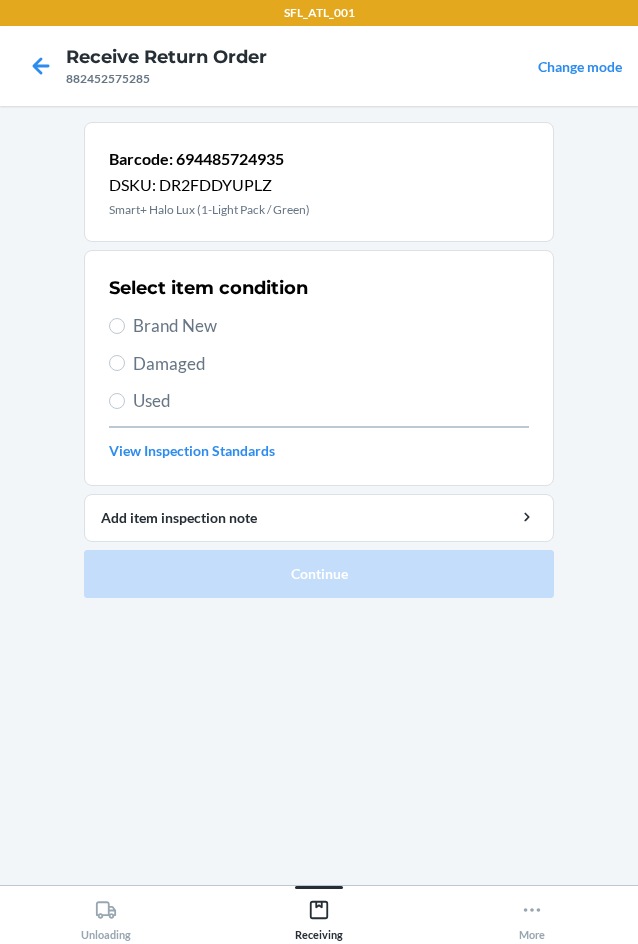 scroll, scrollTop: 0, scrollLeft: 0, axis: both 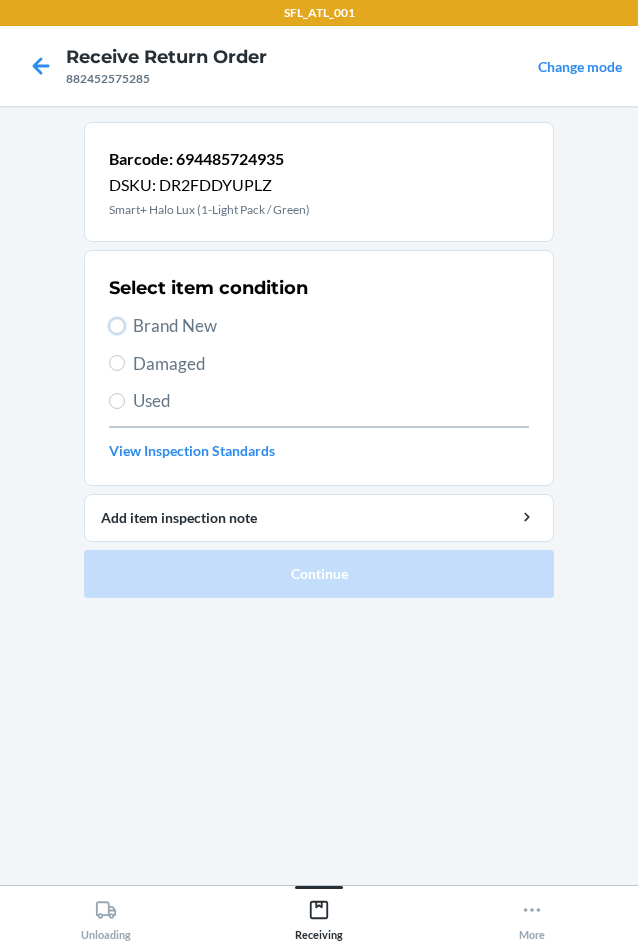 click on "Brand New" at bounding box center [117, 326] 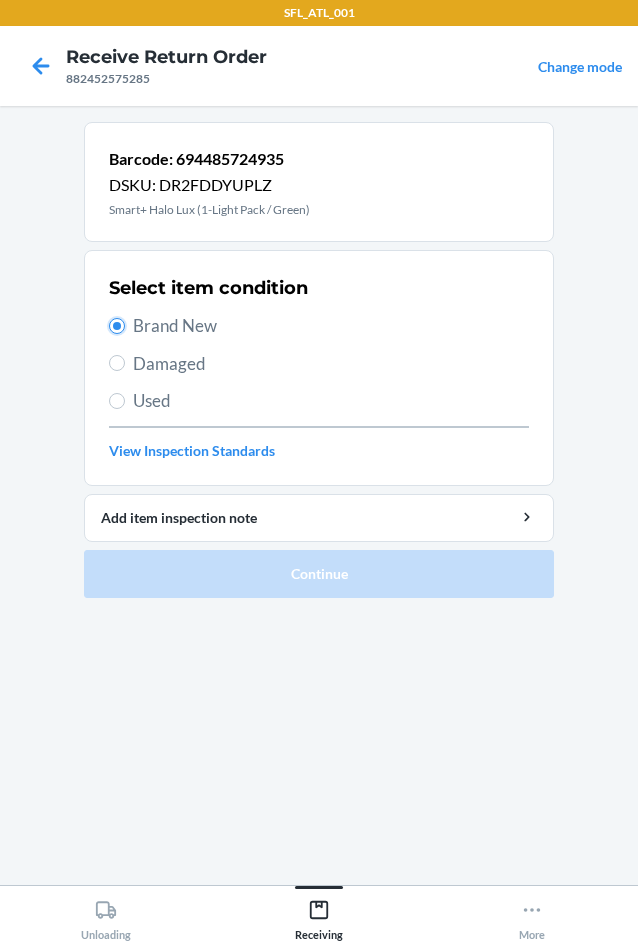 radio on "true" 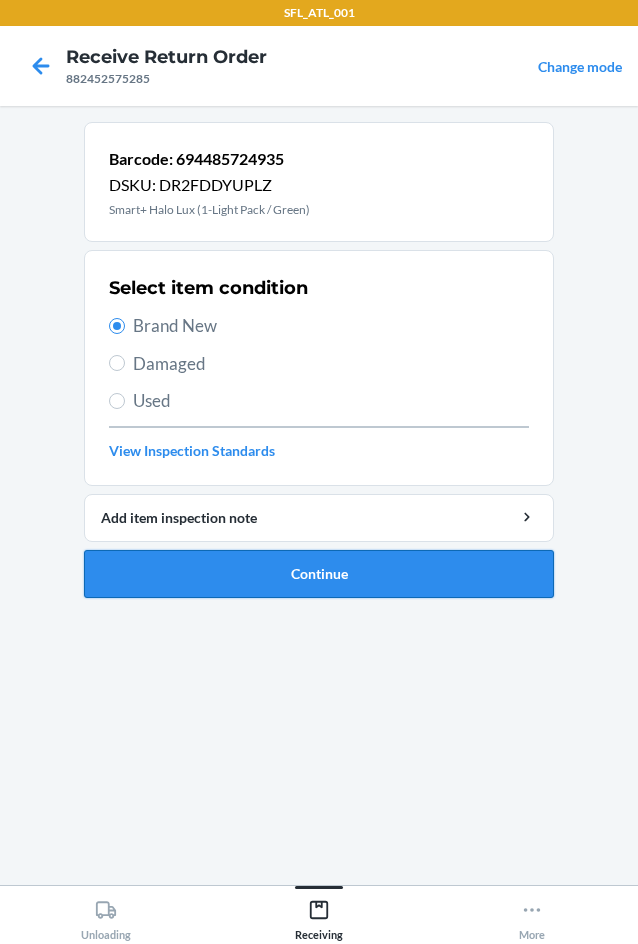 click on "Continue" at bounding box center [319, 574] 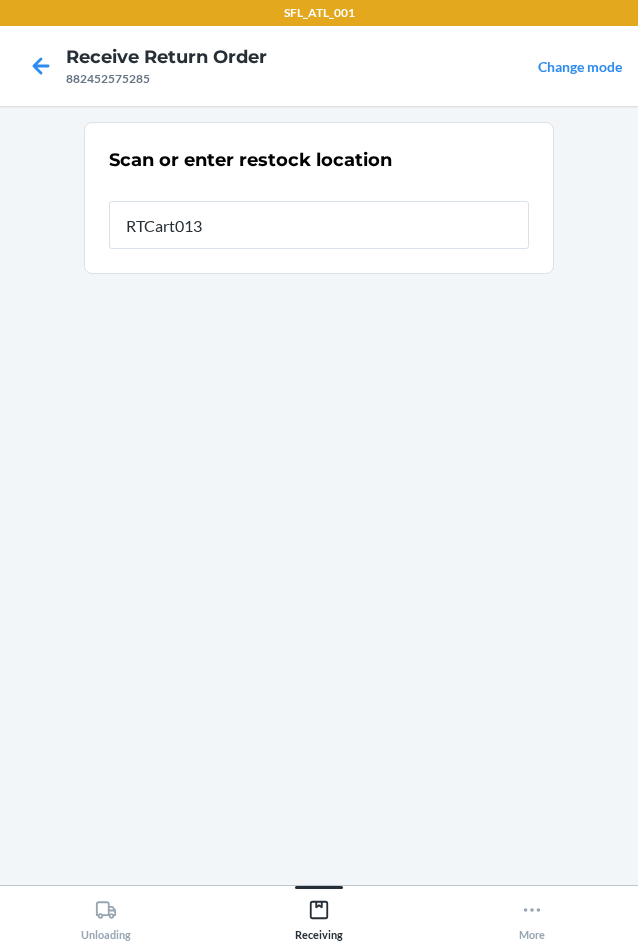 type on "RTCart013" 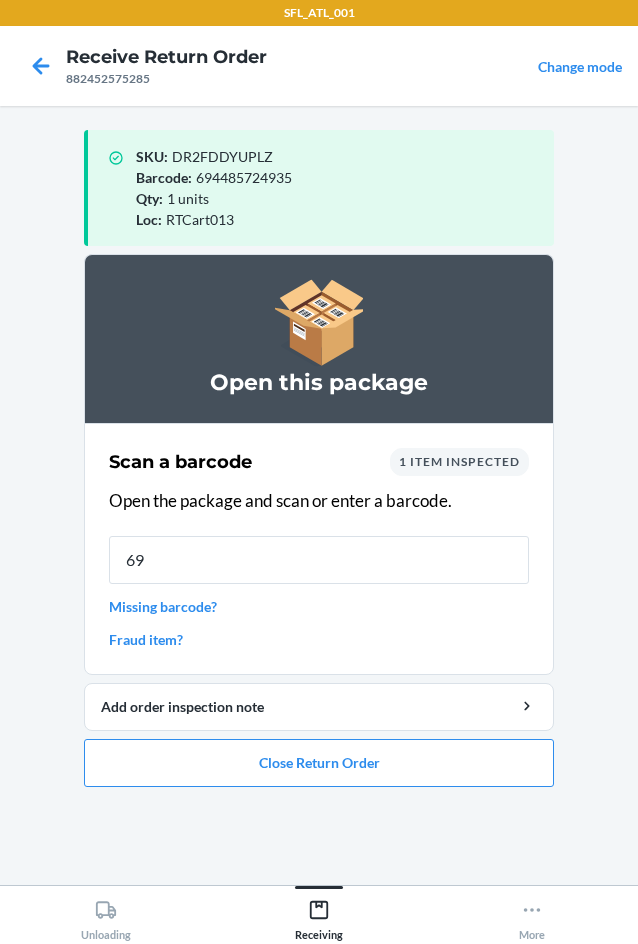type on "694" 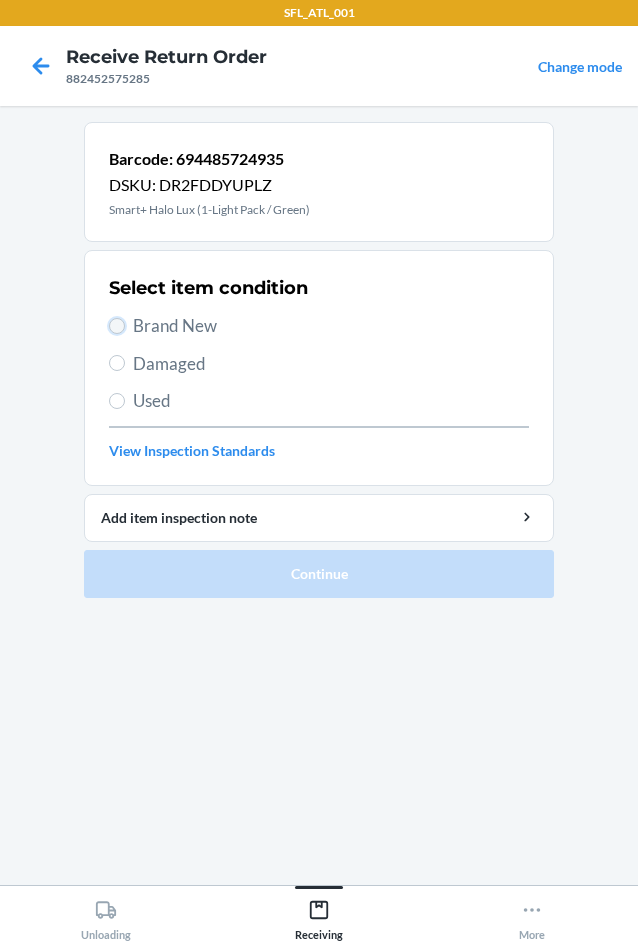 click on "Brand New" at bounding box center [117, 326] 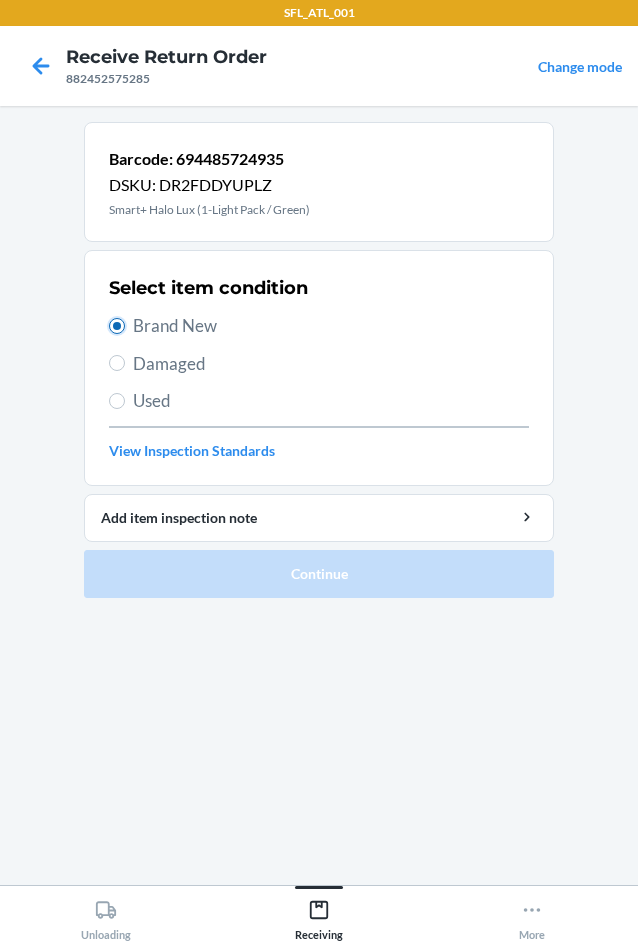 radio on "true" 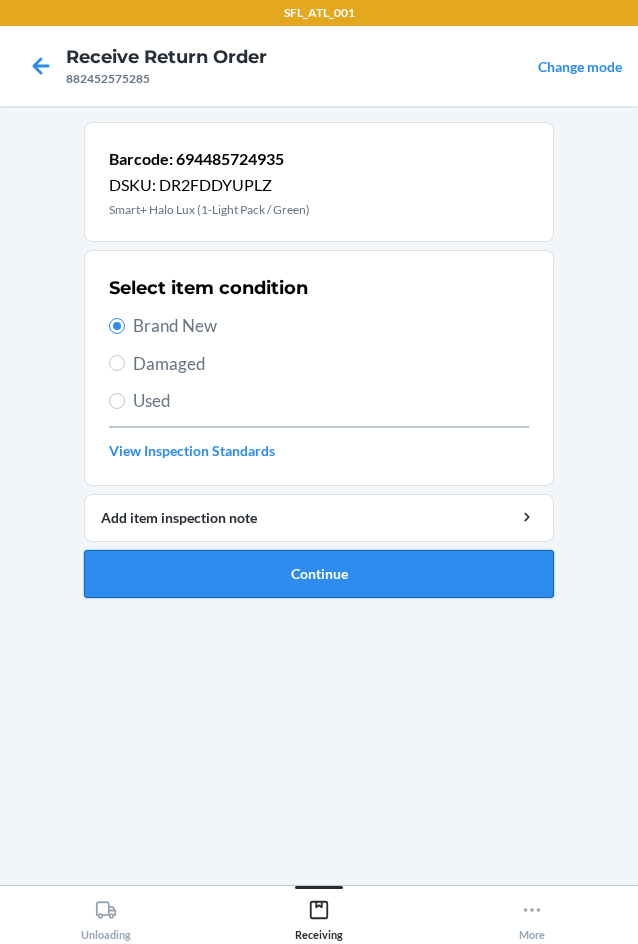 click on "Continue" at bounding box center [319, 574] 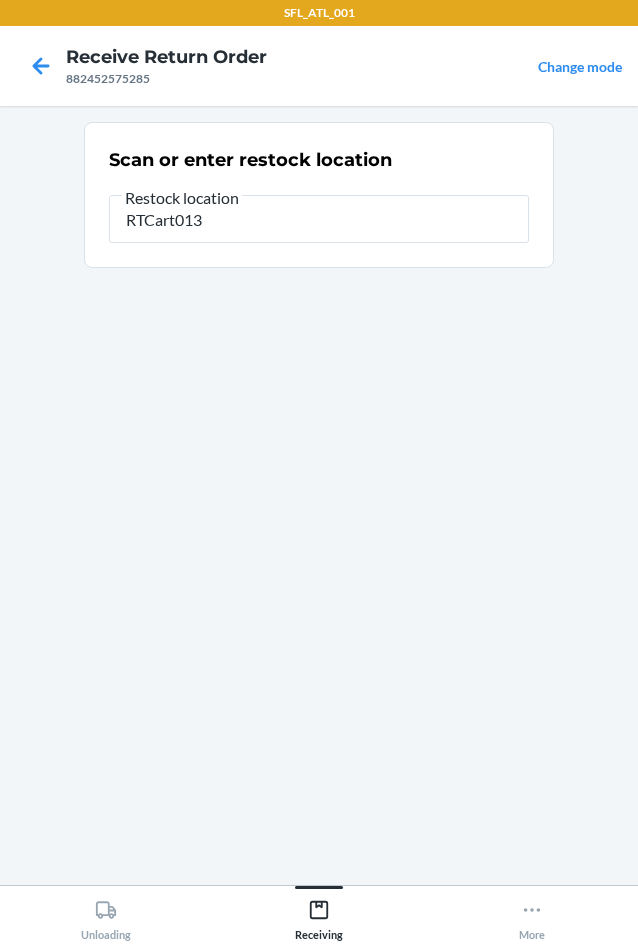type on "RTCart013" 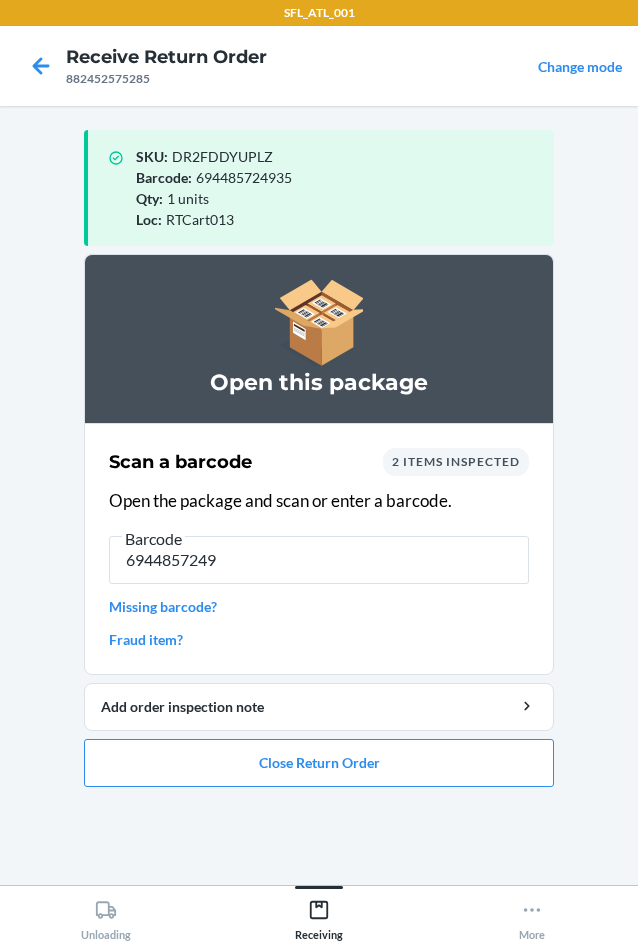 type on "69448572493" 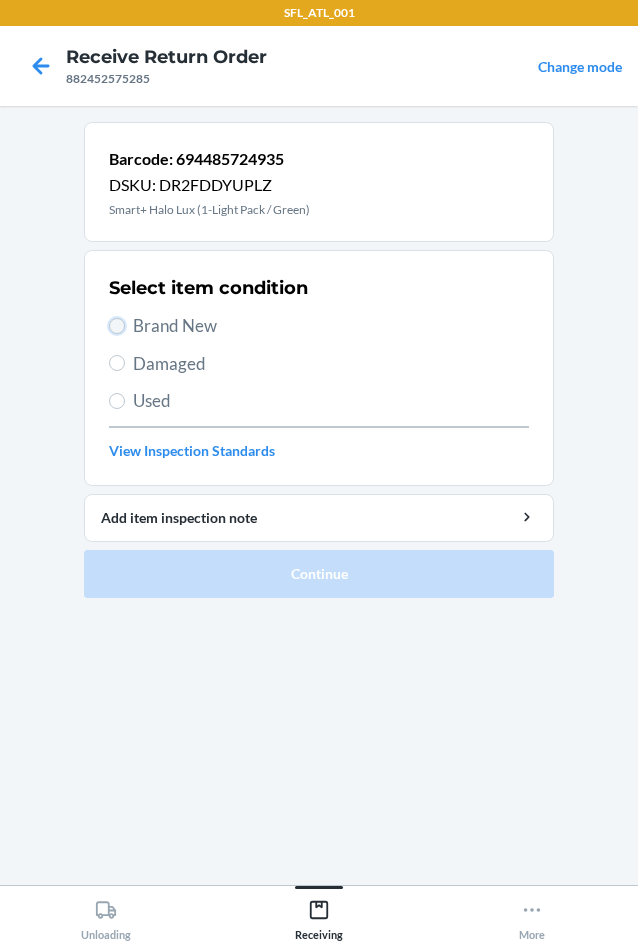 click on "Brand New" at bounding box center [117, 326] 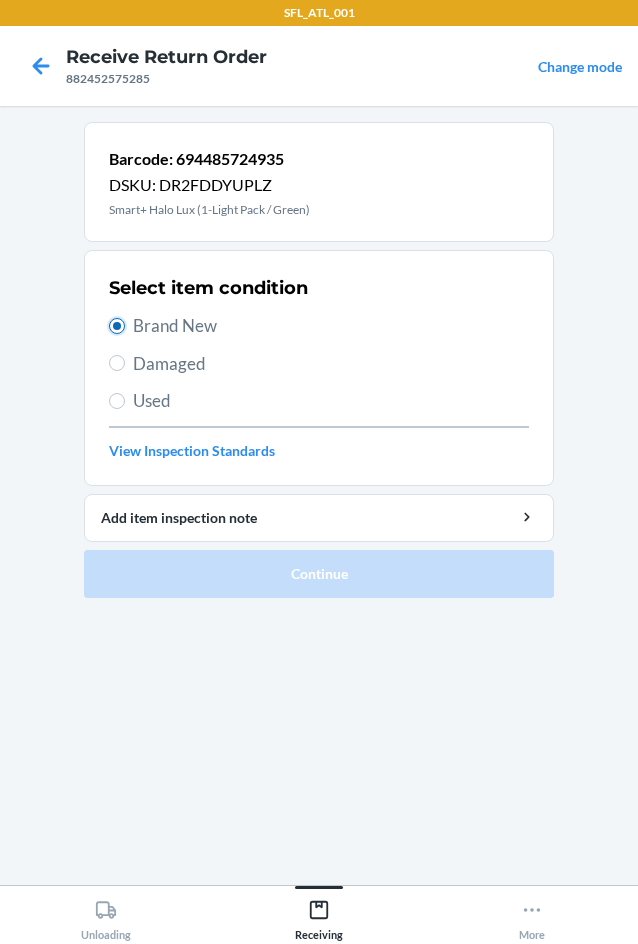 radio on "true" 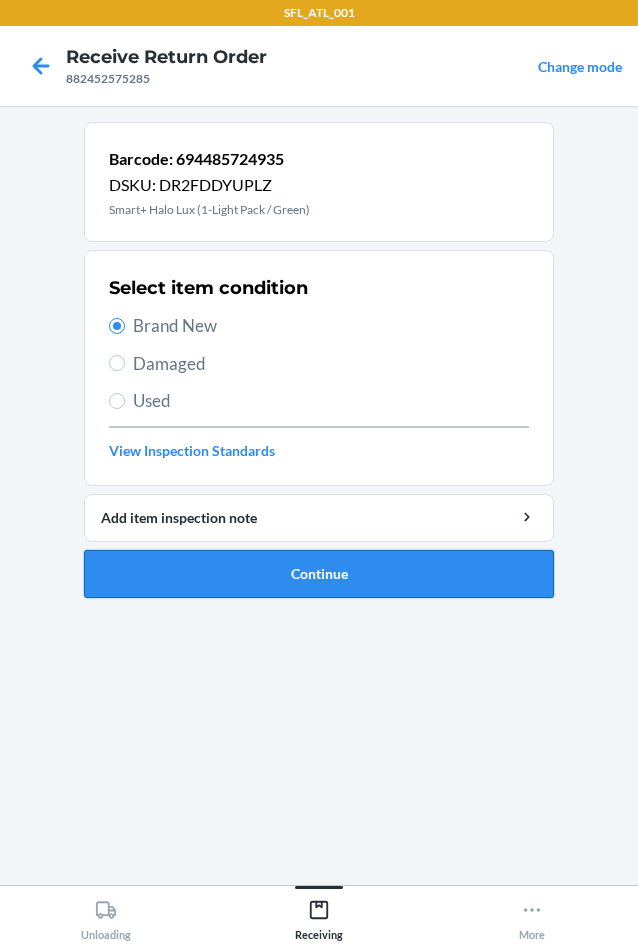 click on "Continue" at bounding box center [319, 574] 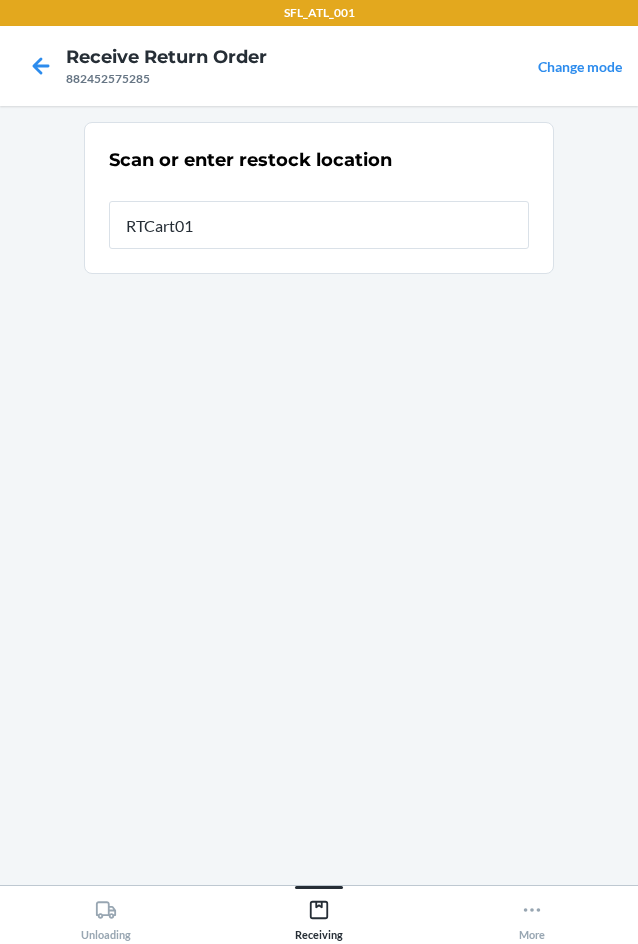 type on "RTCart013" 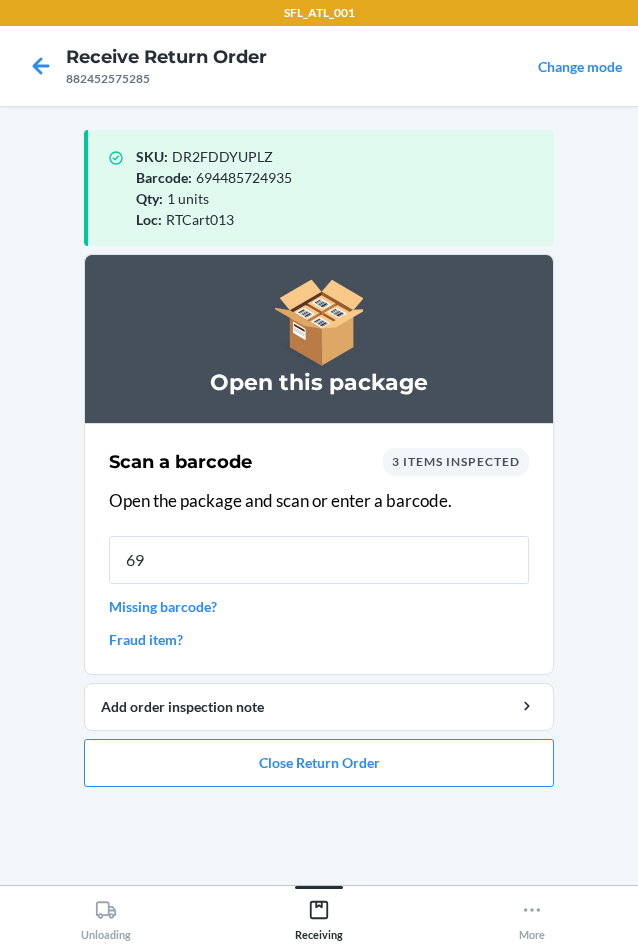 type on "694" 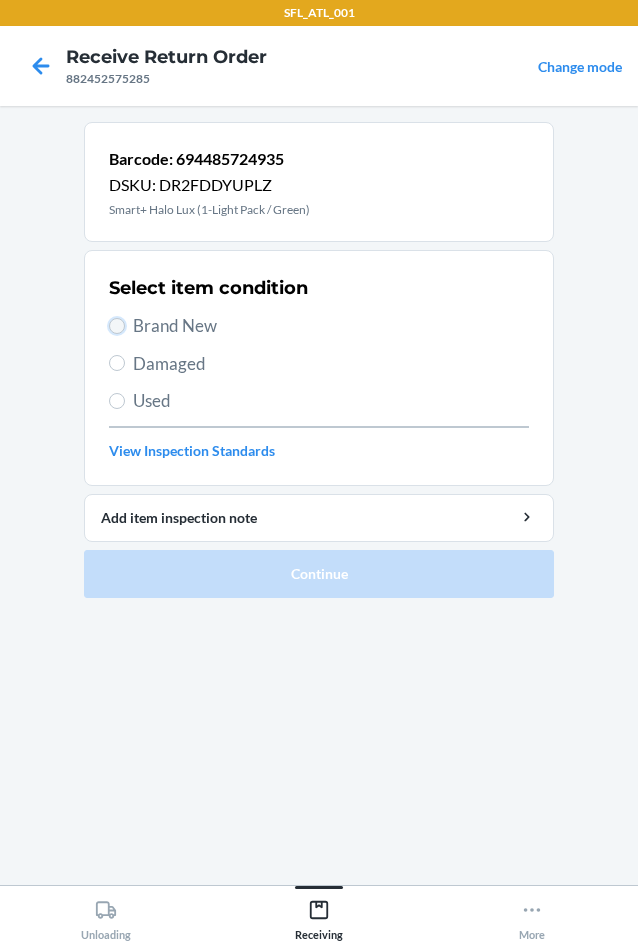 click on "Brand New" at bounding box center (117, 326) 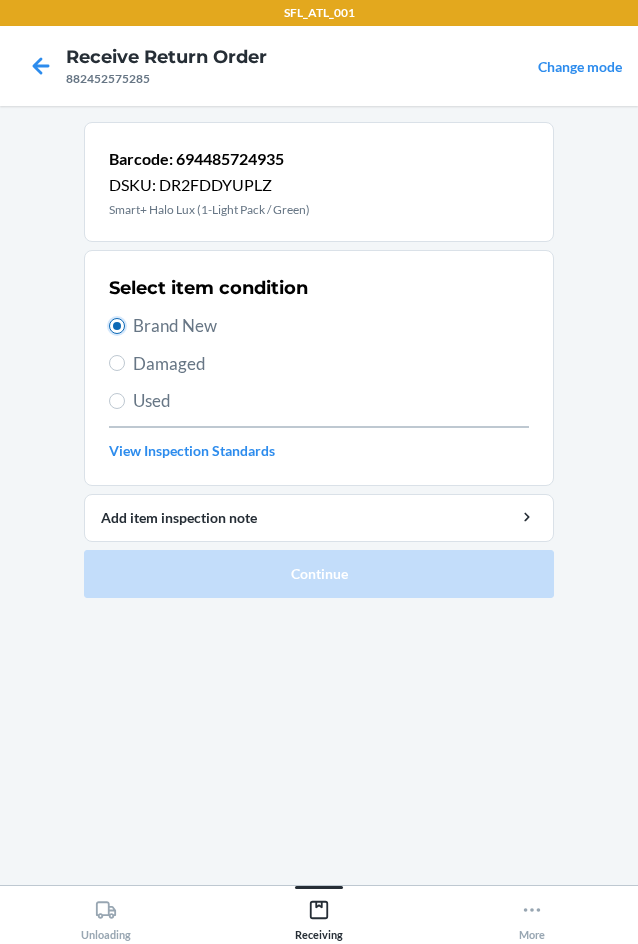 radio on "true" 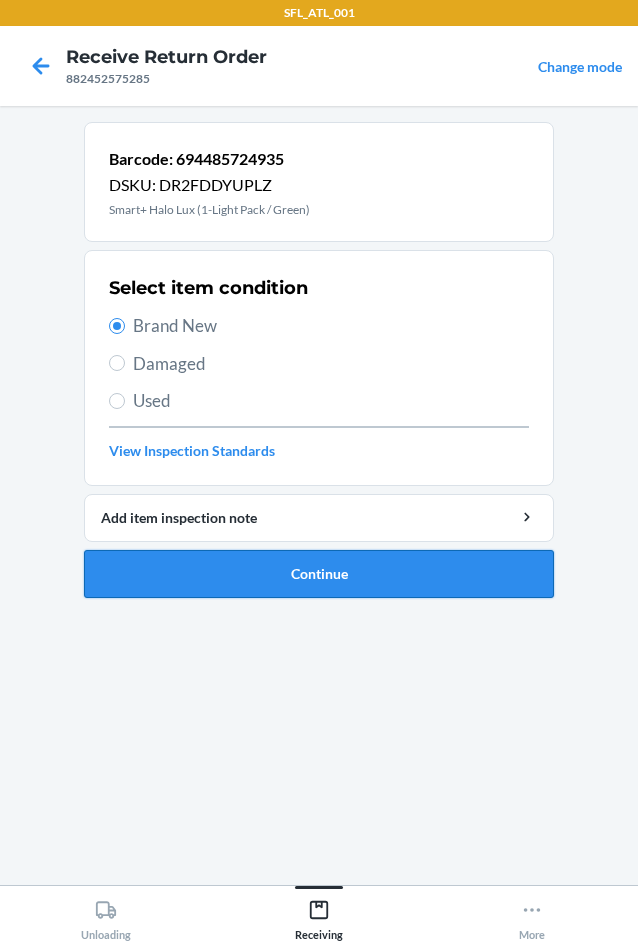 click on "Continue" at bounding box center (319, 574) 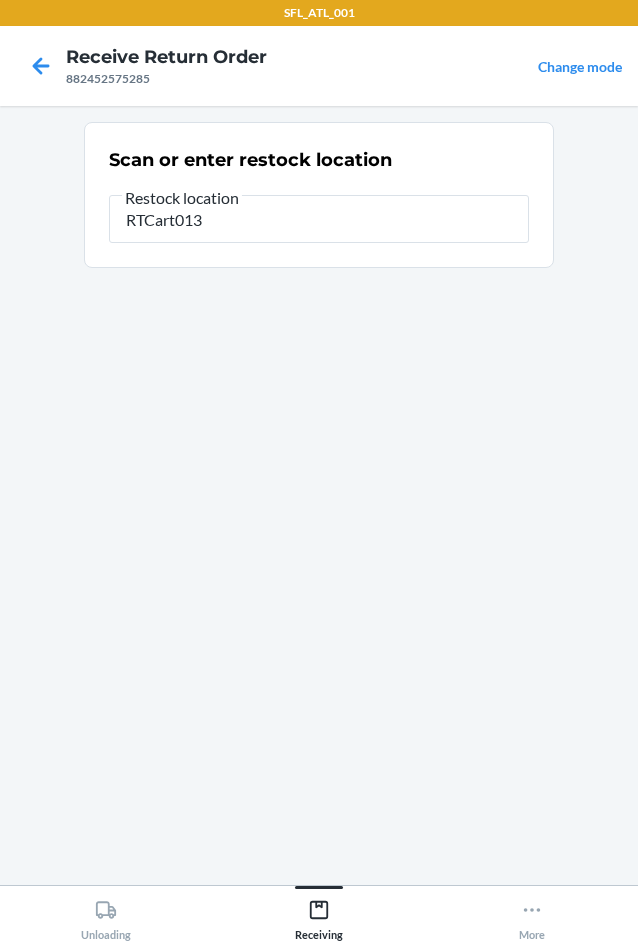 type on "RTCart013" 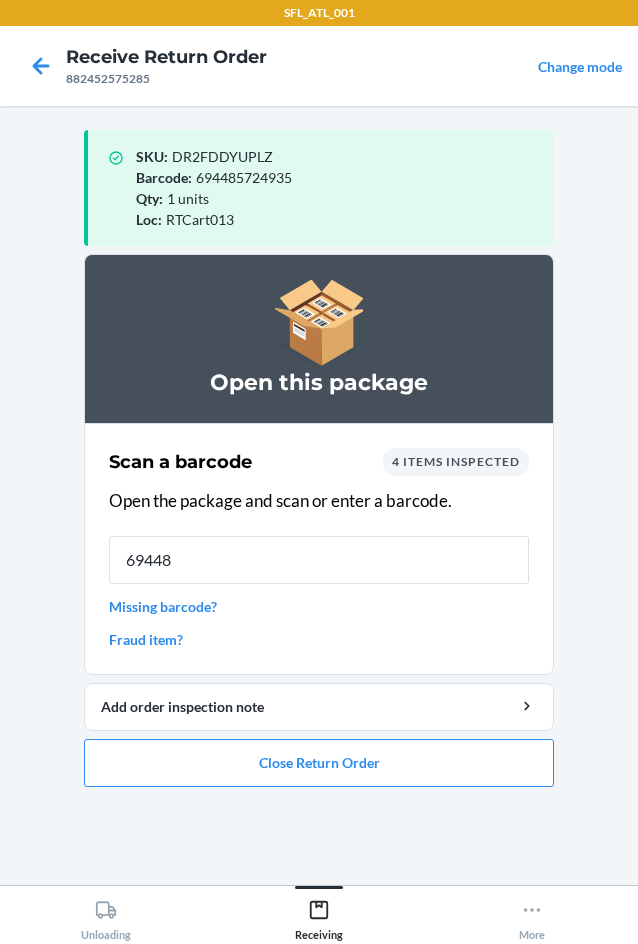 type on "694485" 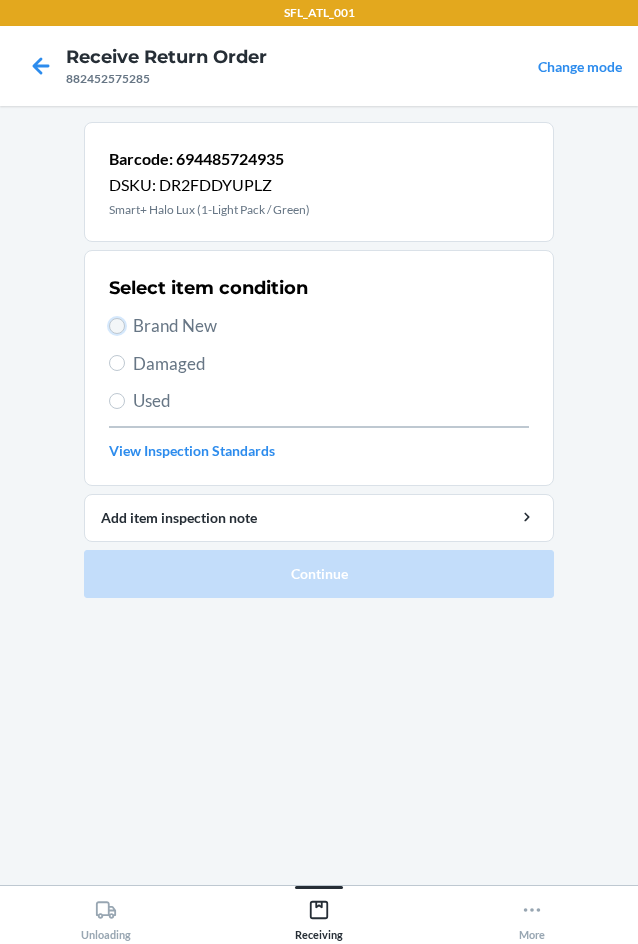 click on "Brand New" at bounding box center [117, 326] 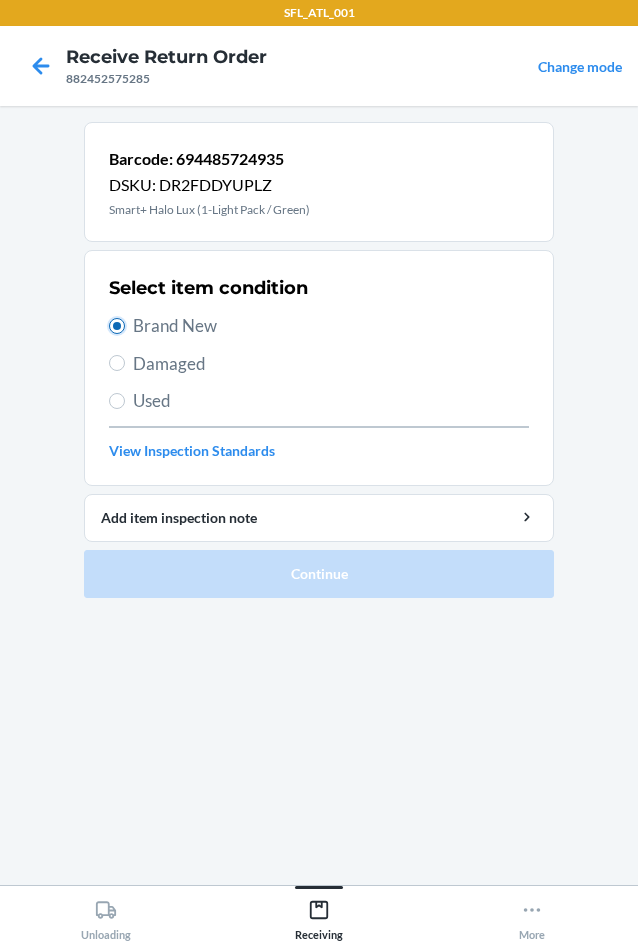 radio on "true" 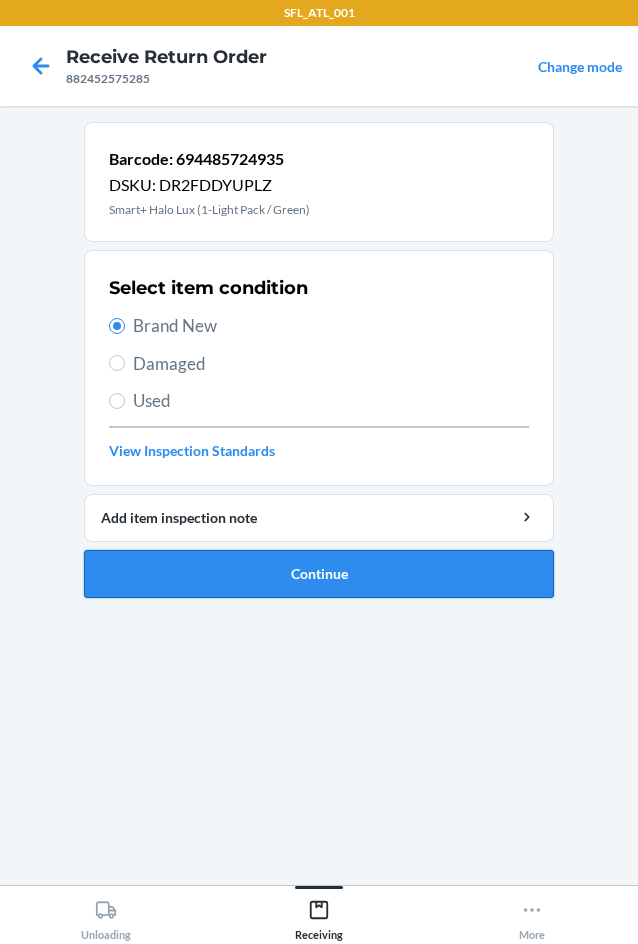 click on "Continue" at bounding box center [319, 574] 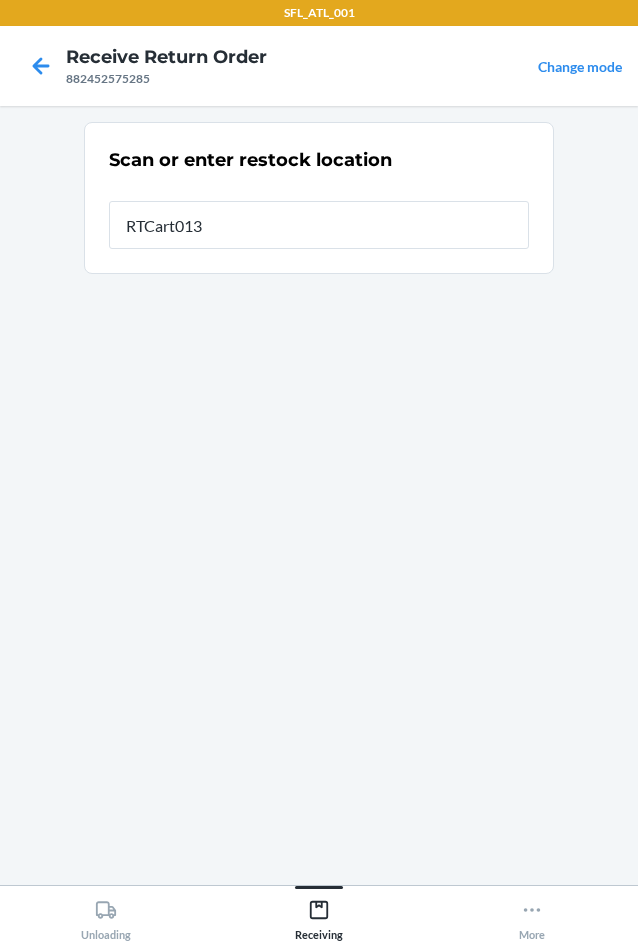 type on "RTCart013" 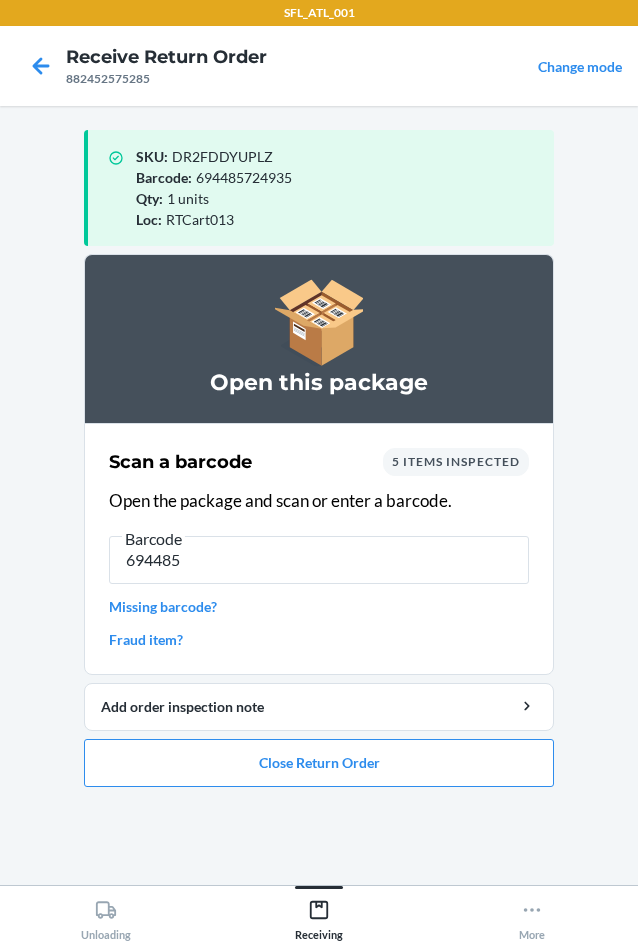 type on "6944857" 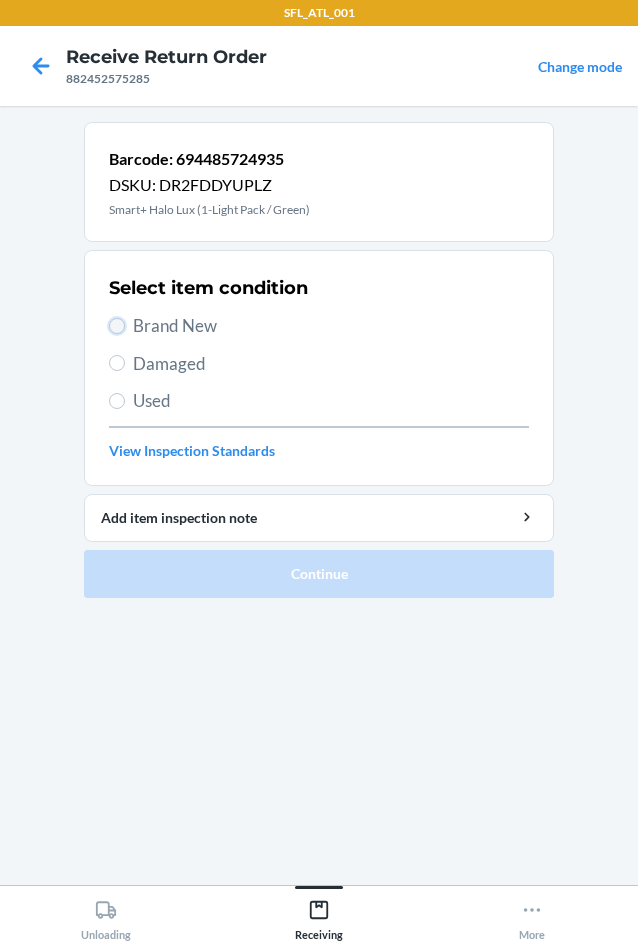 click on "Brand New" at bounding box center (117, 326) 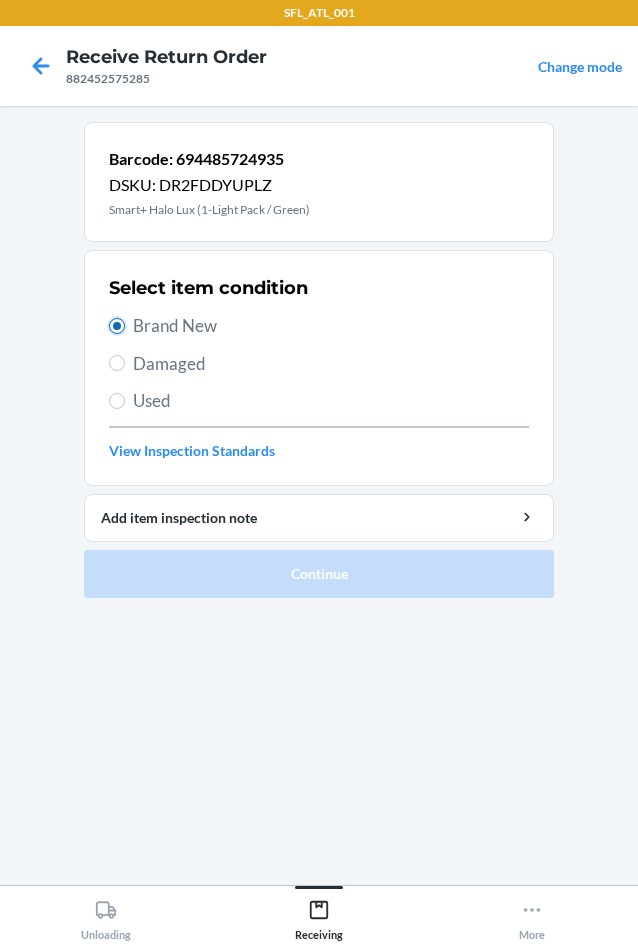 radio on "true" 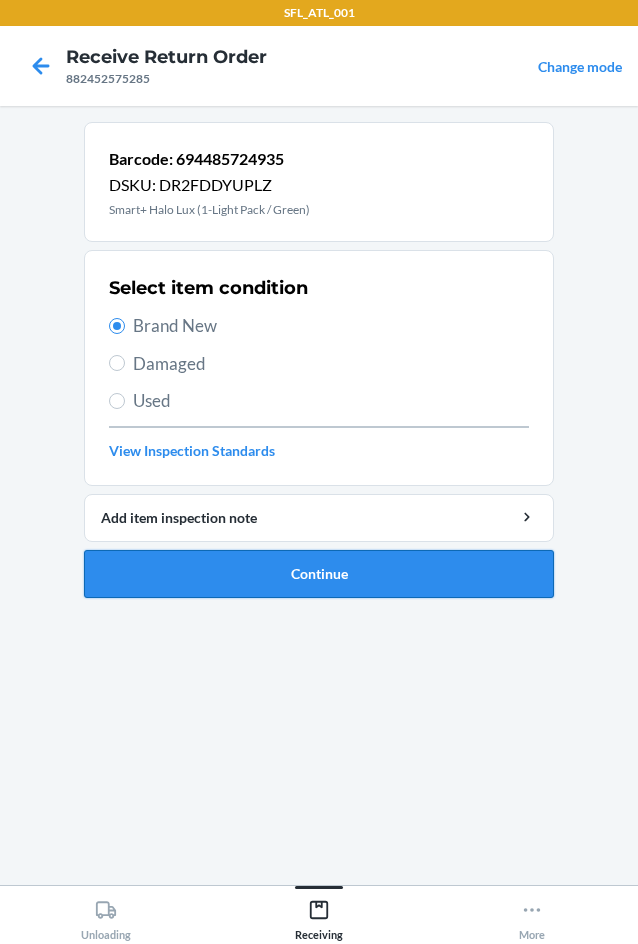 click on "Continue" at bounding box center (319, 574) 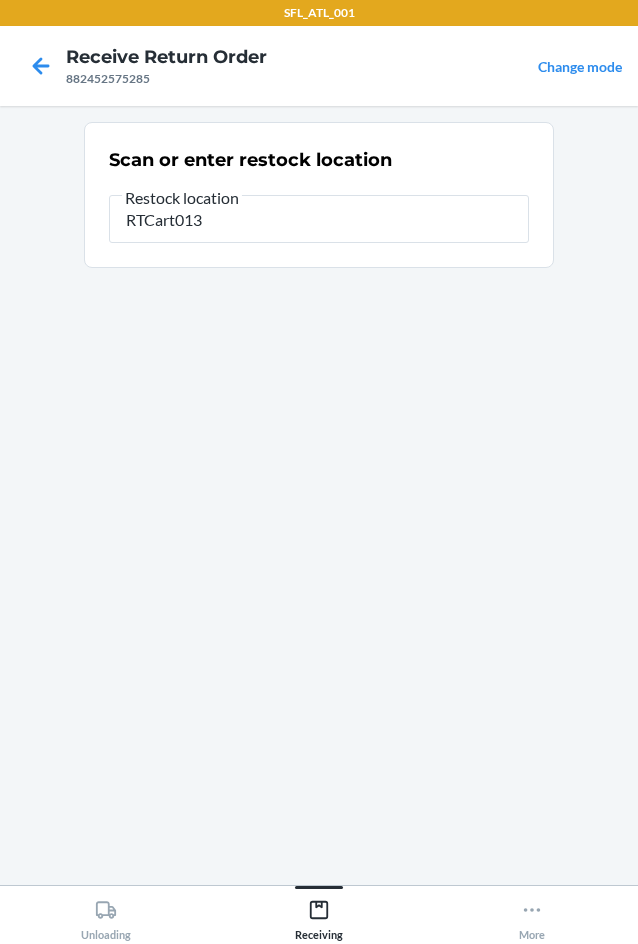 type on "RTCart013" 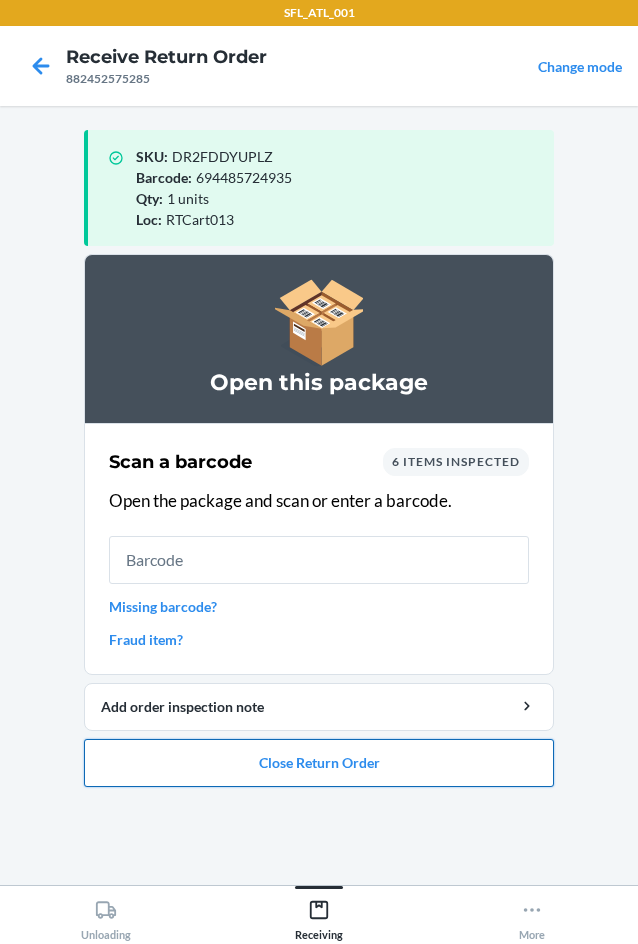 click on "Close Return Order" at bounding box center (319, 763) 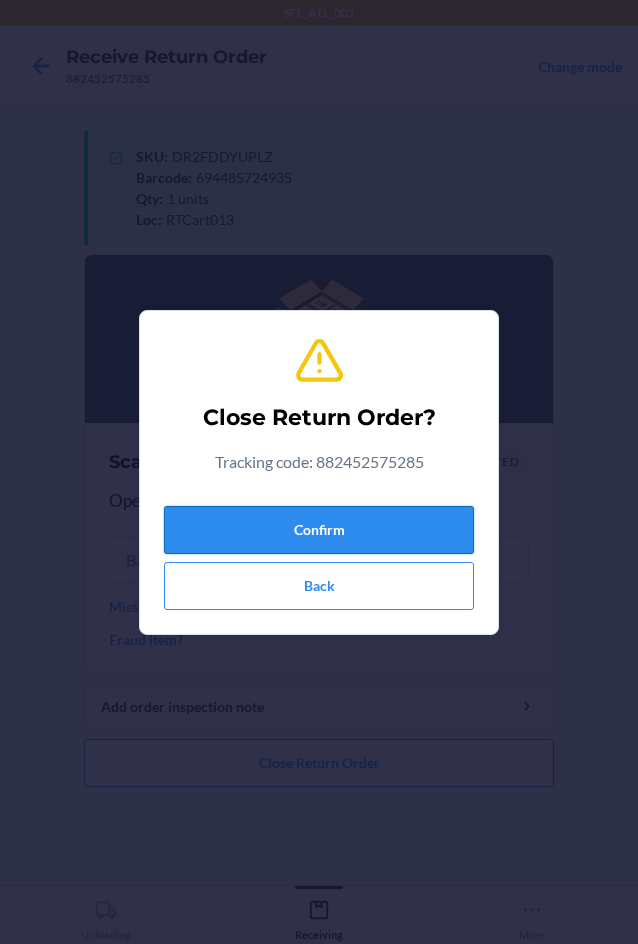 click on "Confirm" at bounding box center (319, 530) 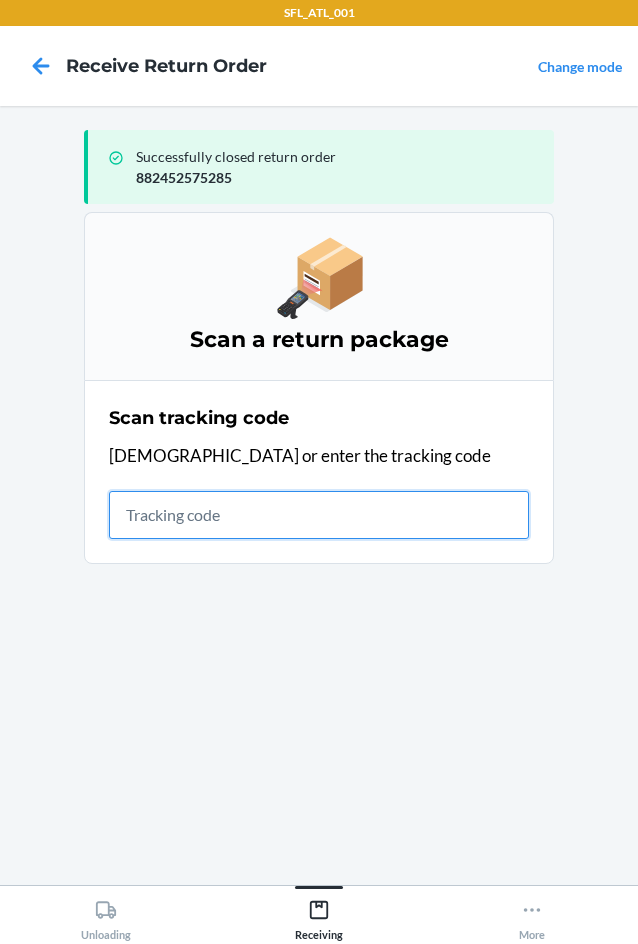 click at bounding box center [319, 515] 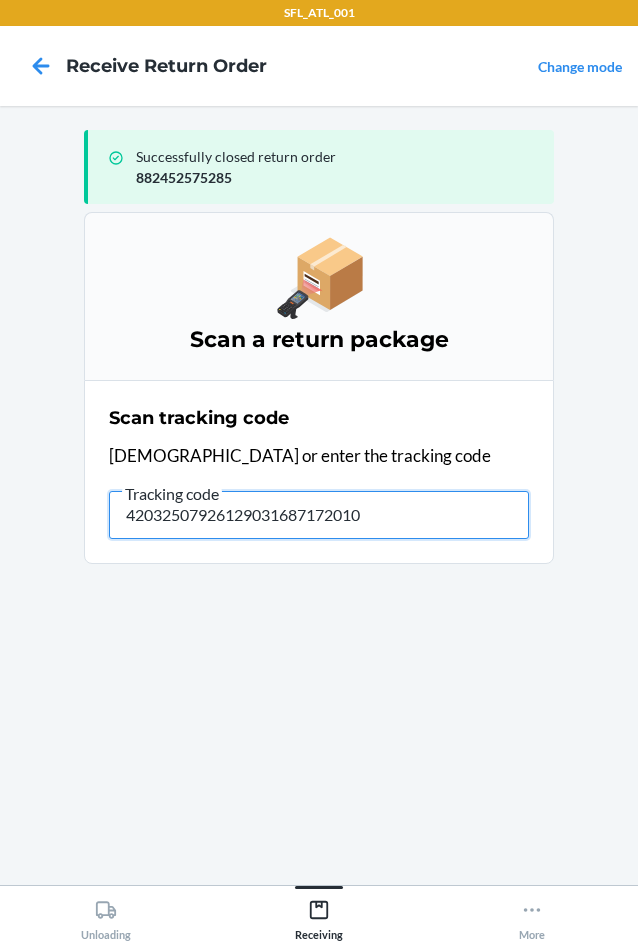 type on "420325079261290316871720105" 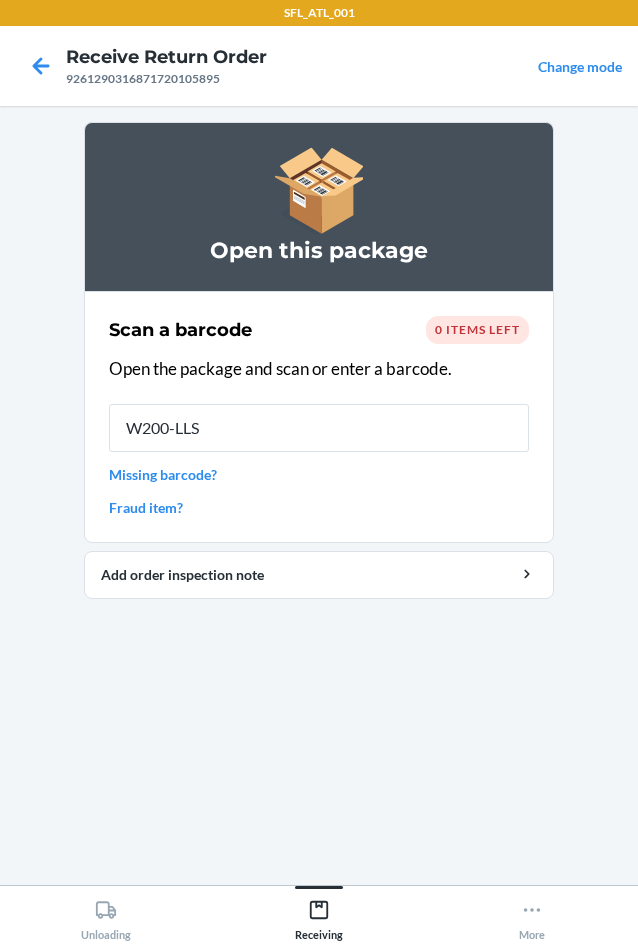 type on "W200-LLS-" 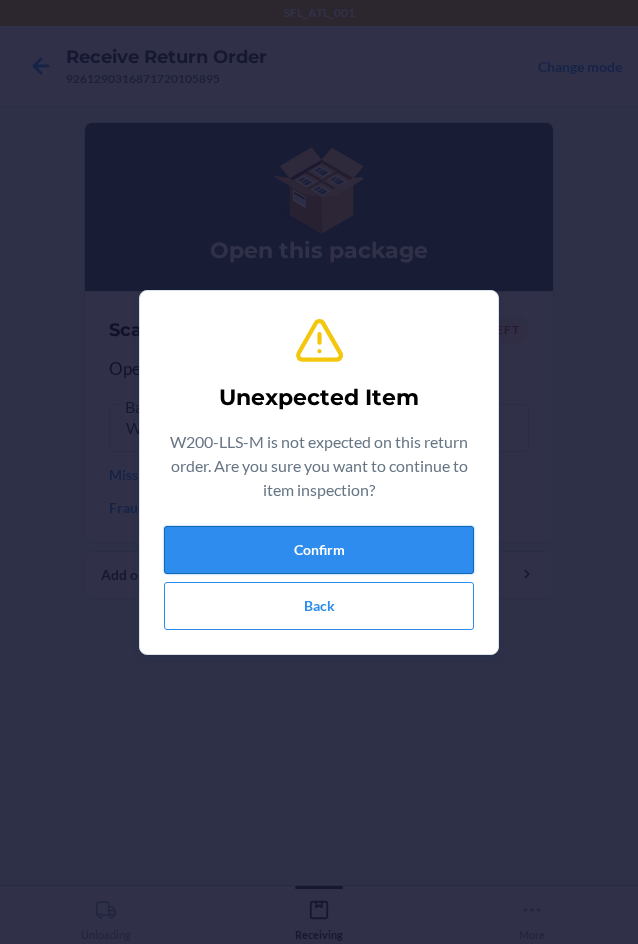 click on "Confirm" at bounding box center (319, 550) 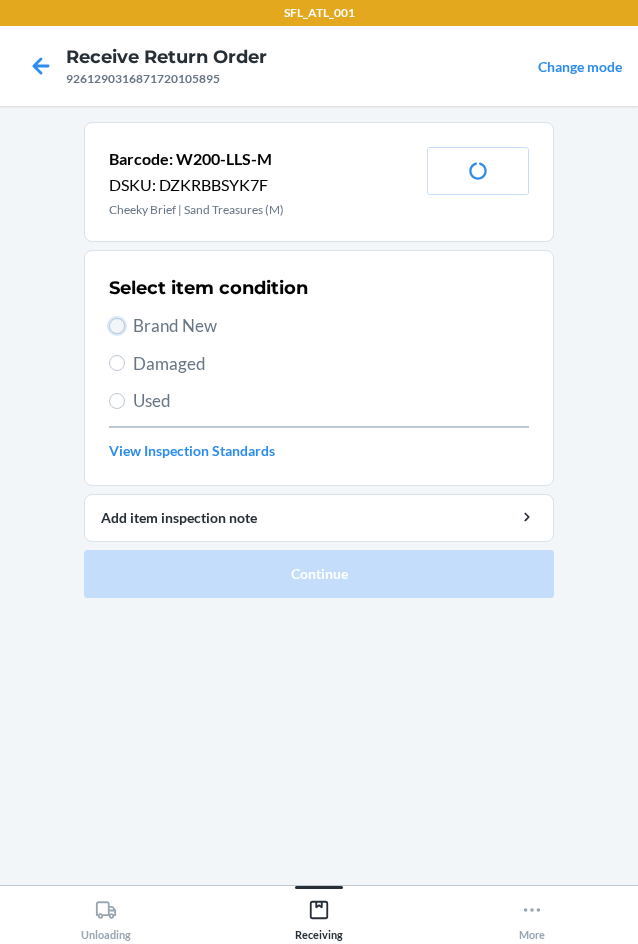 click on "Brand New" at bounding box center (117, 326) 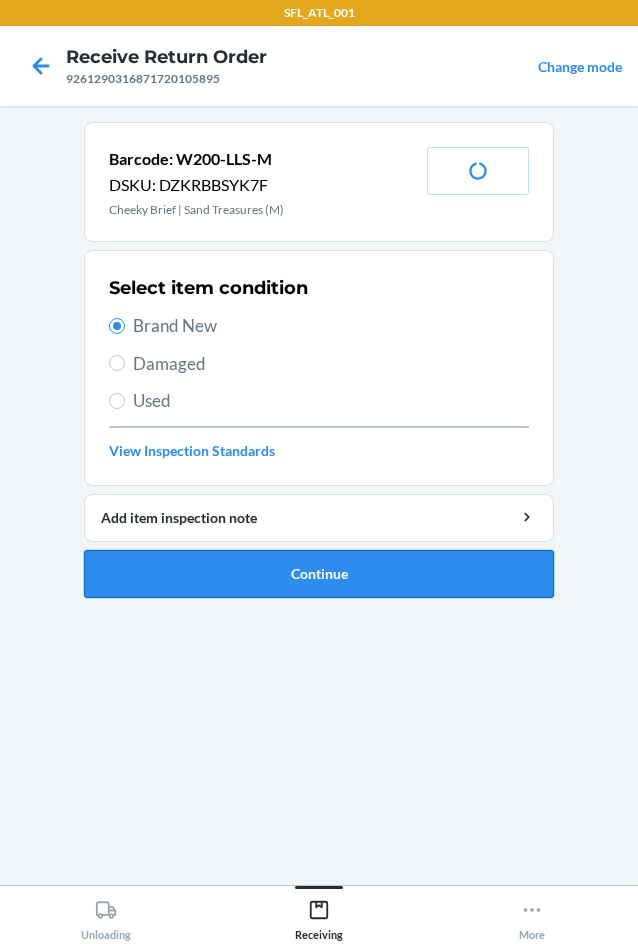 click on "Continue" at bounding box center (319, 574) 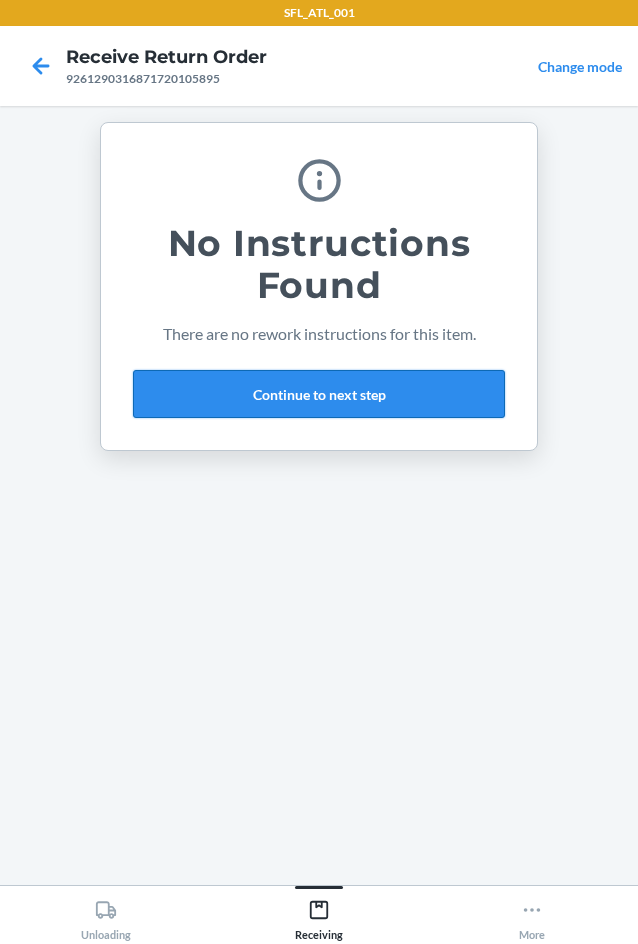click on "Continue to next step" at bounding box center (319, 394) 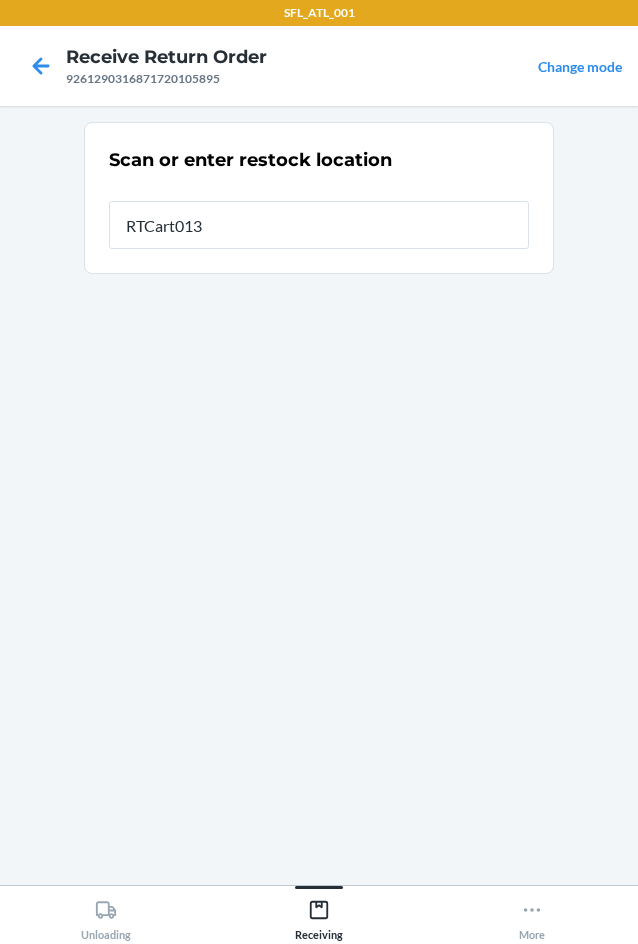 type on "RTCart013" 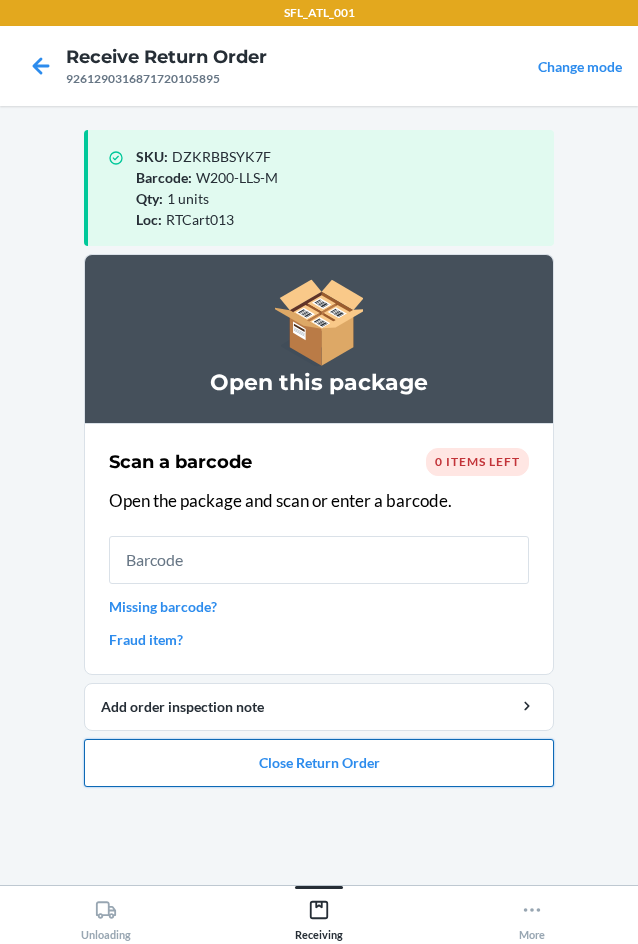 click on "Close Return Order" at bounding box center (319, 763) 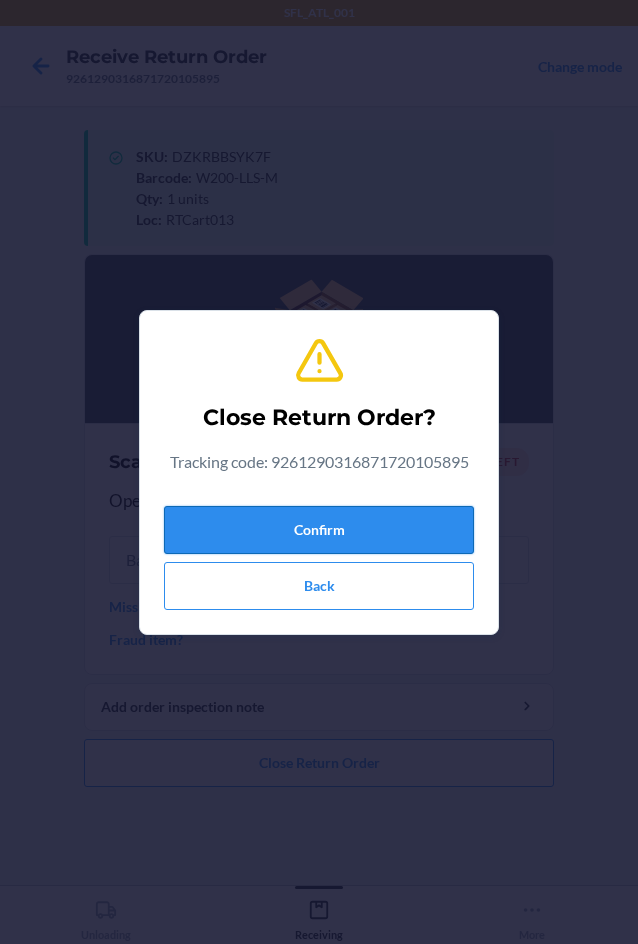 click on "Confirm" at bounding box center [319, 530] 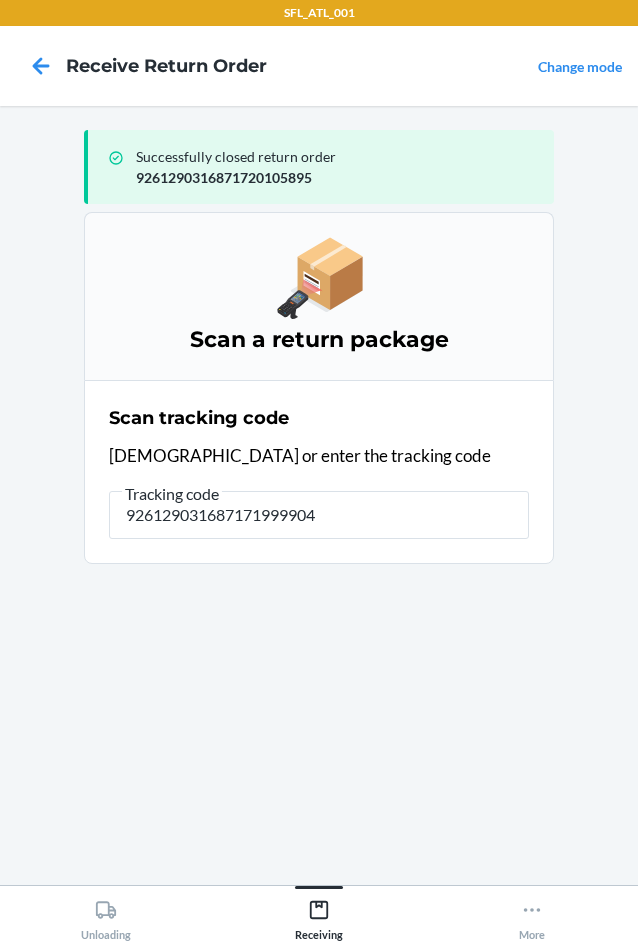 type on "9261290316871719999047" 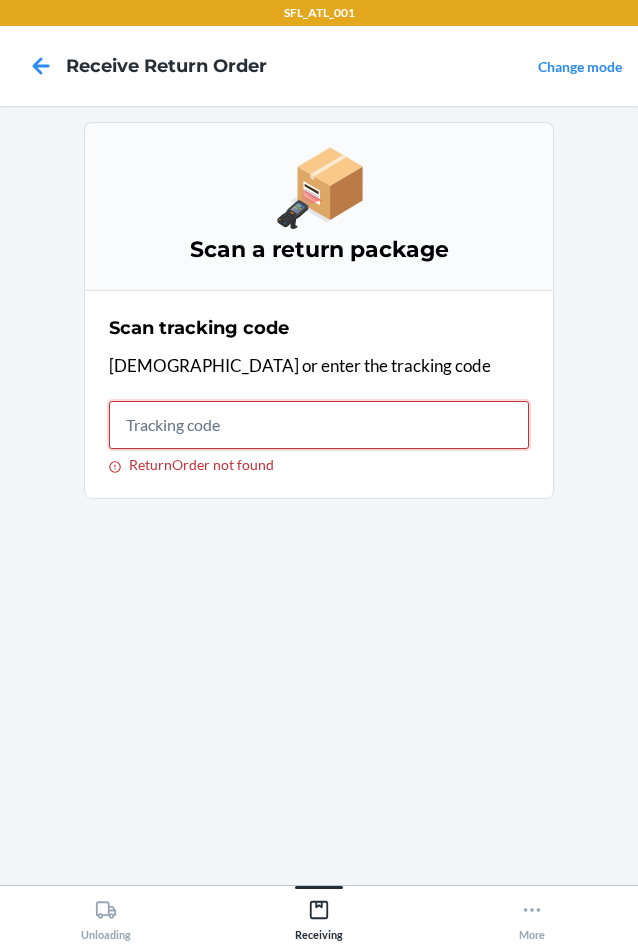 click on "ReturnOrder not found" at bounding box center [319, 425] 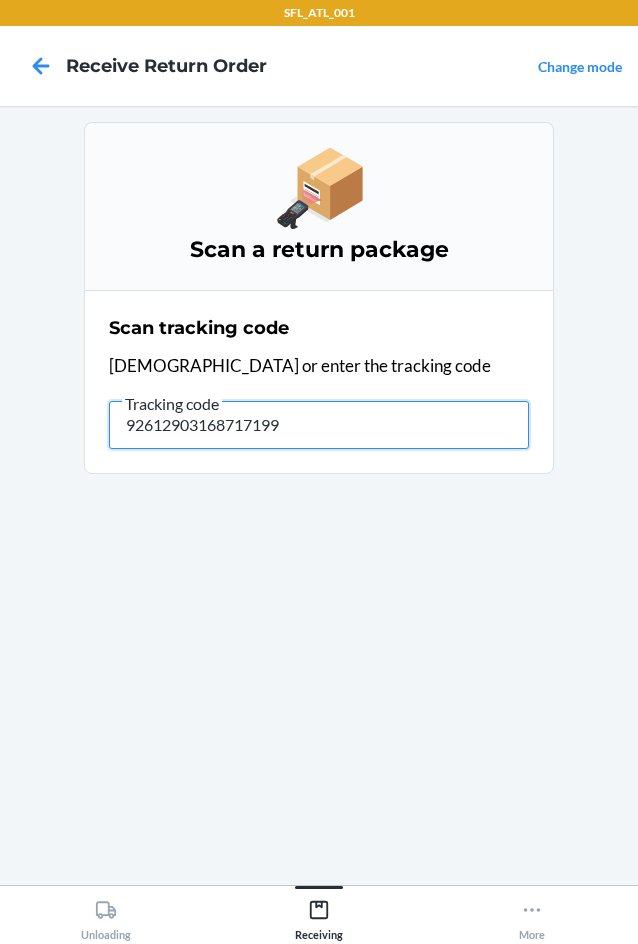 type on "926129031687171999" 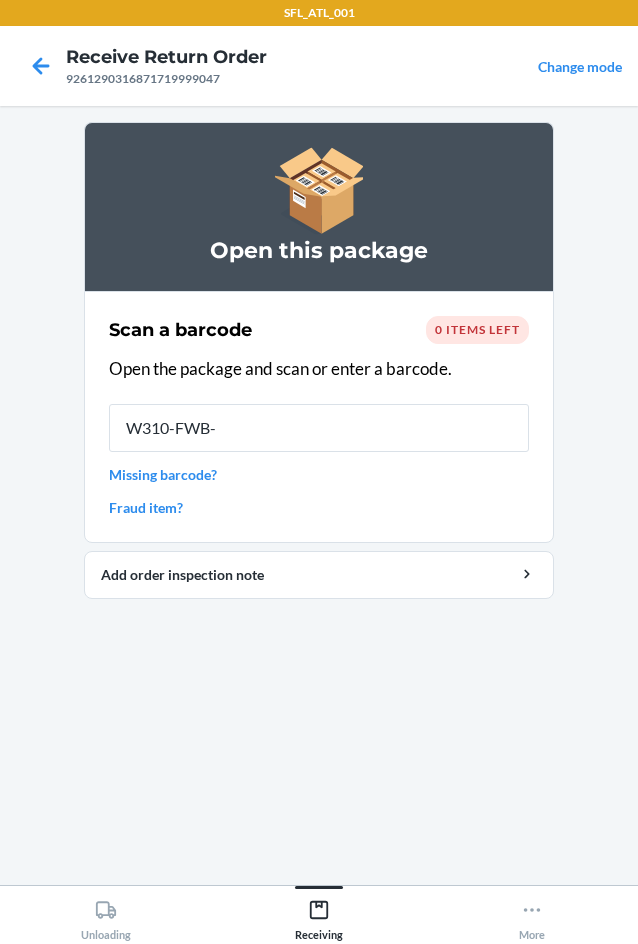 type on "W310-FWB-S" 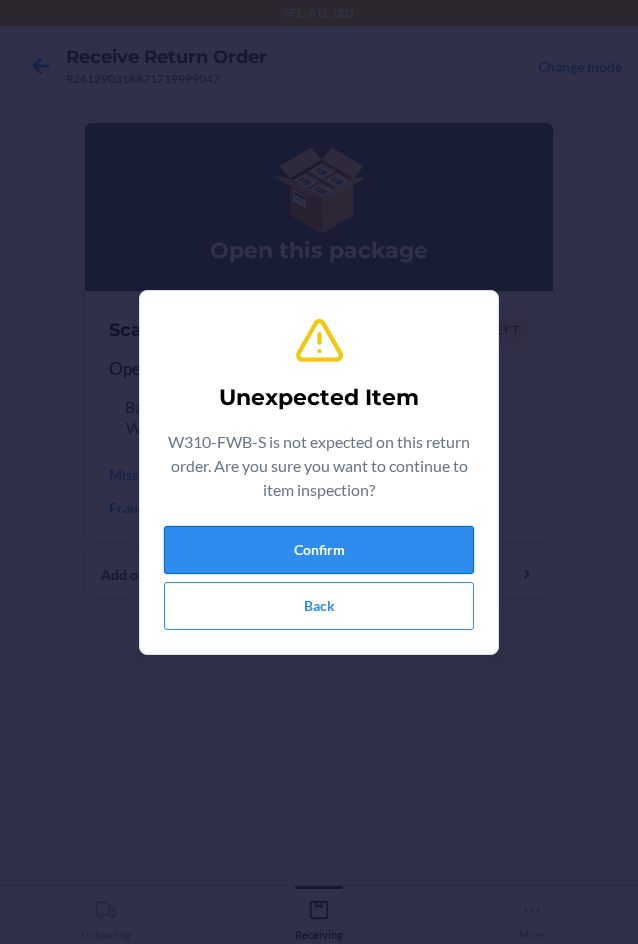 click on "Confirm" at bounding box center (319, 550) 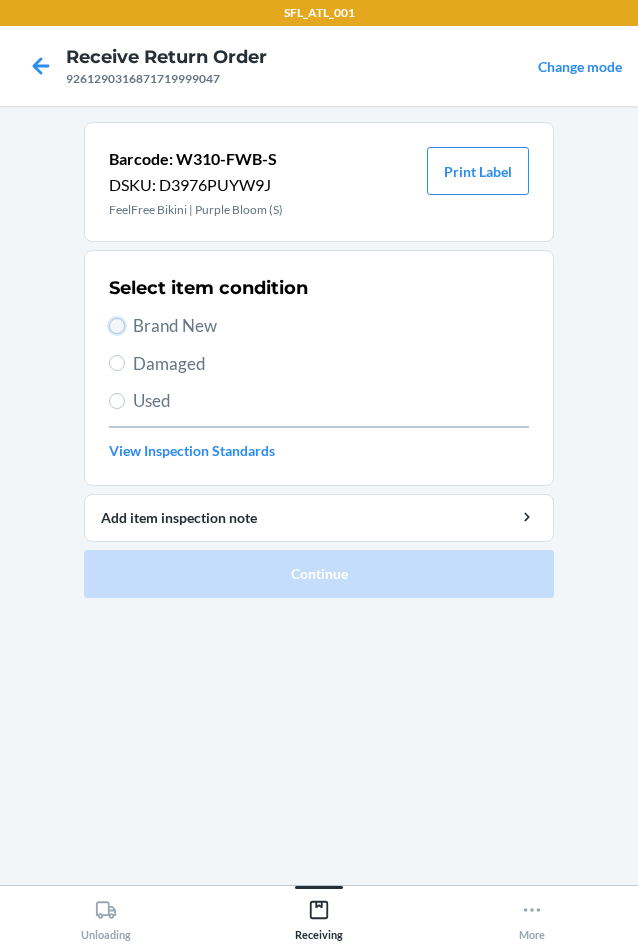 click on "Brand New" at bounding box center [117, 326] 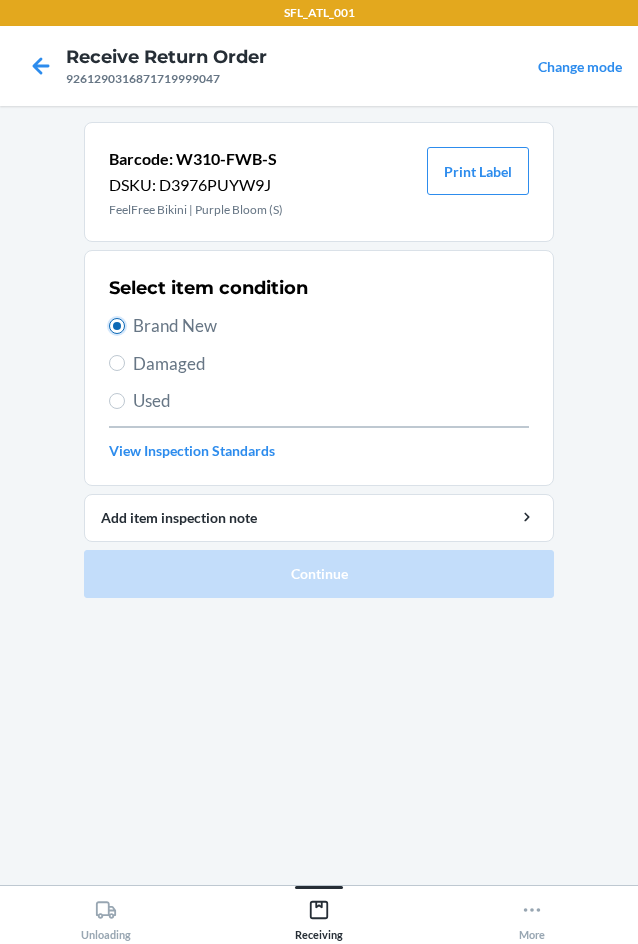 radio on "true" 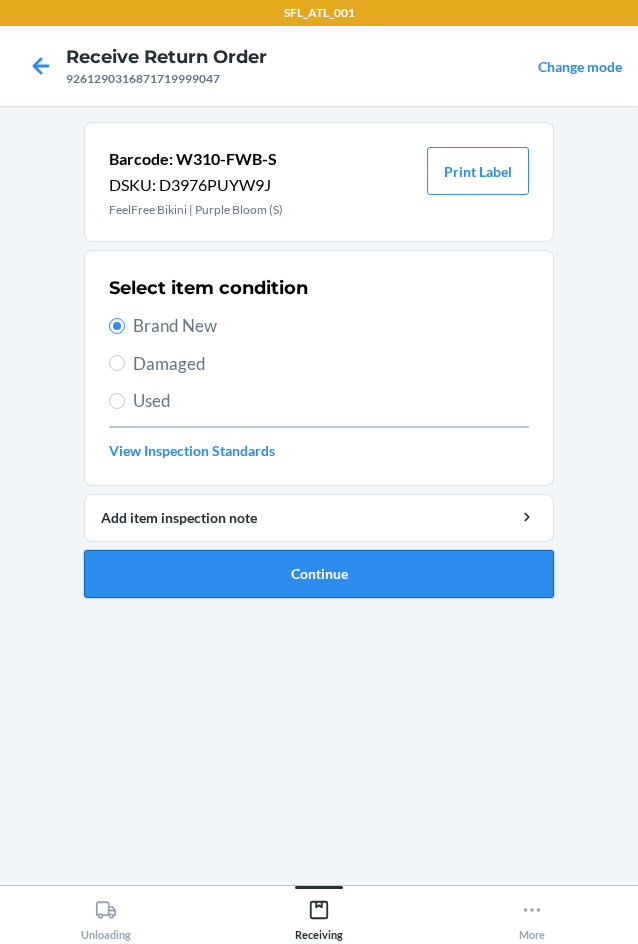 click on "Continue" at bounding box center (319, 574) 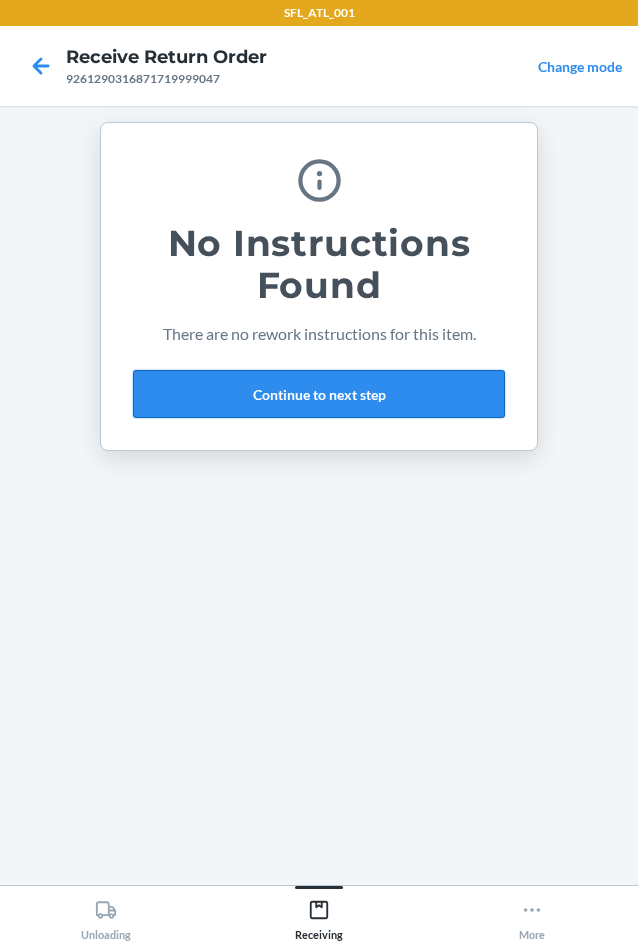 click on "Continue to next step" at bounding box center [319, 394] 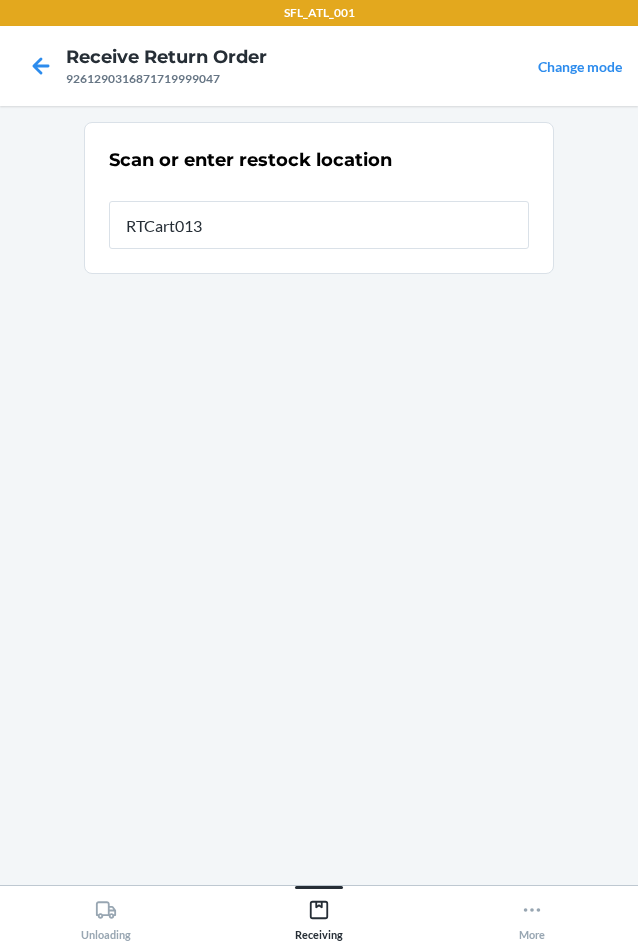 type on "RTCart013" 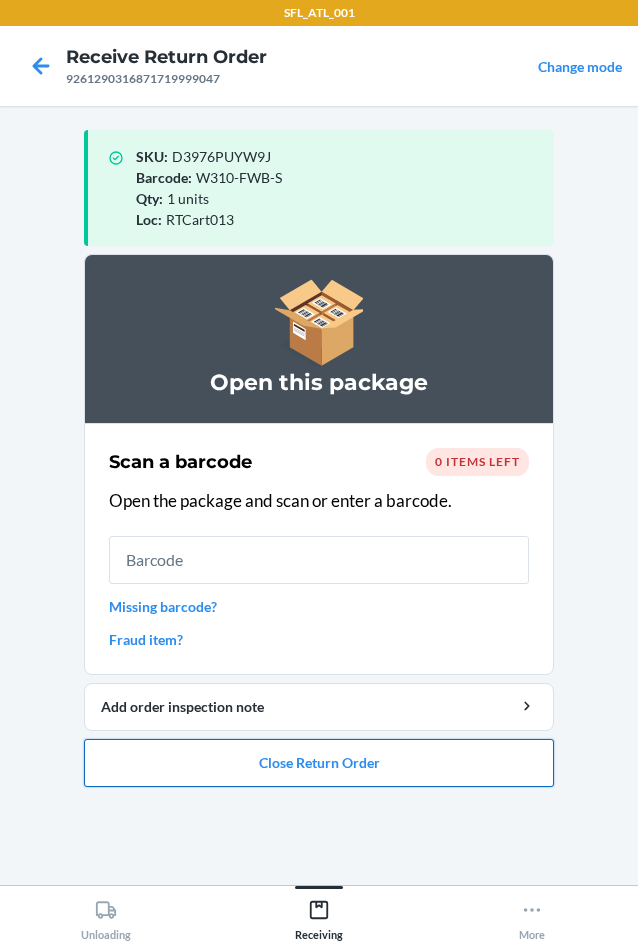 click on "Close Return Order" at bounding box center (319, 763) 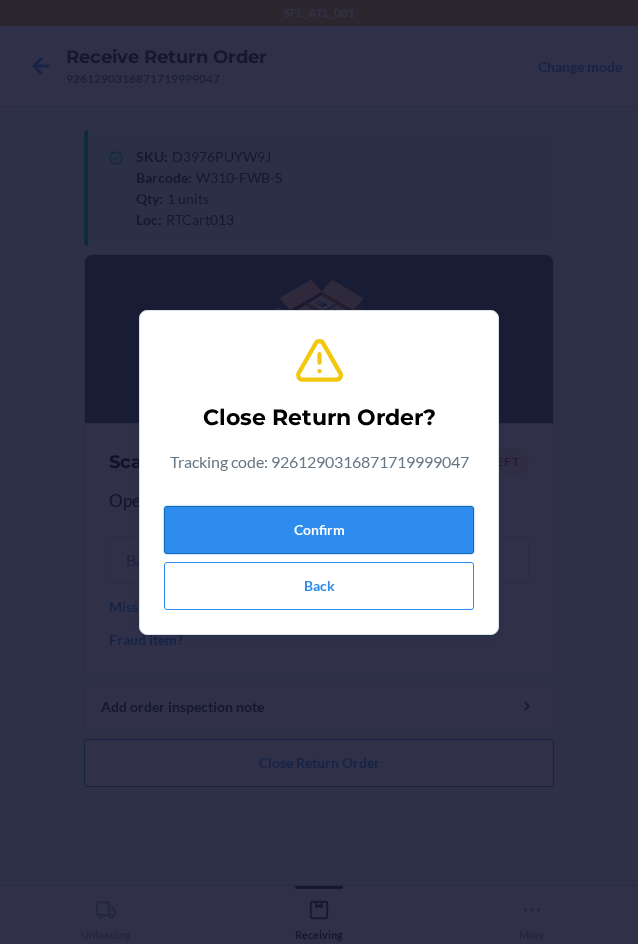 click on "Confirm" at bounding box center [319, 530] 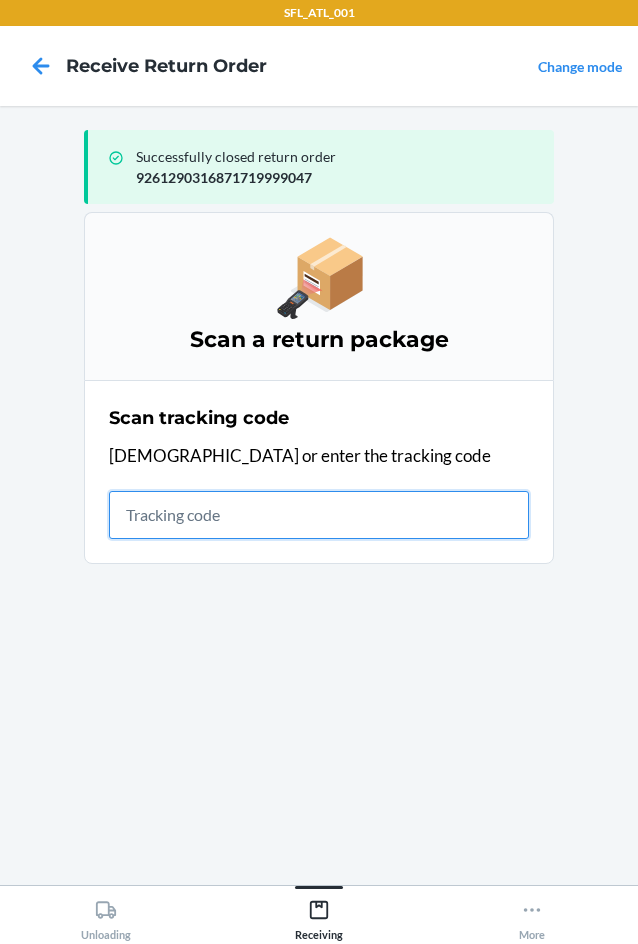 click at bounding box center (319, 515) 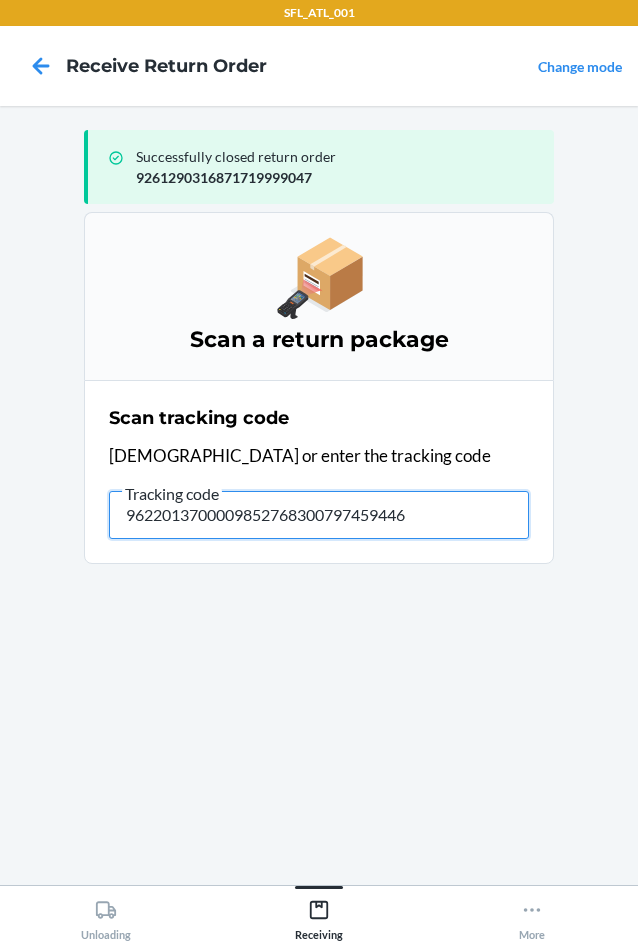 type on "96220137000098527683007974594465" 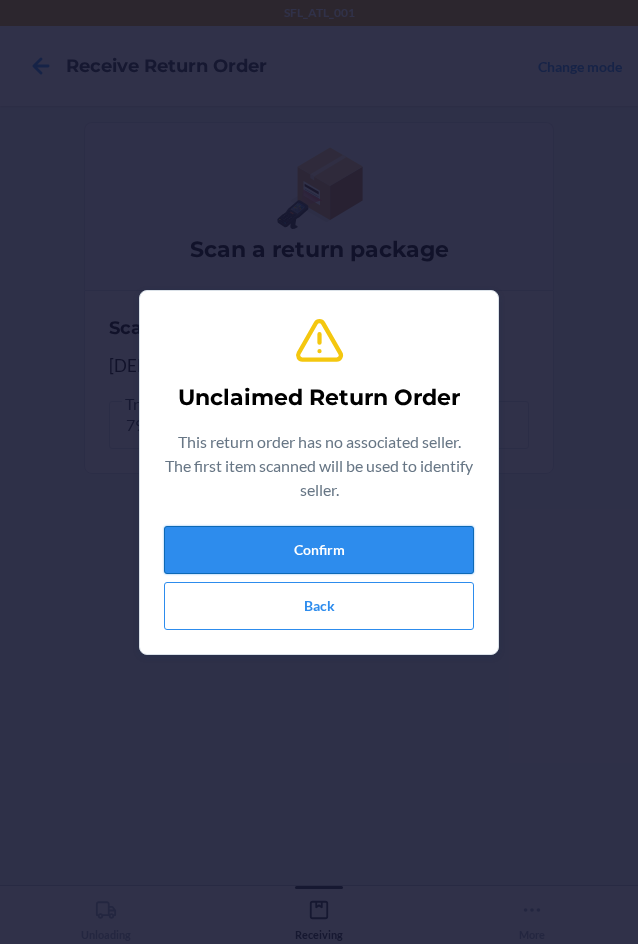 click on "Confirm" at bounding box center [319, 550] 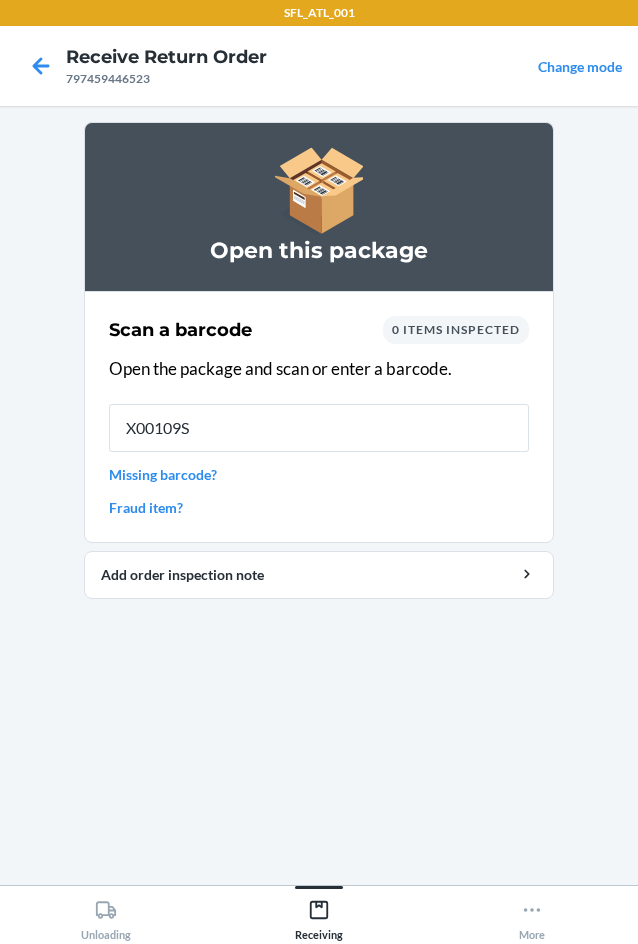 type on "X00109SE" 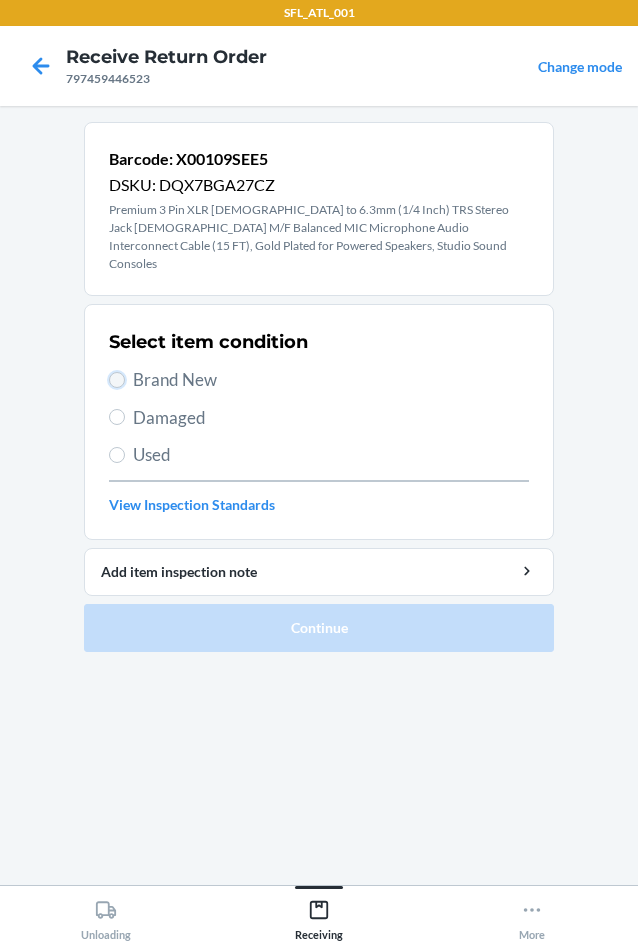 click on "Brand New" at bounding box center (117, 380) 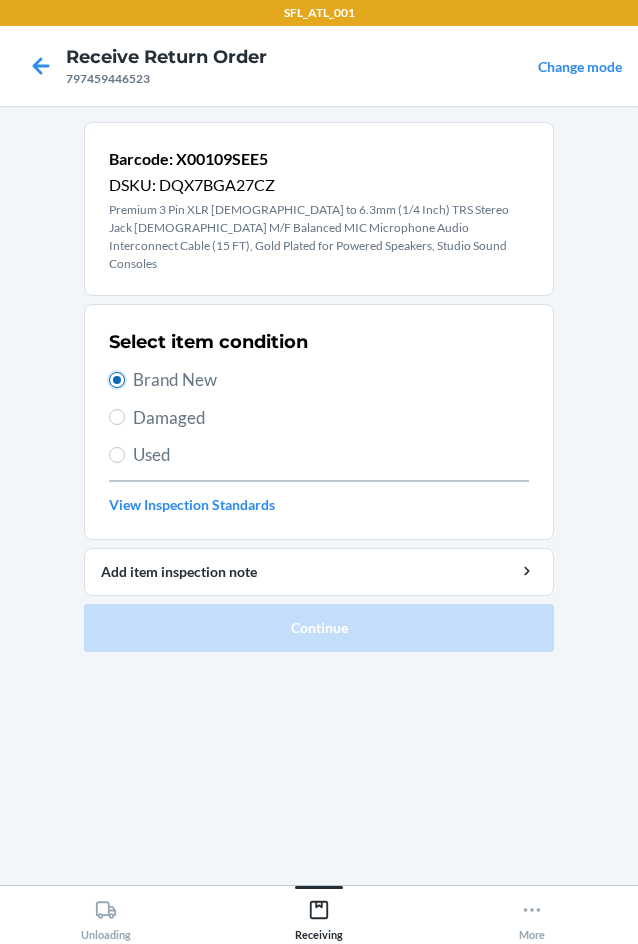 radio on "true" 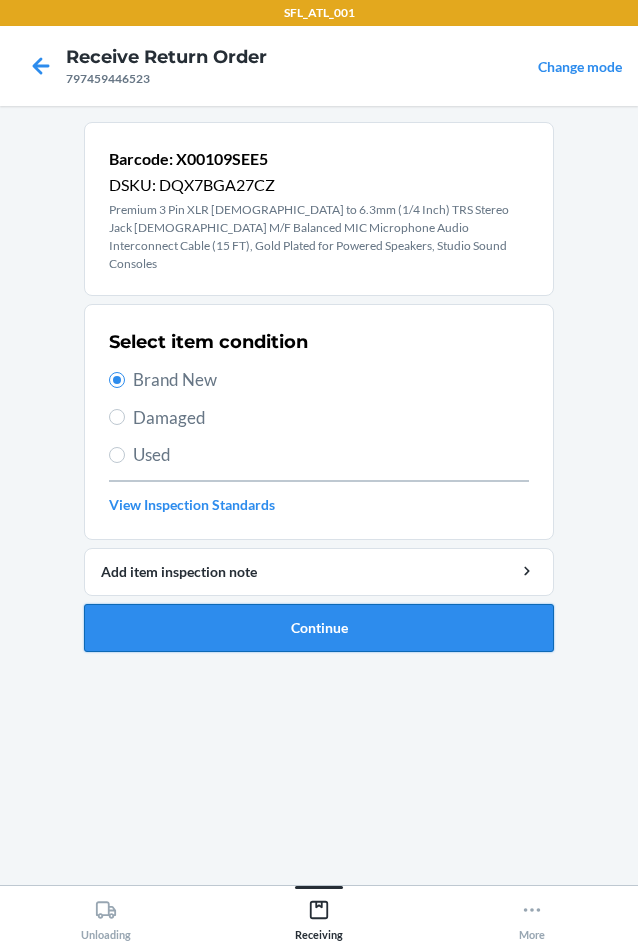click on "Continue" at bounding box center (319, 628) 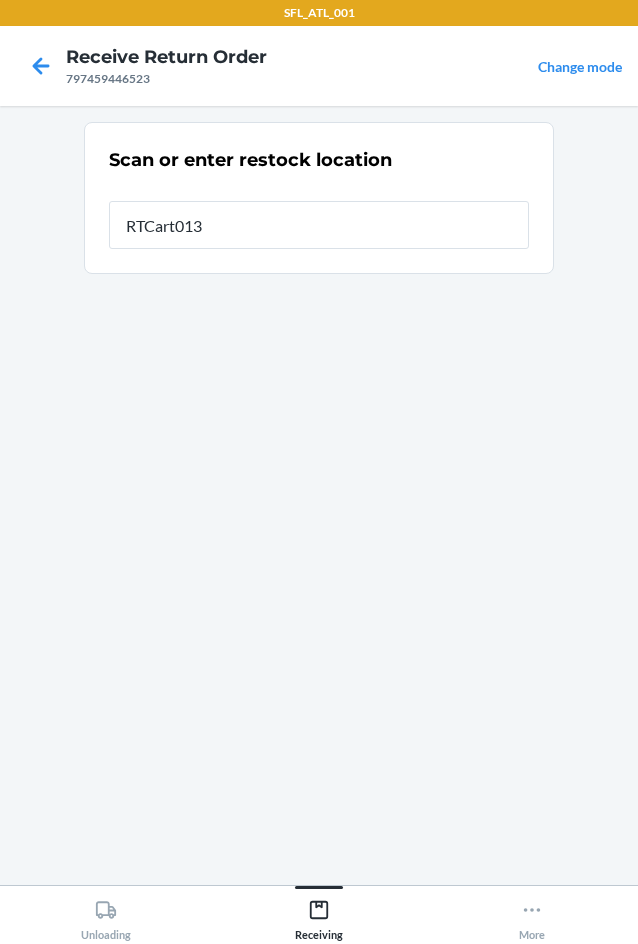 type on "RTCart013" 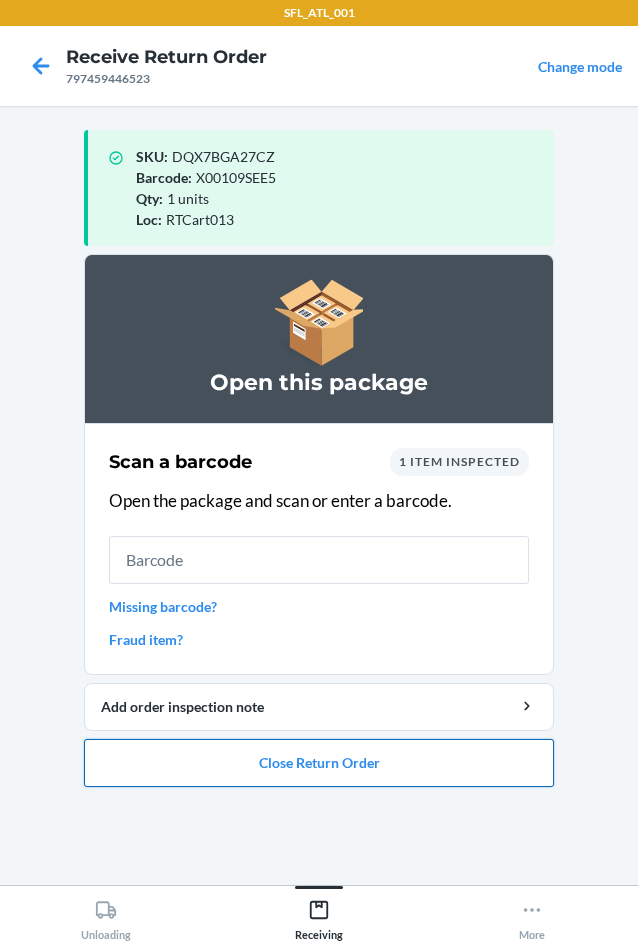 click on "Close Return Order" at bounding box center (319, 763) 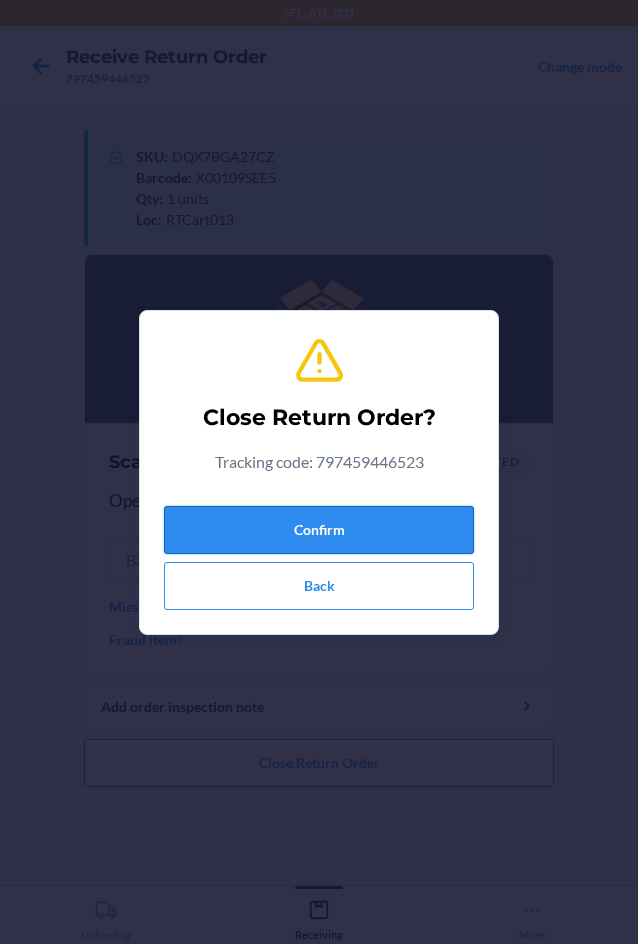 click on "Confirm" at bounding box center (319, 530) 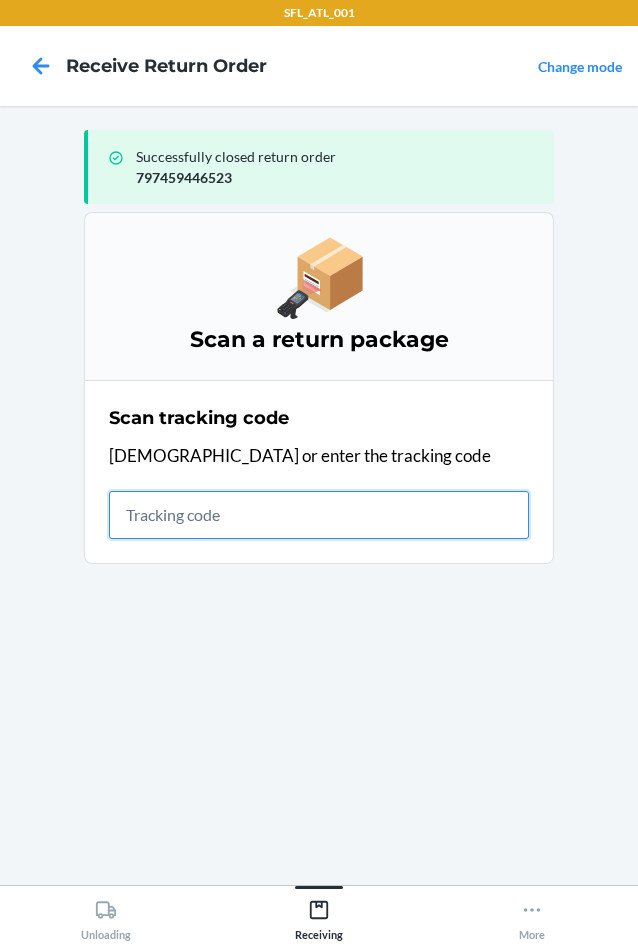 click at bounding box center (319, 515) 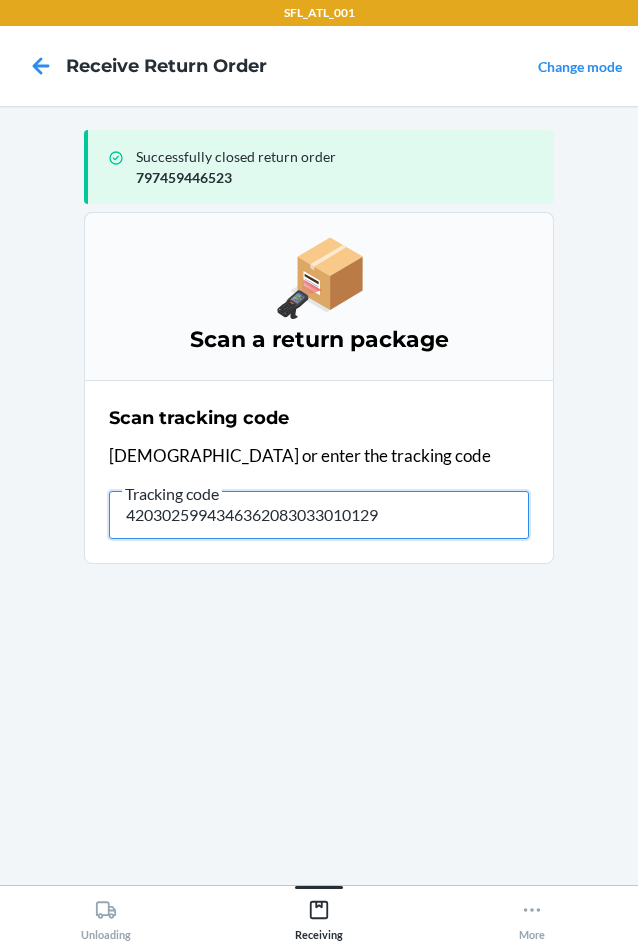 type on "42030259943463620830330101295" 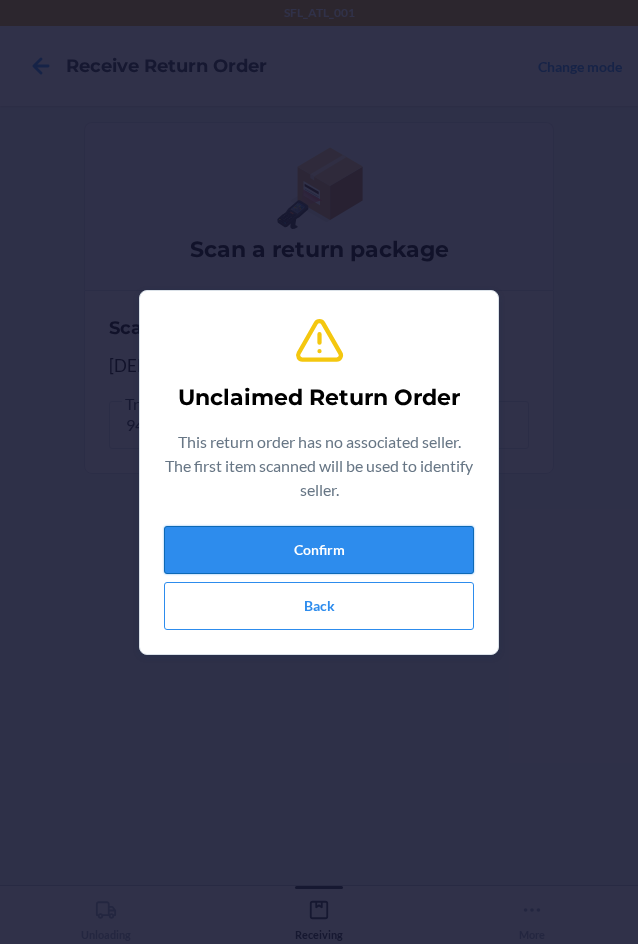 click on "Confirm" at bounding box center (319, 550) 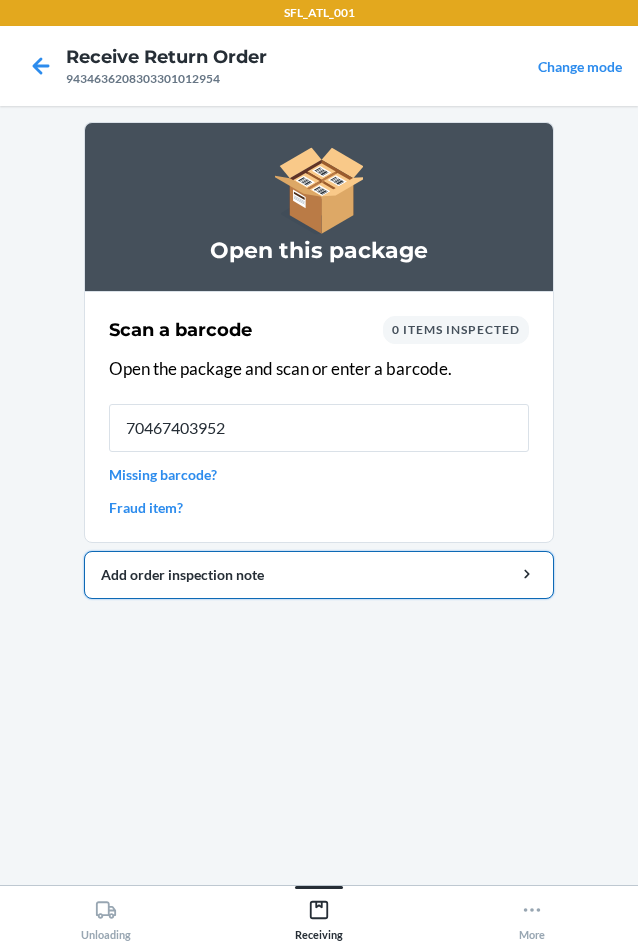 type on "704674039525" 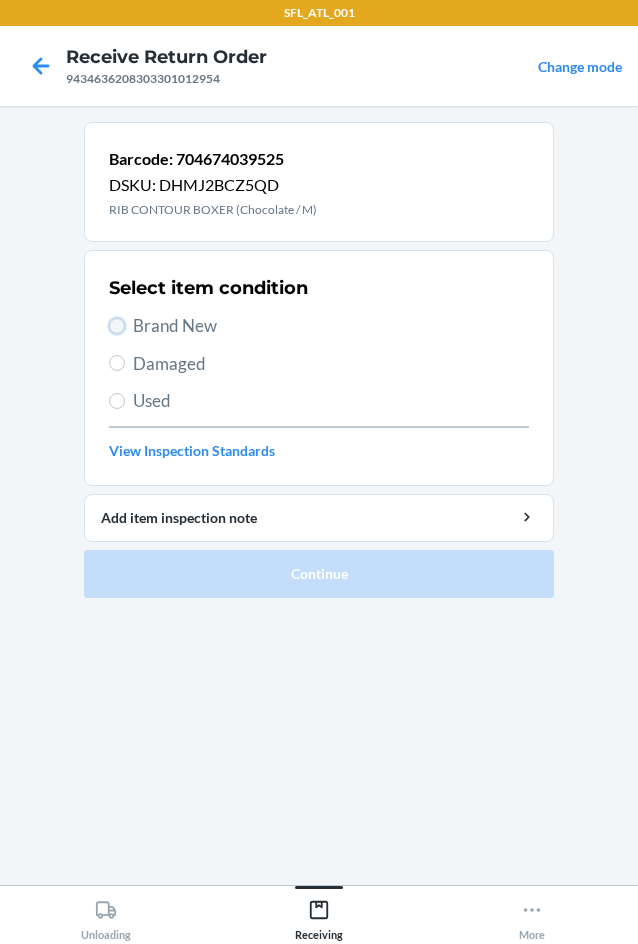 click on "Brand New" at bounding box center (117, 326) 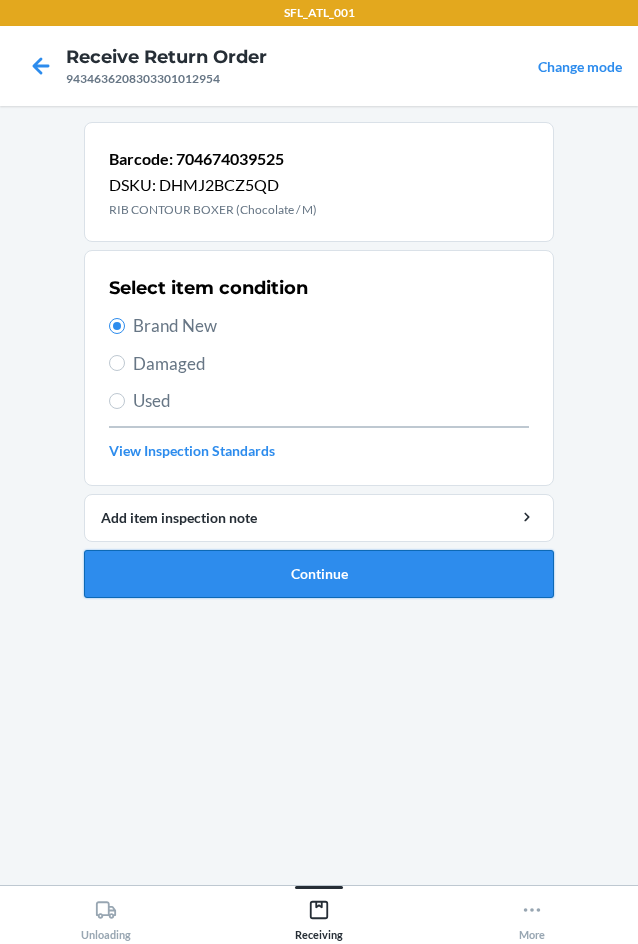 click on "Continue" at bounding box center [319, 574] 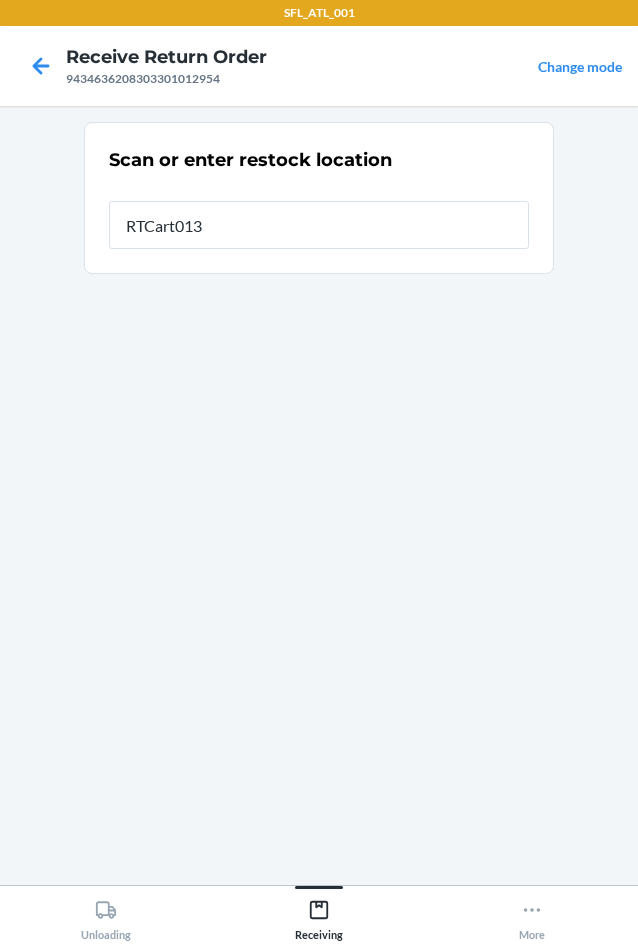 type on "RTCart013" 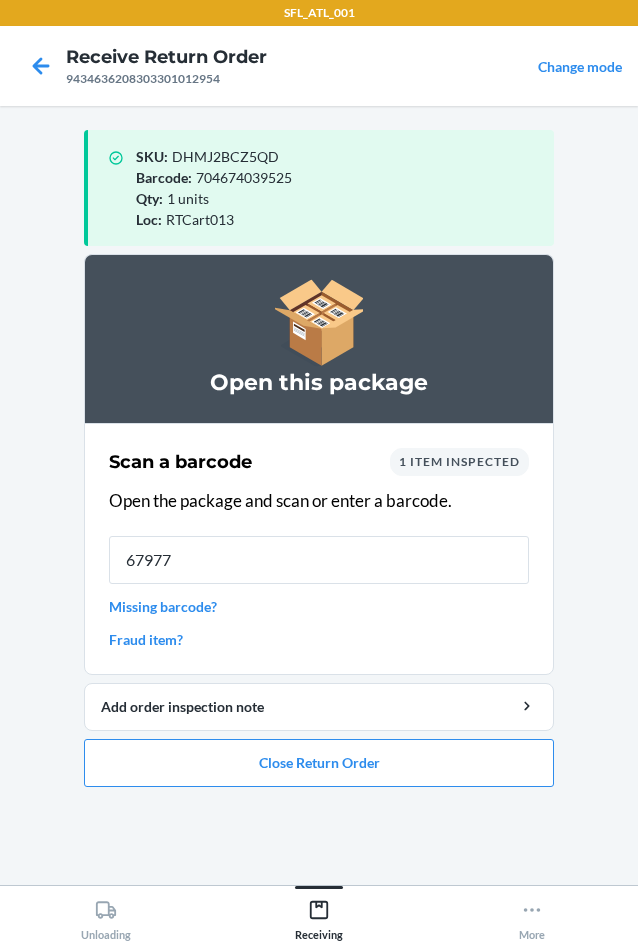 type on "679771" 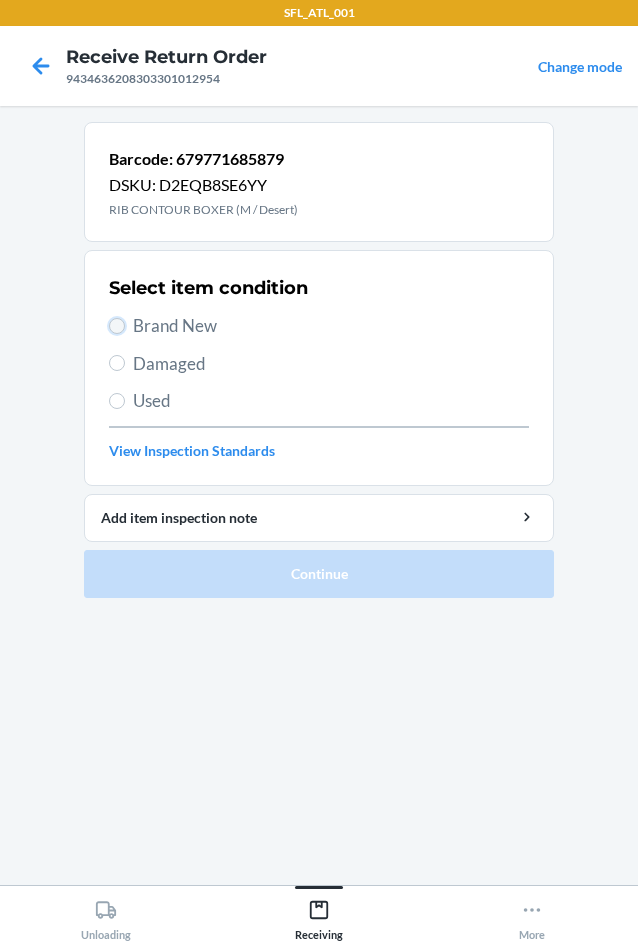 click on "Brand New" at bounding box center (117, 326) 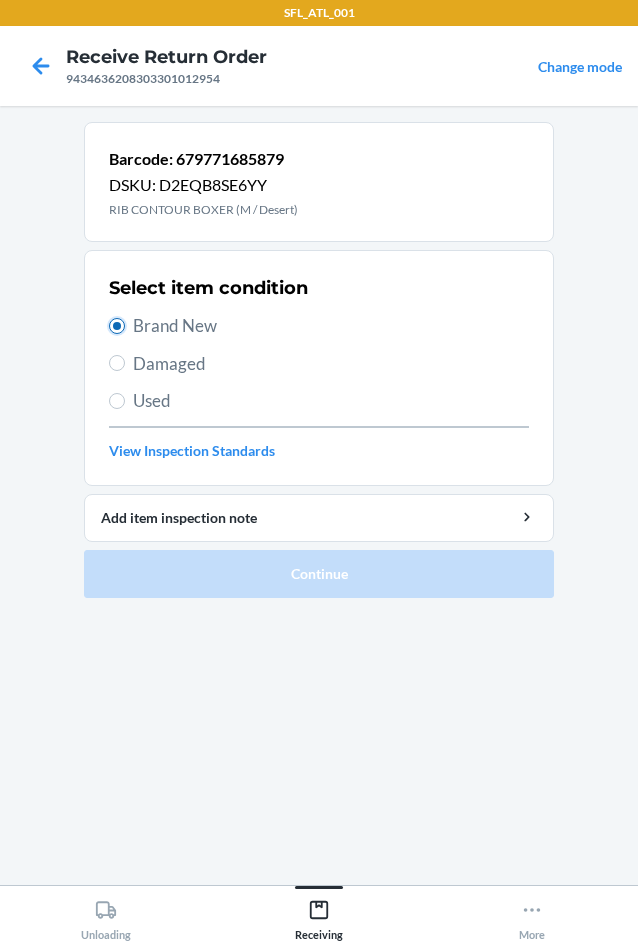 radio on "true" 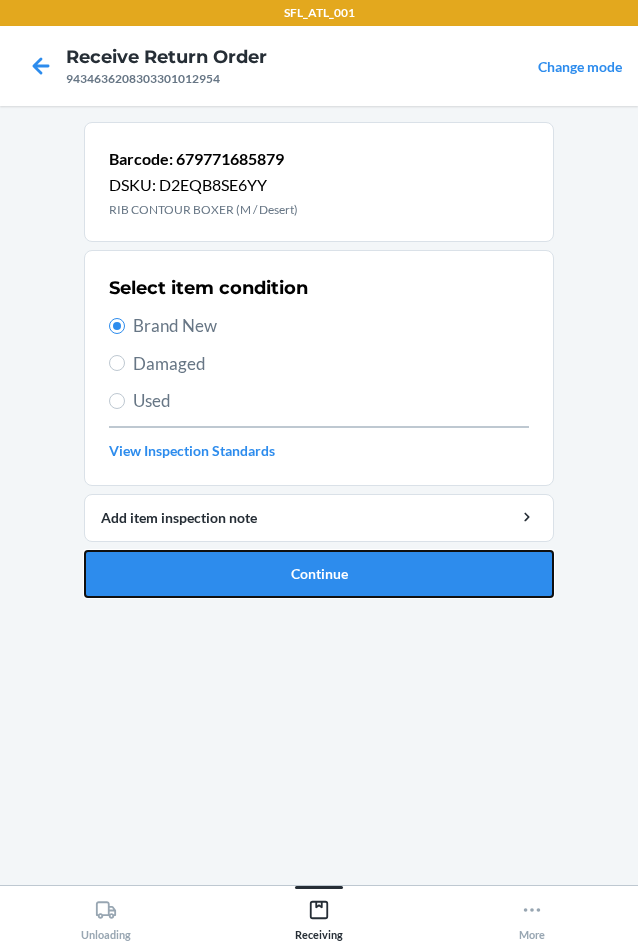 click on "Continue" at bounding box center (319, 574) 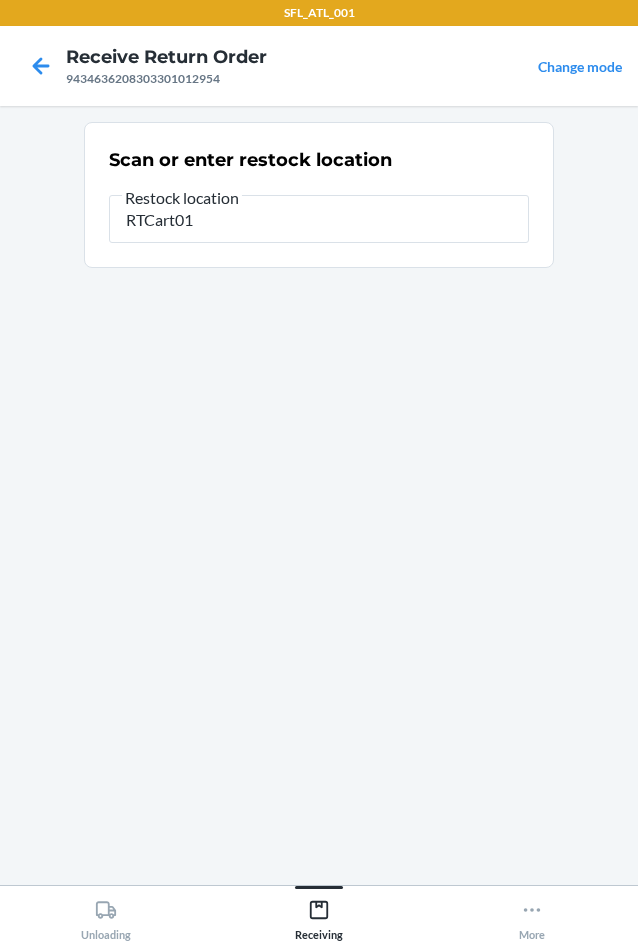 type on "RTCart013" 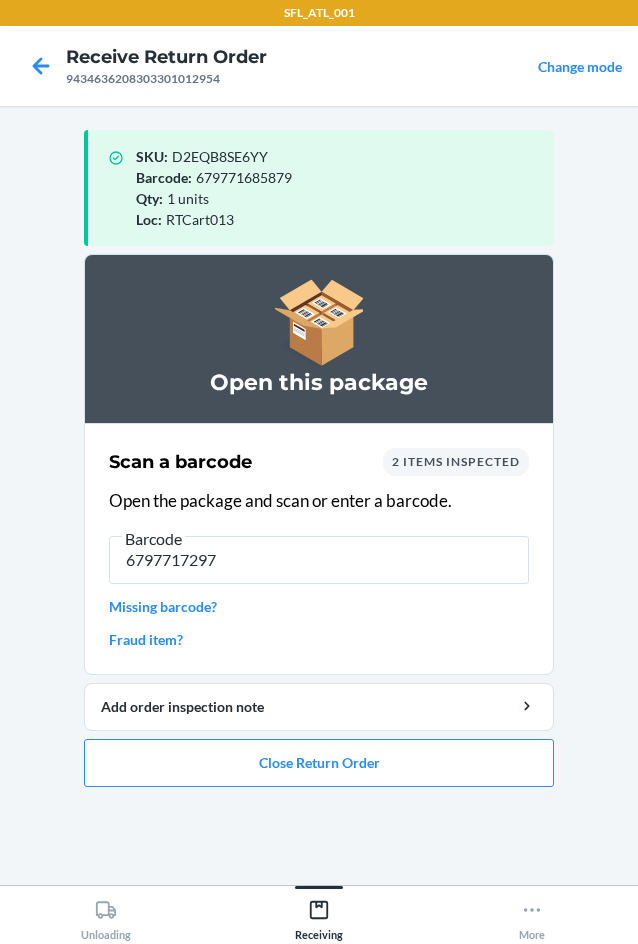 type on "67977172979" 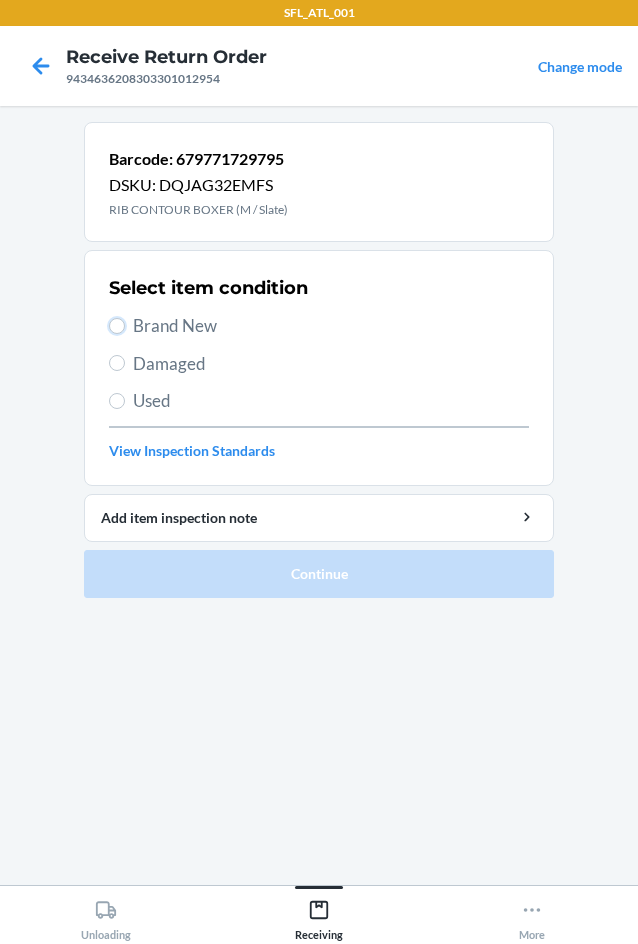 drag, startPoint x: 121, startPoint y: 329, endPoint x: 120, endPoint y: 381, distance: 52.009613 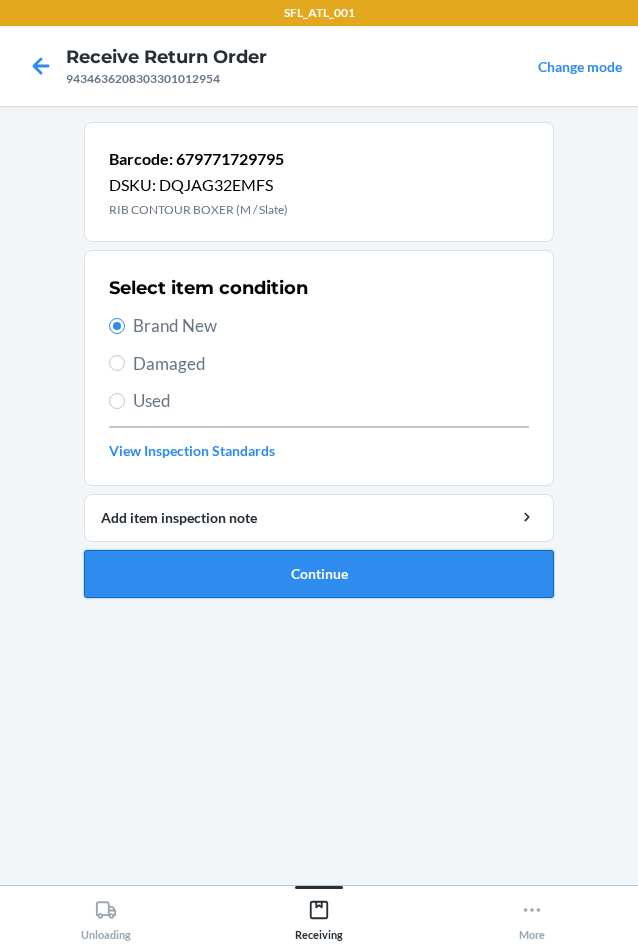 click on "Continue" at bounding box center (319, 574) 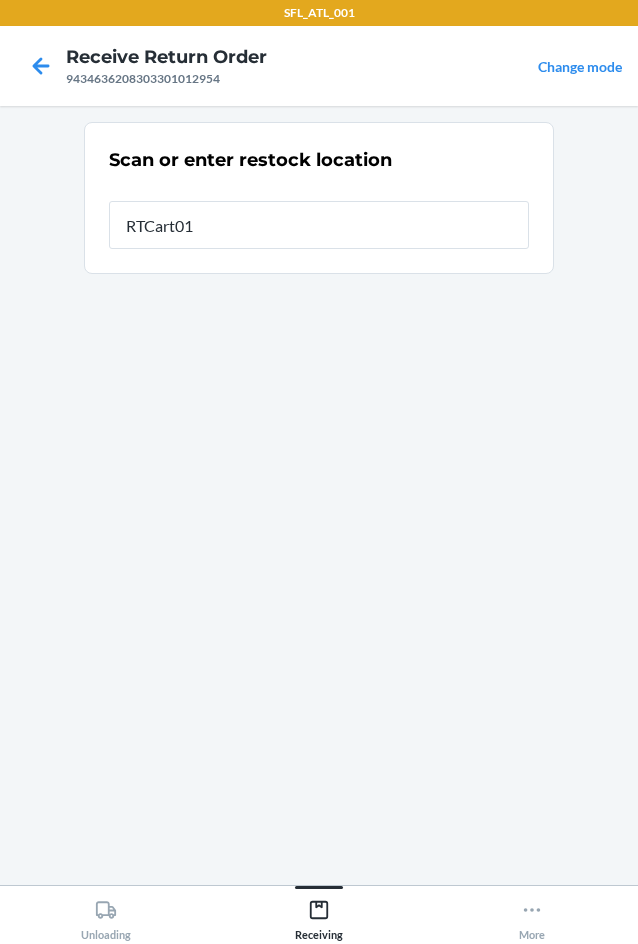 type on "RTCart013" 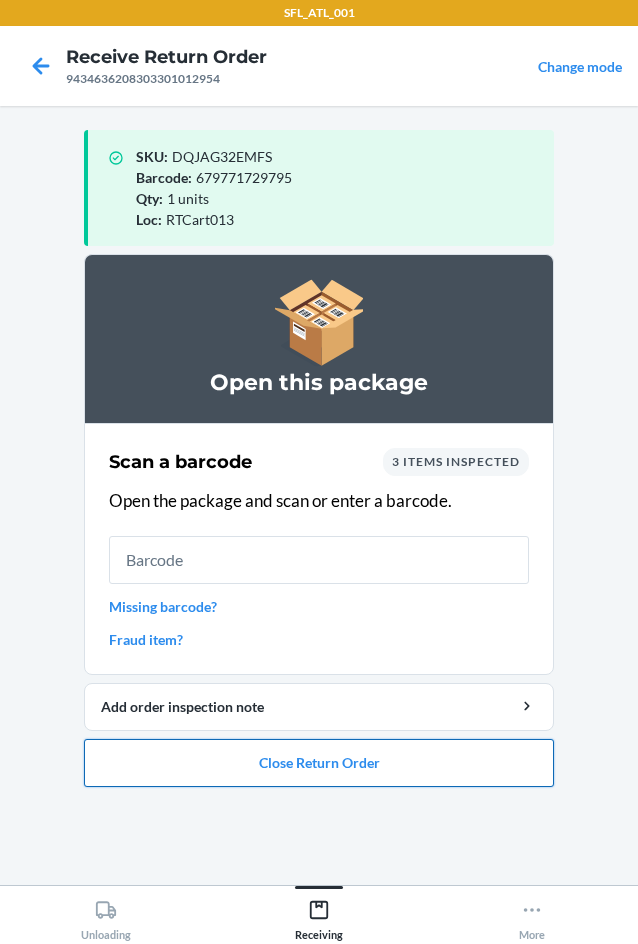 click on "Close Return Order" at bounding box center (319, 763) 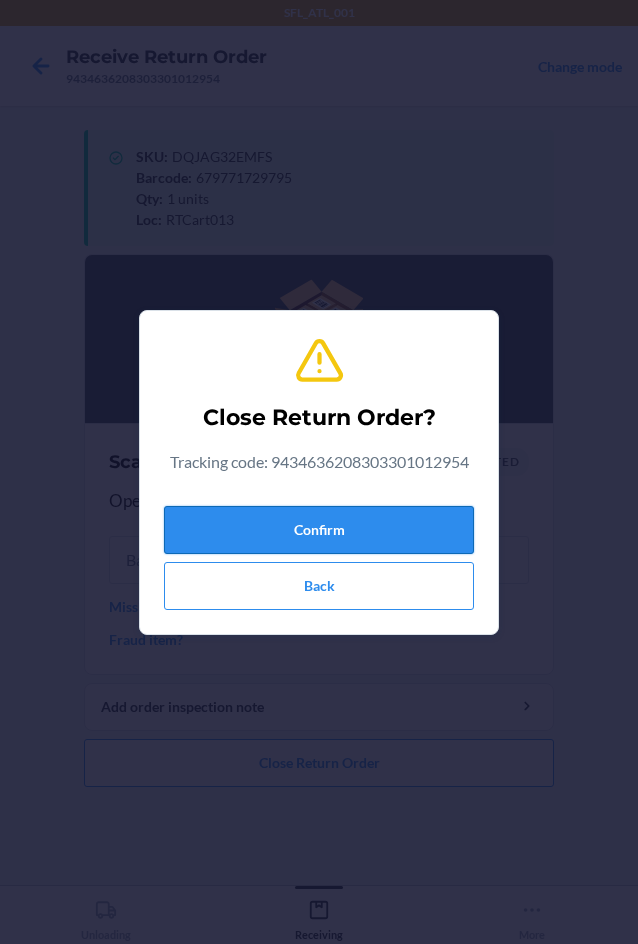 click on "Confirm" at bounding box center [319, 530] 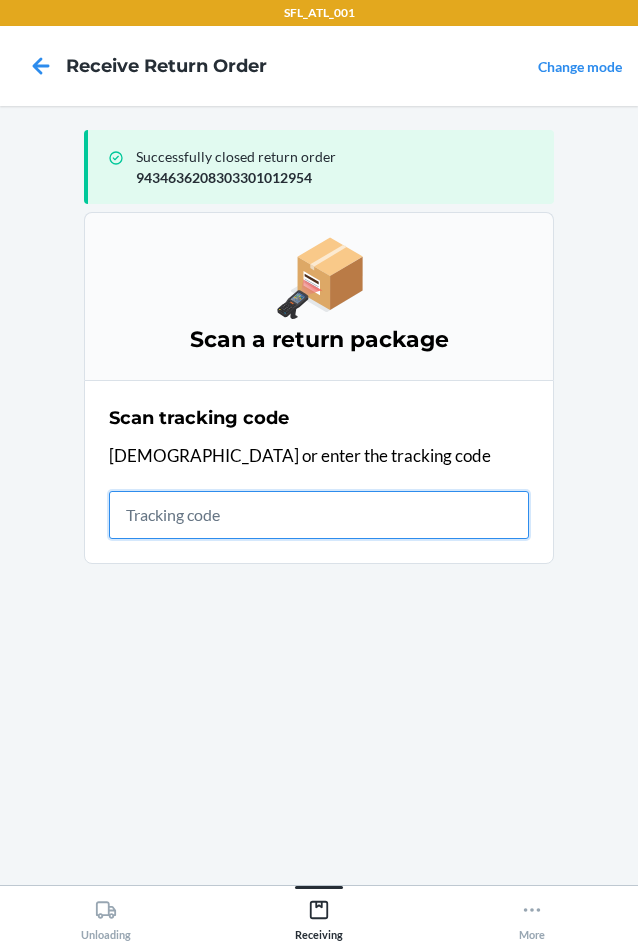 click at bounding box center (319, 515) 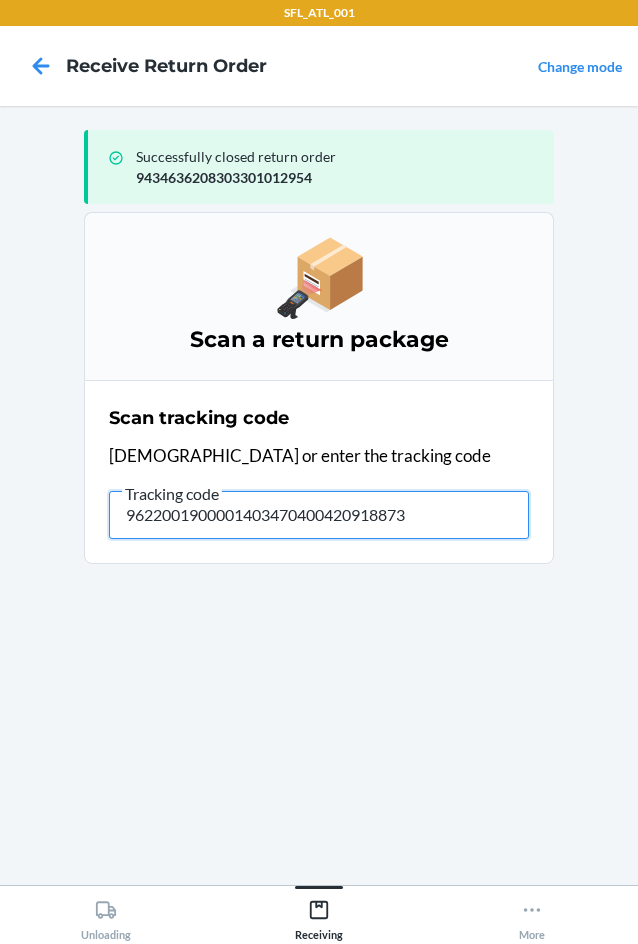 type on "96220019000014034704004209188736" 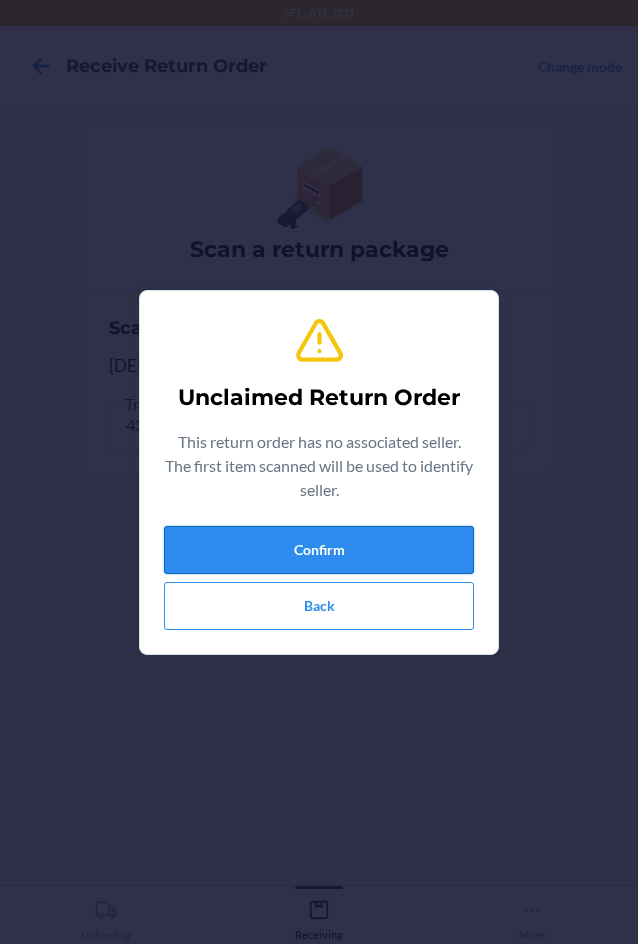 click on "Confirm" at bounding box center [319, 550] 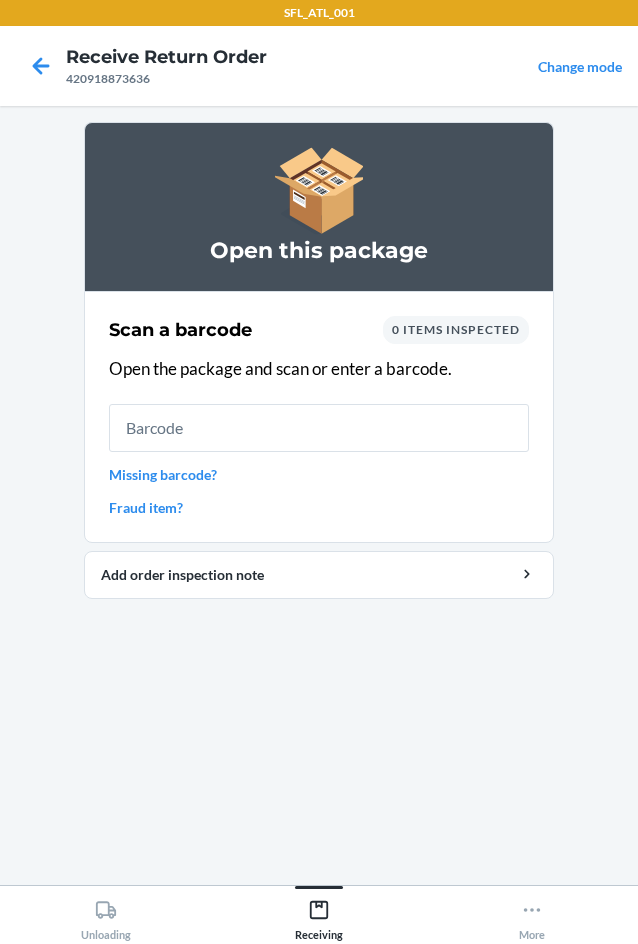 click on "Missing barcode?" at bounding box center (319, 474) 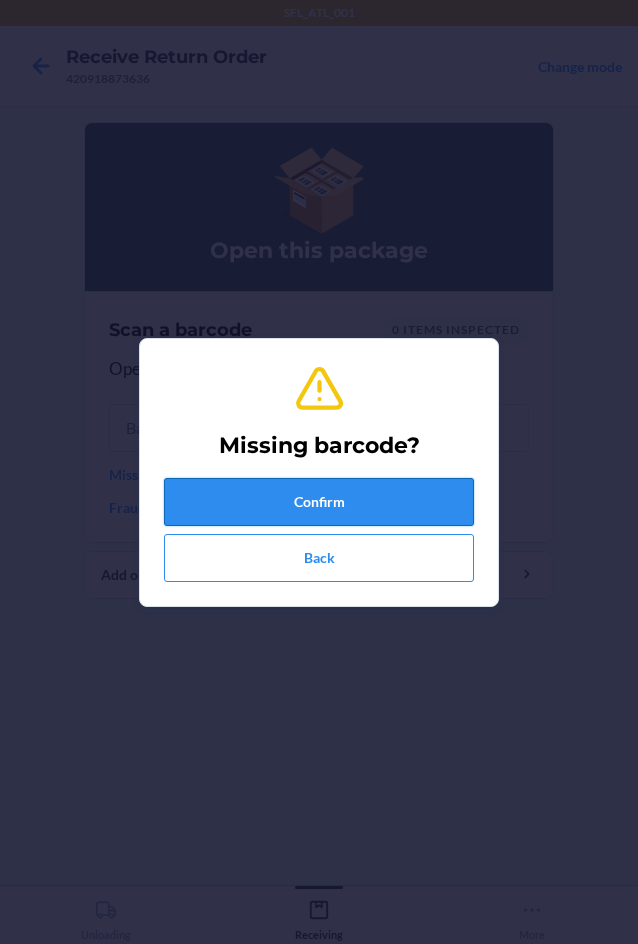 click on "Confirm" at bounding box center (319, 502) 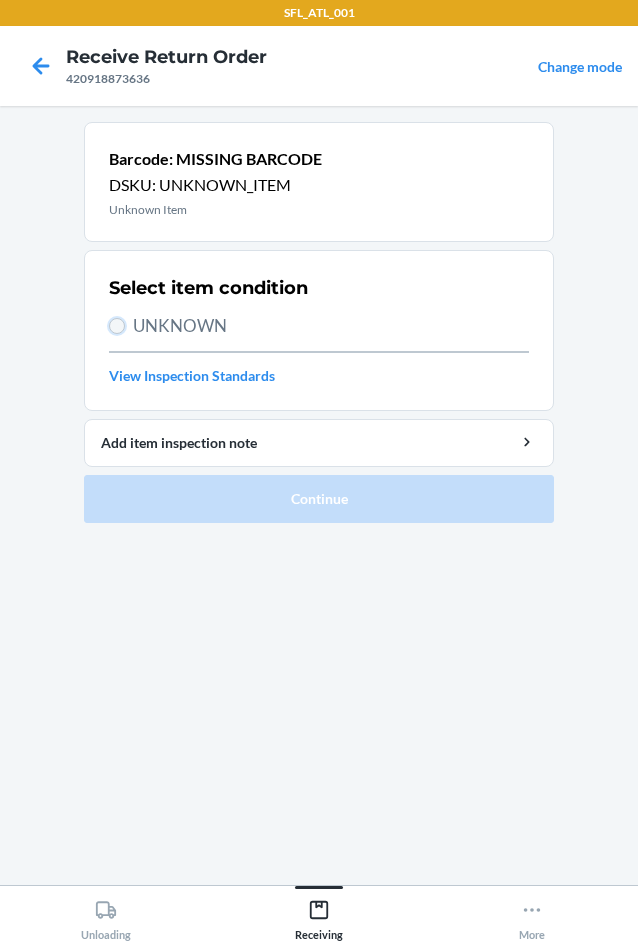 click on "UNKNOWN" at bounding box center [117, 326] 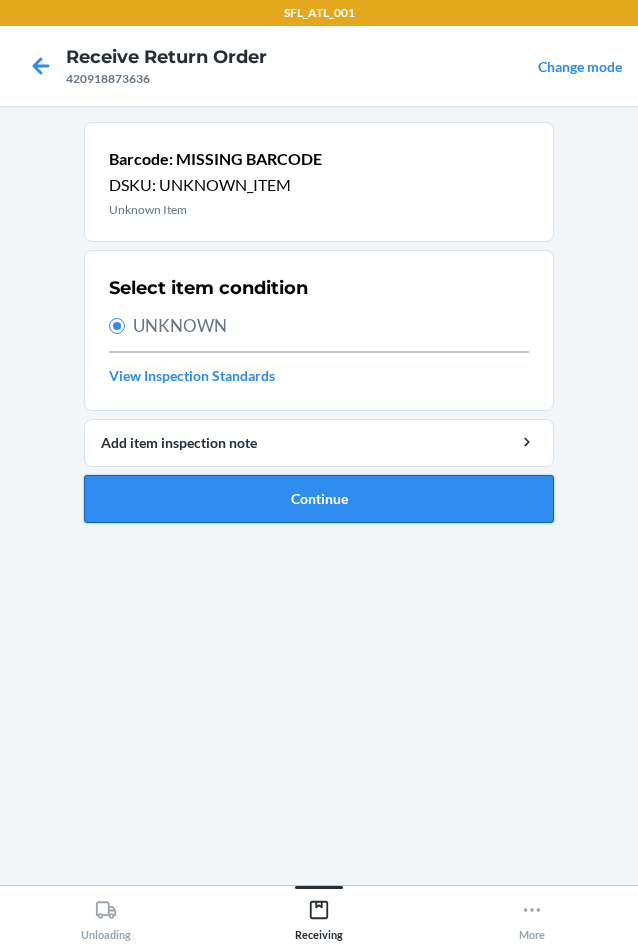 click on "Continue" at bounding box center [319, 499] 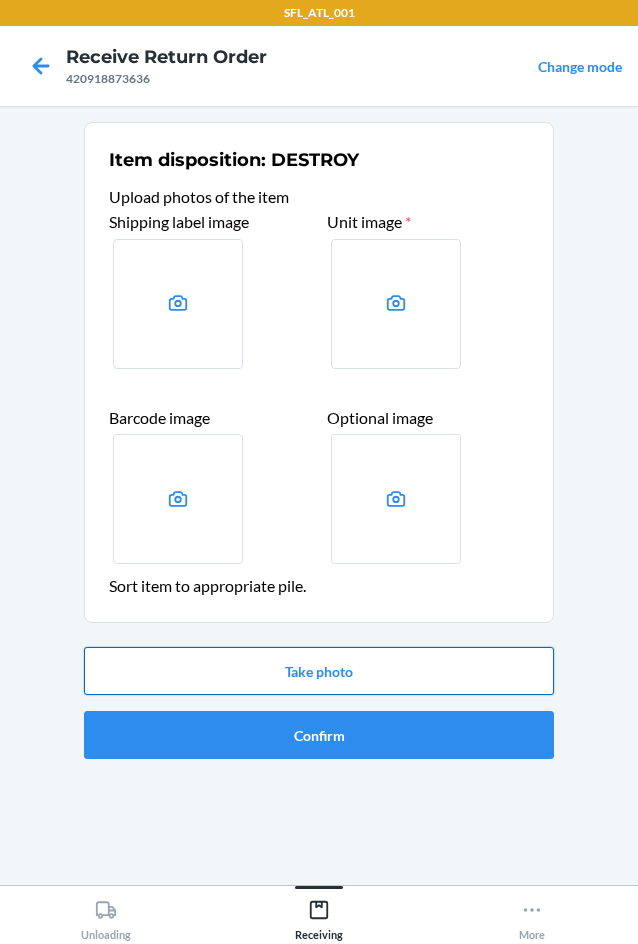 click on "Take photo" at bounding box center [319, 671] 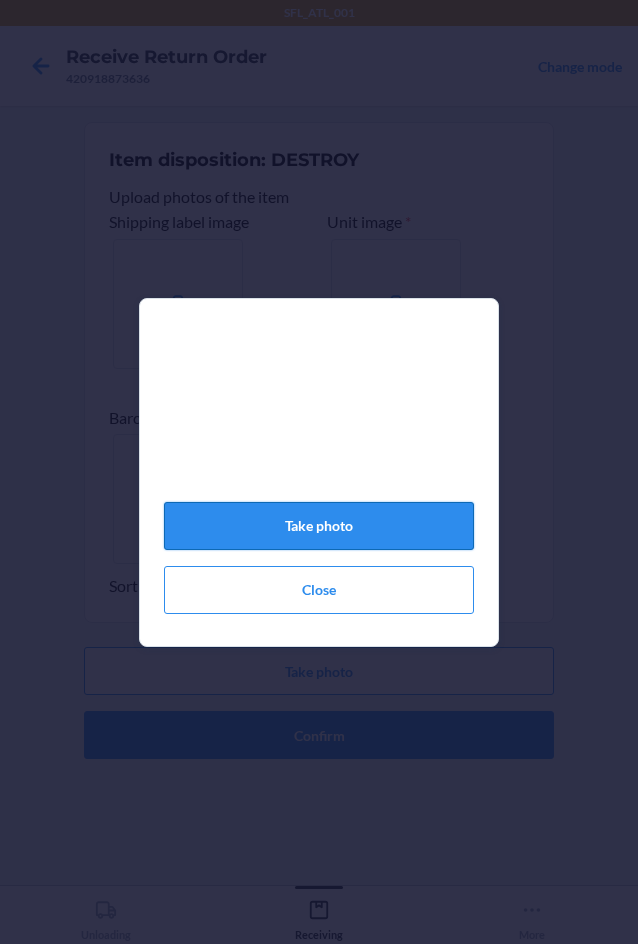 click on "Take photo" 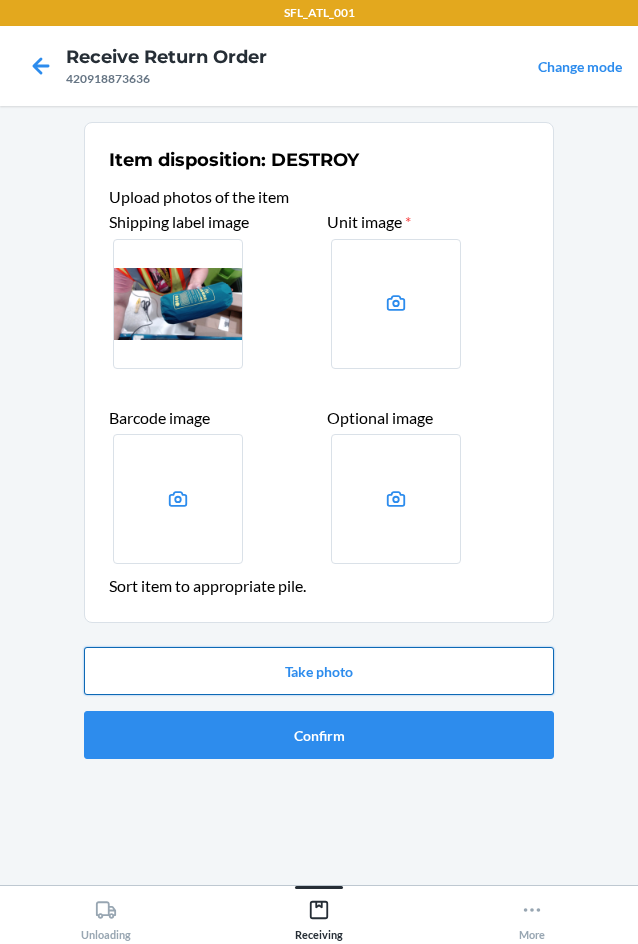 click on "Take photo" at bounding box center (319, 671) 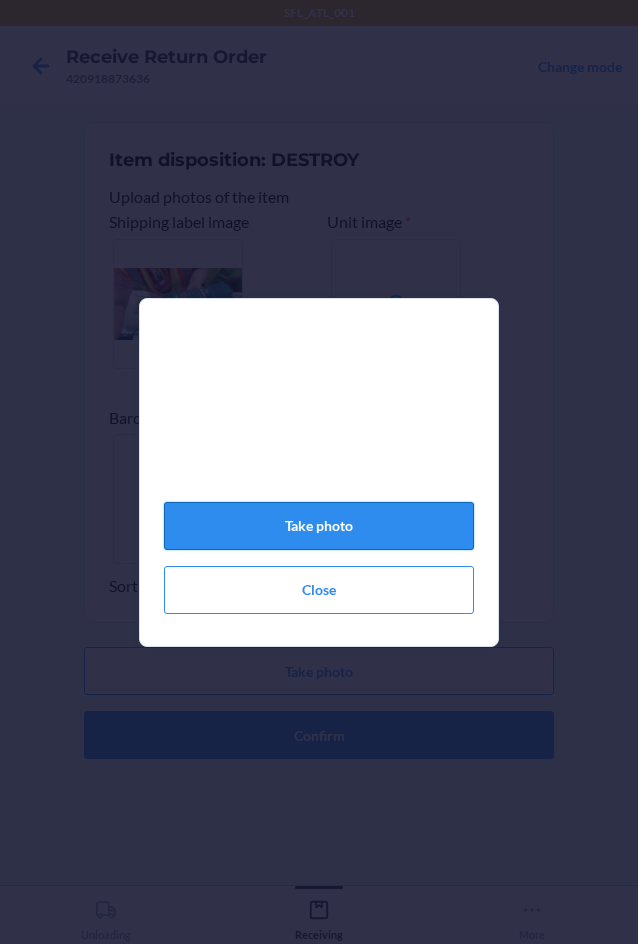 click on "Take photo" 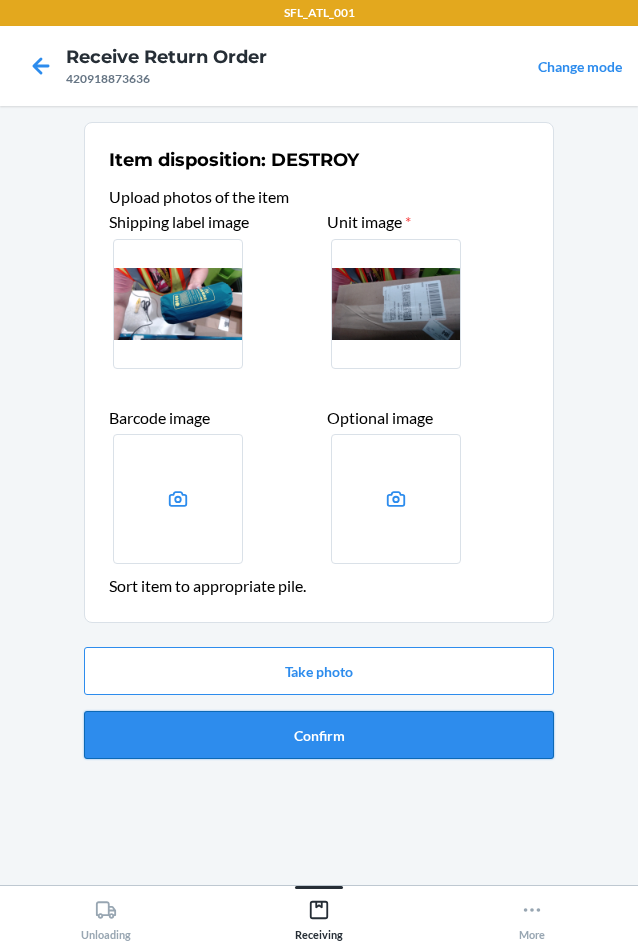 click on "Confirm" at bounding box center [319, 735] 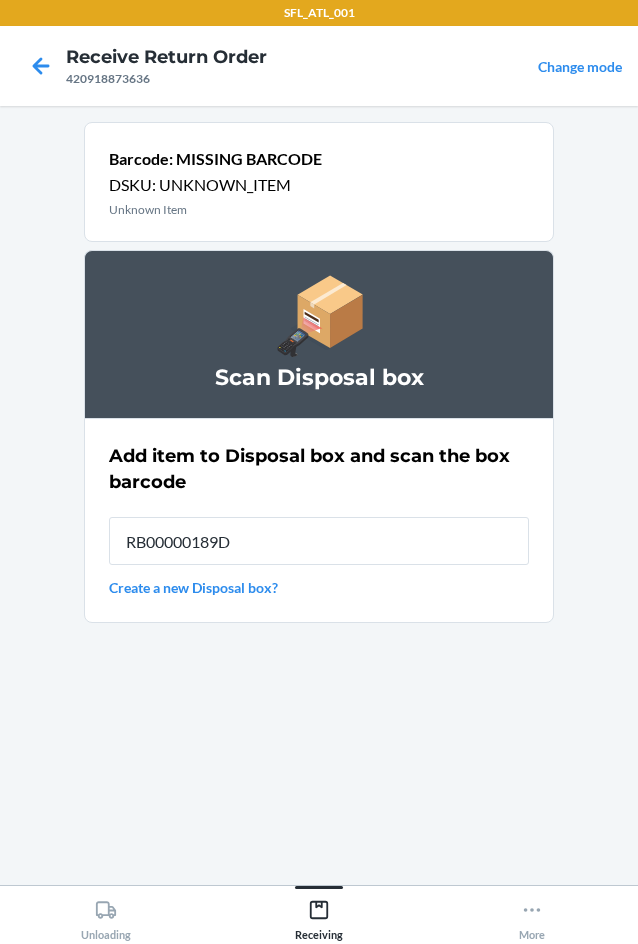 type on "RB00000189D" 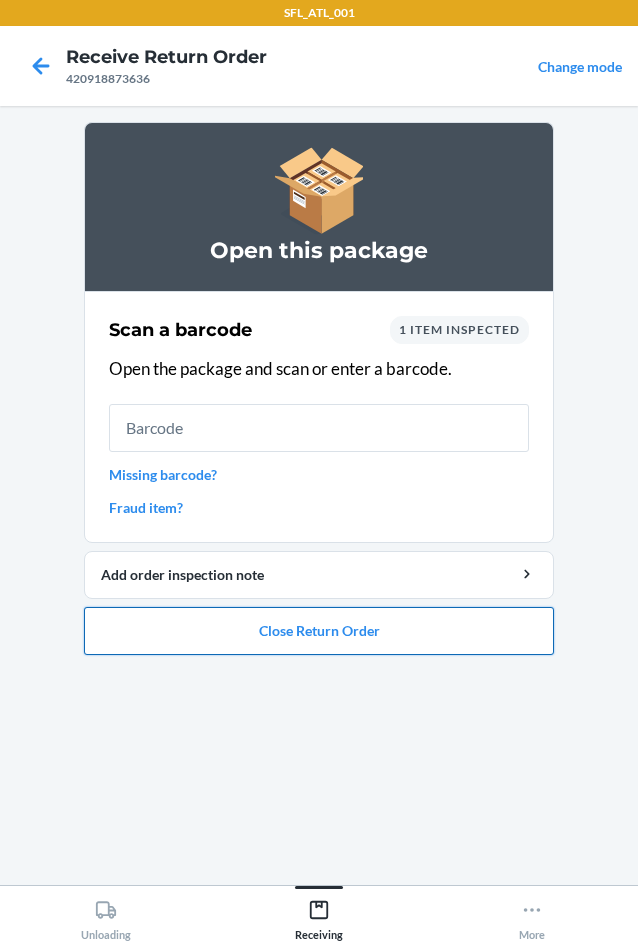 click on "Close Return Order" at bounding box center [319, 631] 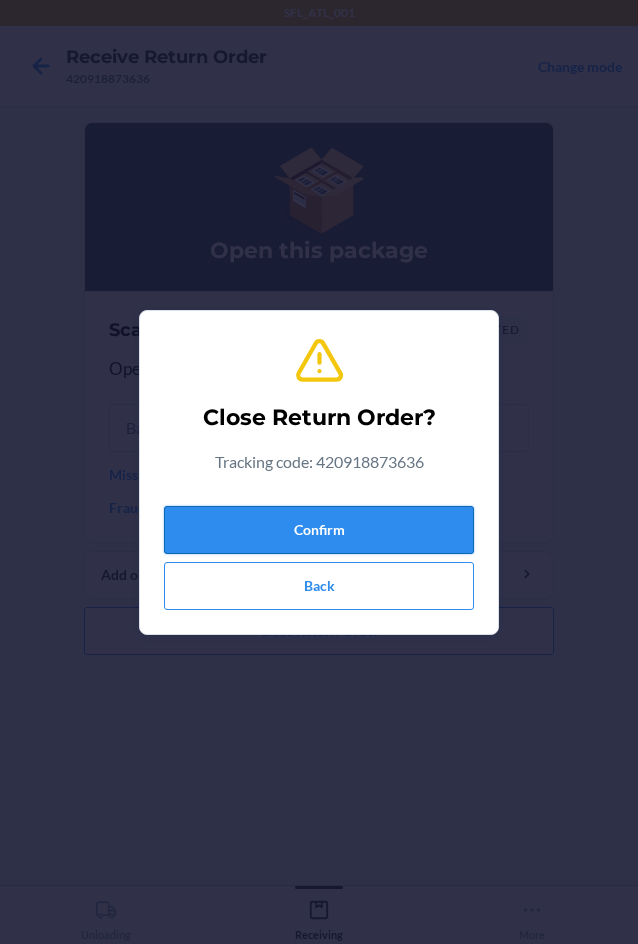 click on "Confirm" at bounding box center (319, 530) 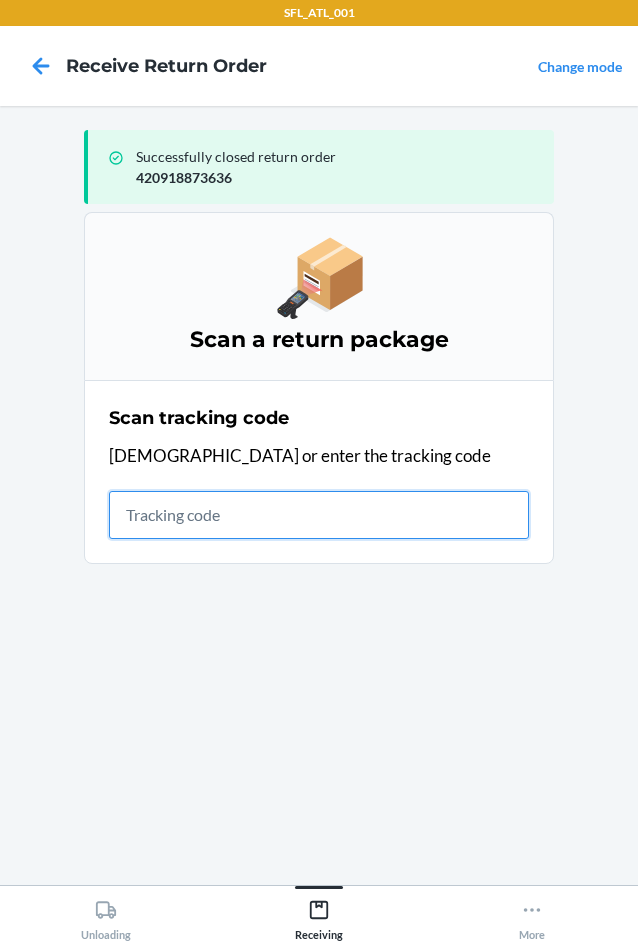 click at bounding box center [319, 515] 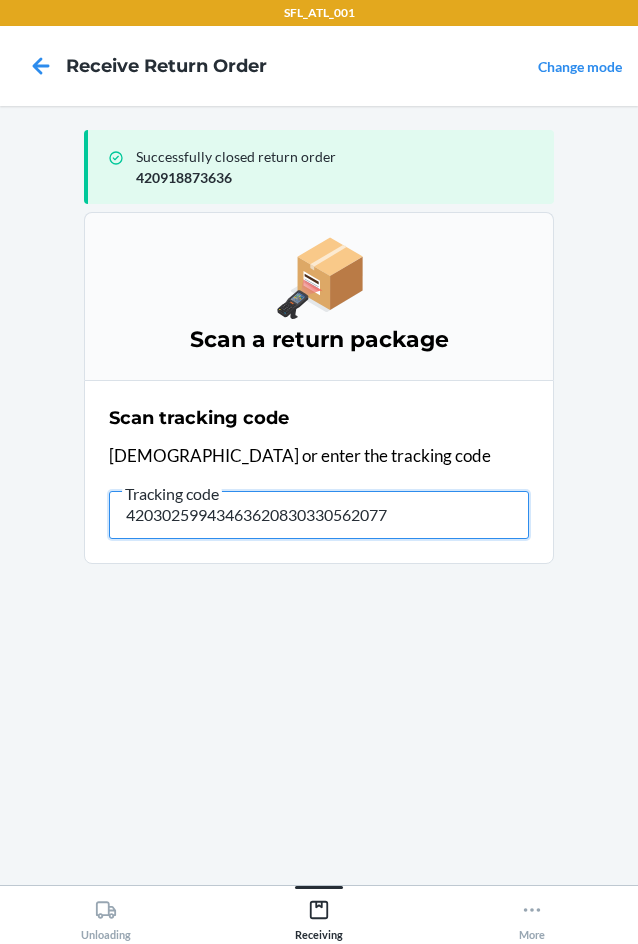type on "420302599434636208303305620773" 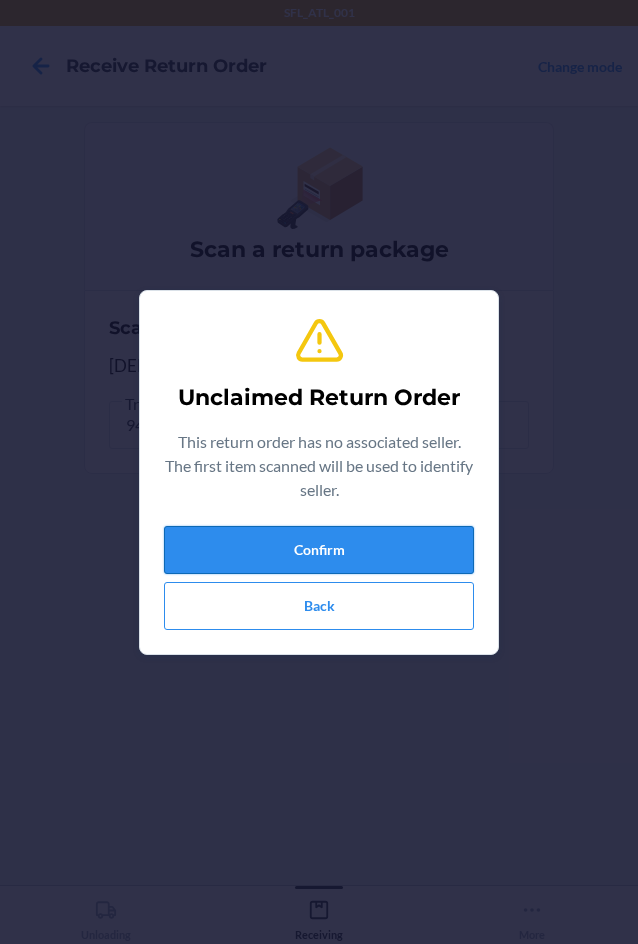 click on "Confirm" at bounding box center [319, 550] 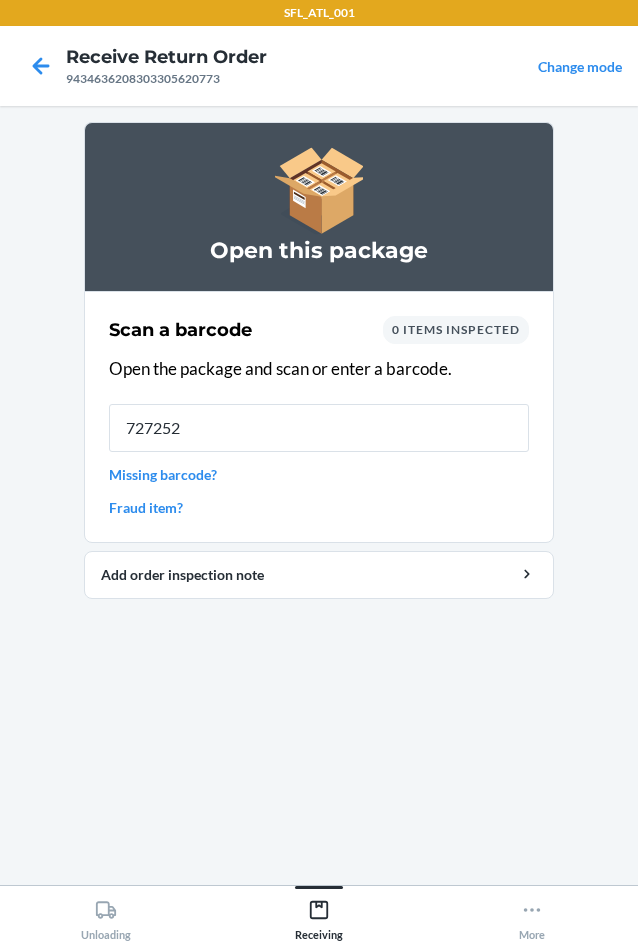 type on "7272521" 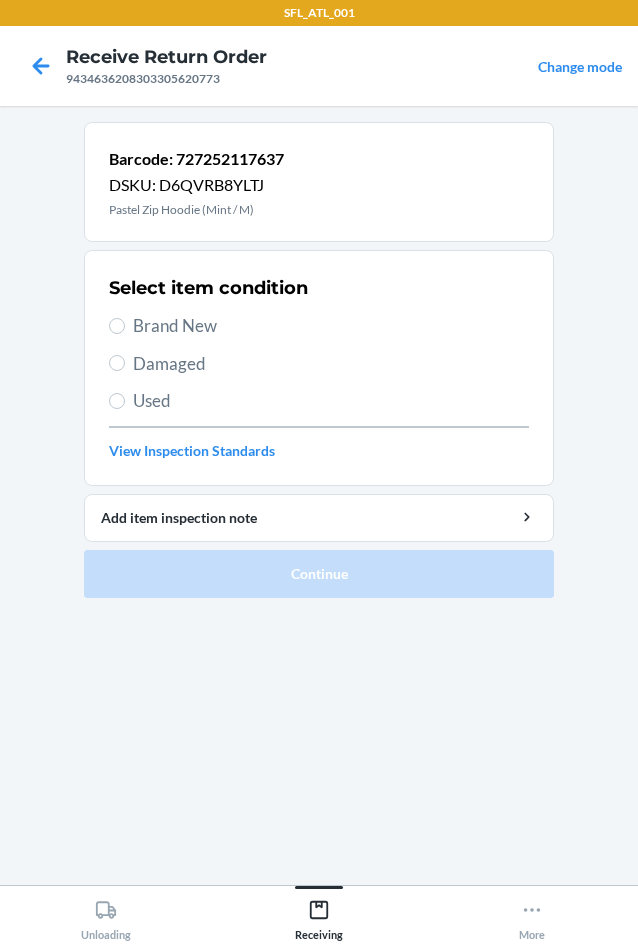 click on "Select item condition Brand New Damaged Used View Inspection Standards" at bounding box center [319, 368] 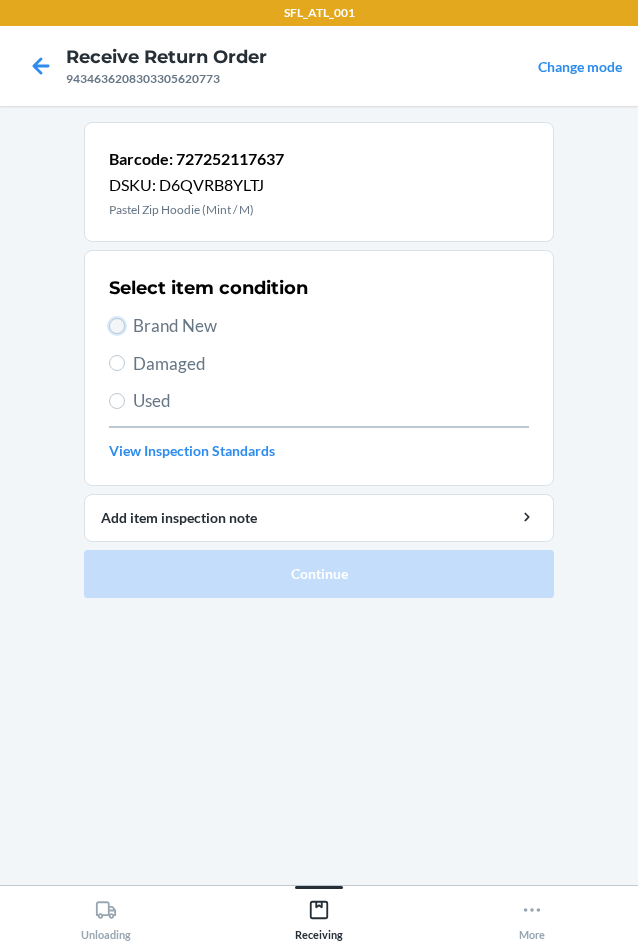 click on "Brand New" at bounding box center (117, 326) 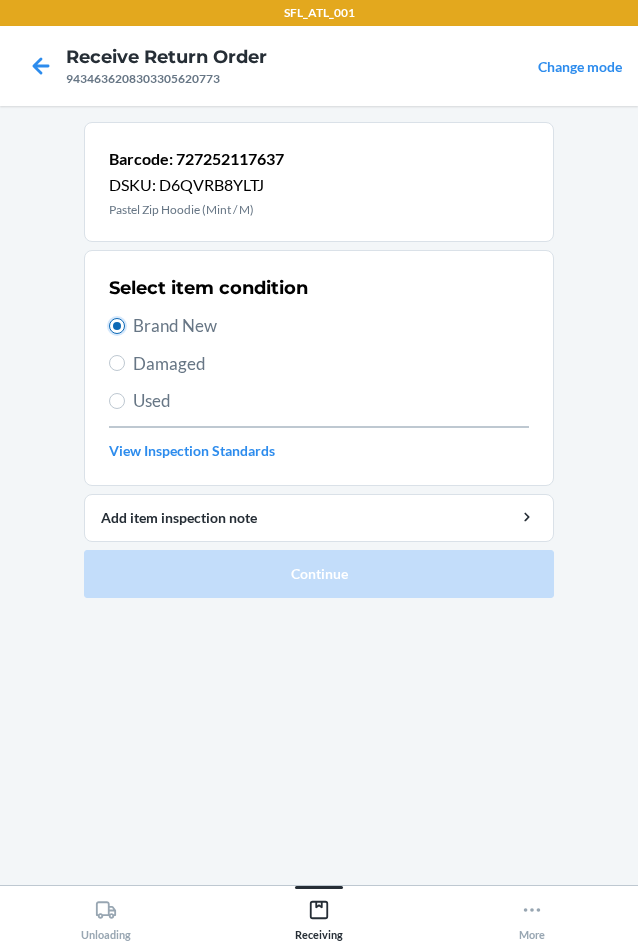 radio on "true" 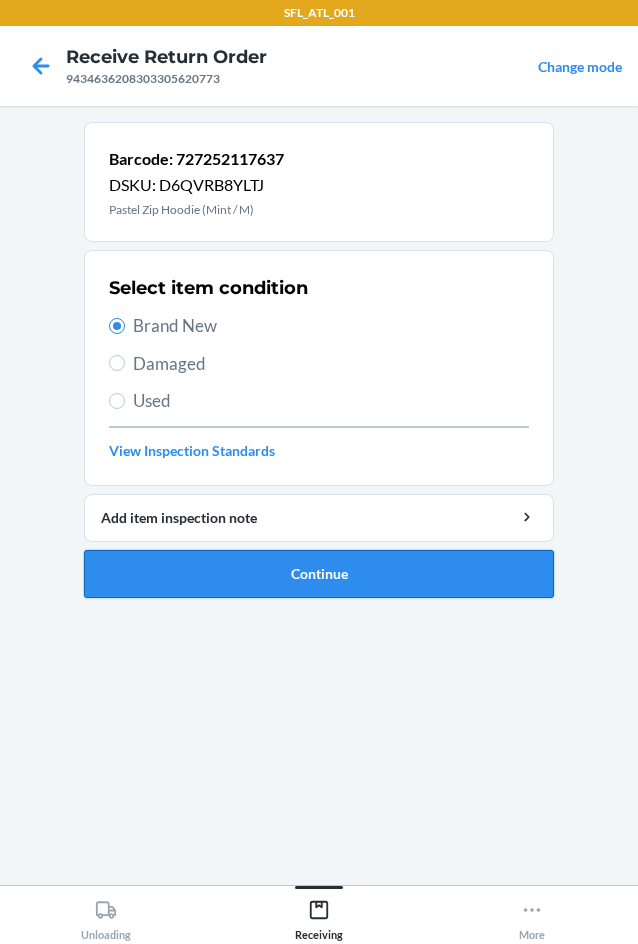 click on "Continue" at bounding box center [319, 574] 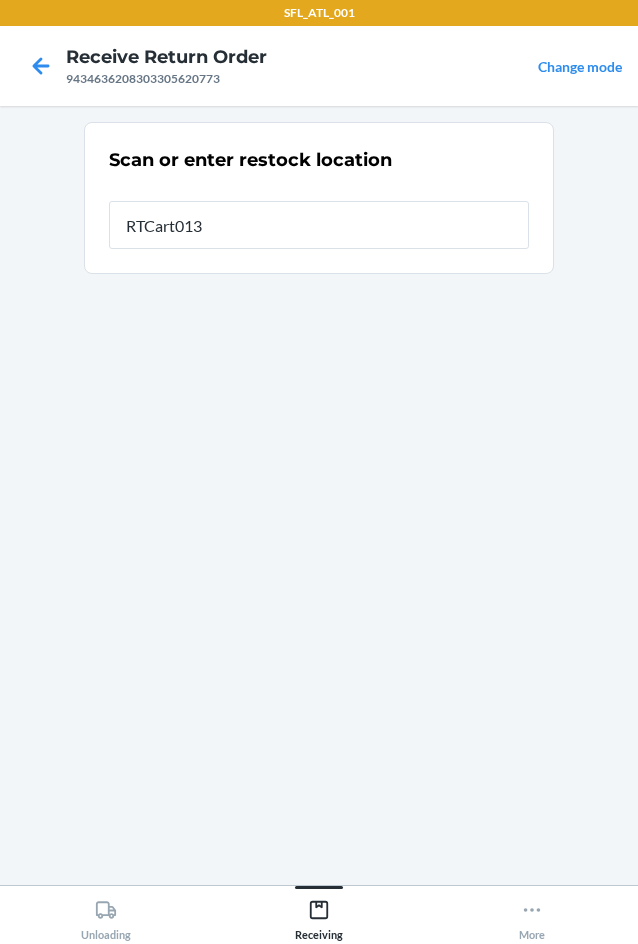 type on "RTCart013" 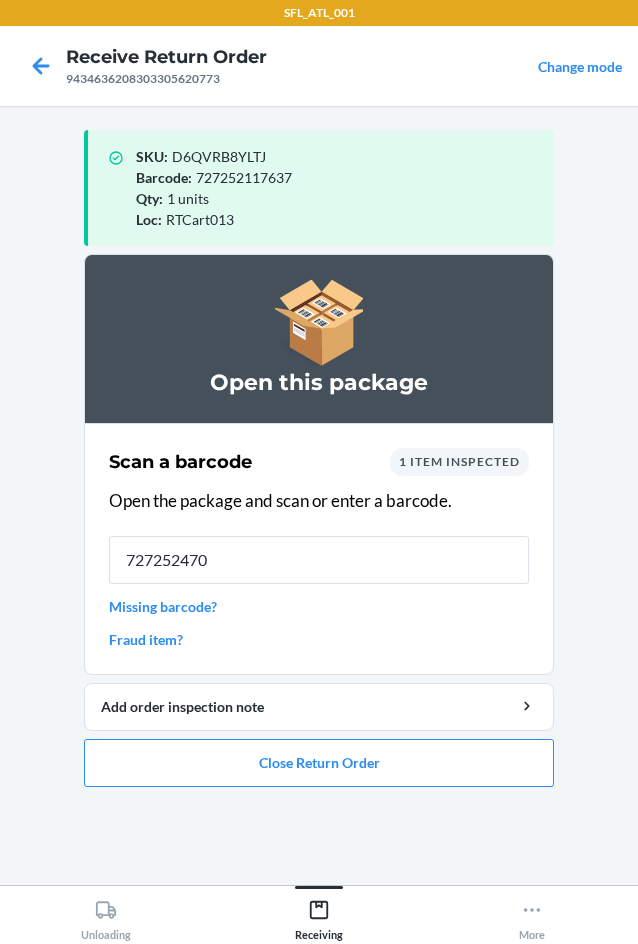 type on "7272524705" 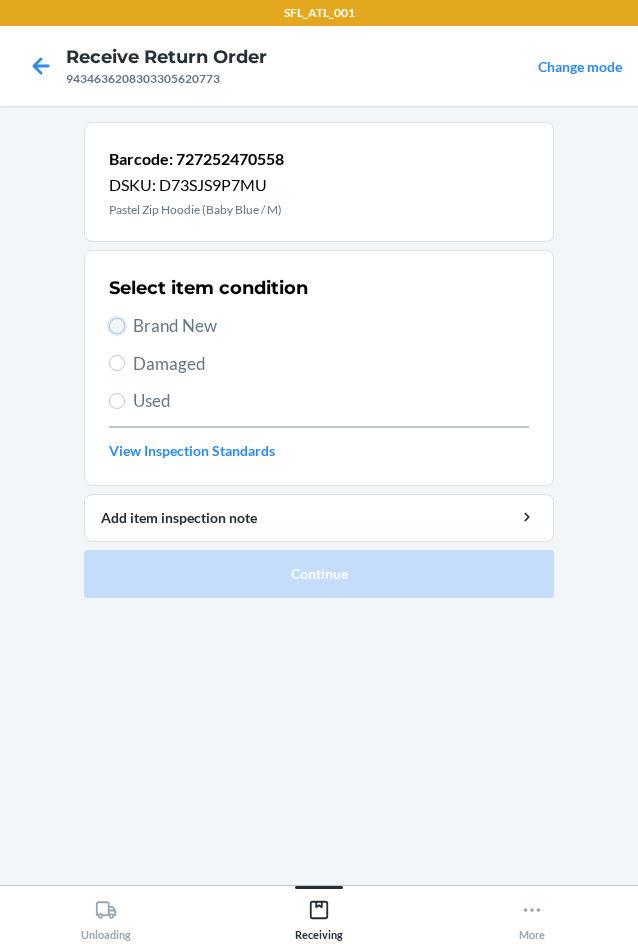 click on "Brand New" at bounding box center (117, 326) 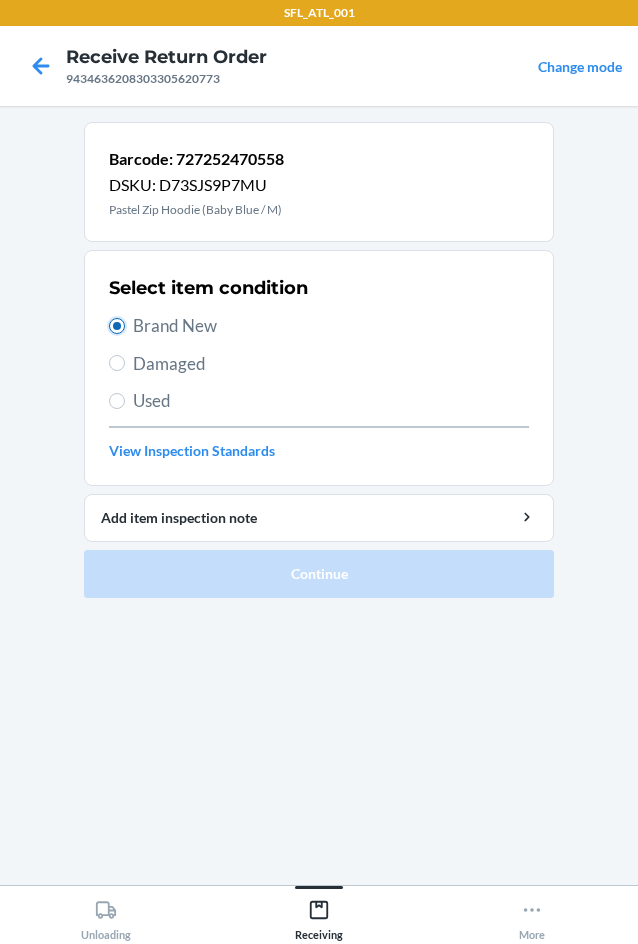 radio on "true" 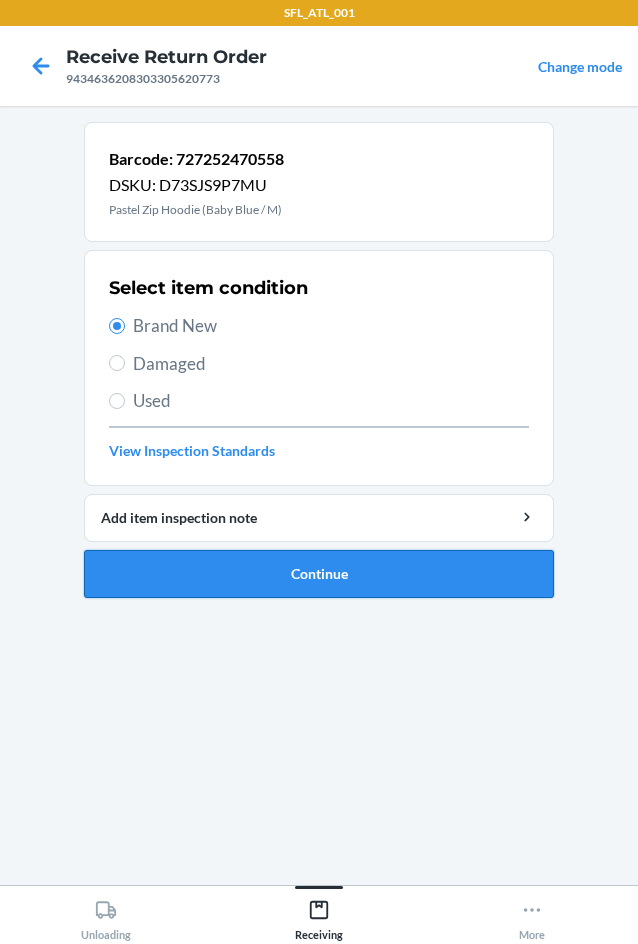 click on "Continue" at bounding box center (319, 574) 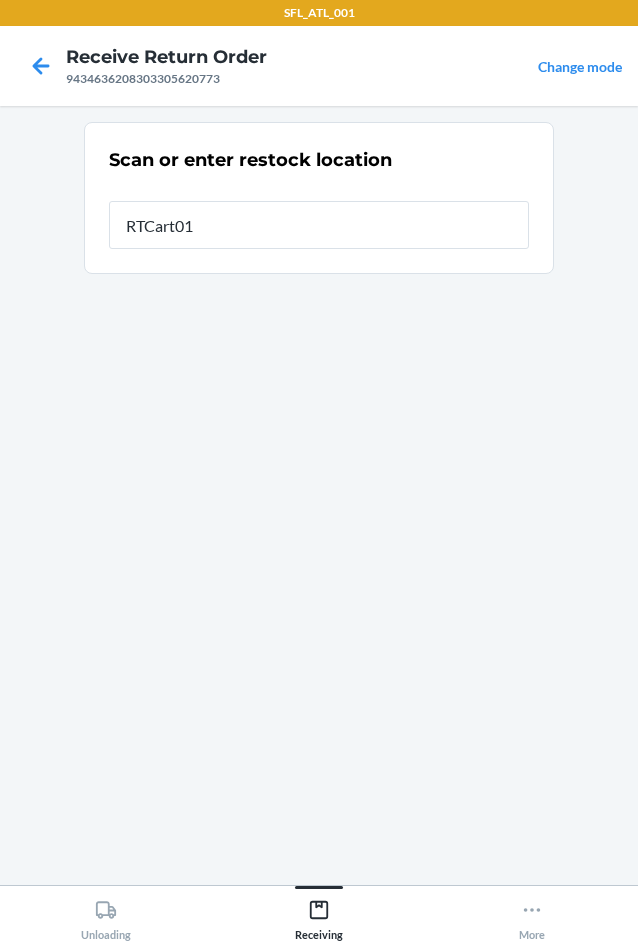 type on "RTCart013" 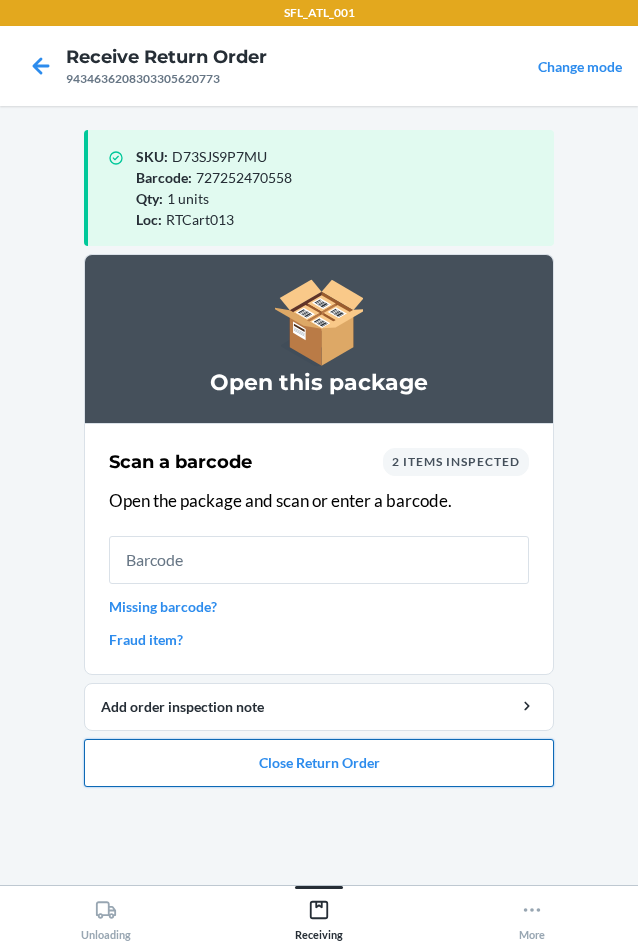 click on "Close Return Order" at bounding box center (319, 763) 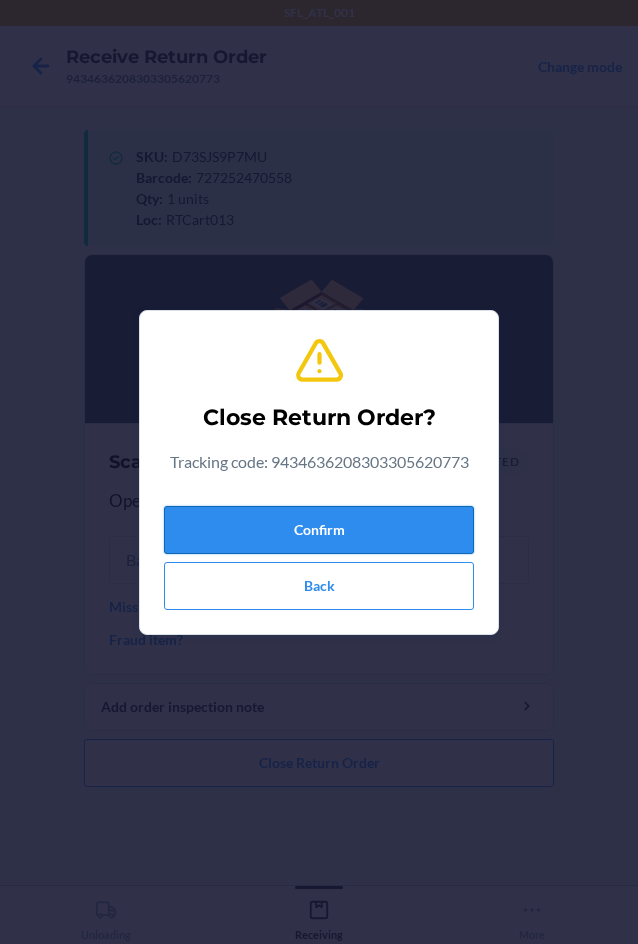 click on "Confirm" at bounding box center [319, 530] 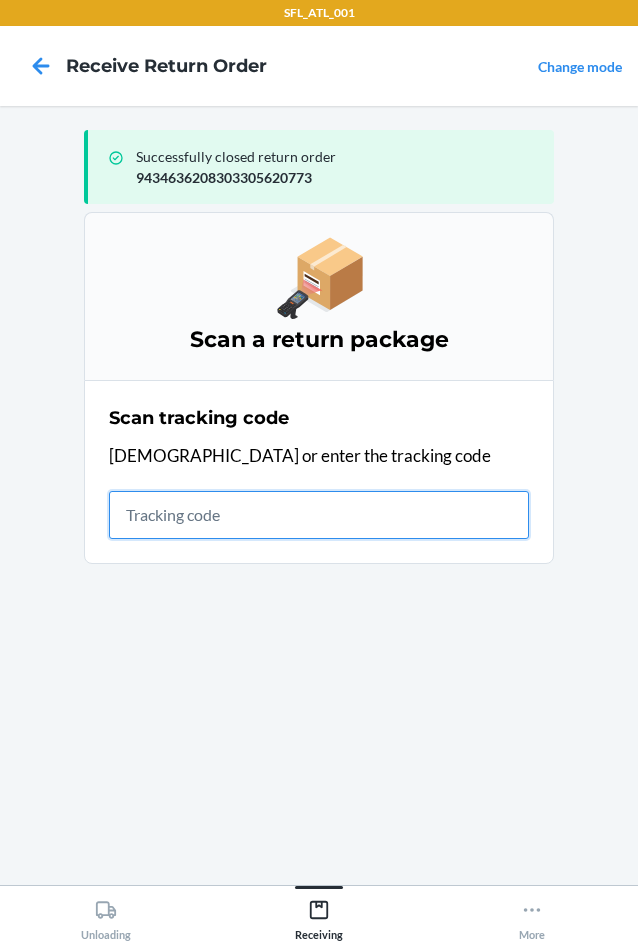 click at bounding box center [319, 515] 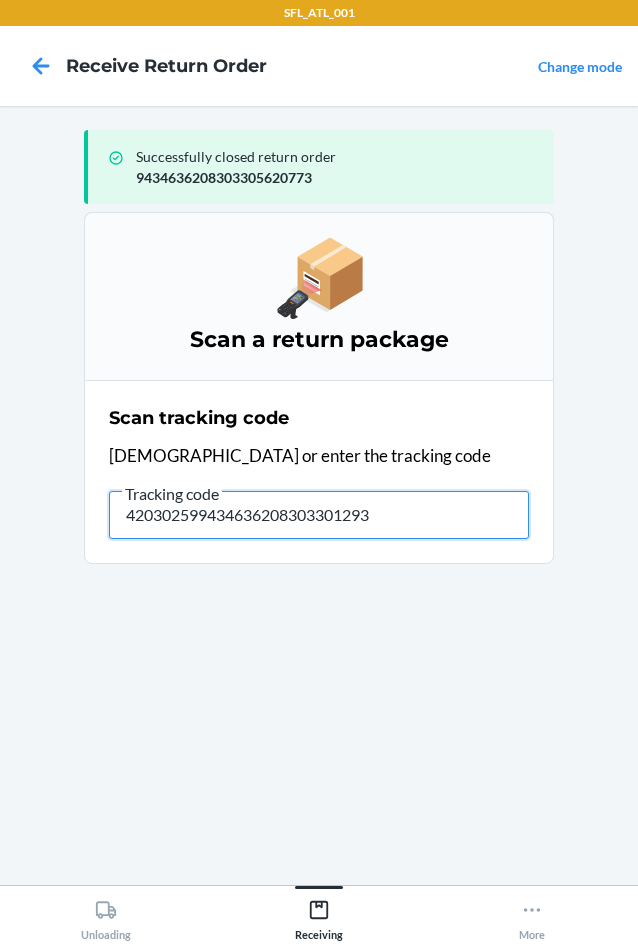 type on "4203025994346362083033012939" 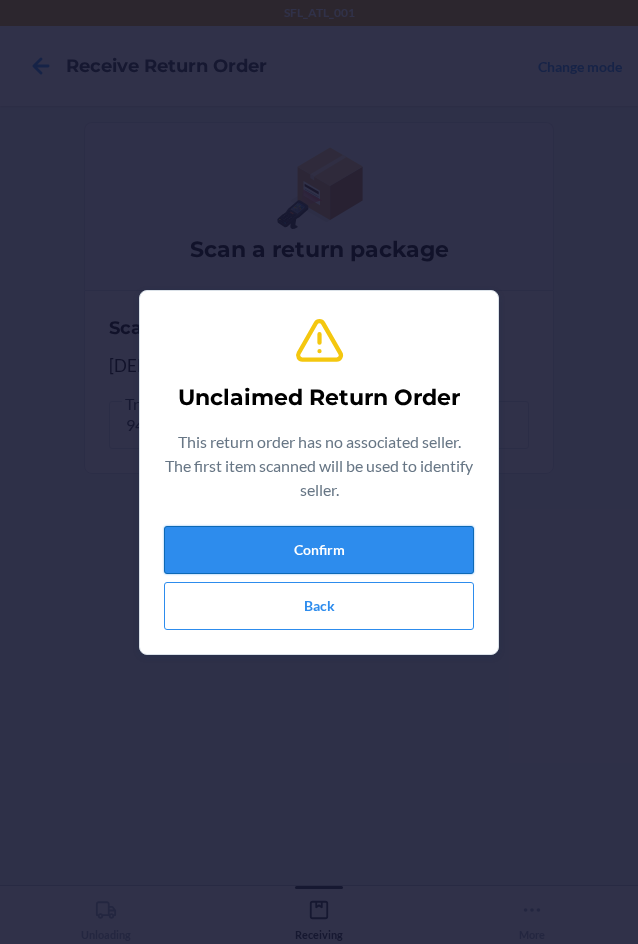 click on "Confirm" at bounding box center (319, 550) 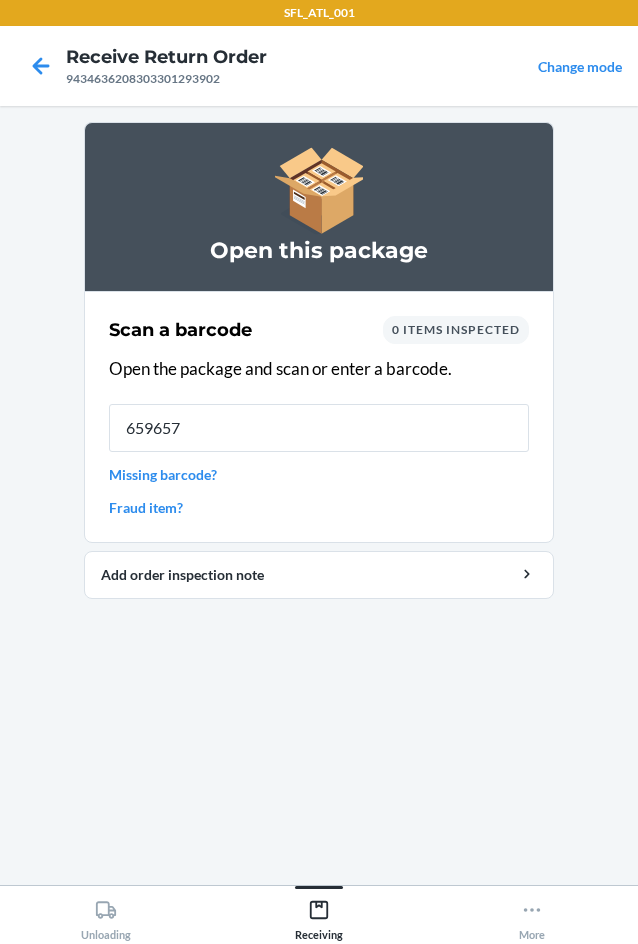 type on "6596570" 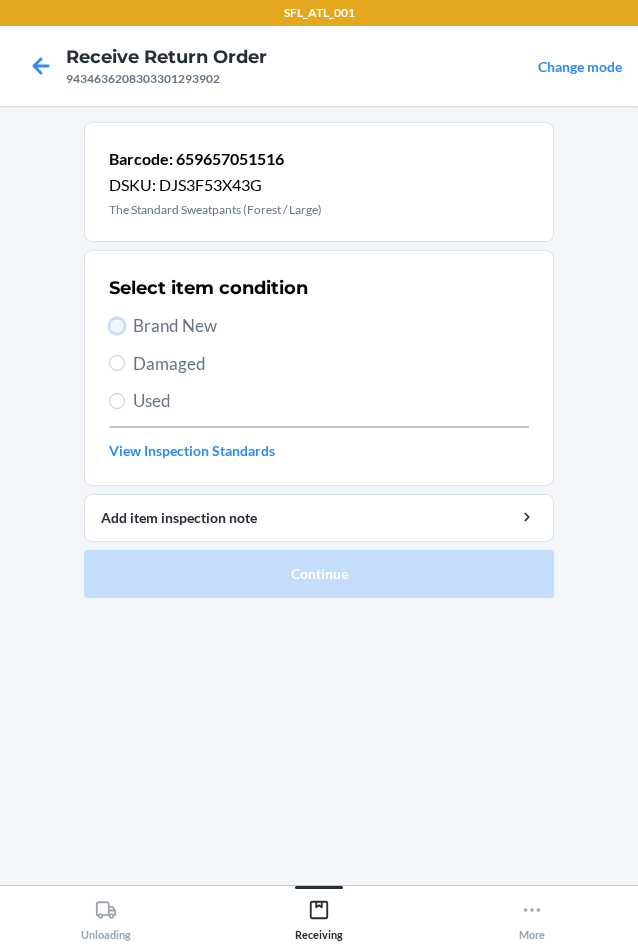 click on "Brand New" at bounding box center (117, 326) 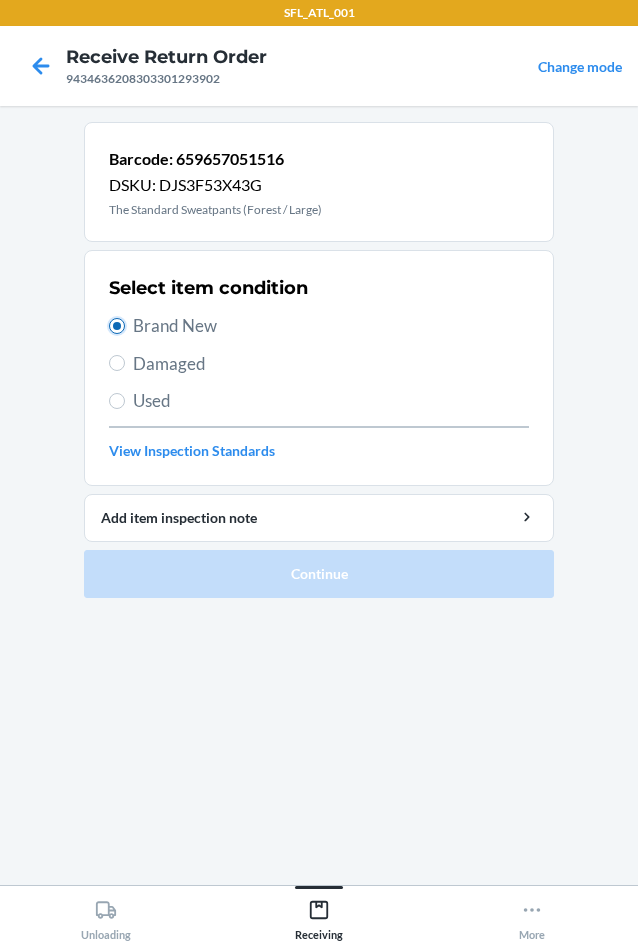 radio on "true" 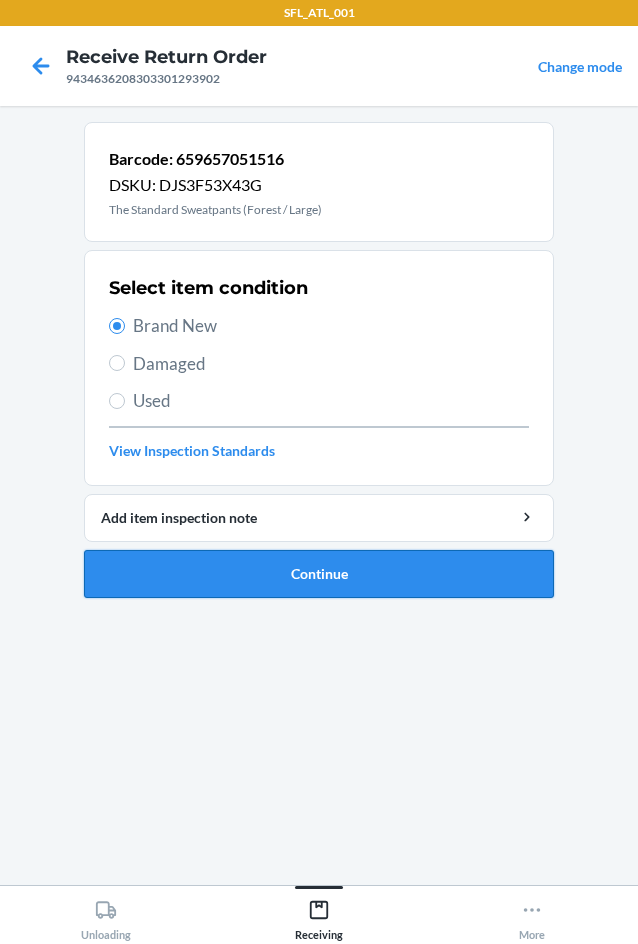 click on "Continue" at bounding box center (319, 574) 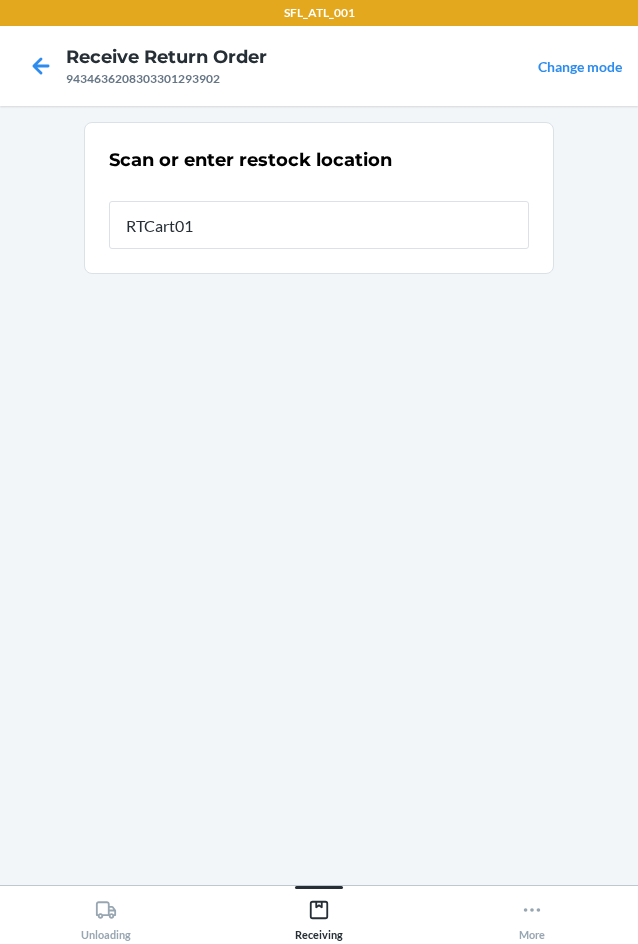 type on "RTCart013" 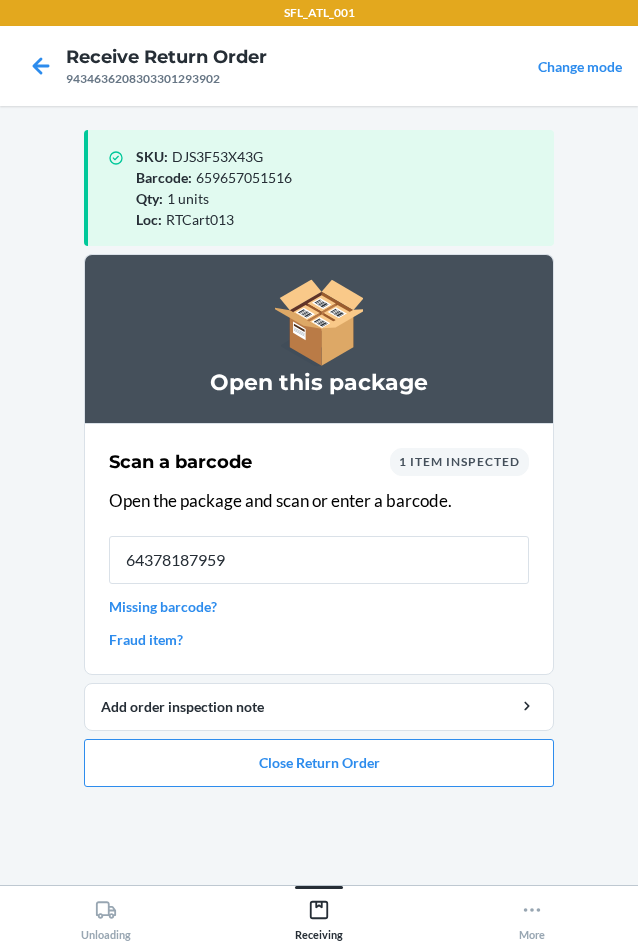 type on "643781879597" 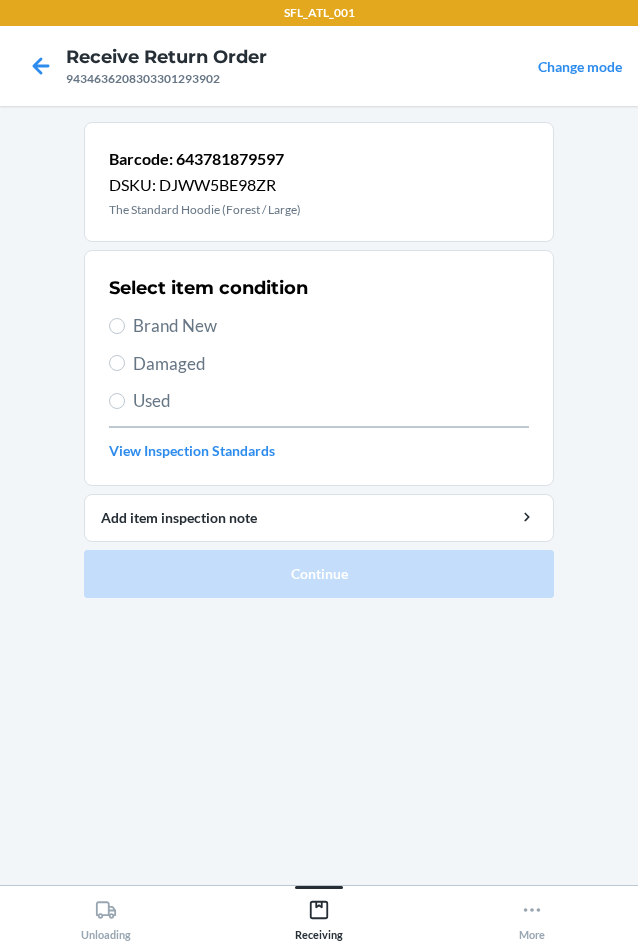 click on "Brand New" at bounding box center [319, 326] 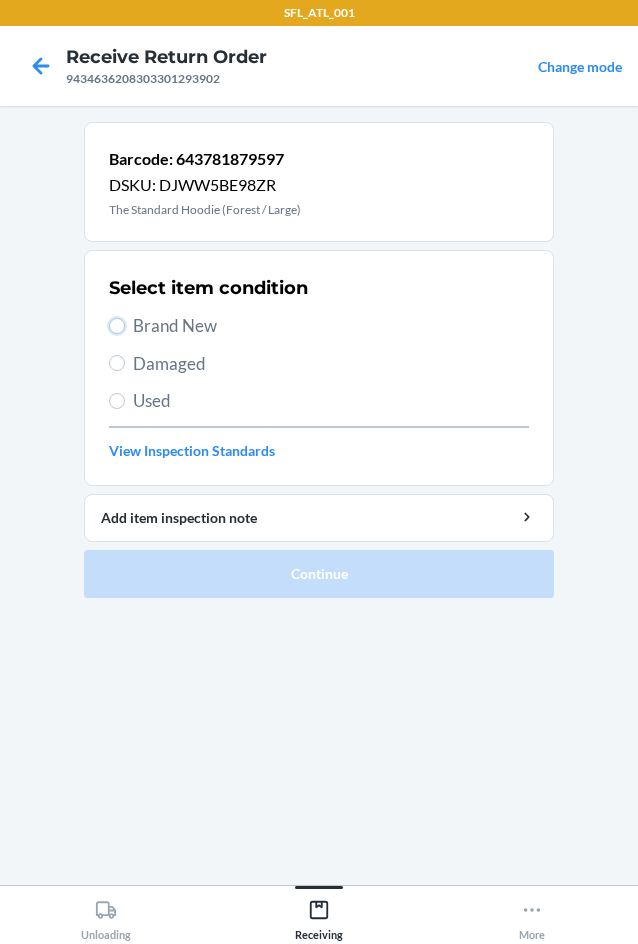 click on "Brand New" at bounding box center (117, 326) 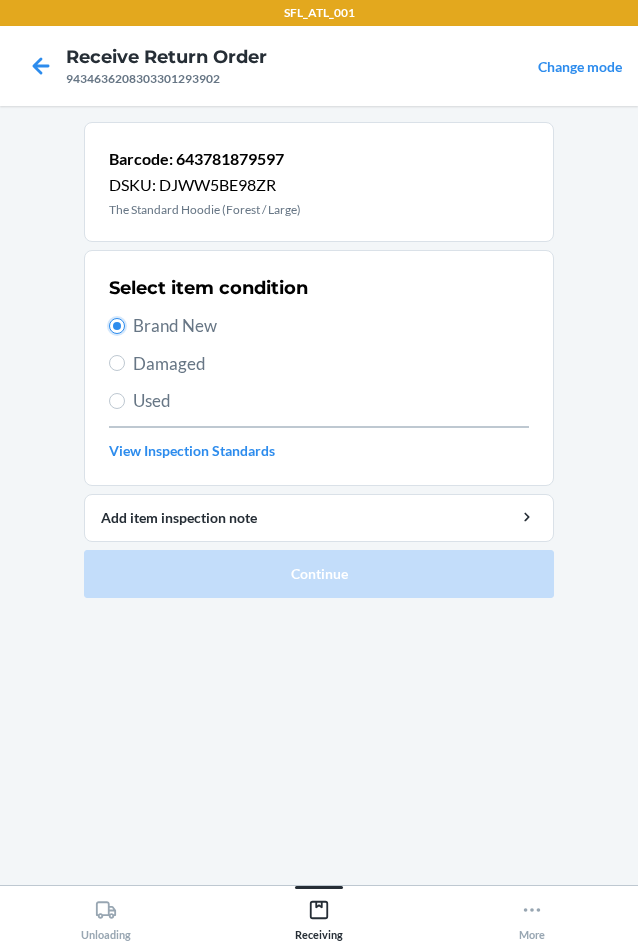 radio on "true" 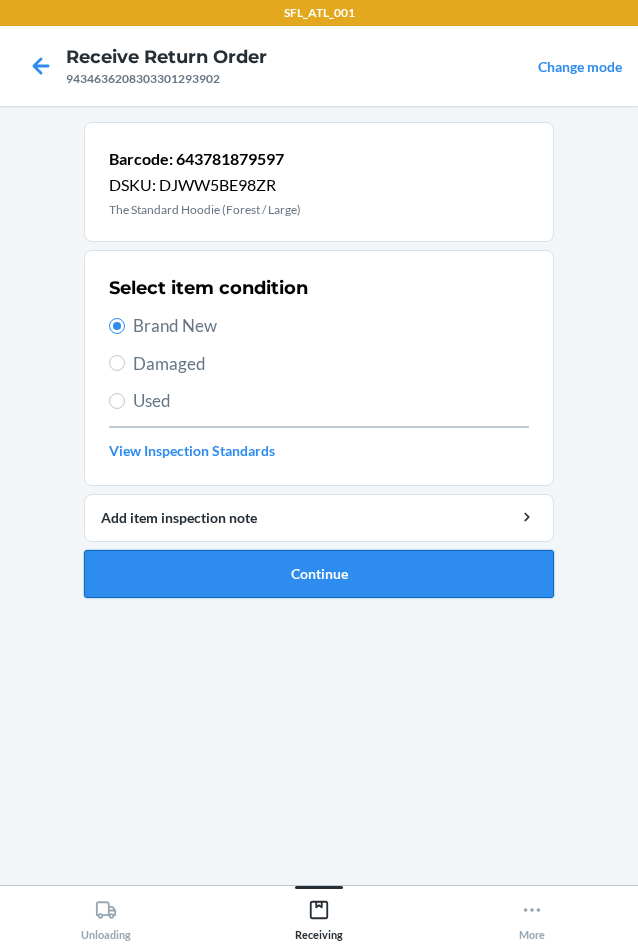 click on "Continue" at bounding box center (319, 574) 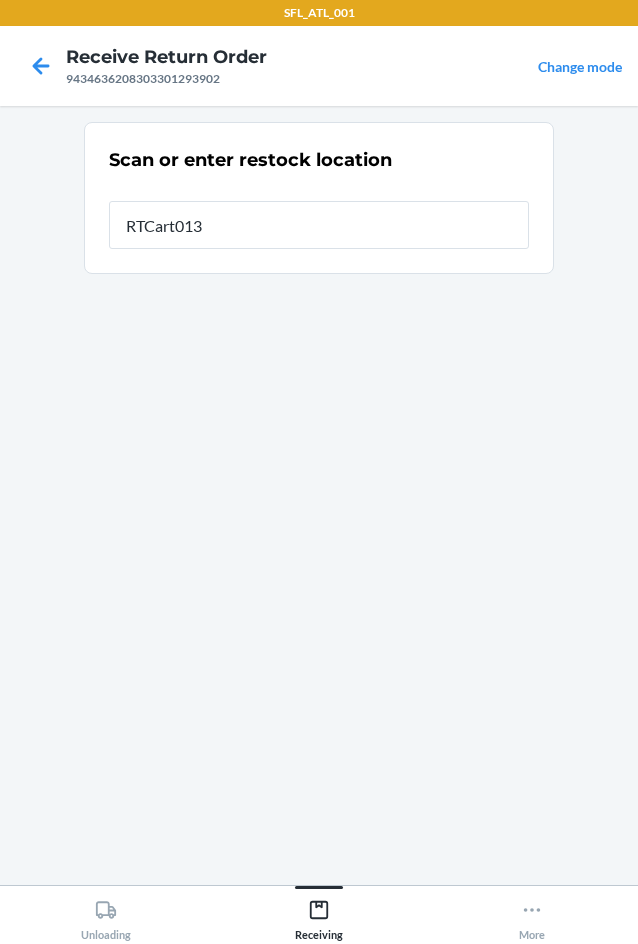 type on "RTCart013" 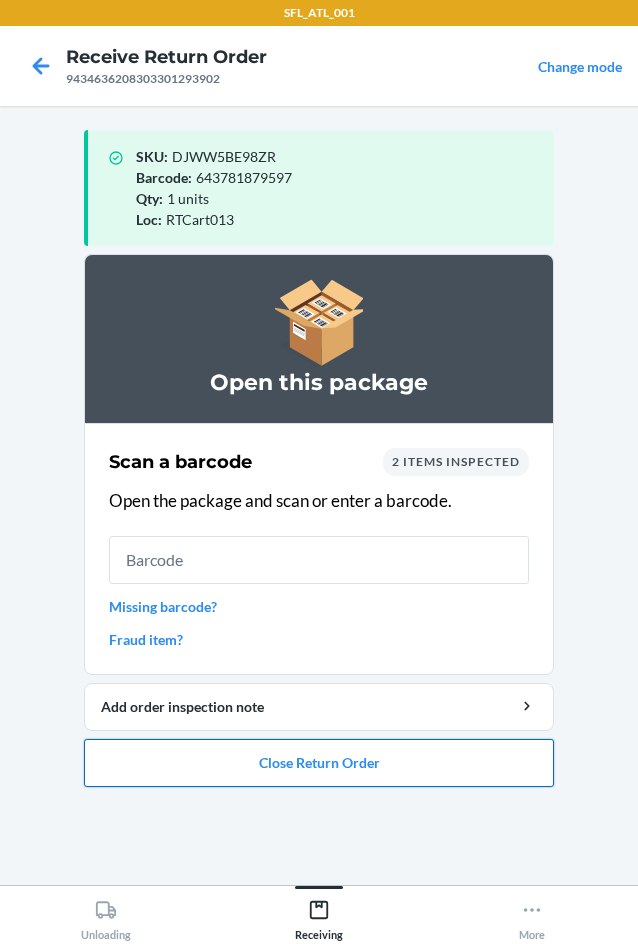 click on "Close Return Order" at bounding box center [319, 763] 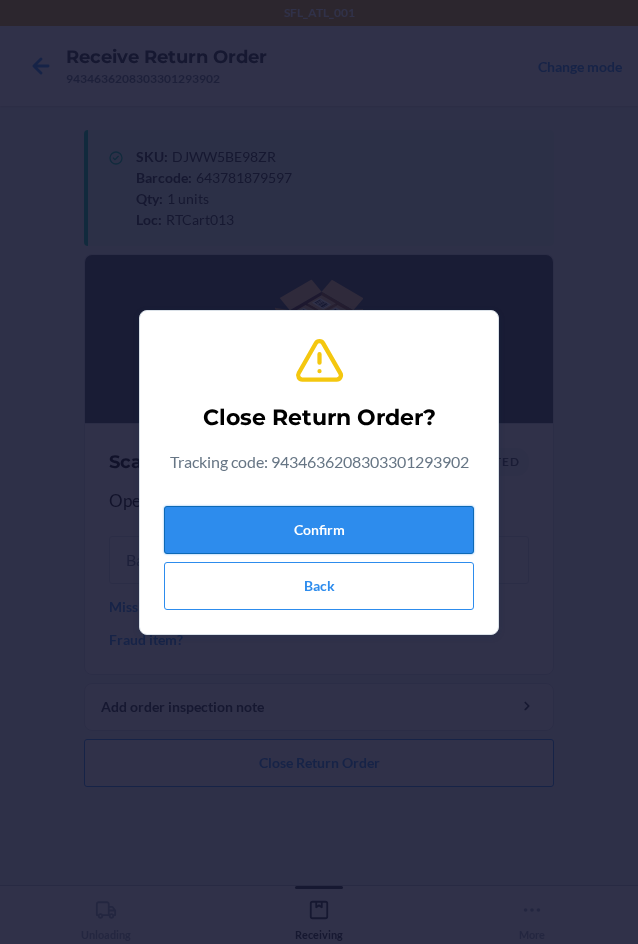 click on "Confirm" at bounding box center (319, 530) 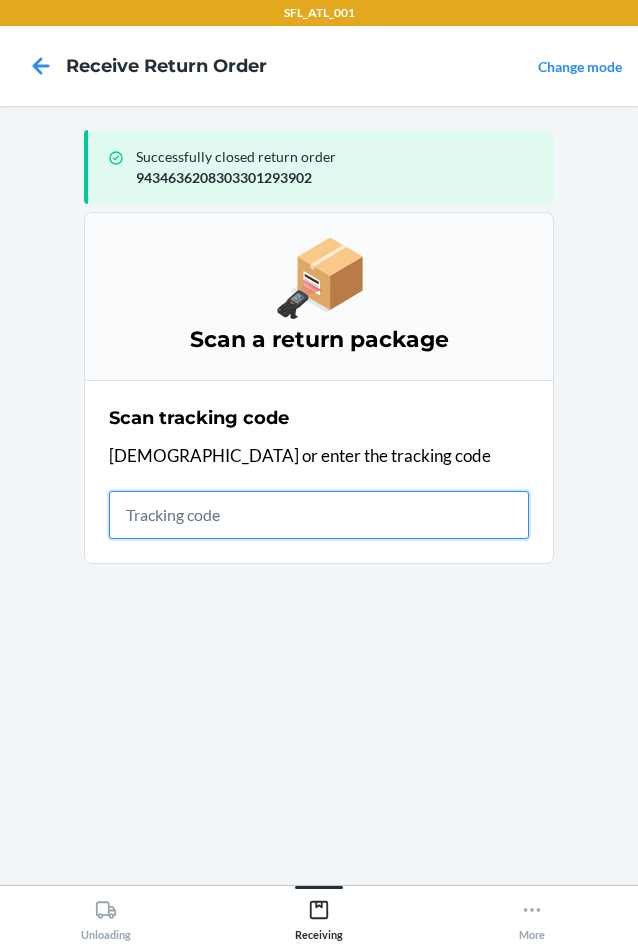 click at bounding box center [319, 515] 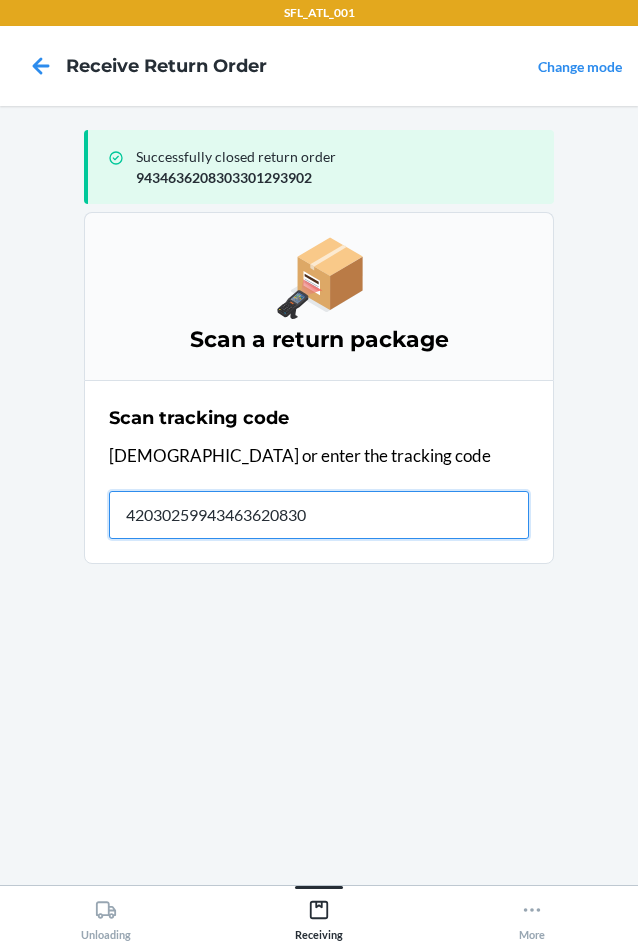 type on "420302599434636208303" 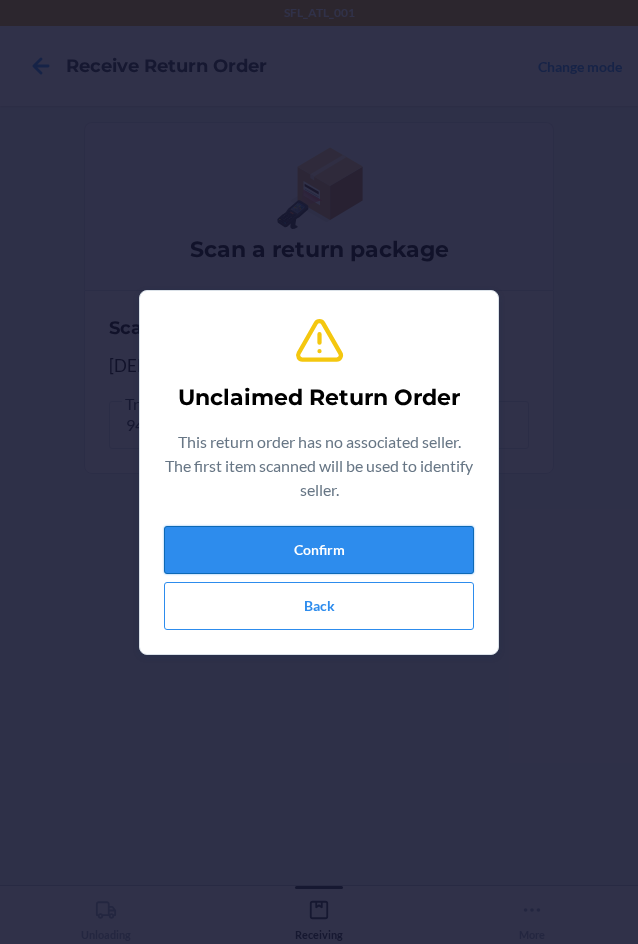 click on "Confirm" at bounding box center [319, 550] 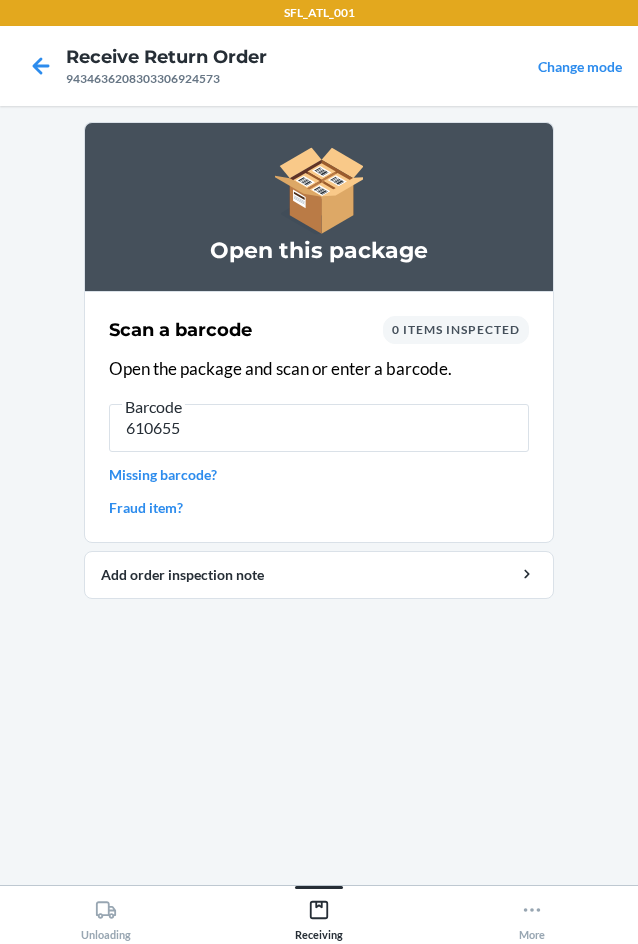 type on "6106556" 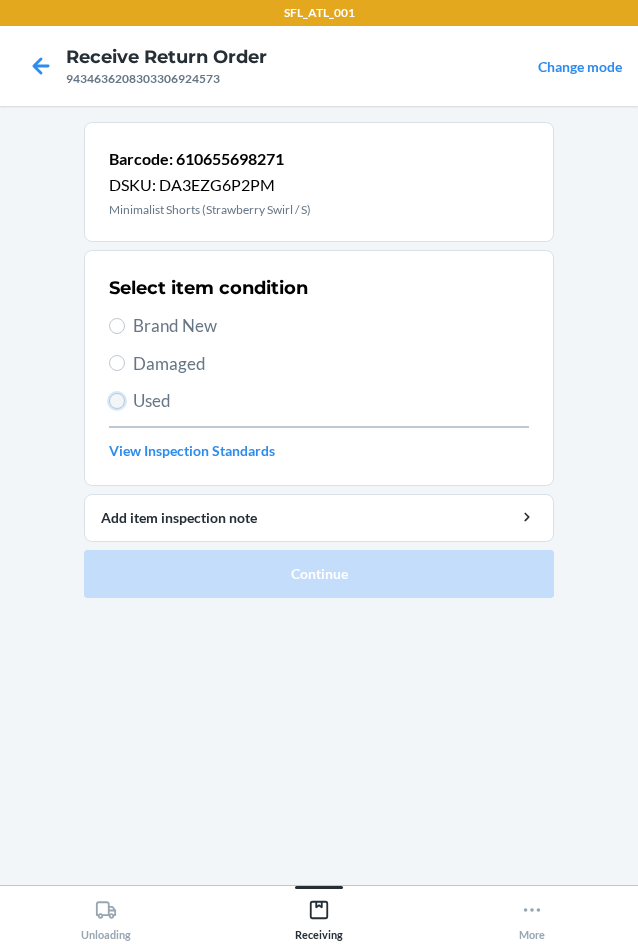click on "Used" at bounding box center (117, 401) 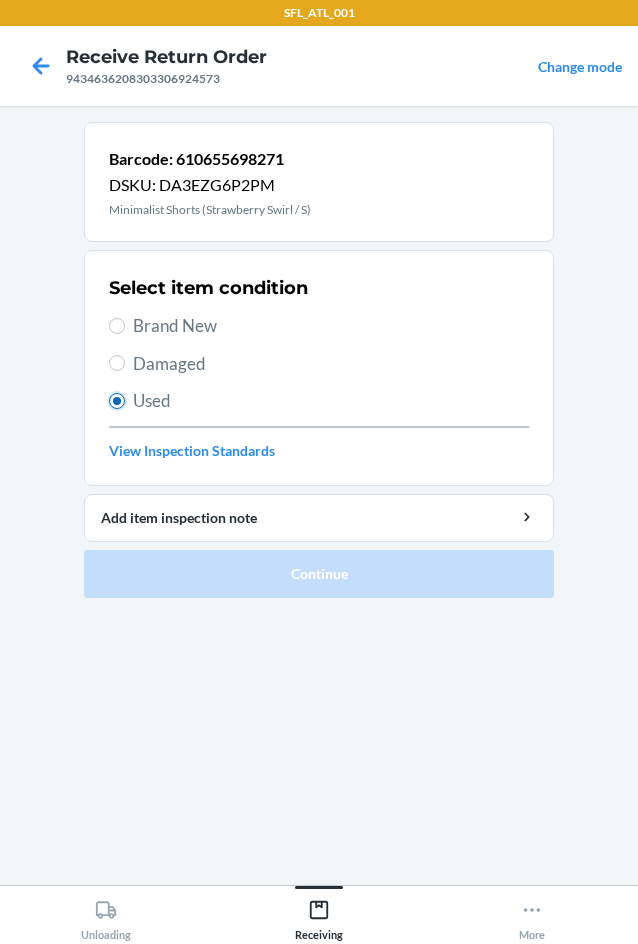 radio on "true" 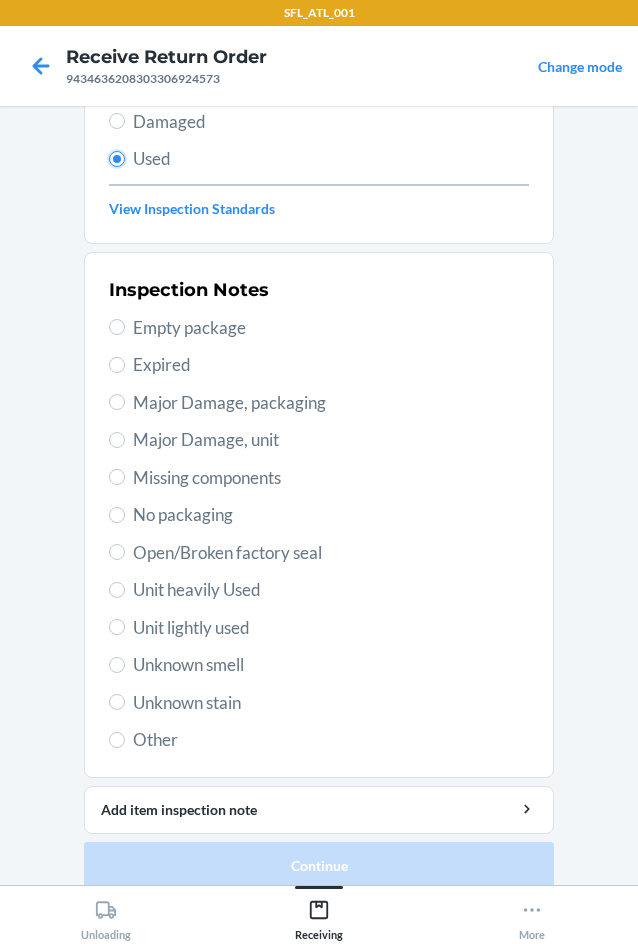 scroll, scrollTop: 263, scrollLeft: 0, axis: vertical 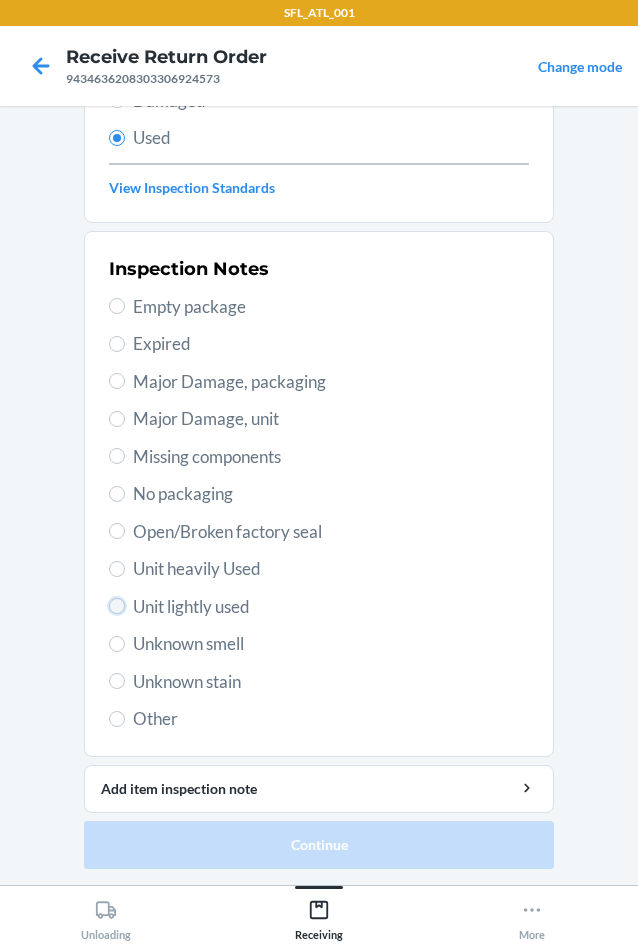 click on "Unit lightly used" at bounding box center (117, 606) 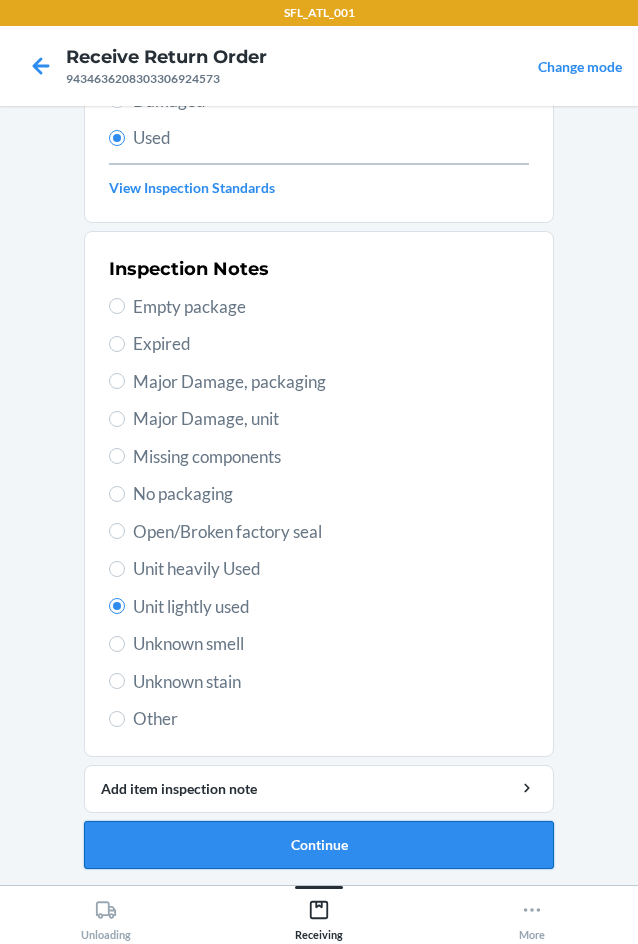 click on "Continue" at bounding box center (319, 845) 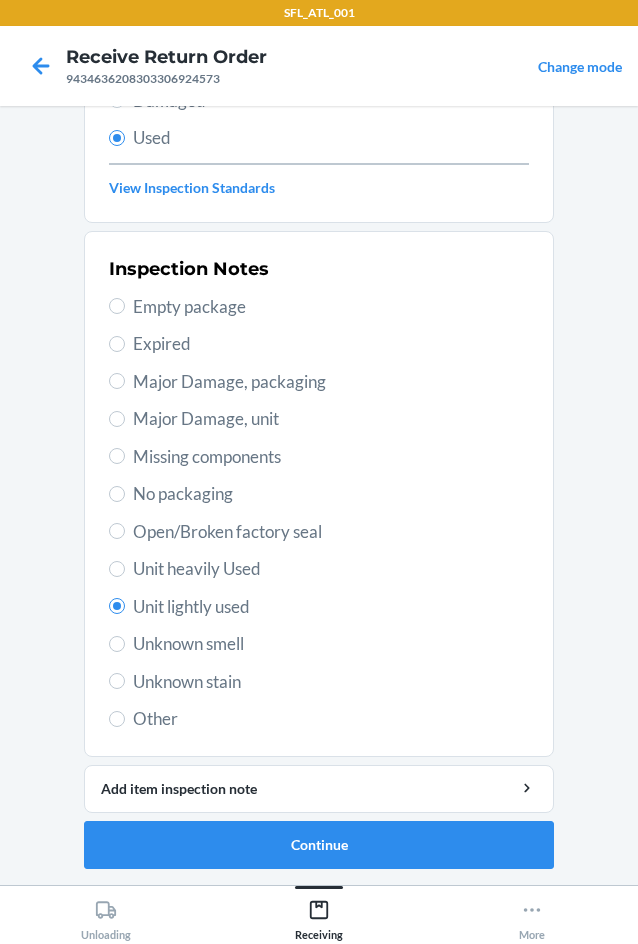 scroll, scrollTop: 0, scrollLeft: 0, axis: both 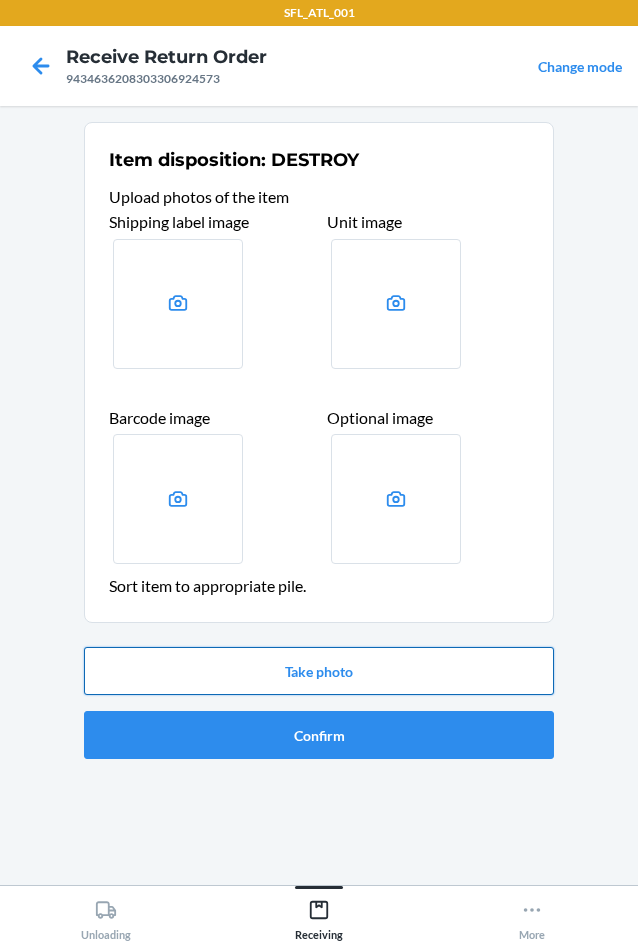 click on "Take photo" at bounding box center (319, 671) 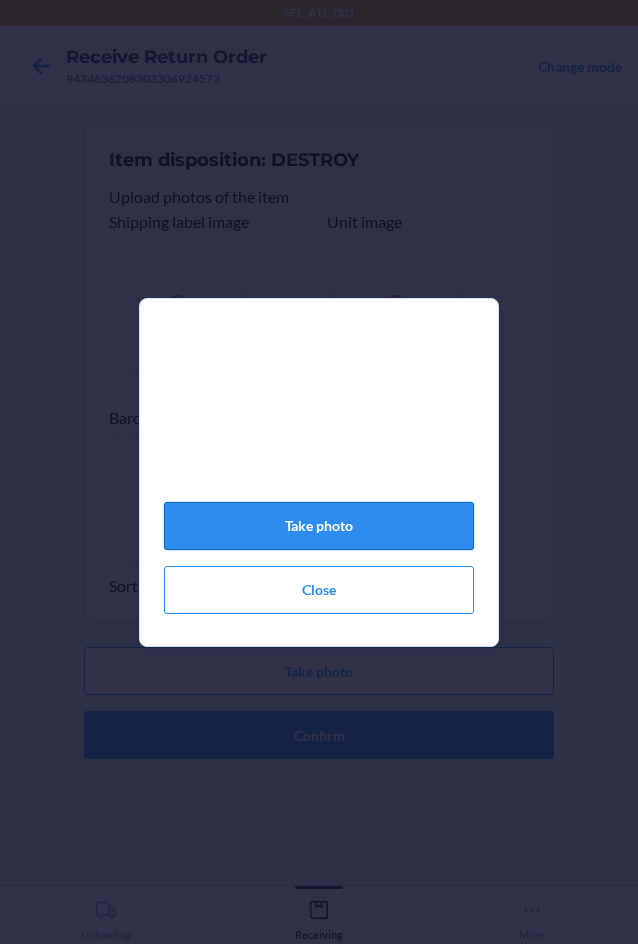 click on "Take photo" 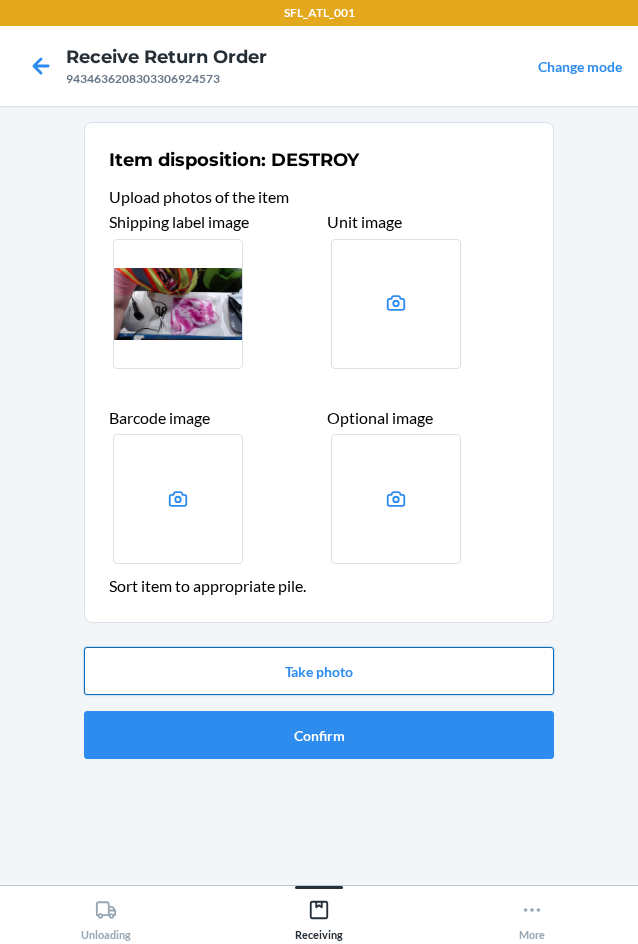 click on "Take photo" at bounding box center (319, 671) 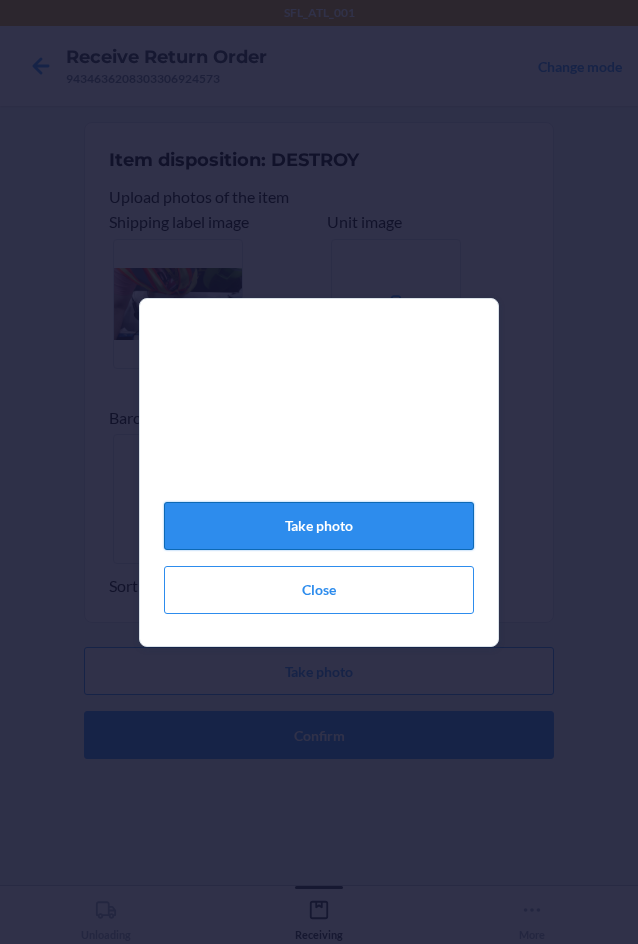 click on "Take photo" 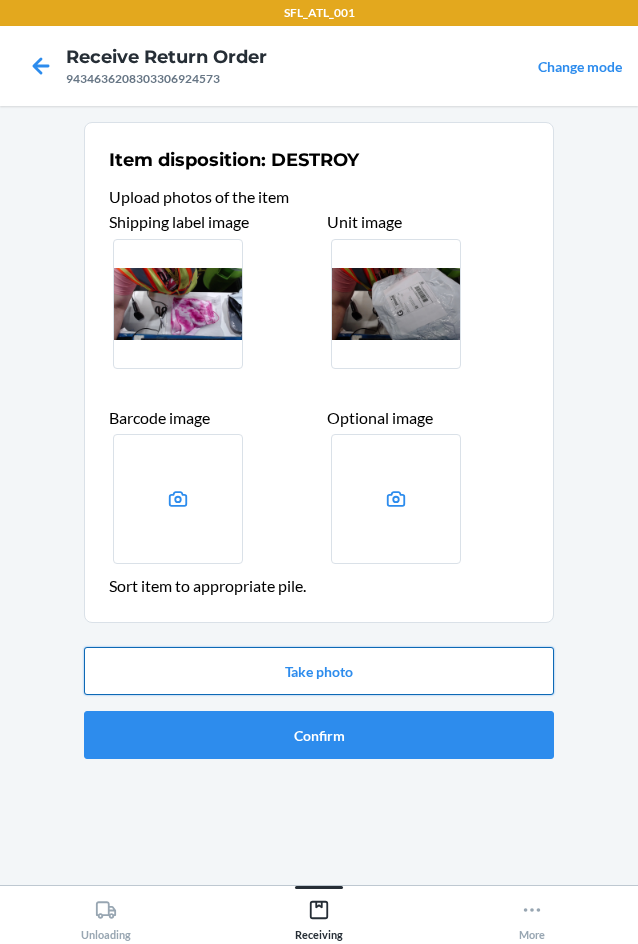click on "Take photo" at bounding box center (319, 671) 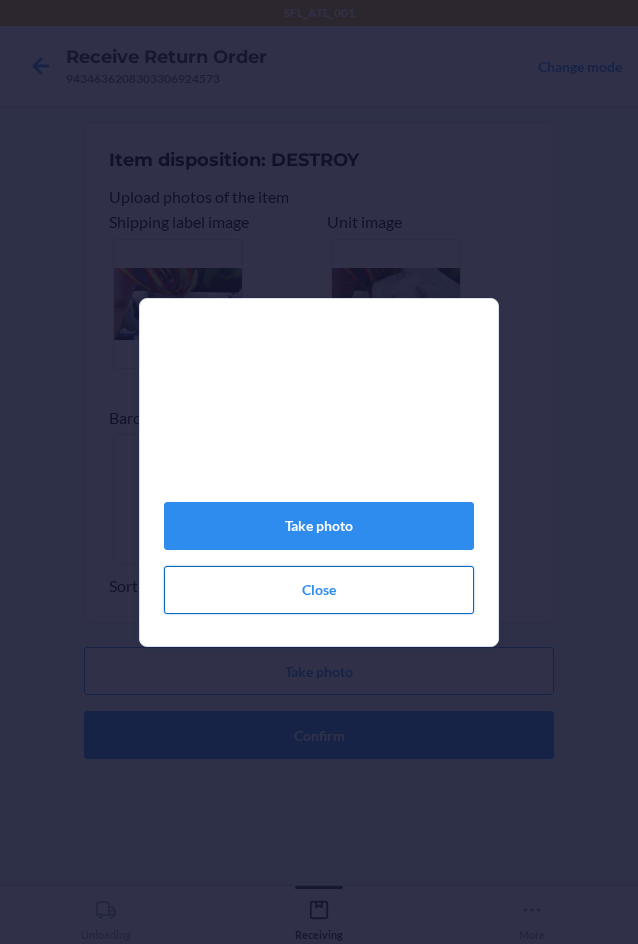 click on "Close" 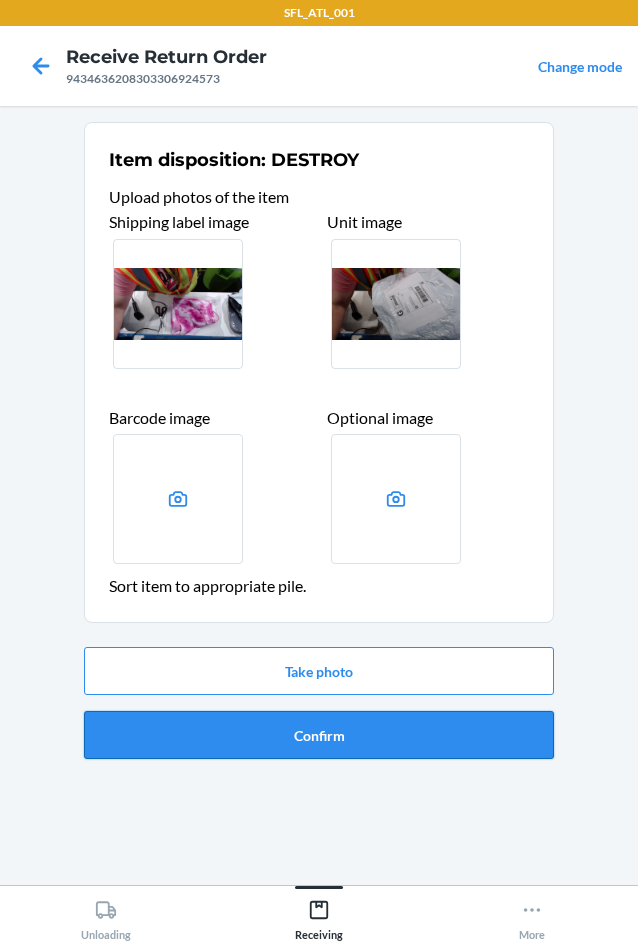 click on "Confirm" at bounding box center (319, 735) 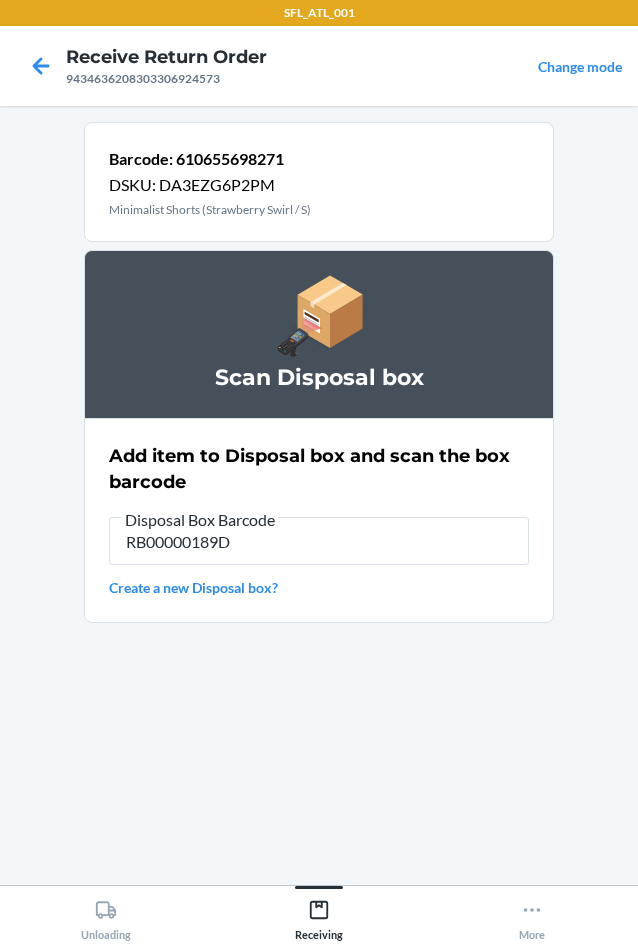 type on "RB00000189D" 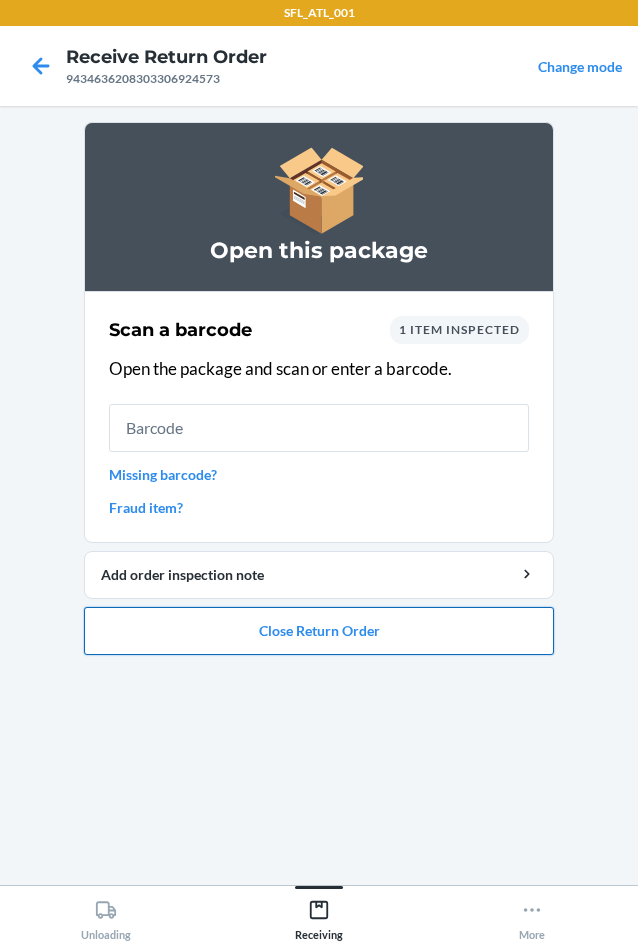 click on "Close Return Order" at bounding box center (319, 631) 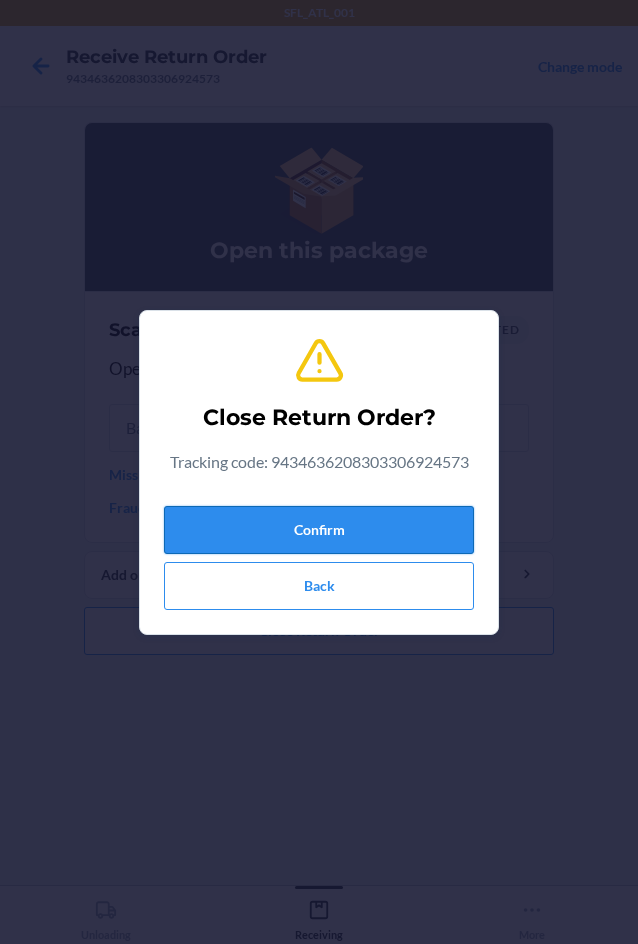 click on "Confirm" at bounding box center (319, 530) 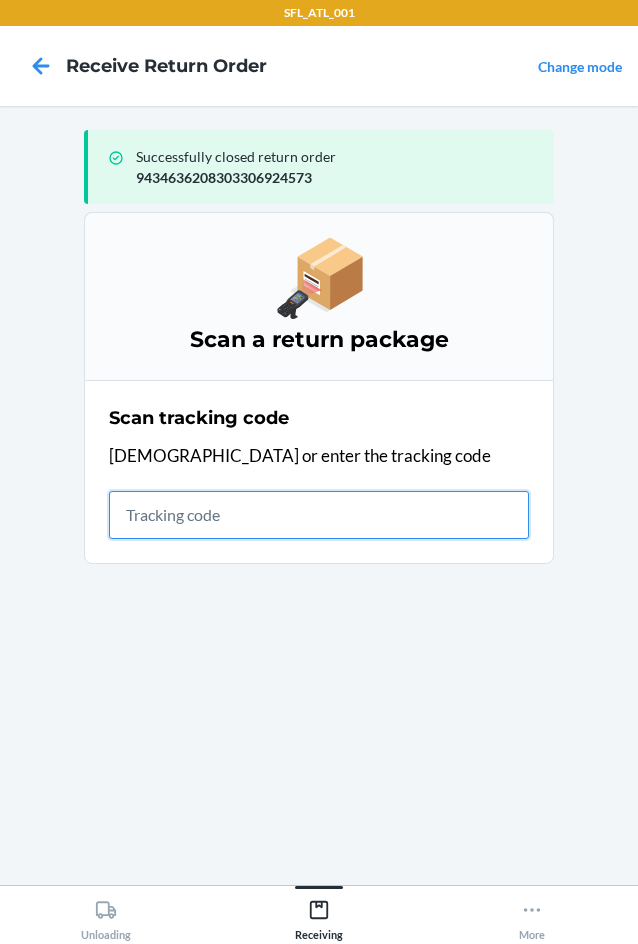 click at bounding box center [319, 515] 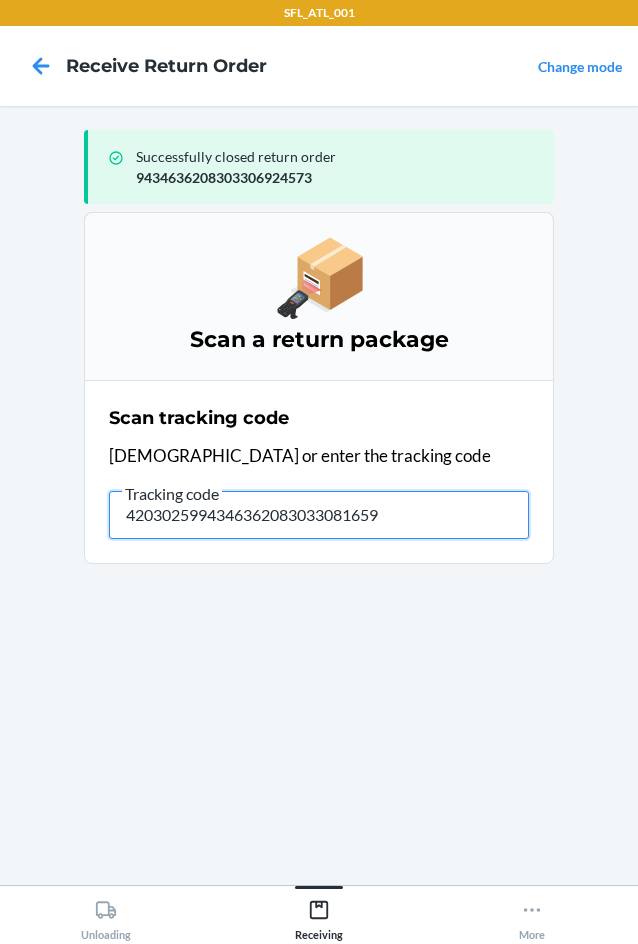 type on "42030259943463620830330816597" 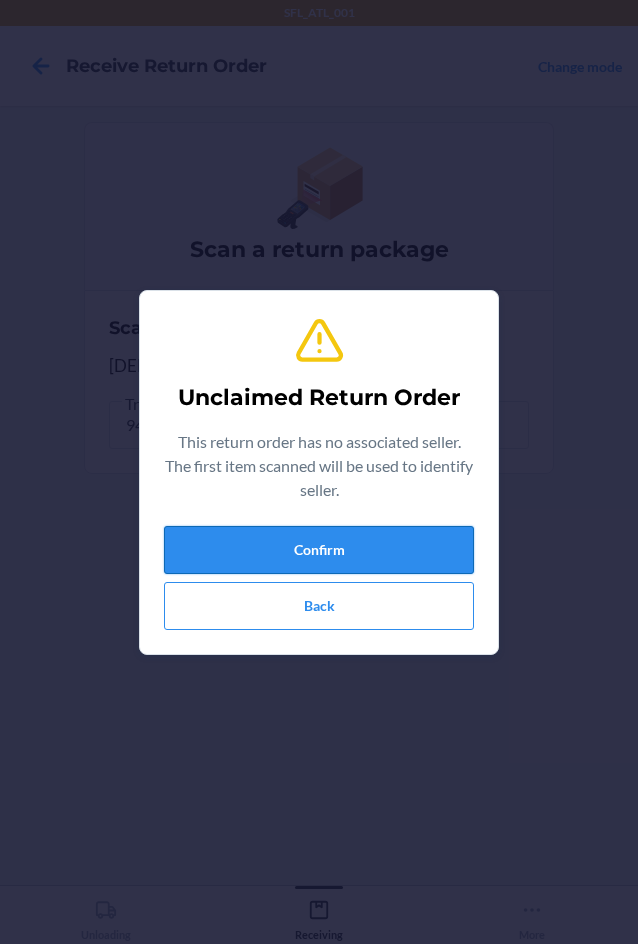 click on "Confirm" at bounding box center (319, 550) 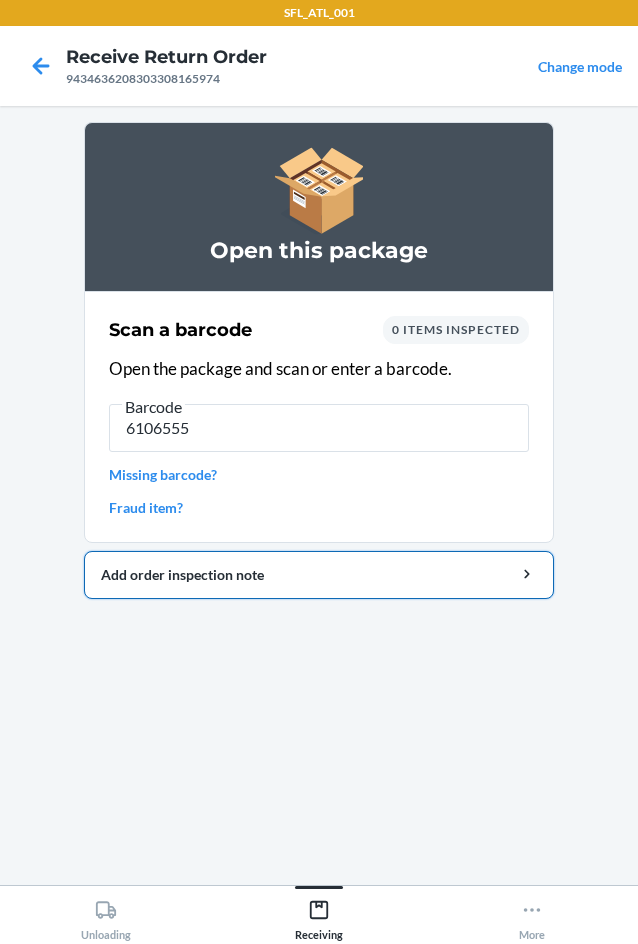 type on "61065558" 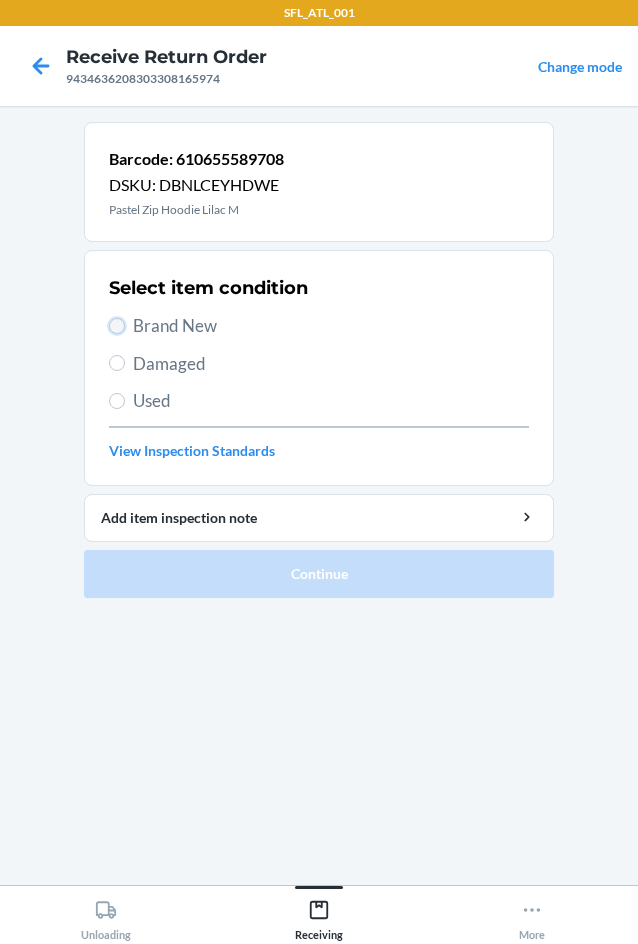click on "Brand New" at bounding box center (117, 326) 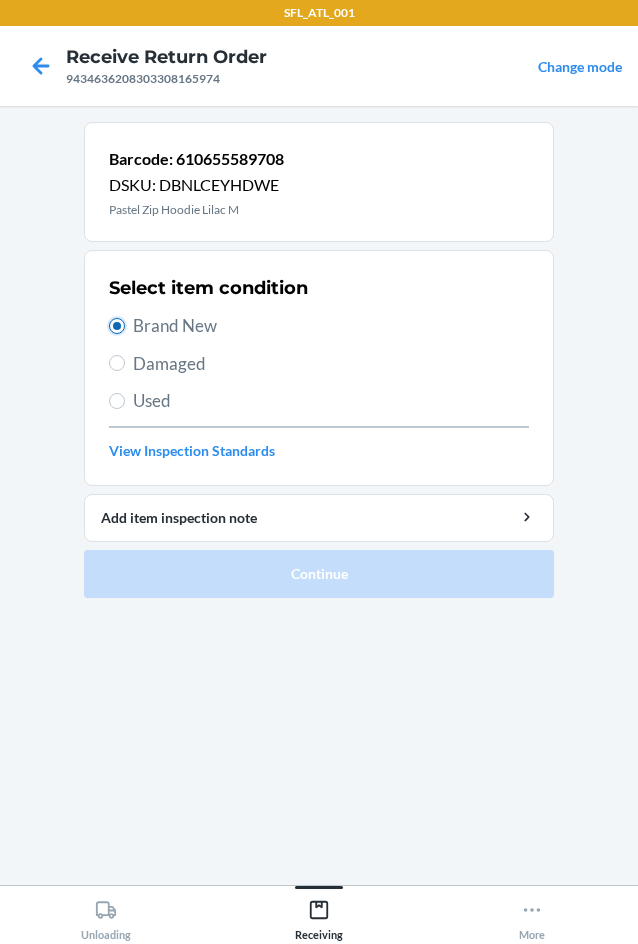 radio on "true" 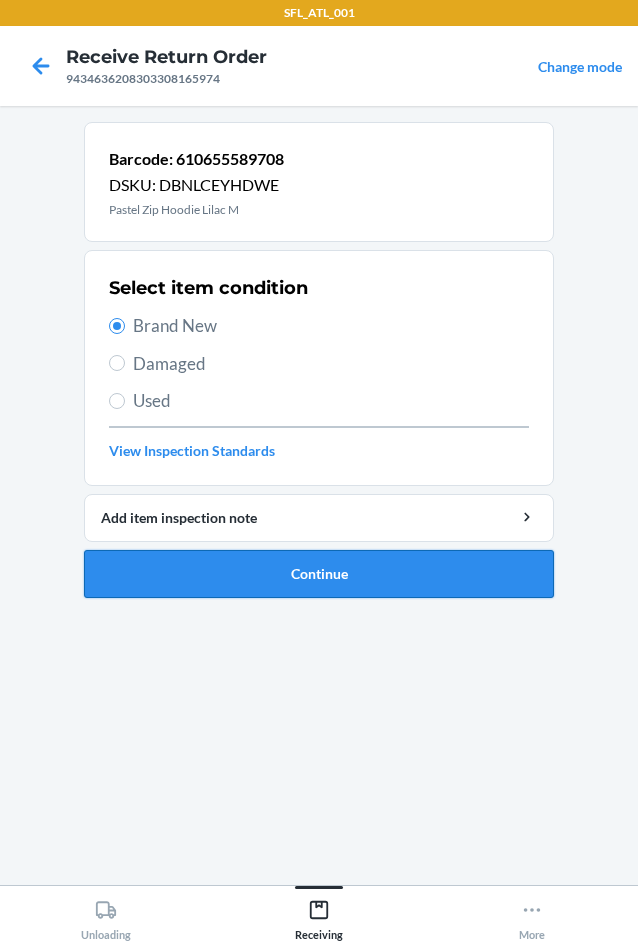click on "Continue" at bounding box center (319, 574) 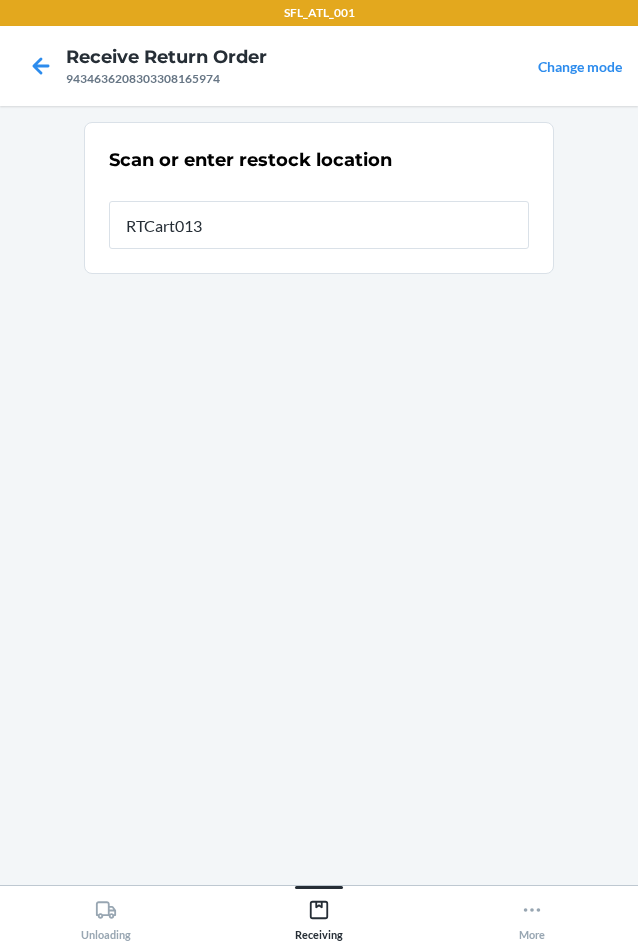 type on "RTCart013" 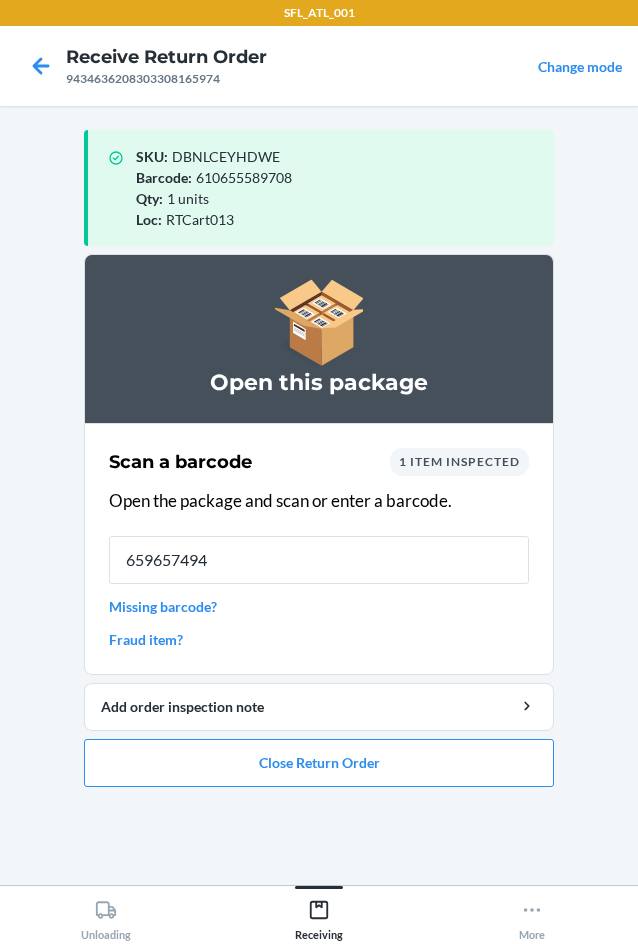 type on "6596574946" 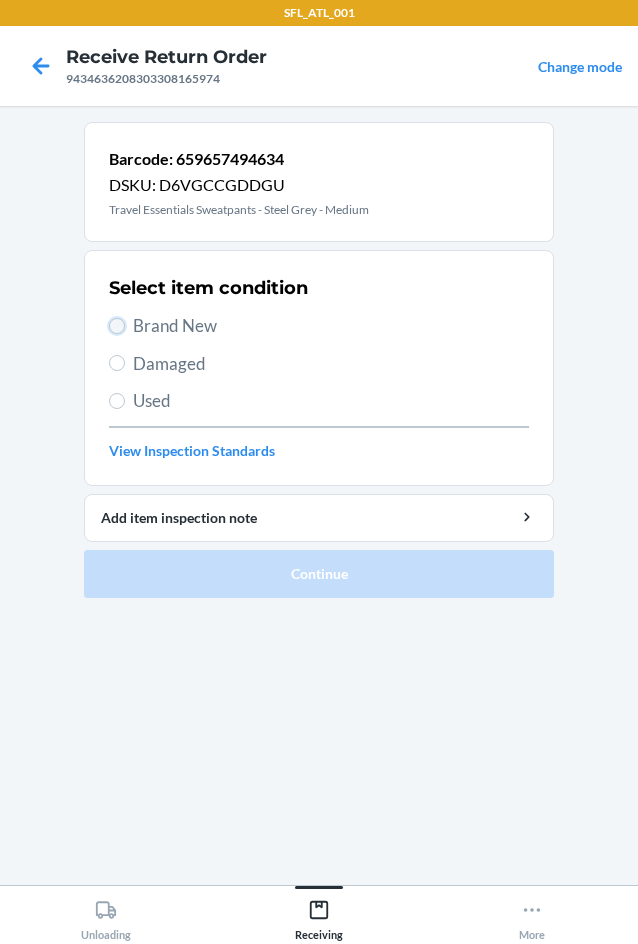 click on "Brand New" at bounding box center (117, 326) 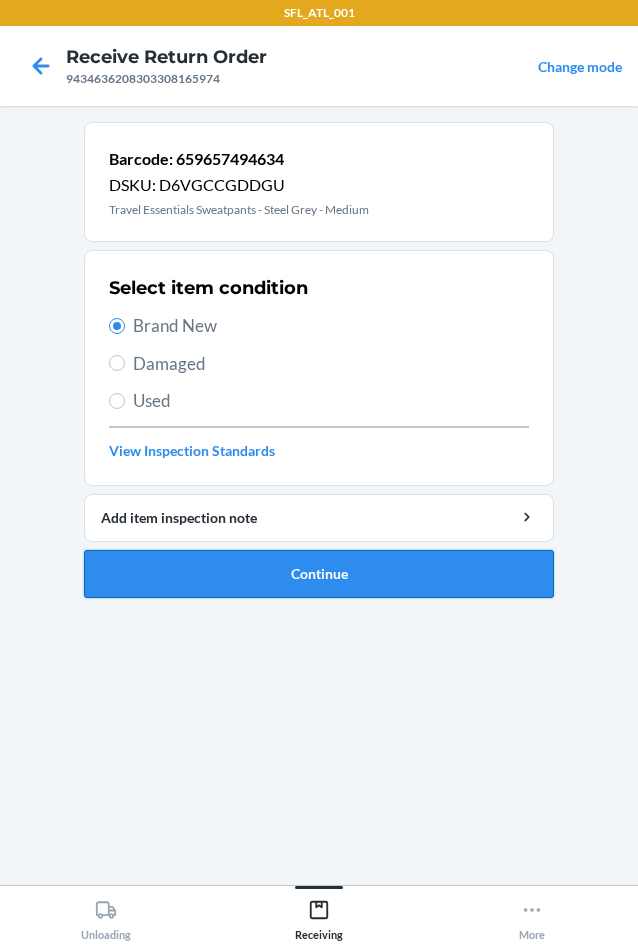 click on "Continue" at bounding box center (319, 574) 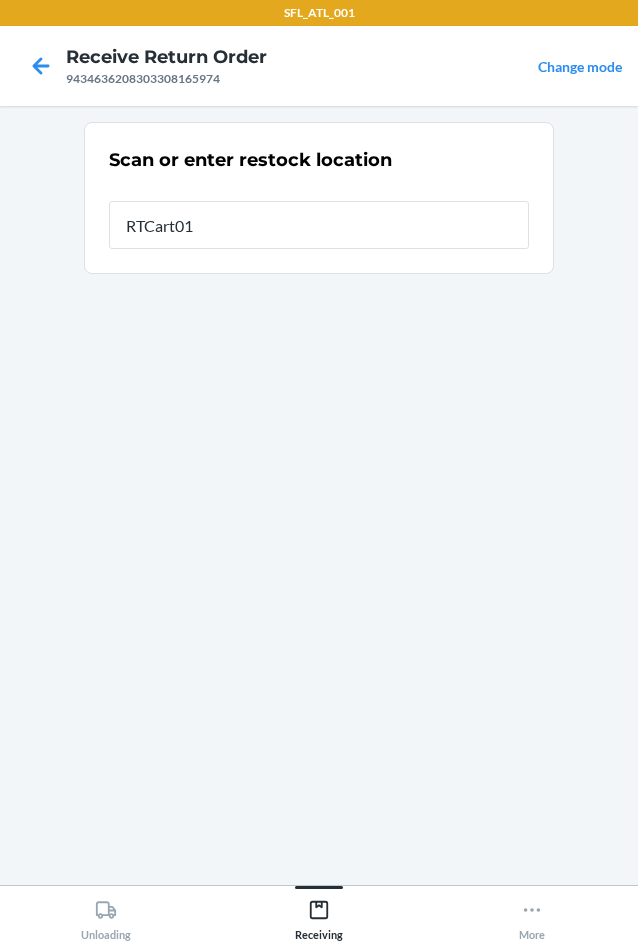 type on "RTCart013" 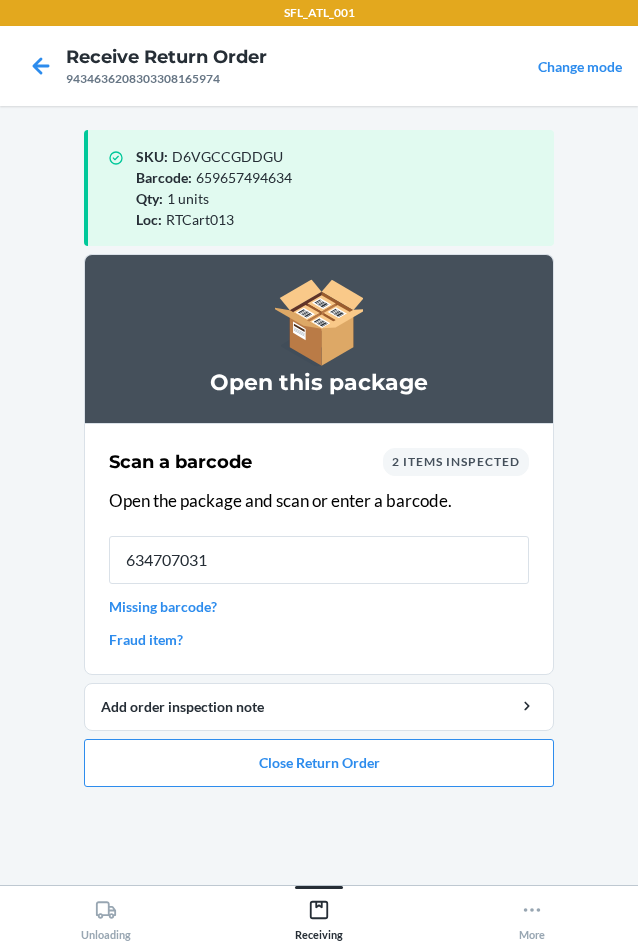 type on "6347070319" 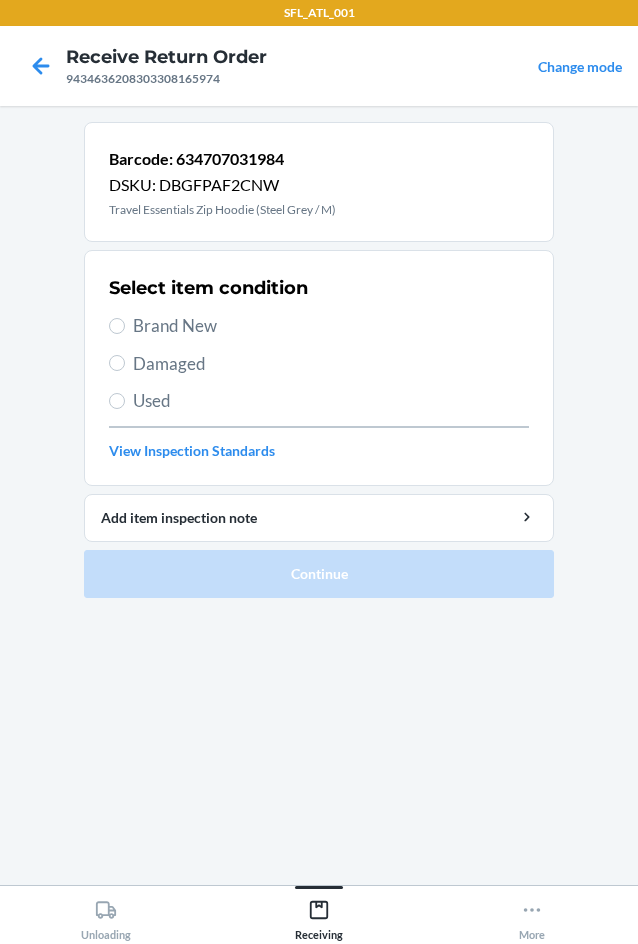 click on "Brand New" at bounding box center [319, 326] 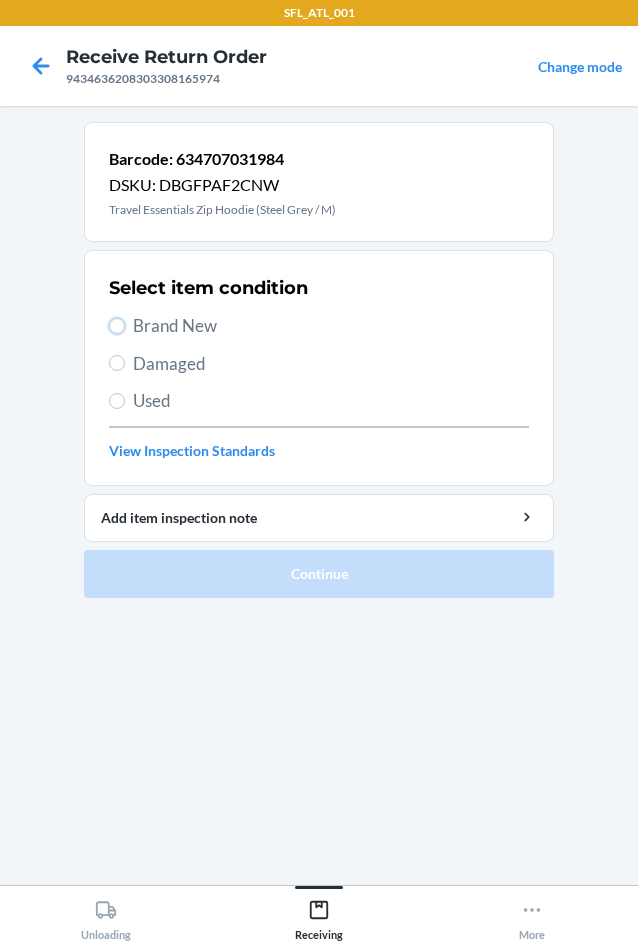 click on "Brand New" at bounding box center (117, 326) 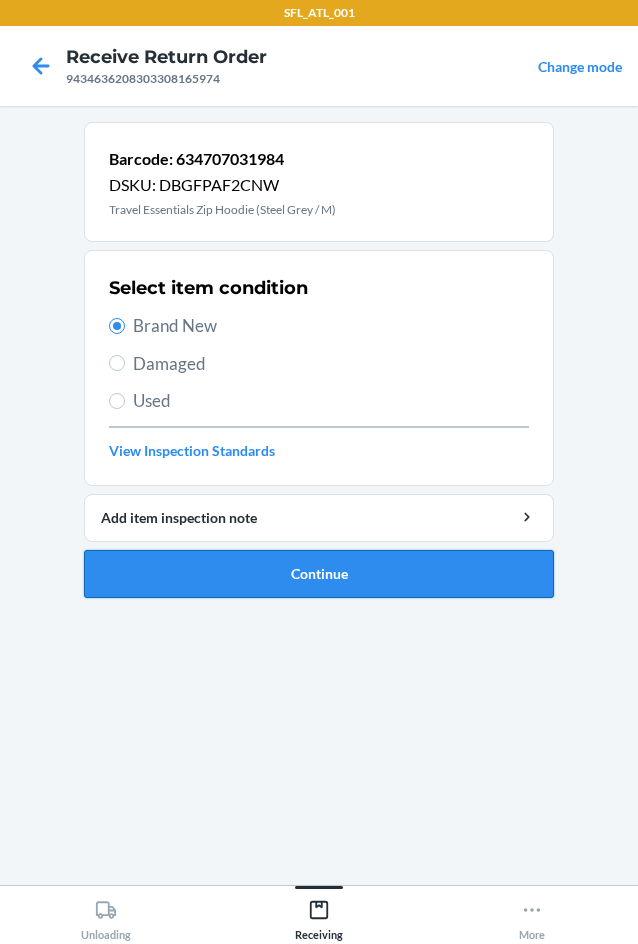 click on "Continue" at bounding box center [319, 574] 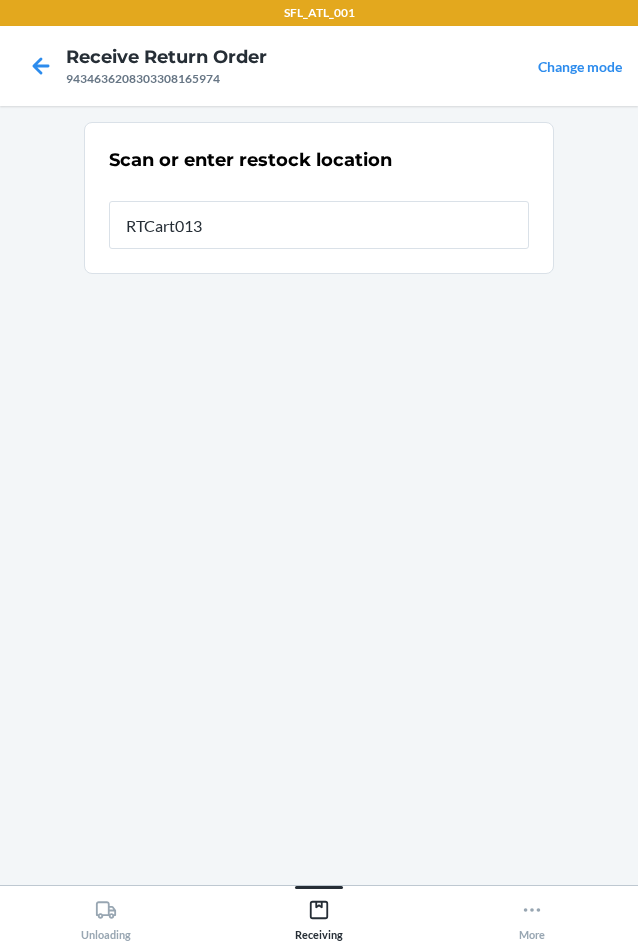 type on "RTCart013" 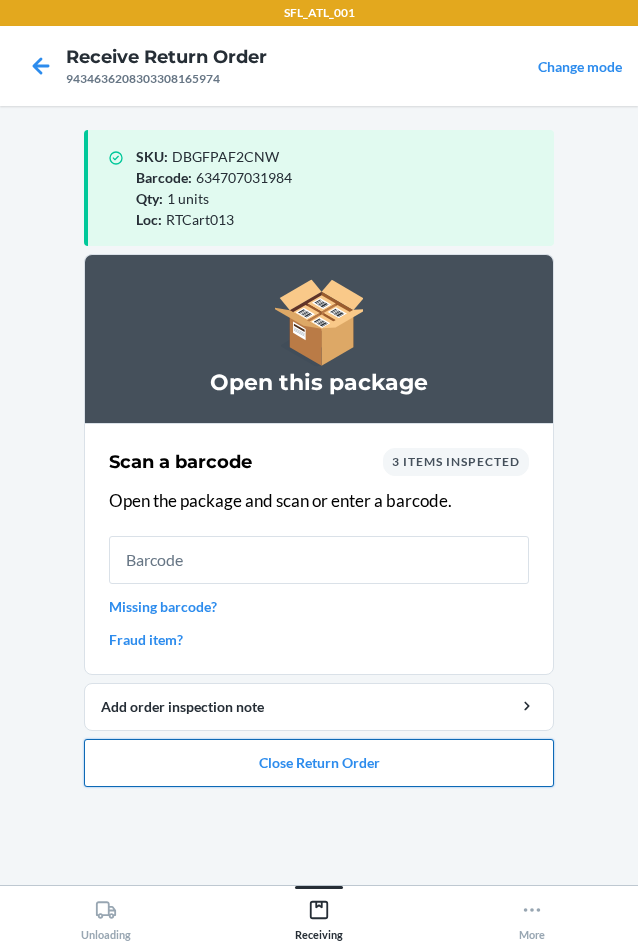 click on "Close Return Order" at bounding box center [319, 763] 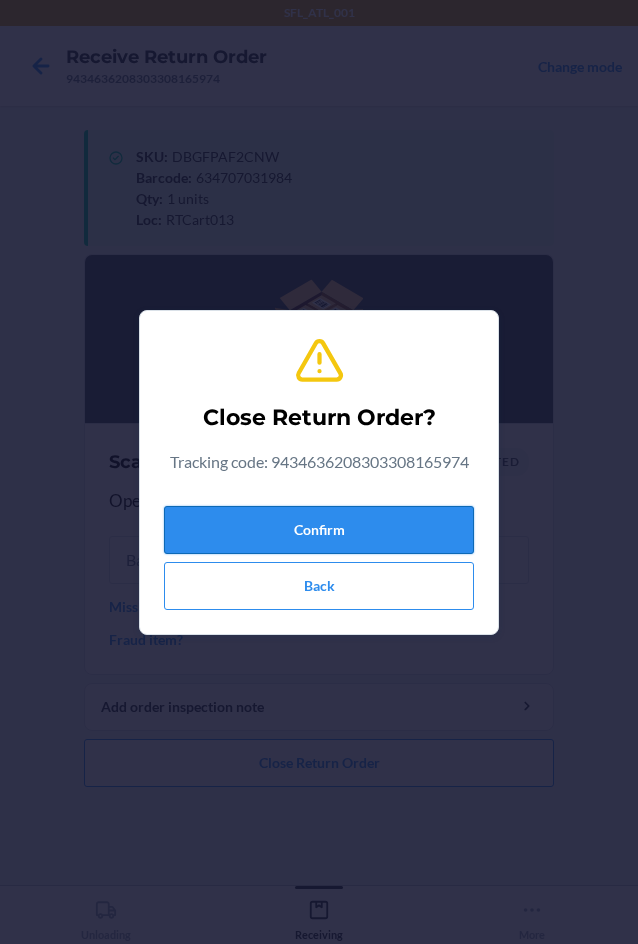 click on "Confirm" at bounding box center (319, 530) 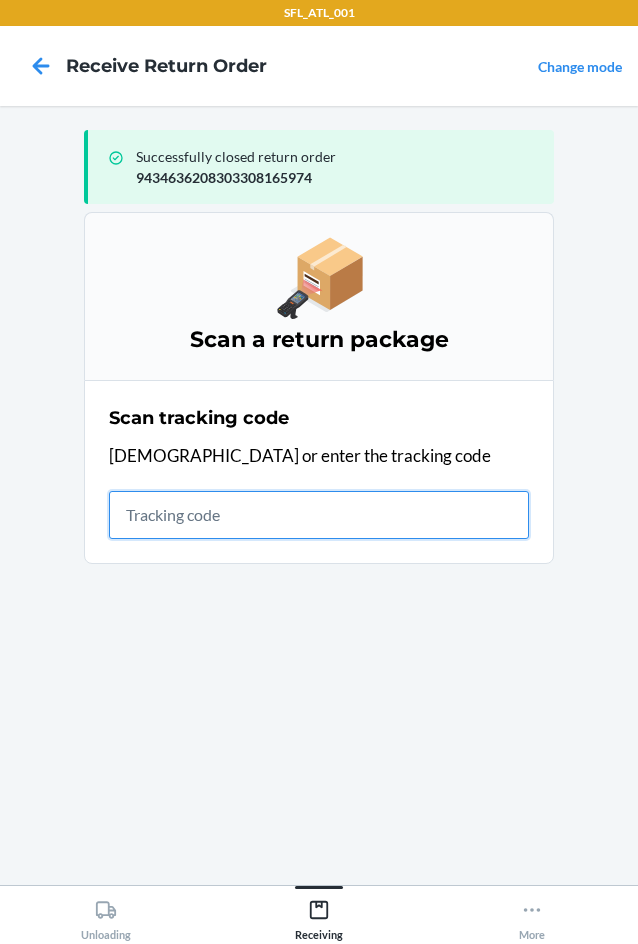 click at bounding box center [319, 515] 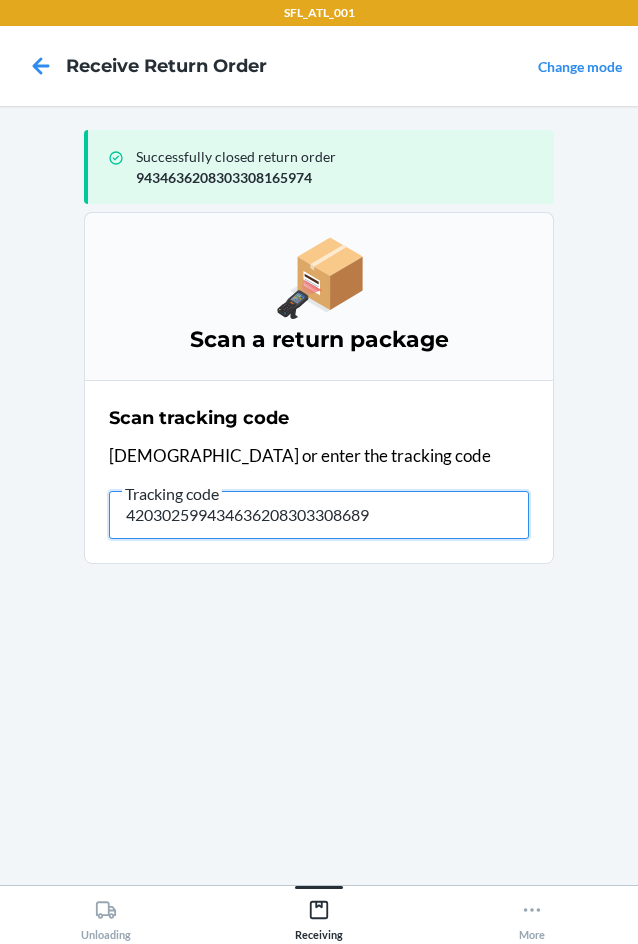 type on "4203025994346362083033086898" 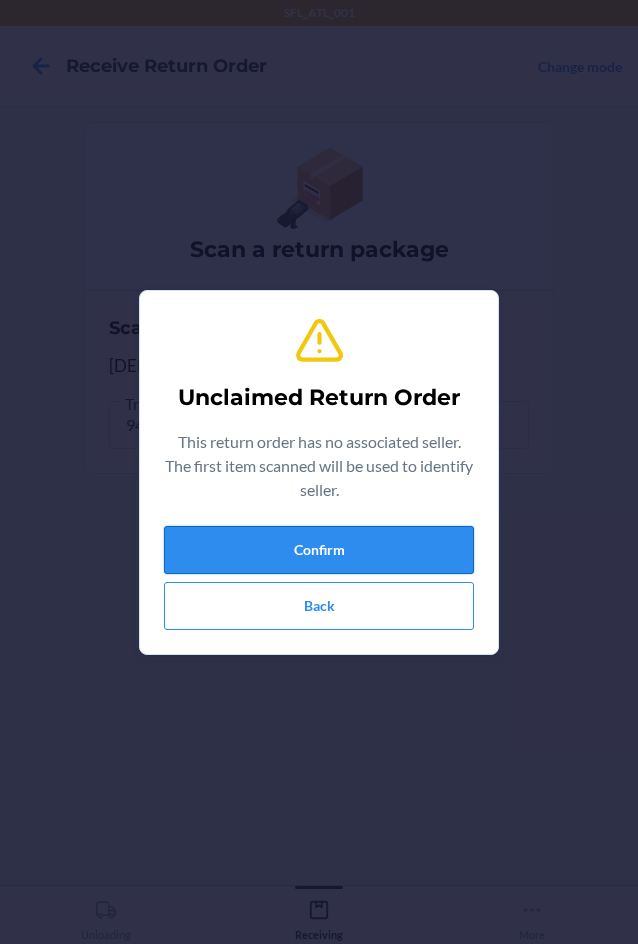 click on "Confirm" at bounding box center (319, 550) 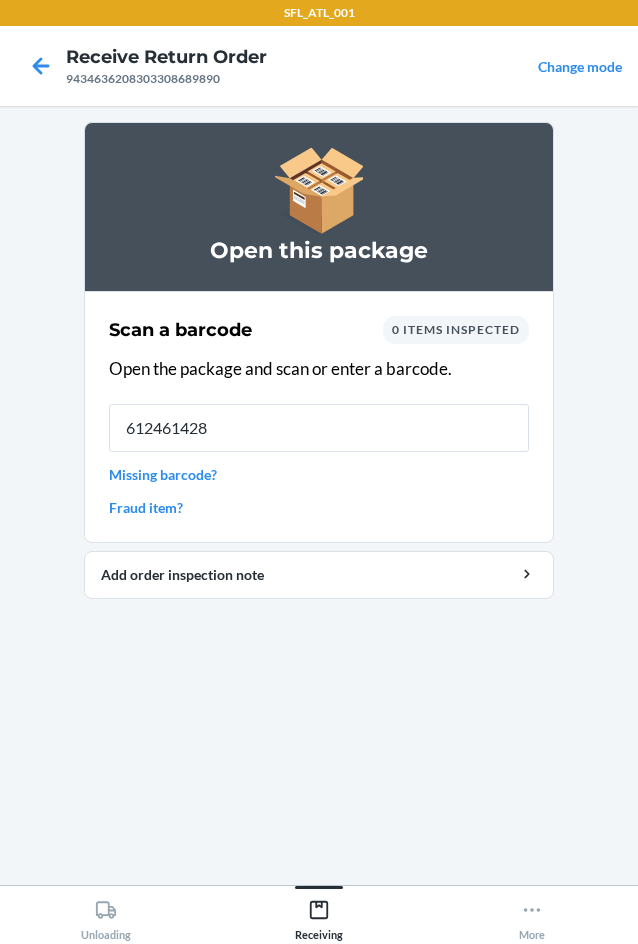 type on "6124614282" 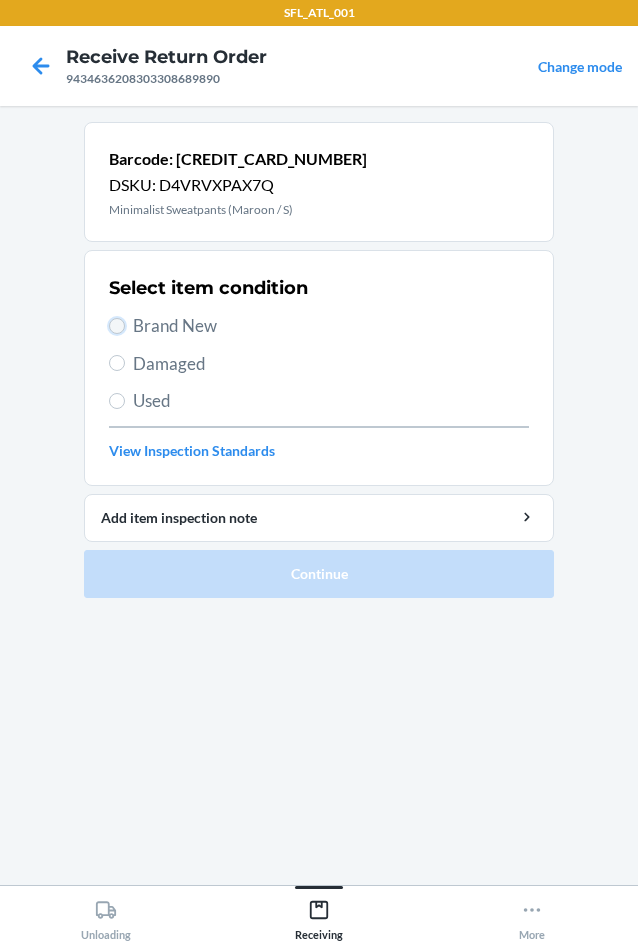 click on "Brand New" at bounding box center [117, 326] 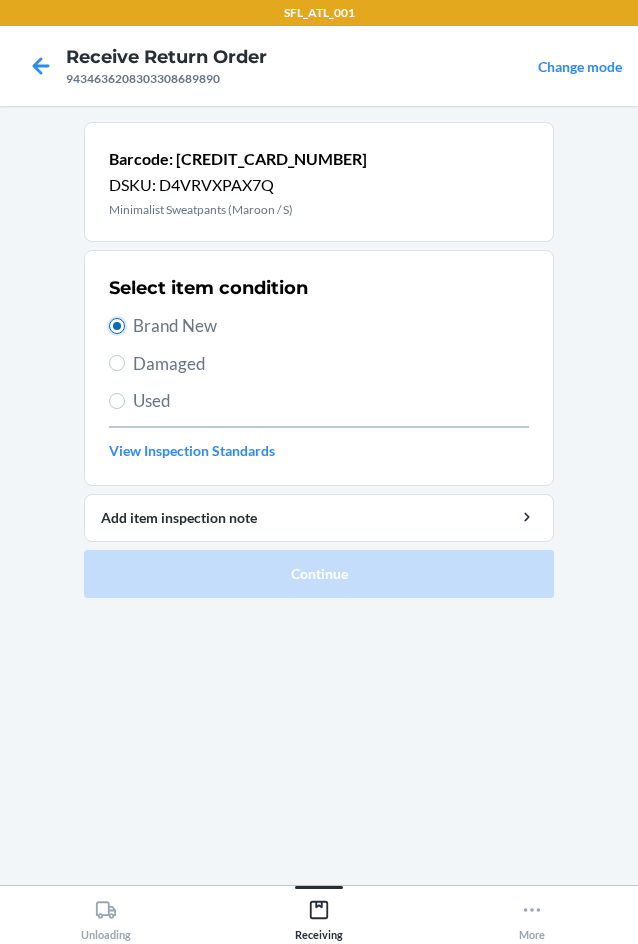 radio on "true" 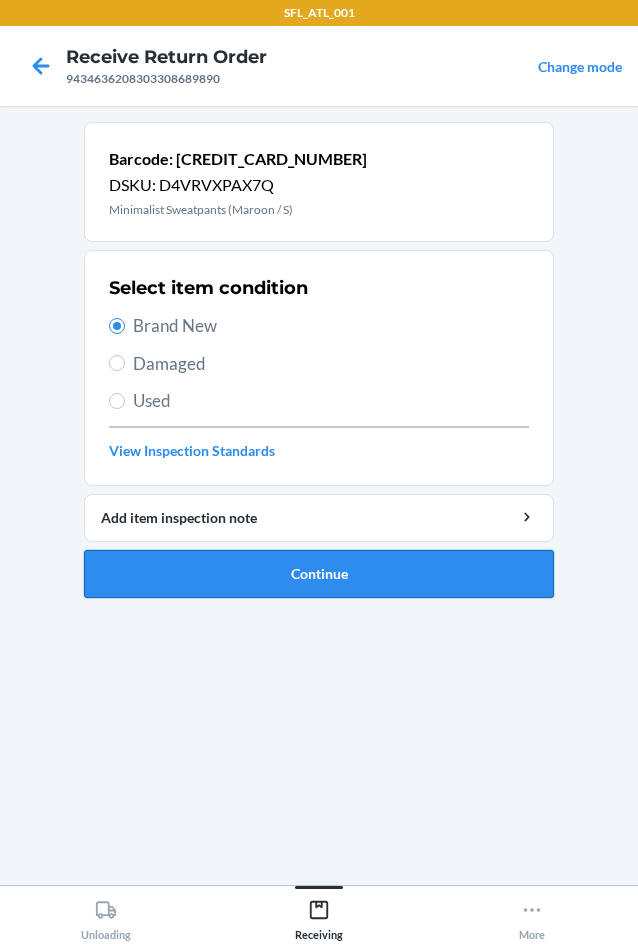 click on "Continue" at bounding box center (319, 574) 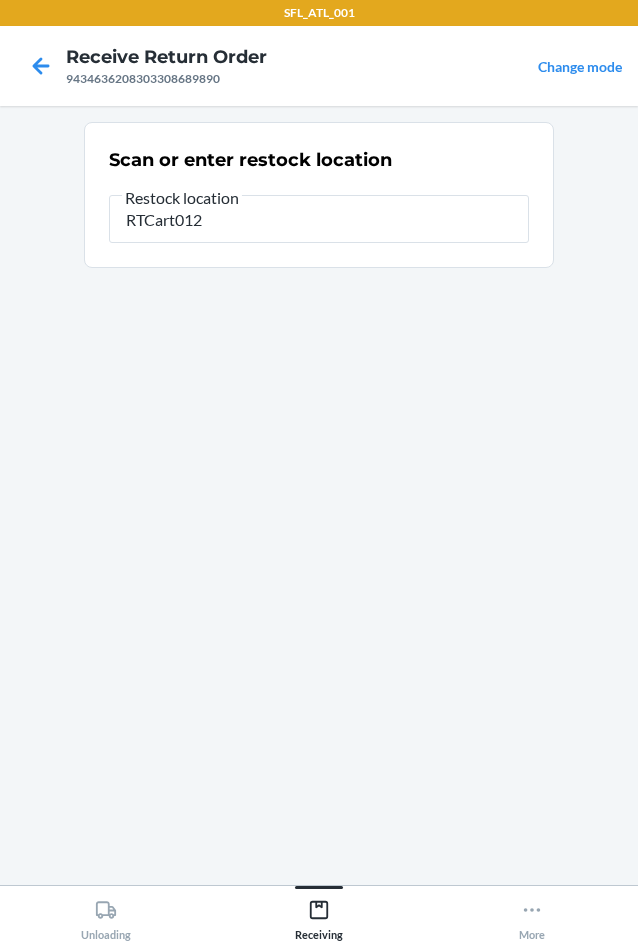 type on "RTCart012" 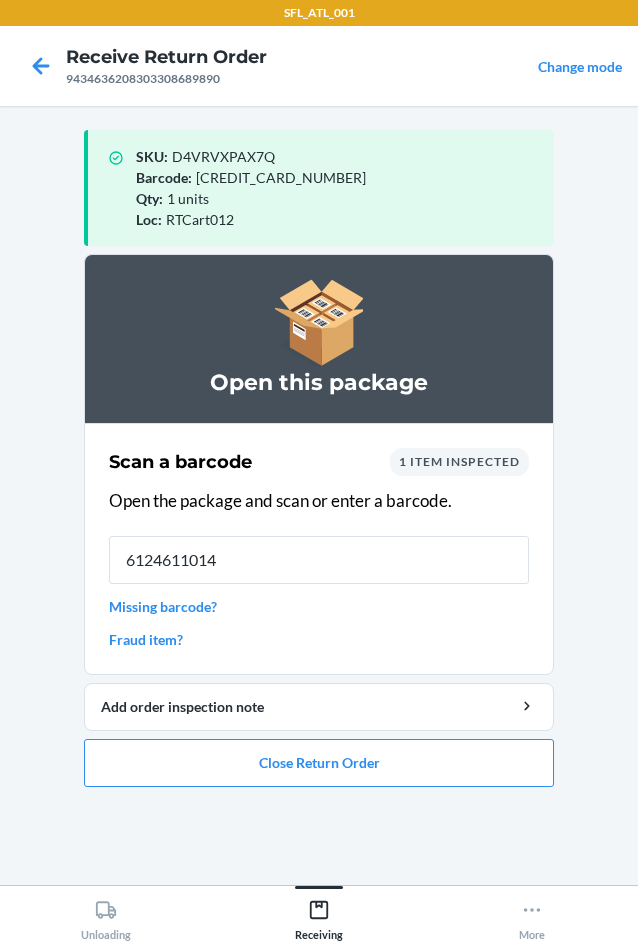 type on "61246110143" 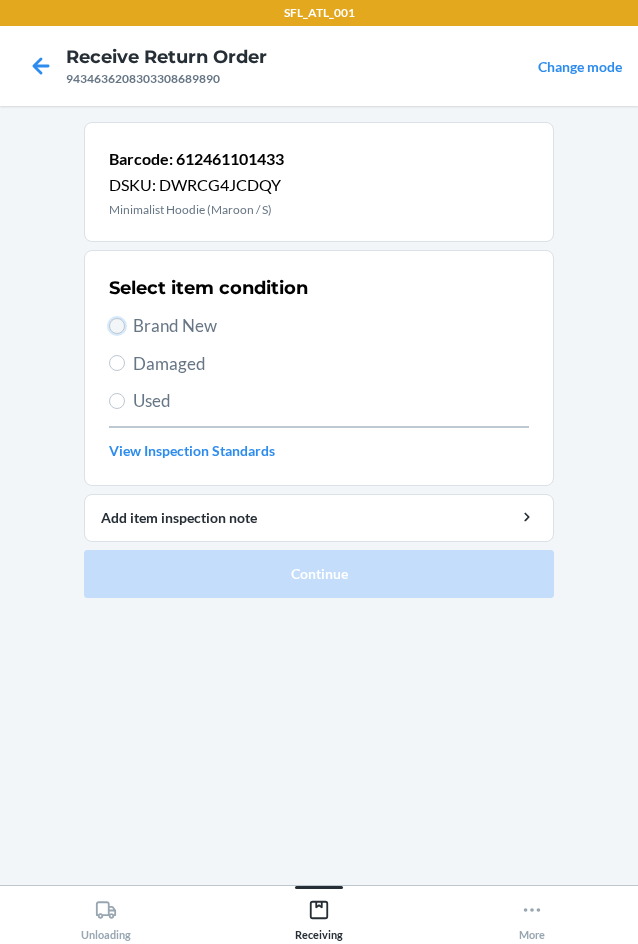 drag, startPoint x: 122, startPoint y: 320, endPoint x: 114, endPoint y: 329, distance: 12.0415945 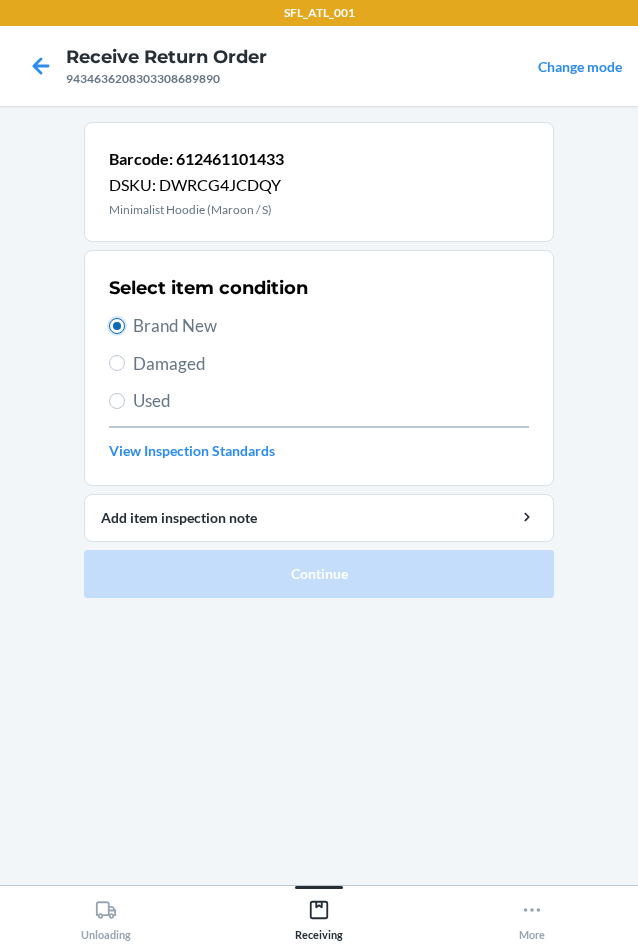 radio on "true" 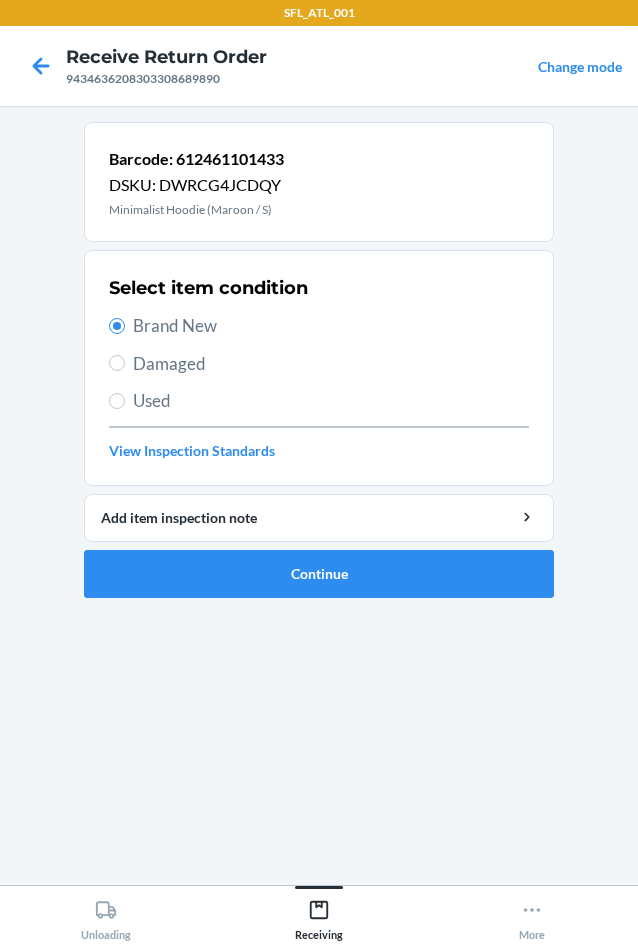 click on "Barcode: 612461101433 DSKU: DWRCG4JCDQY Minimalist Hoodie (Maroon / S) Select item condition Brand New Damaged Used View Inspection Standards Add item inspection note Continue" at bounding box center [319, 360] 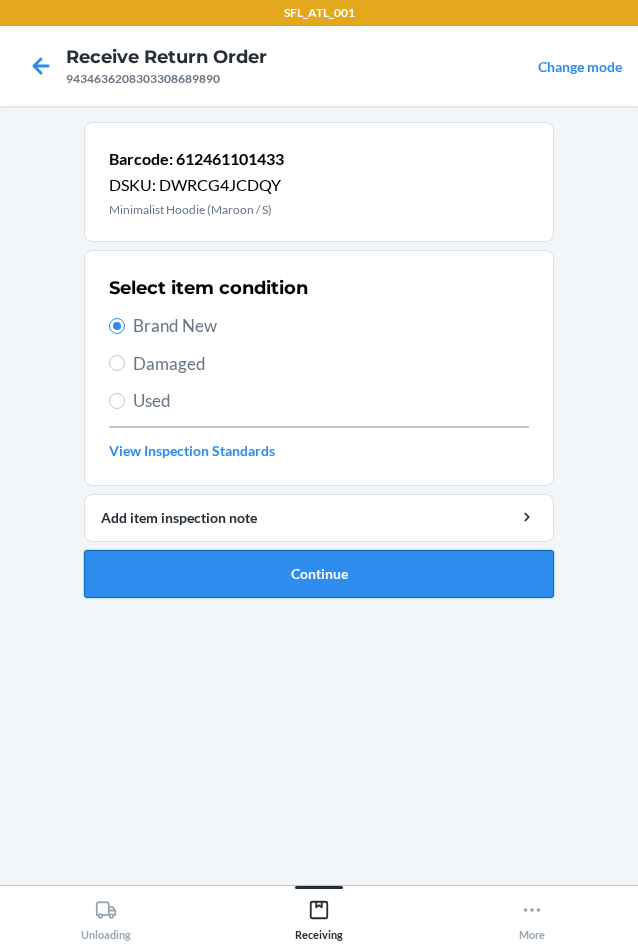 click on "Continue" at bounding box center (319, 574) 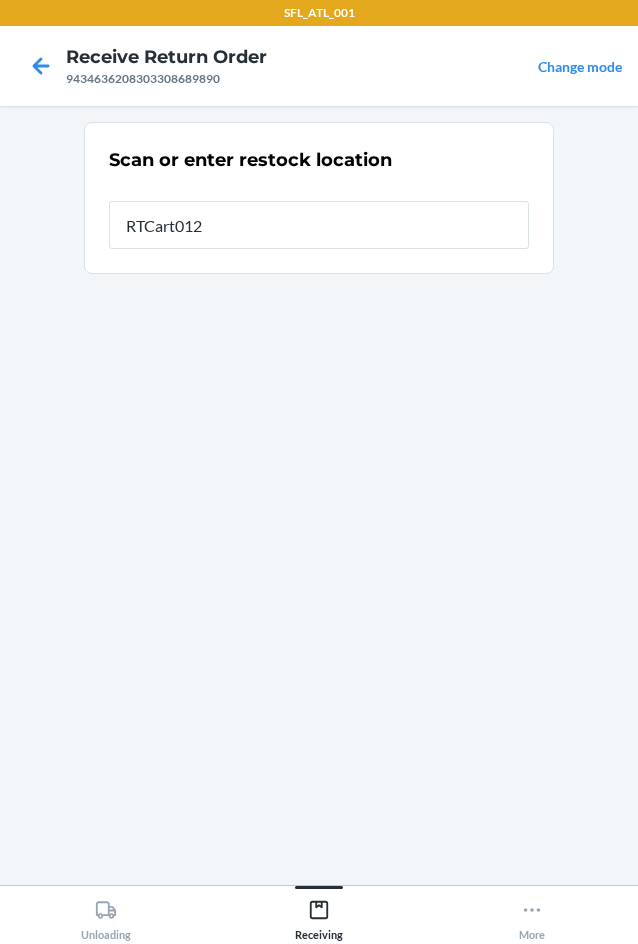 type on "RTCart012" 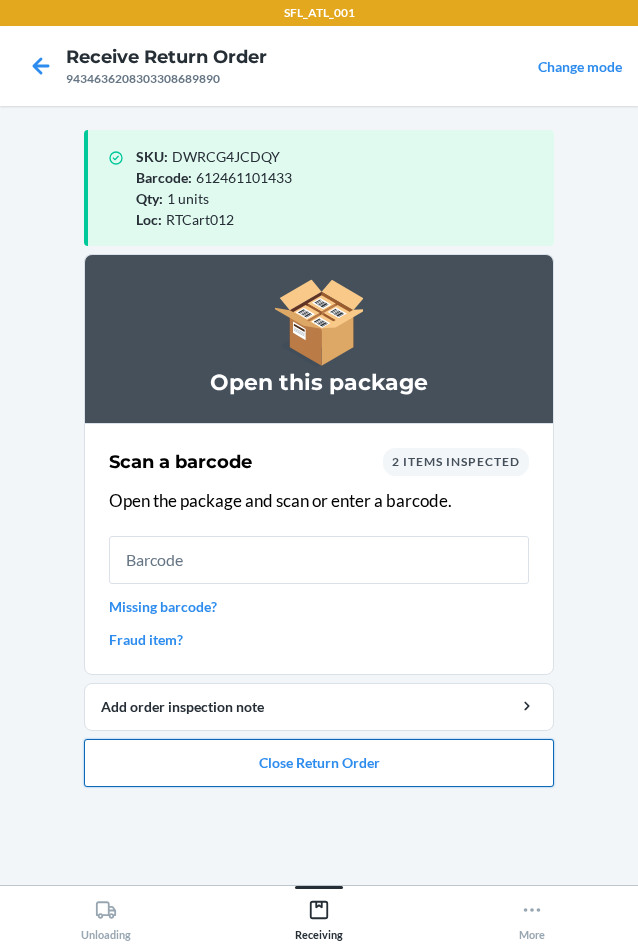 click on "Close Return Order" at bounding box center (319, 763) 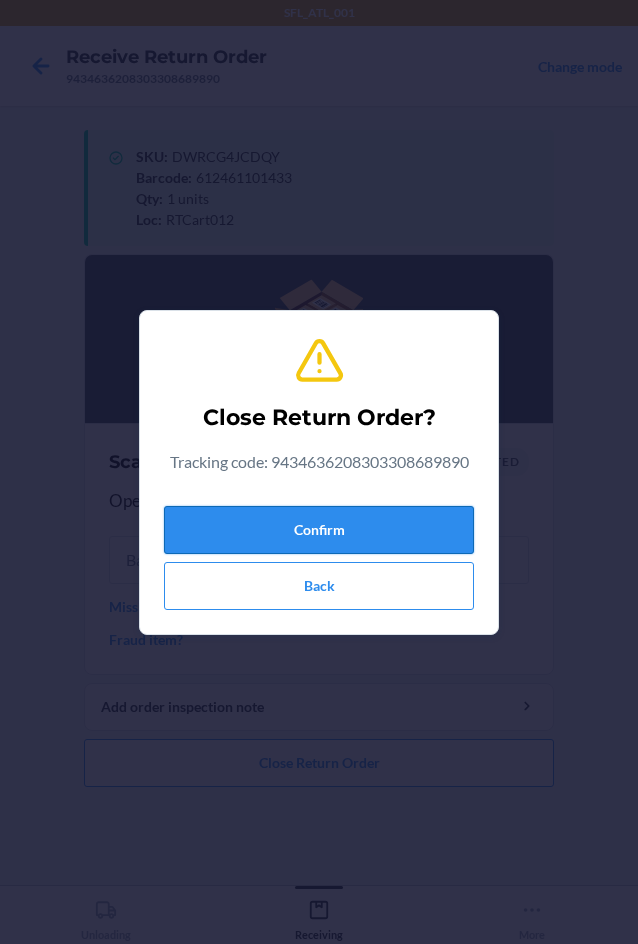 click on "Confirm" at bounding box center [319, 530] 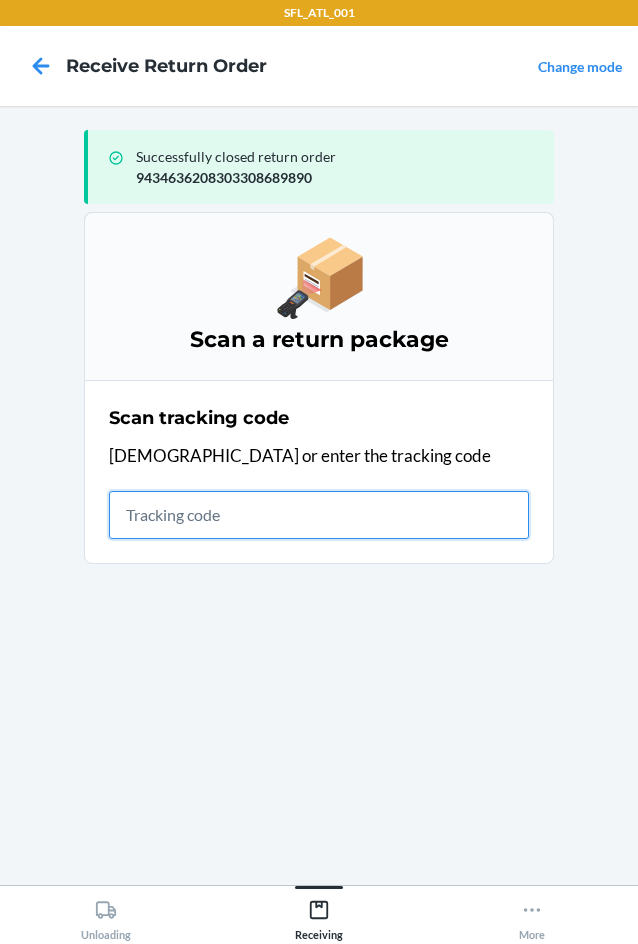 click at bounding box center [319, 515] 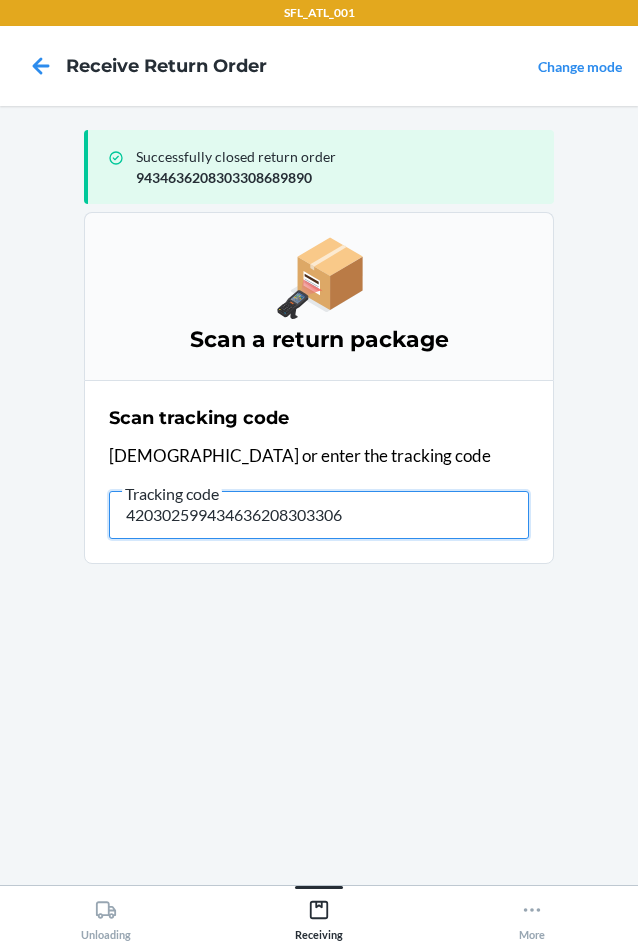 type on "4203025994346362083033063" 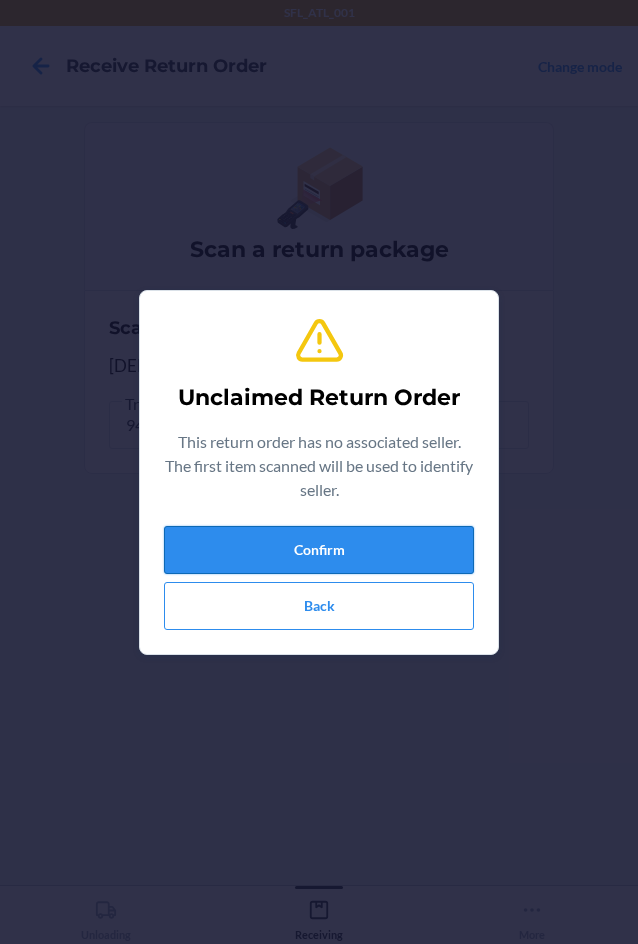 click on "Confirm" at bounding box center [319, 550] 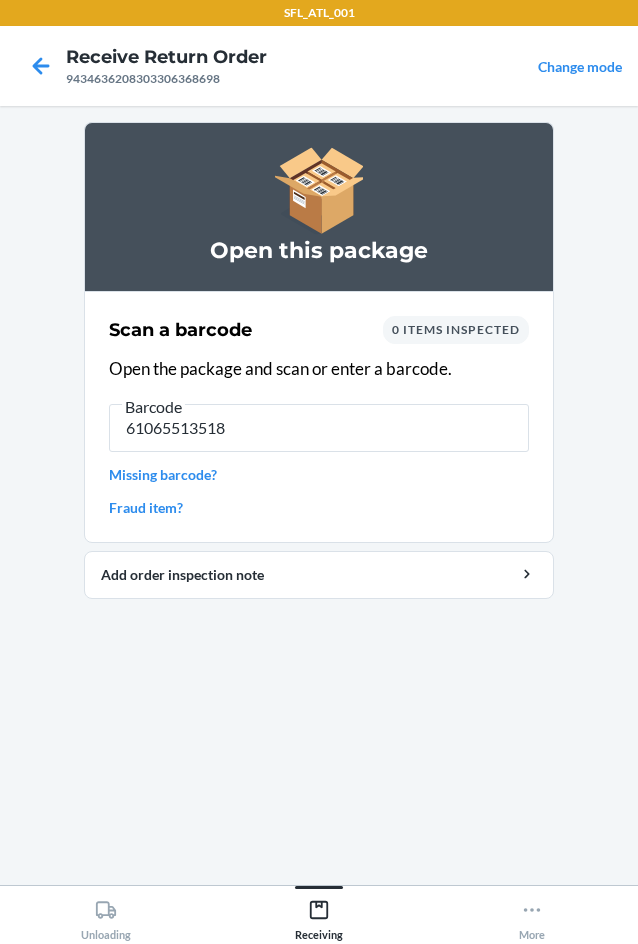 type on "610655135189" 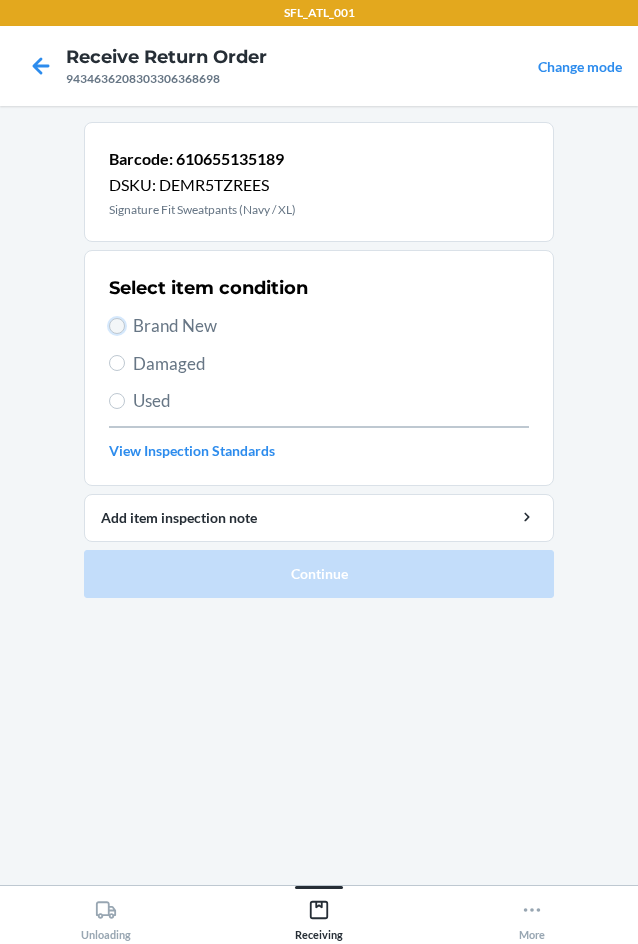 click on "Brand New" at bounding box center [117, 326] 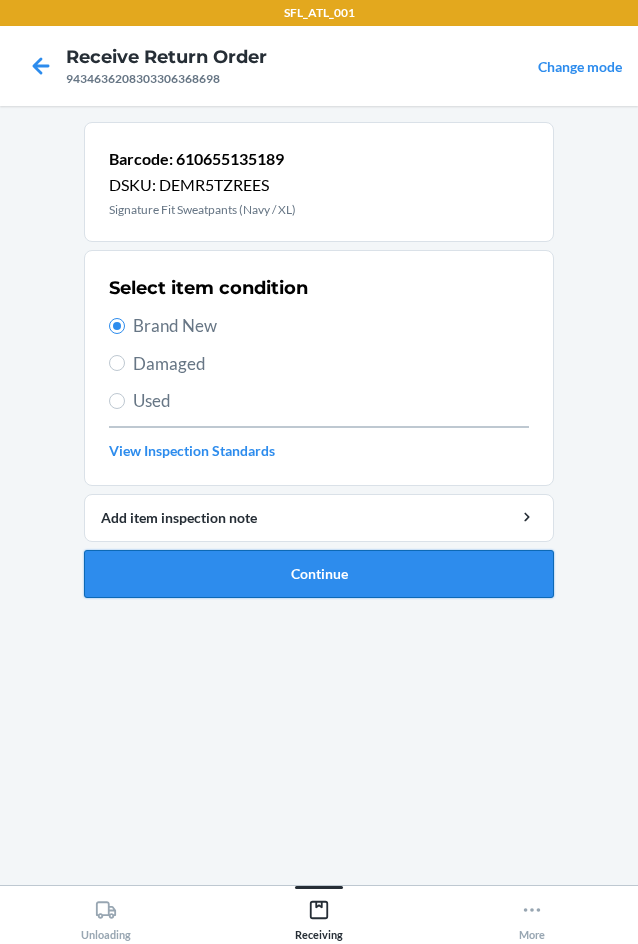 click on "Continue" at bounding box center (319, 574) 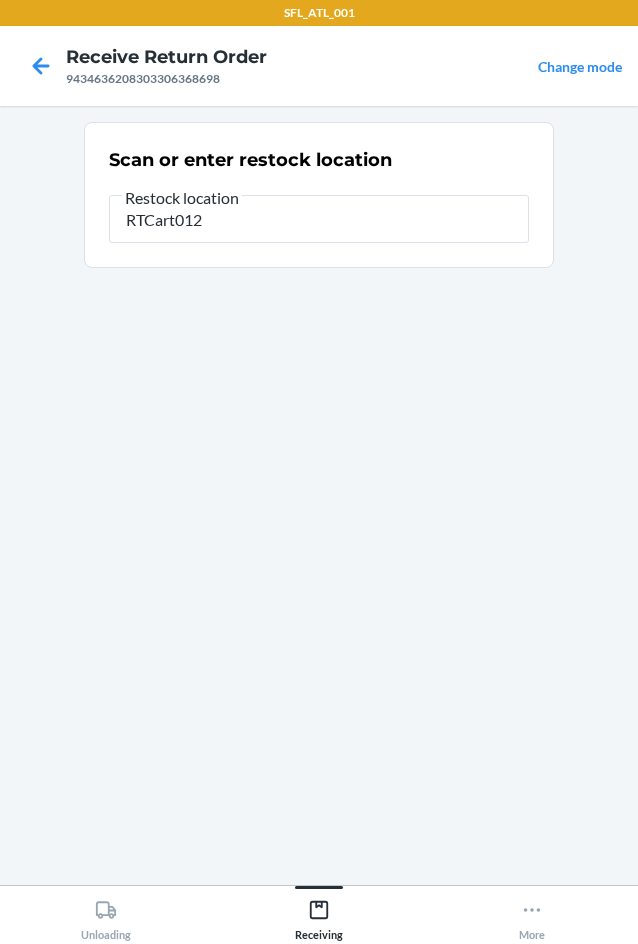 type on "RTCart012" 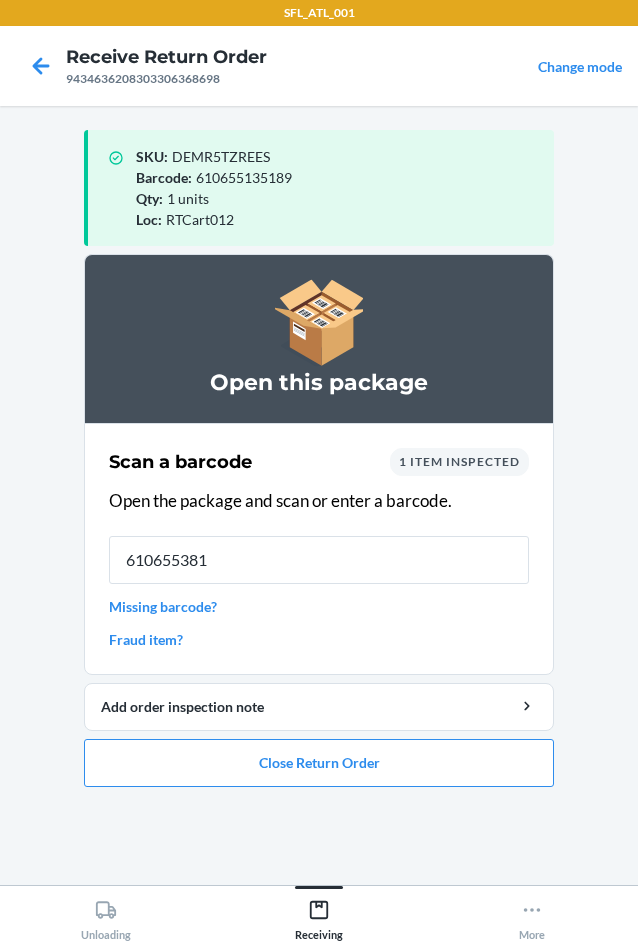 type on "6106553810" 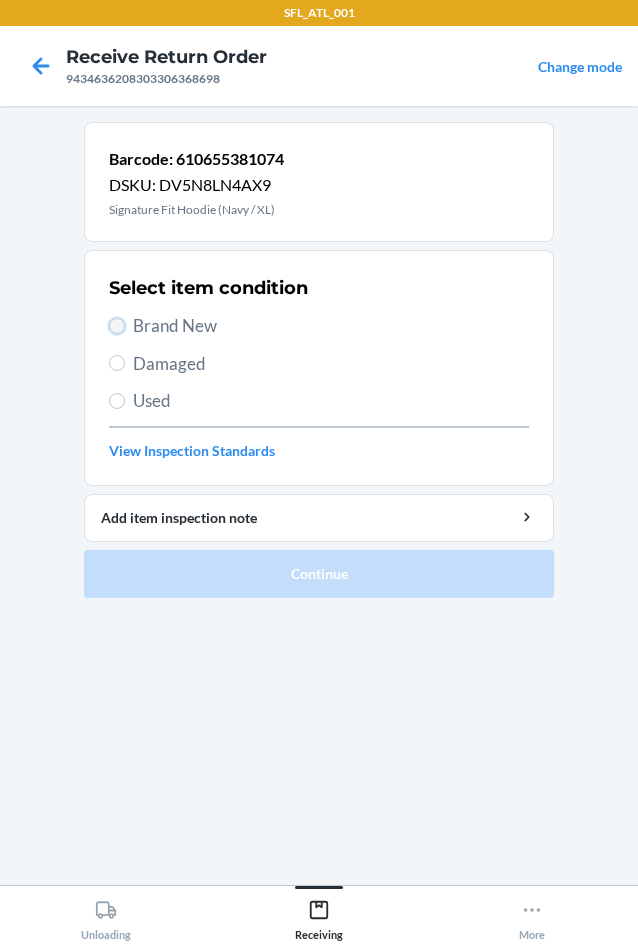 click on "Brand New" at bounding box center (117, 326) 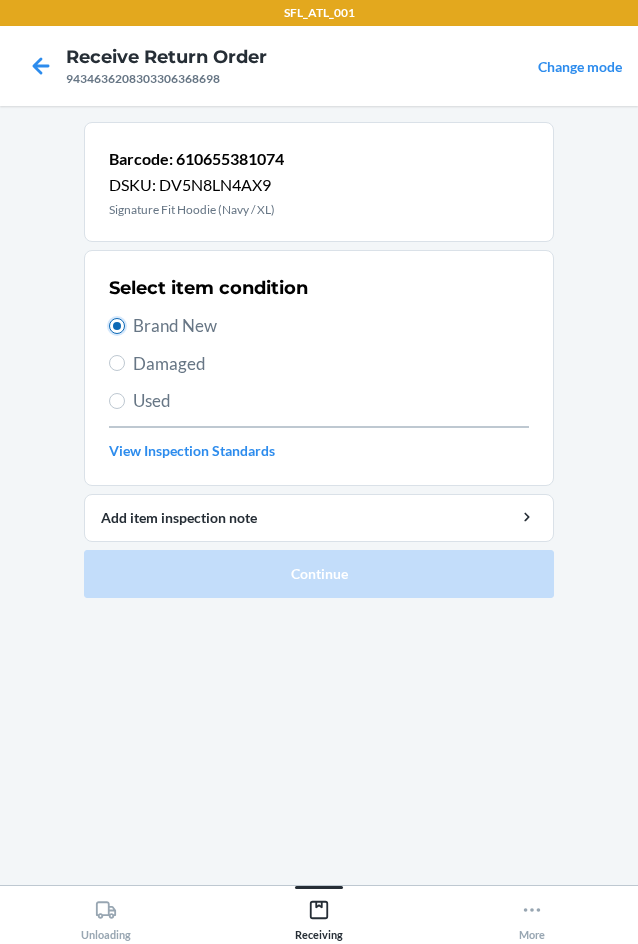 radio on "true" 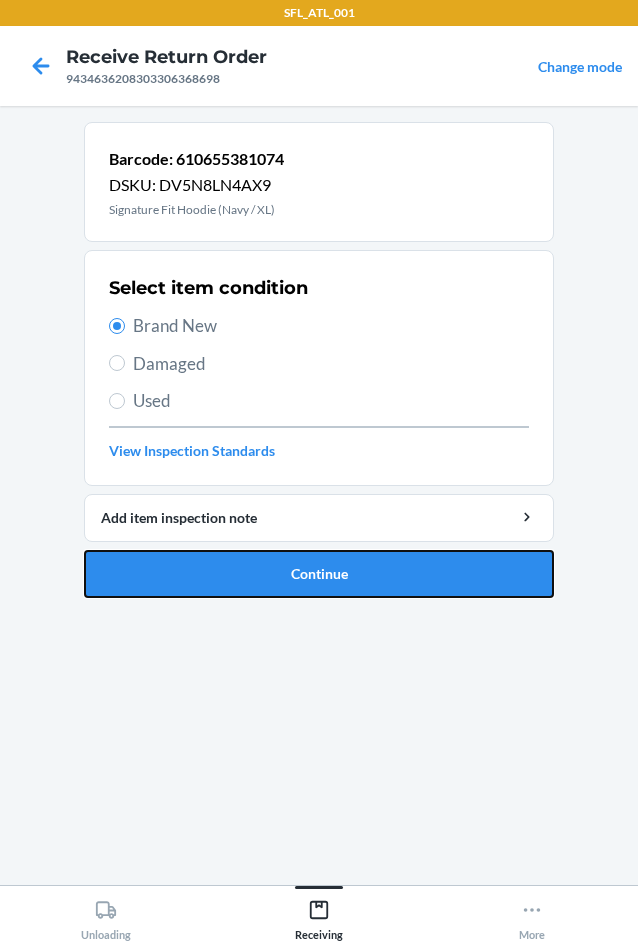 click on "Continue" at bounding box center [319, 574] 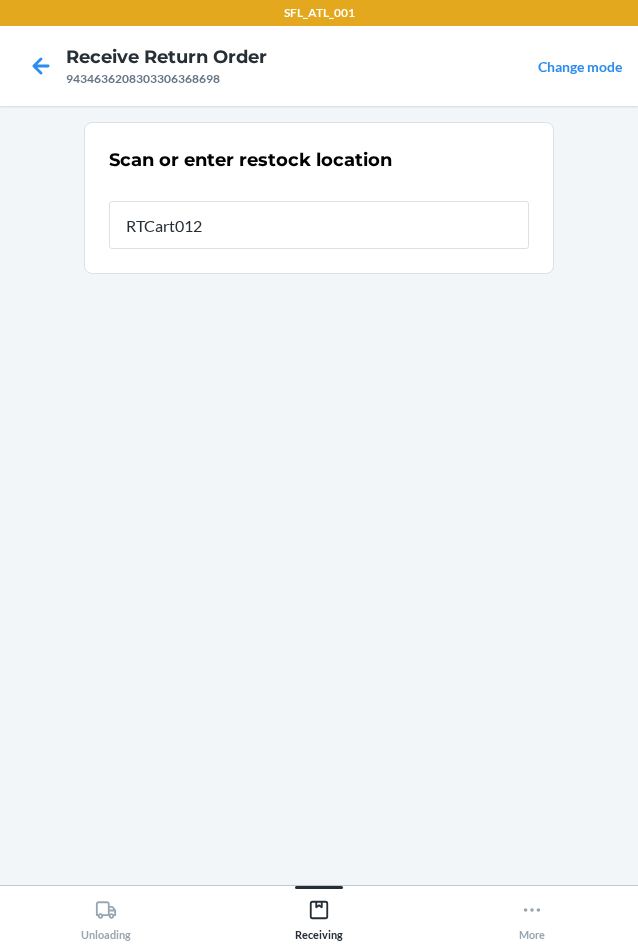type on "RTCart012" 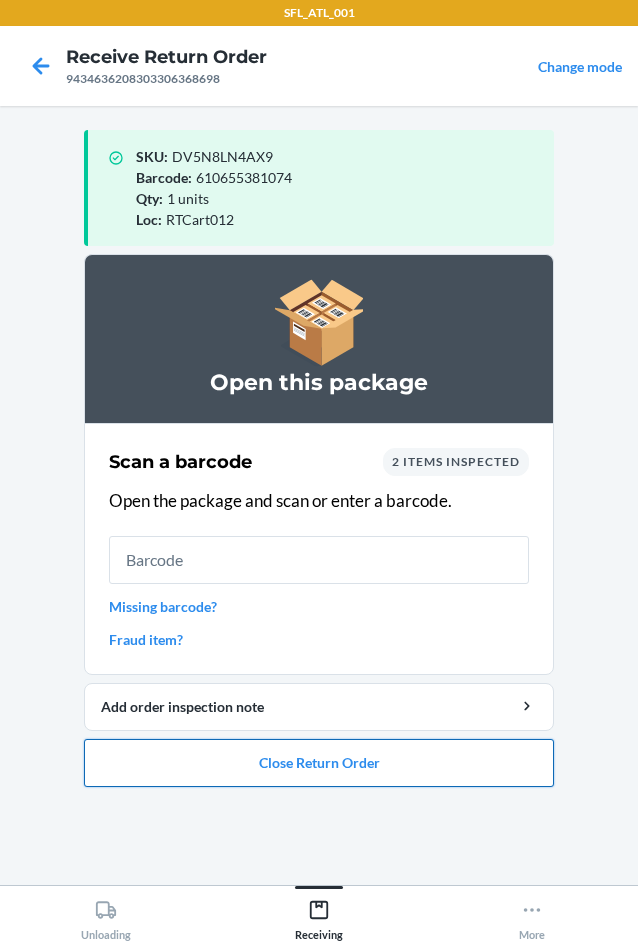 click on "Close Return Order" at bounding box center [319, 763] 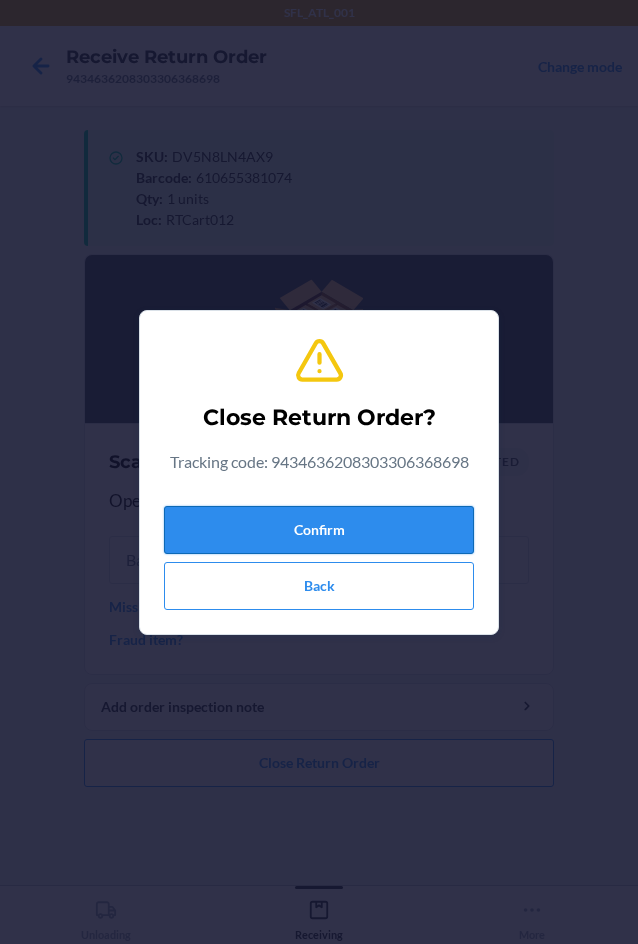 click on "Confirm" at bounding box center [319, 530] 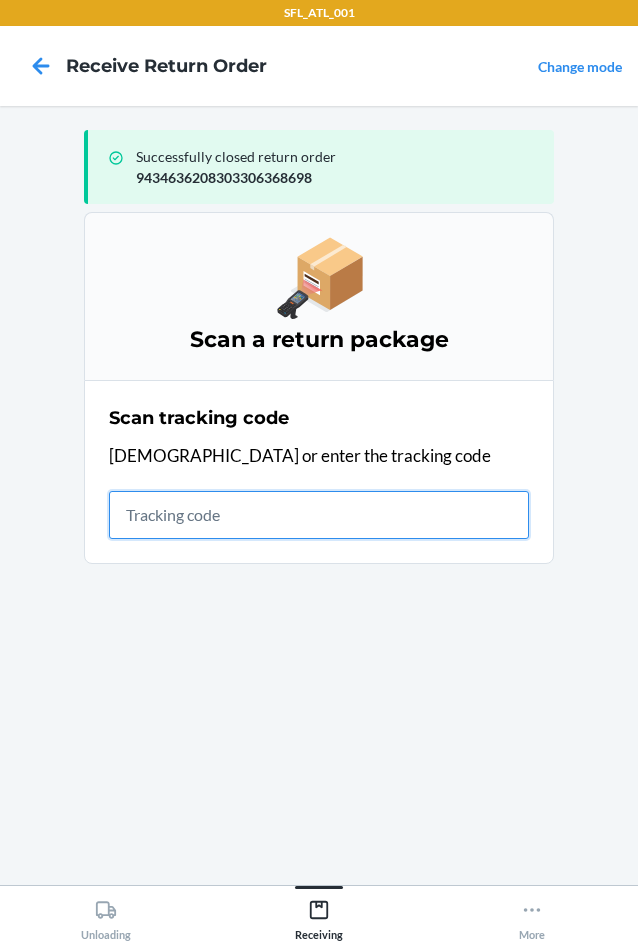 click at bounding box center [319, 515] 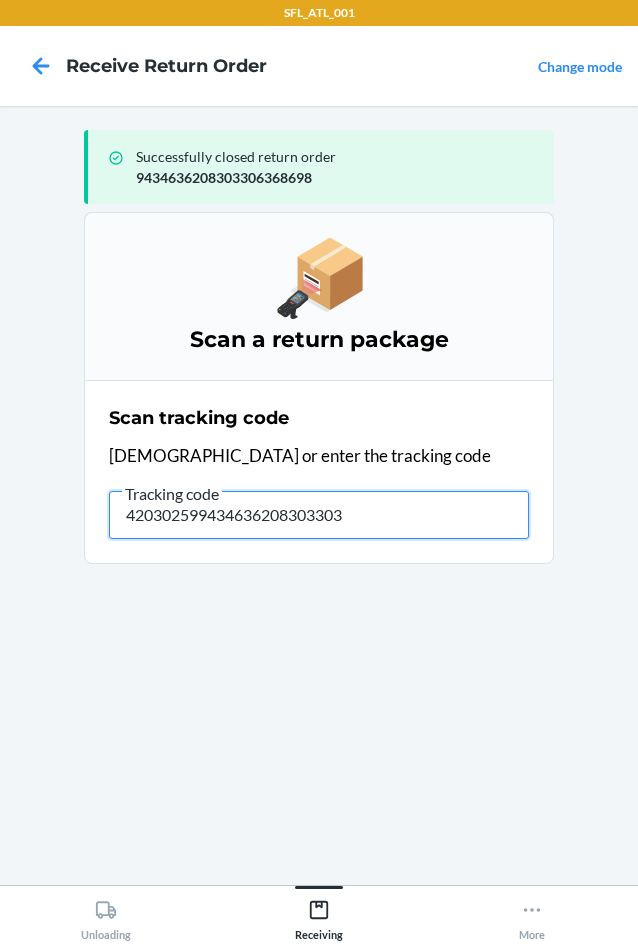 type on "4203025994346362083033039" 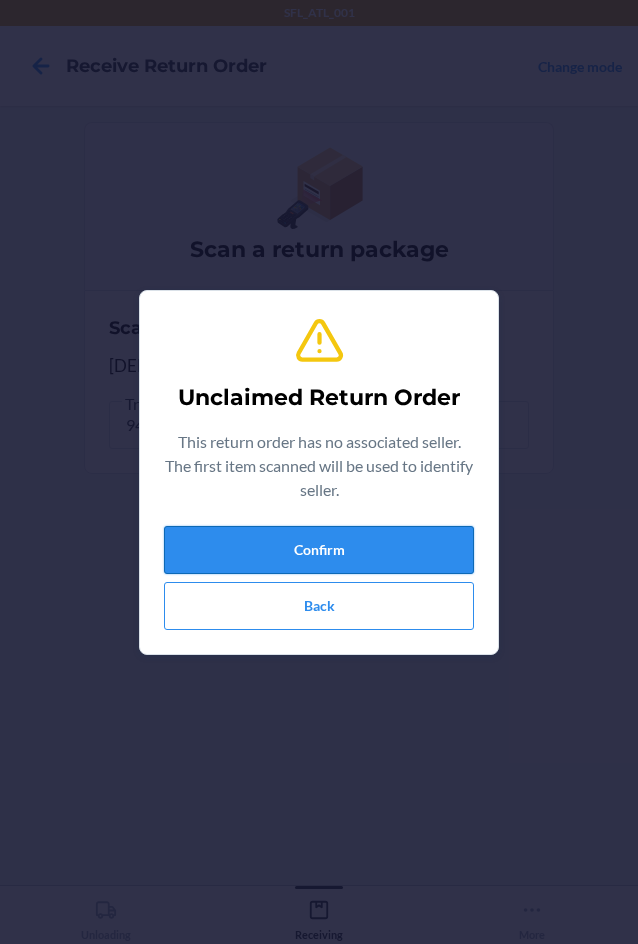 click on "Confirm" at bounding box center [319, 550] 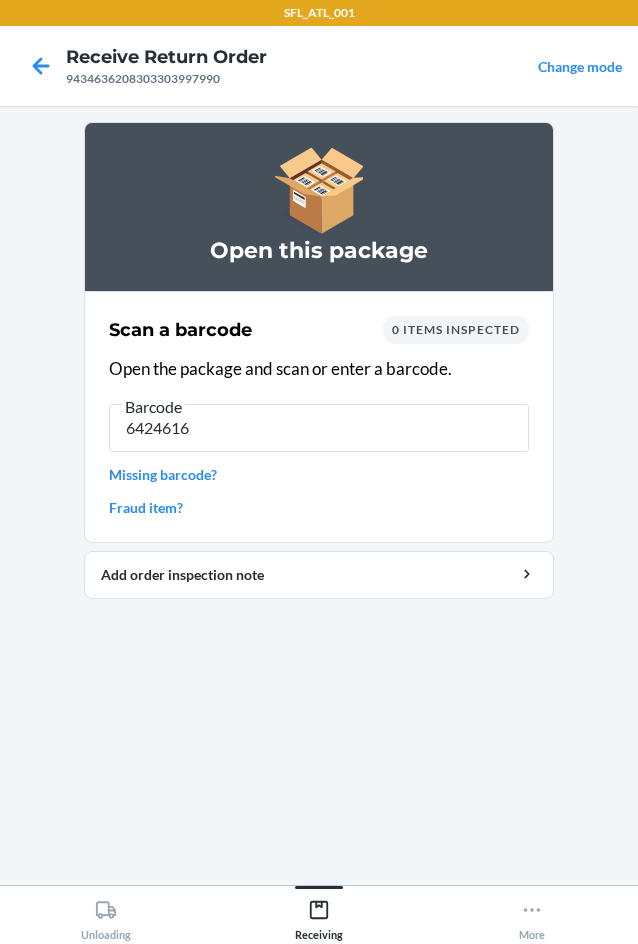 type on "64246167" 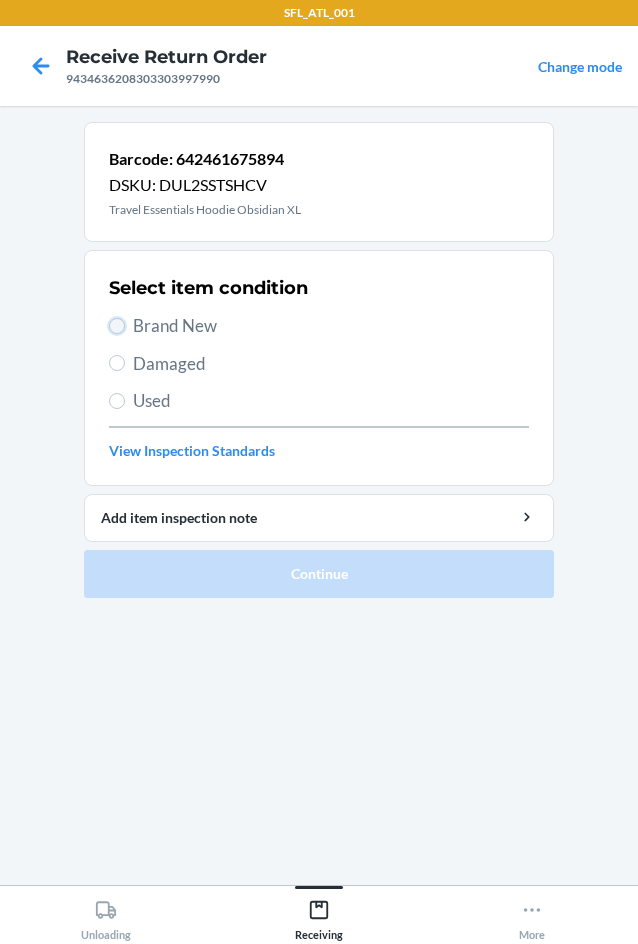click on "Brand New" at bounding box center (117, 326) 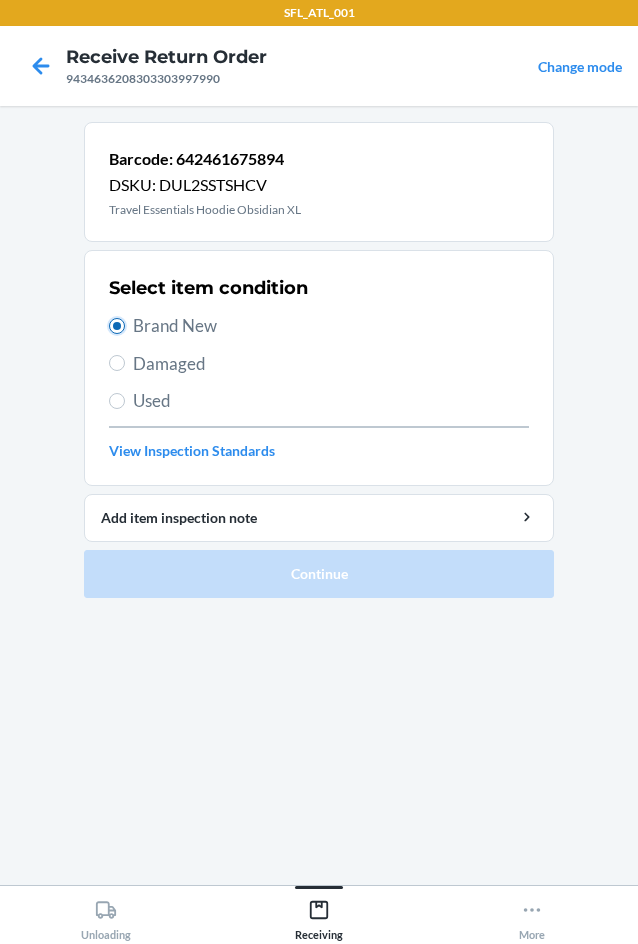 radio on "true" 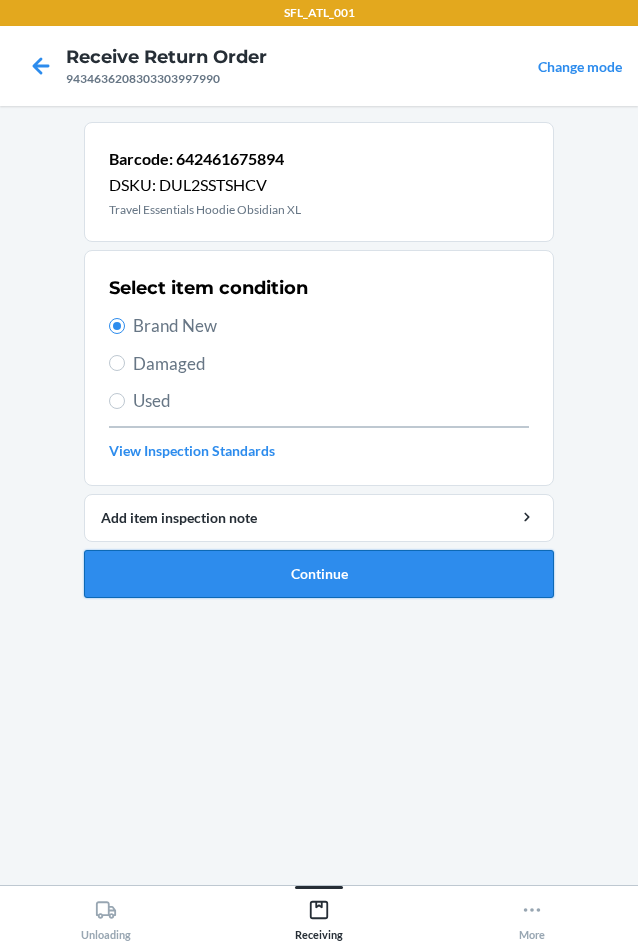 click on "Continue" at bounding box center [319, 574] 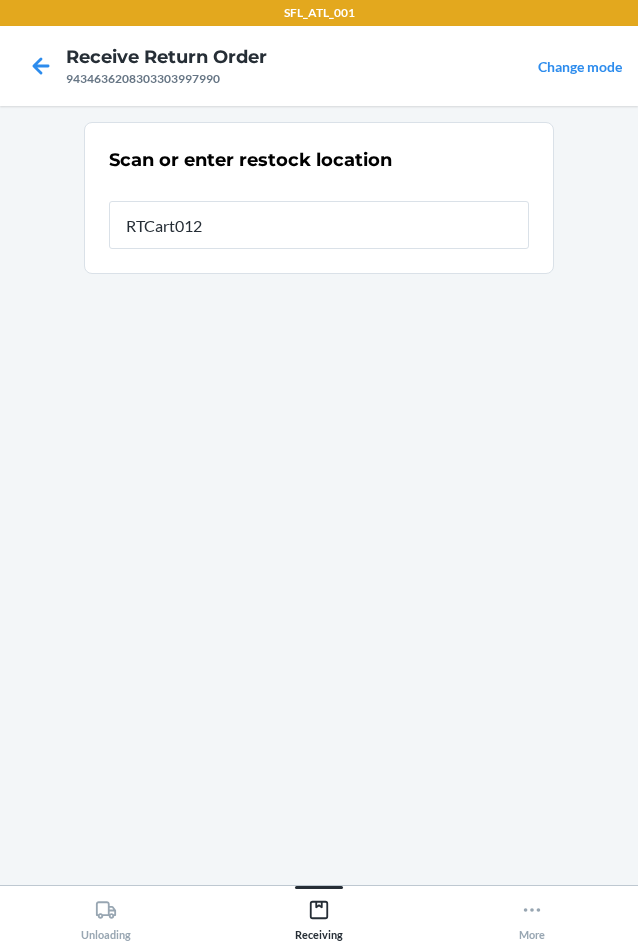 type on "RTCart012" 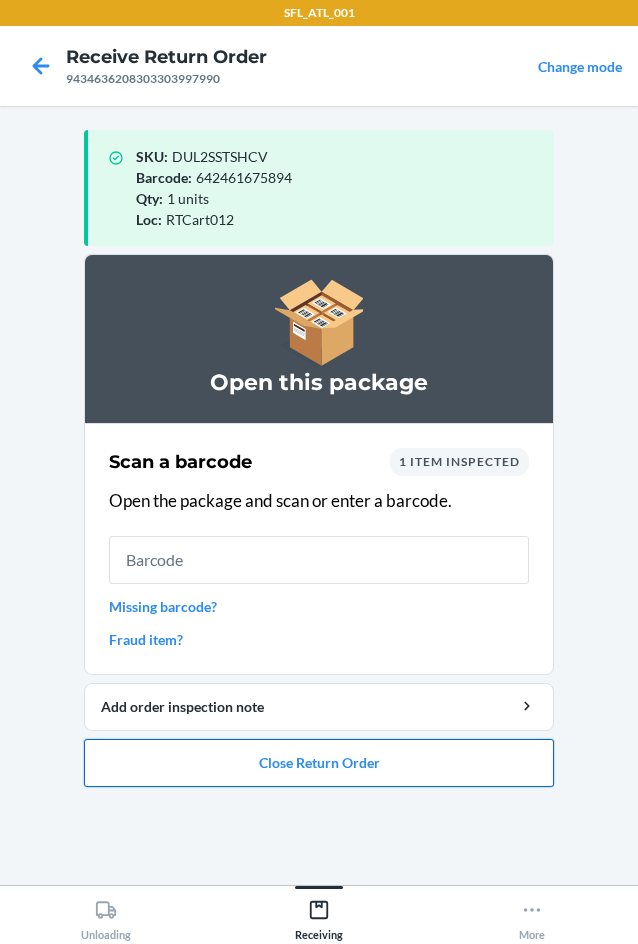 click on "Close Return Order" at bounding box center (319, 763) 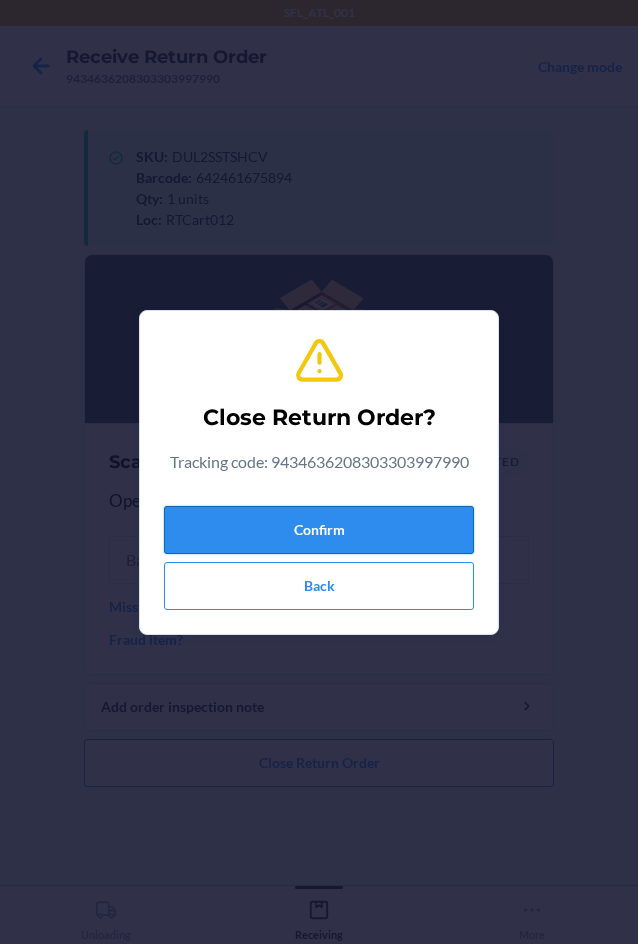 click on "Confirm" at bounding box center (319, 530) 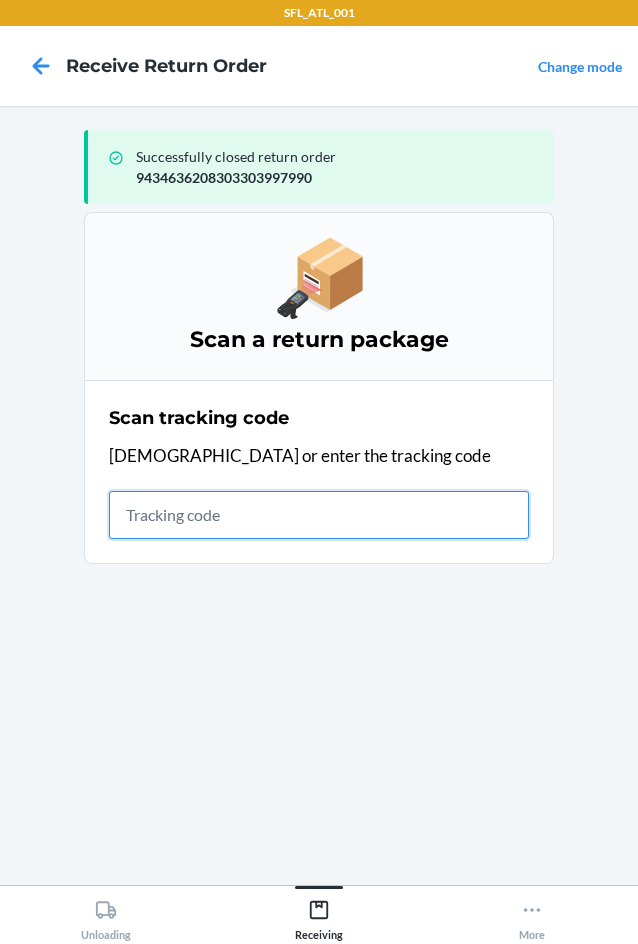 click at bounding box center (319, 515) 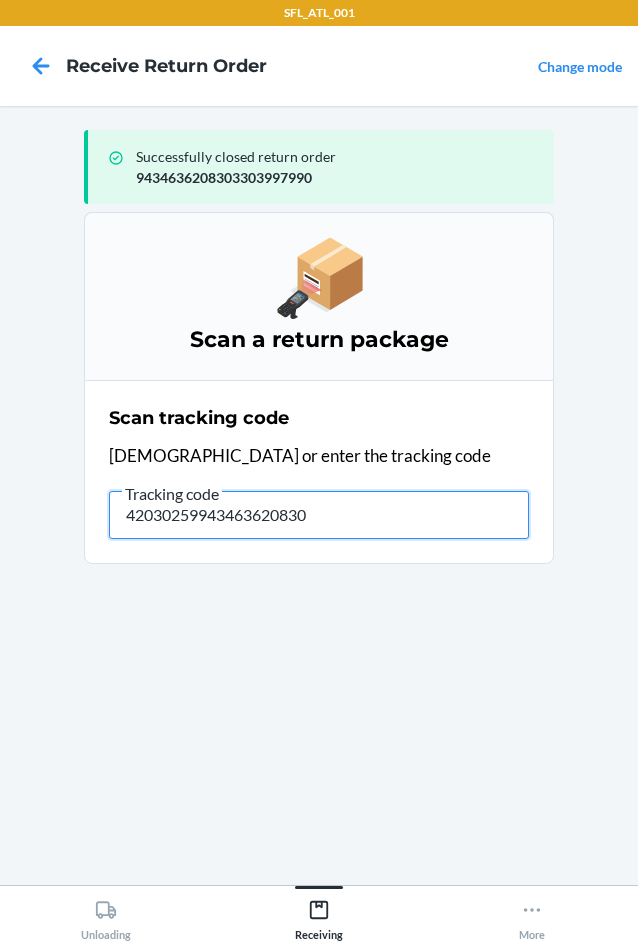 type on "420302599434636208303" 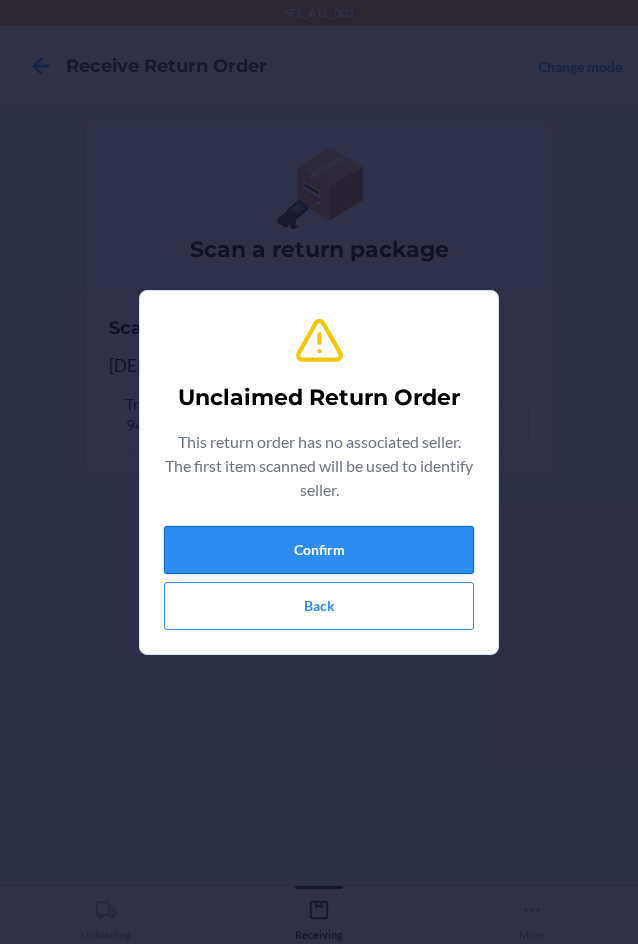 click on "Confirm" at bounding box center (319, 550) 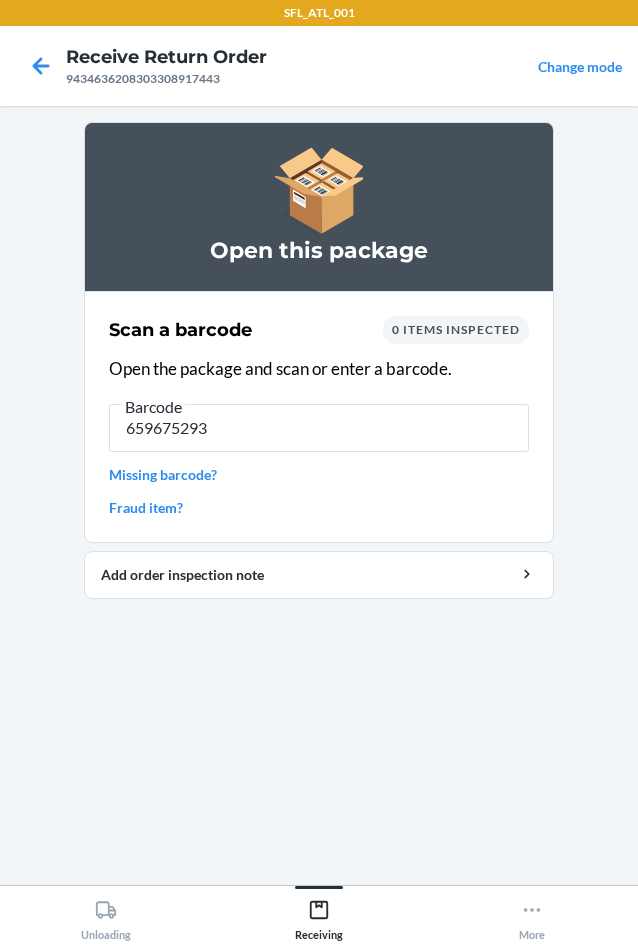 type on "6596752936" 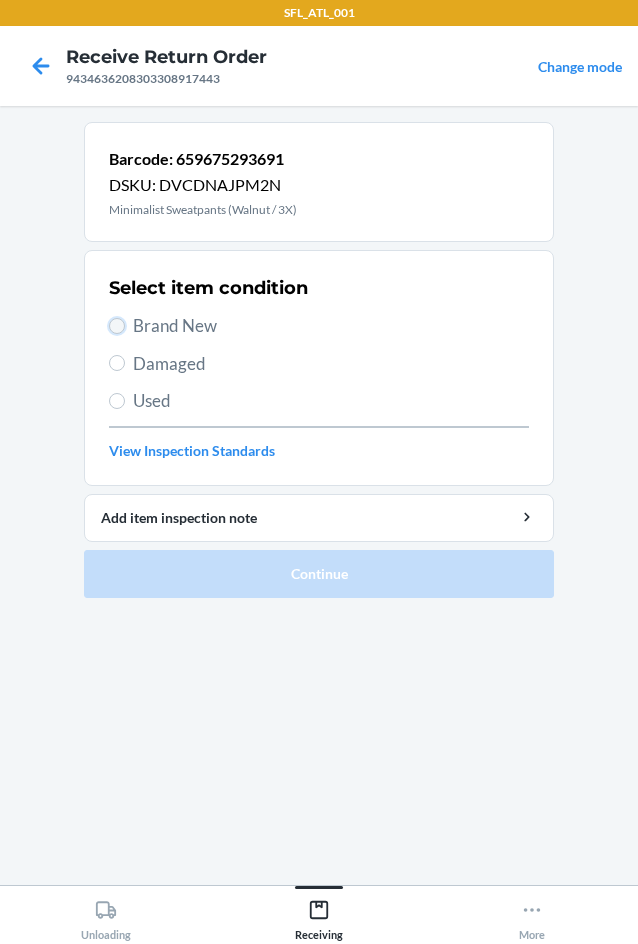 click on "Brand New" at bounding box center [117, 326] 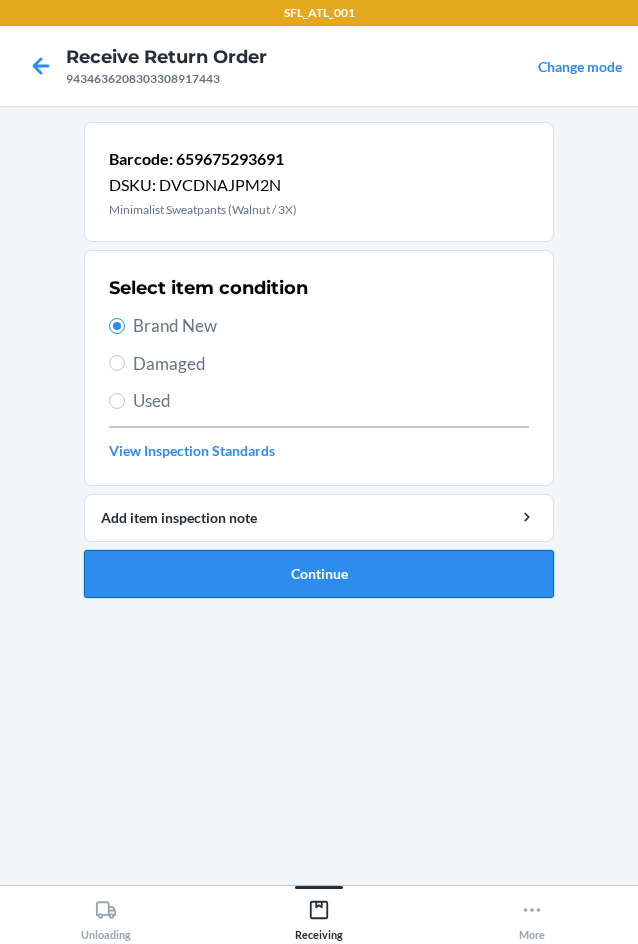 click on "Continue" at bounding box center (319, 574) 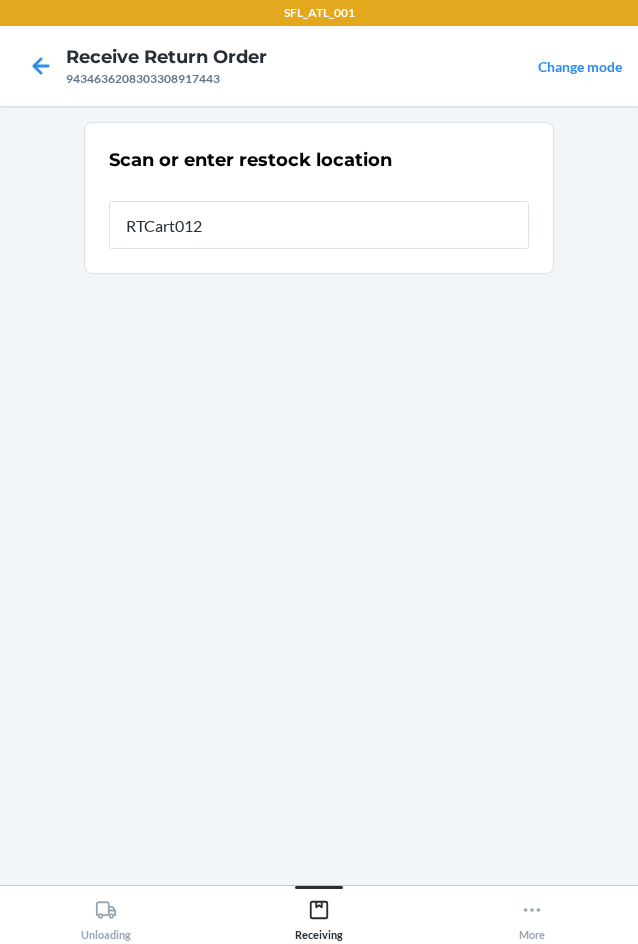 type on "RTCart012" 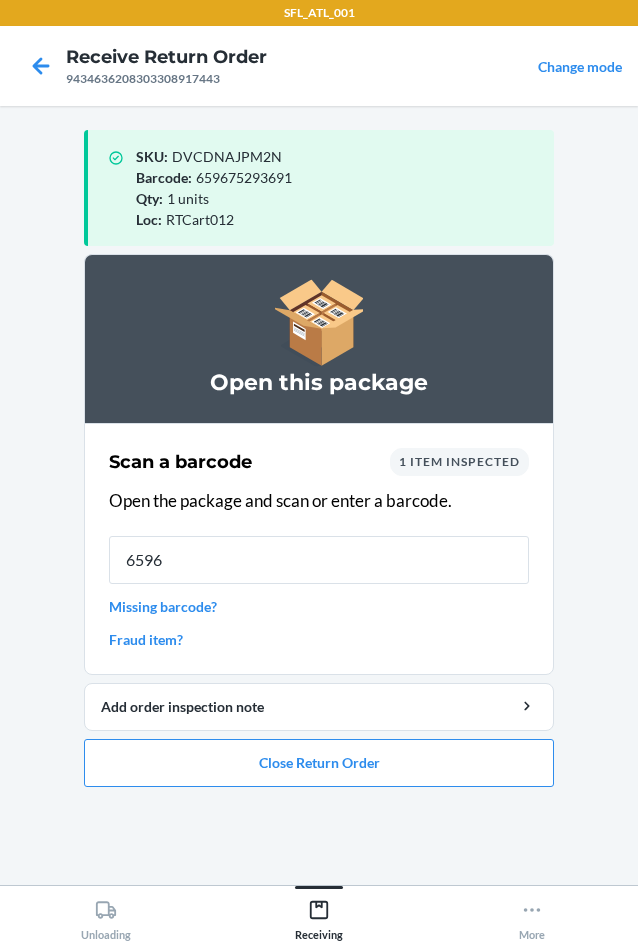 type on "65967" 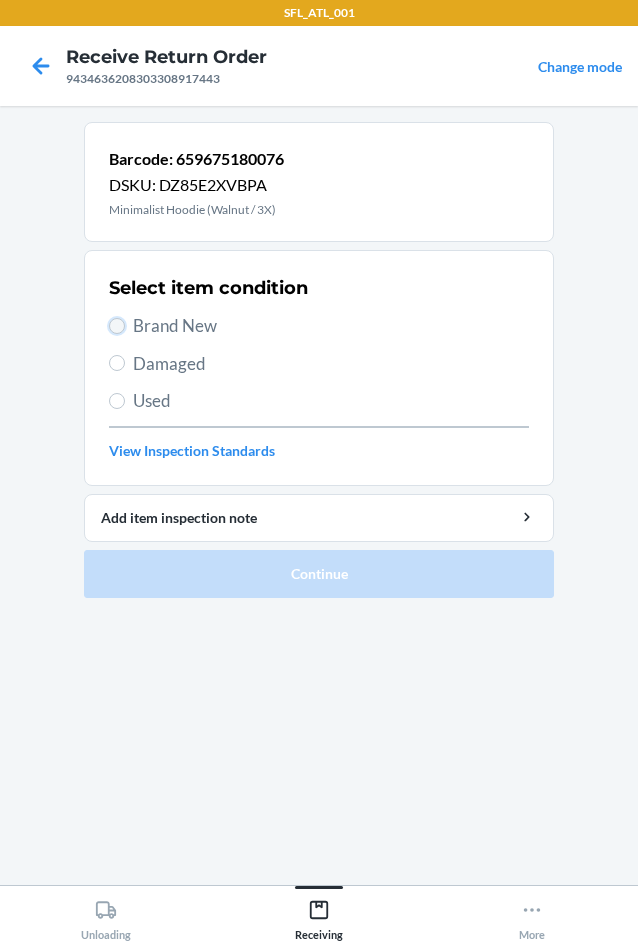 click on "Brand New" at bounding box center (117, 326) 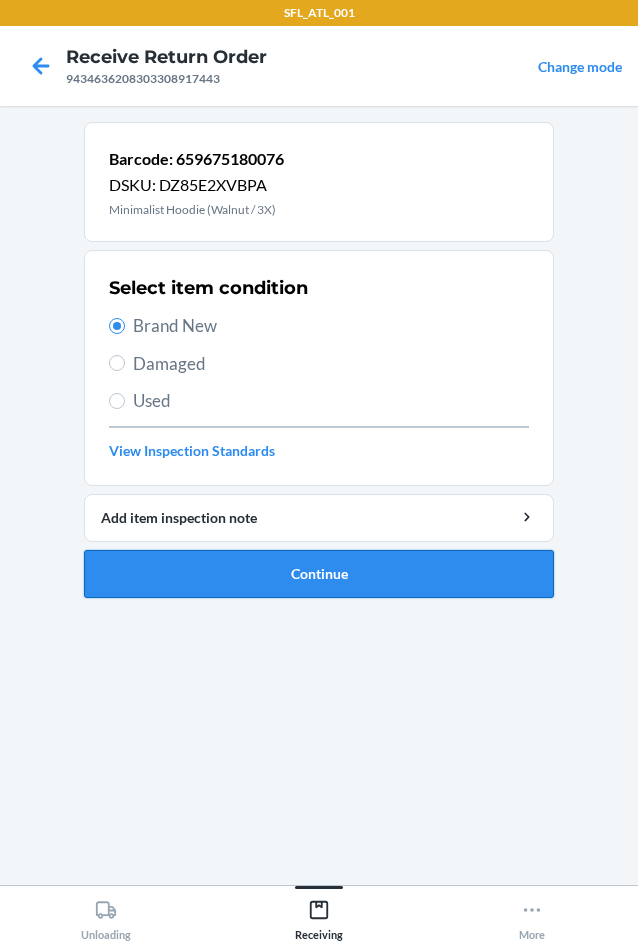 click on "Continue" at bounding box center [319, 574] 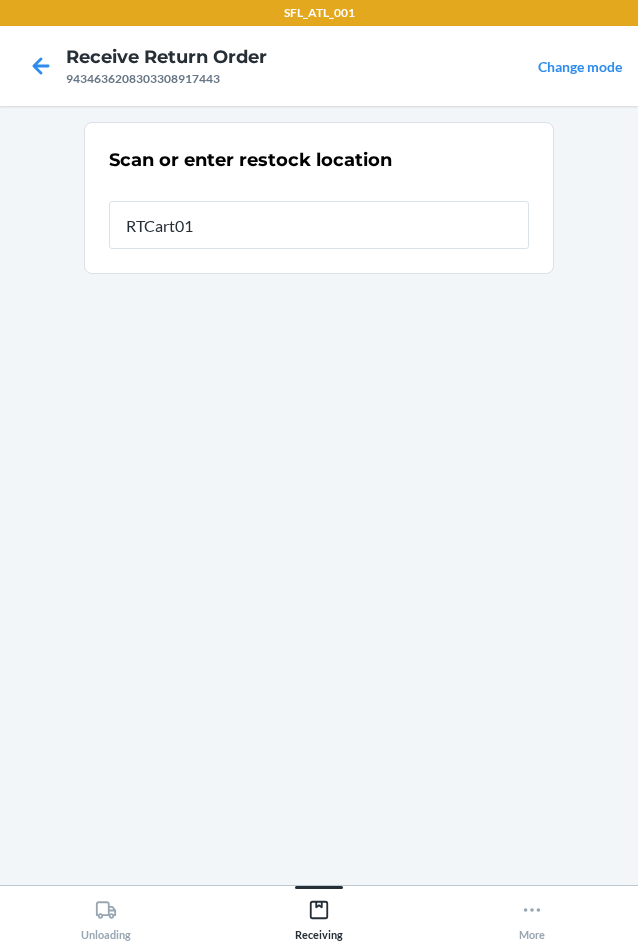 type on "RTCart012" 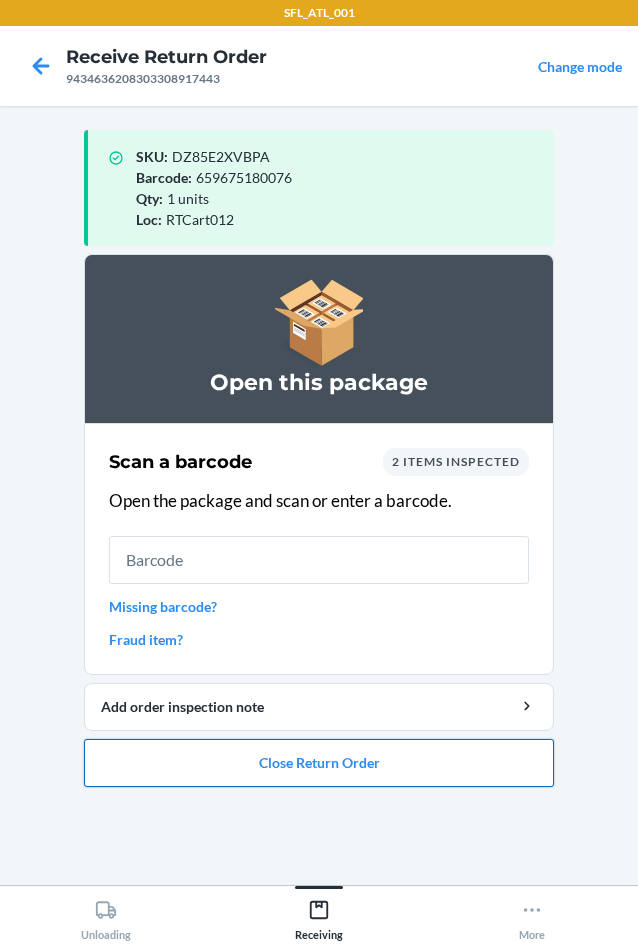 click on "Close Return Order" at bounding box center (319, 763) 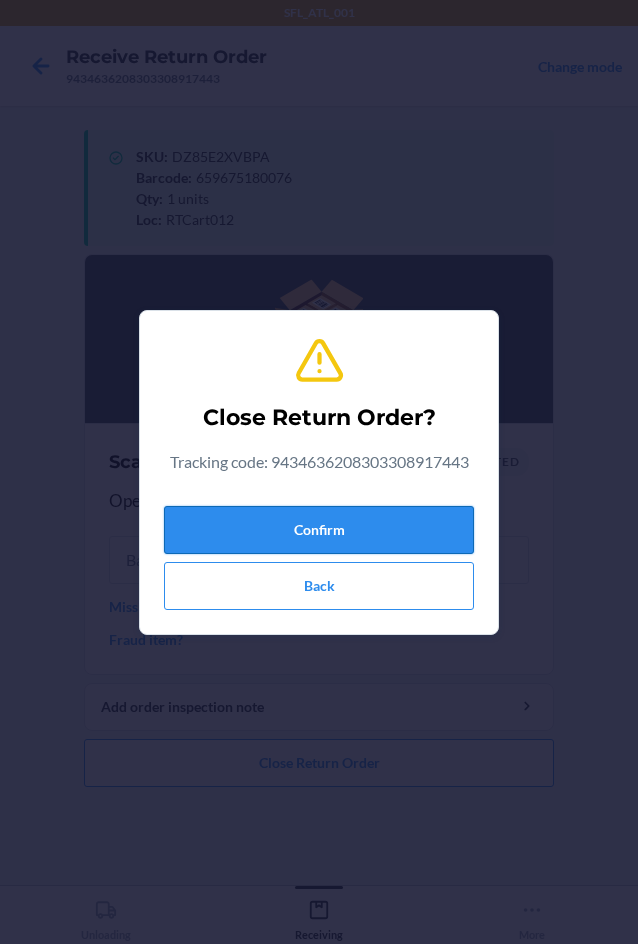 click on "Confirm" at bounding box center (319, 530) 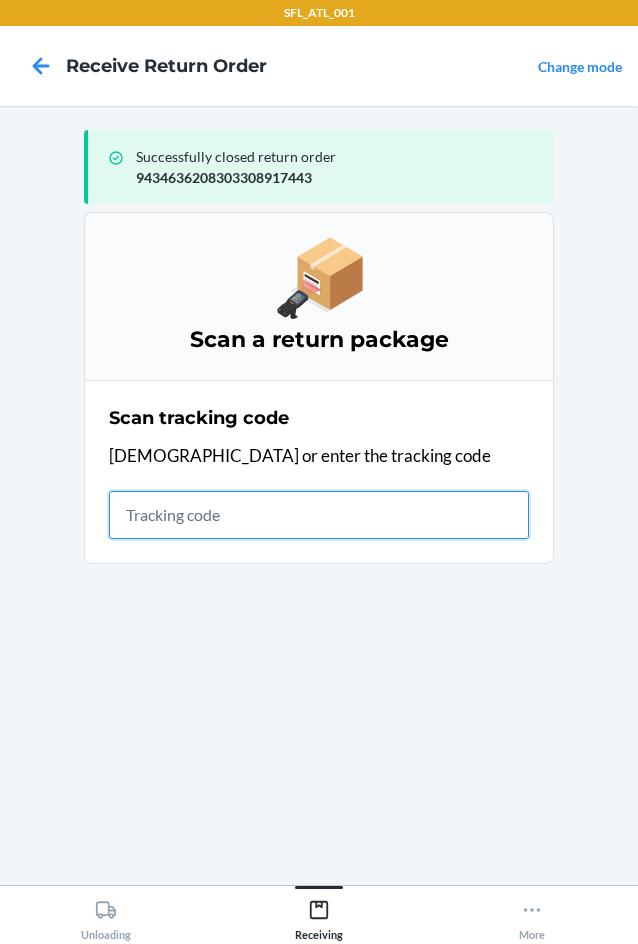 click at bounding box center [319, 515] 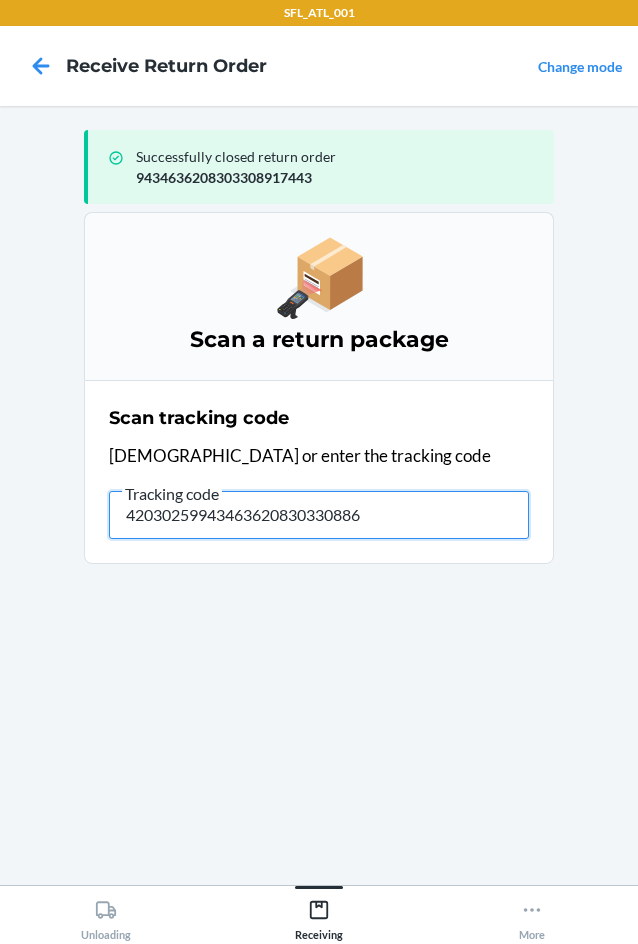 type on "420302599434636208303308869" 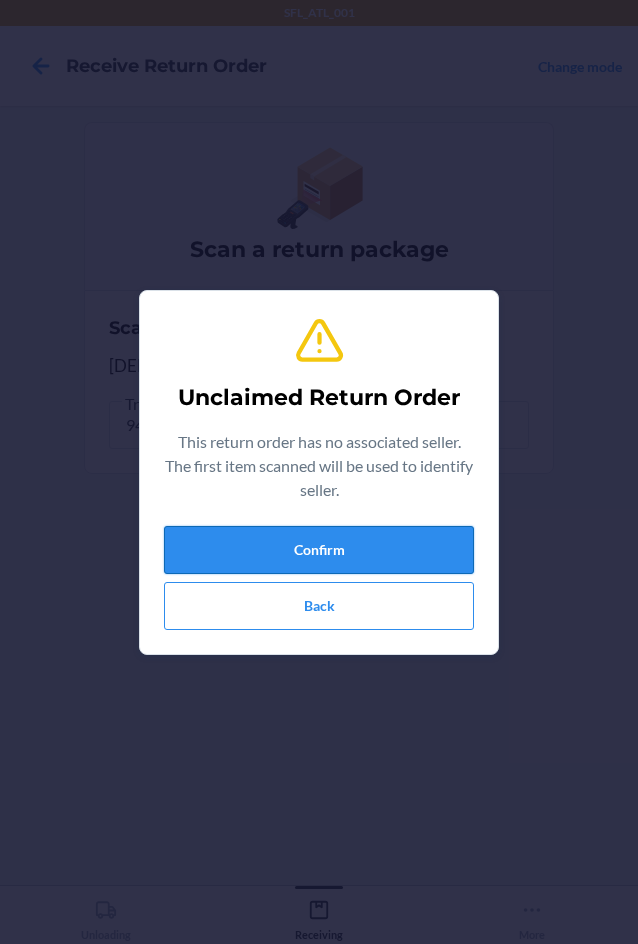 click on "Confirm" at bounding box center [319, 550] 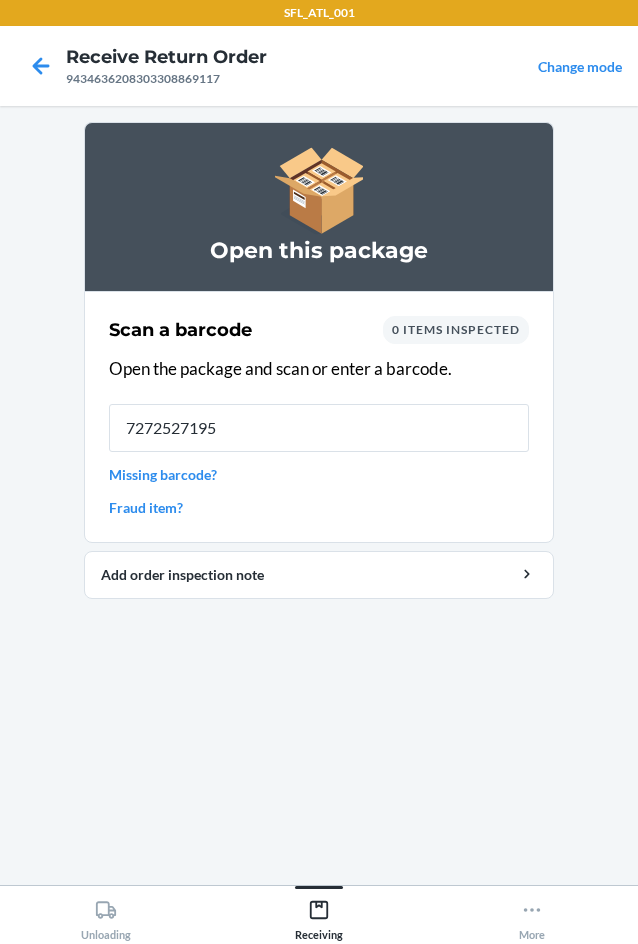 type on "72725271957" 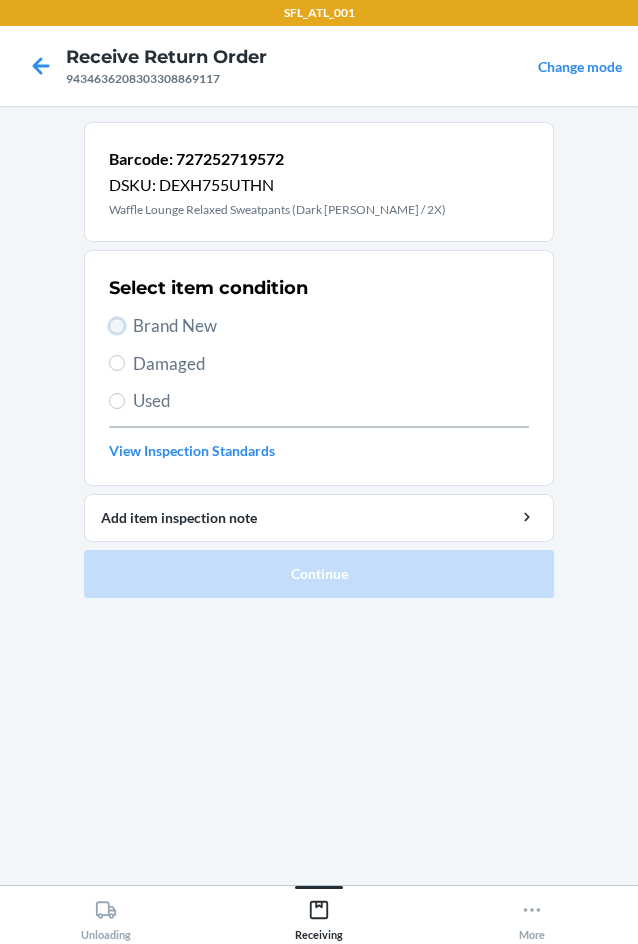 click on "Brand New" at bounding box center [117, 326] 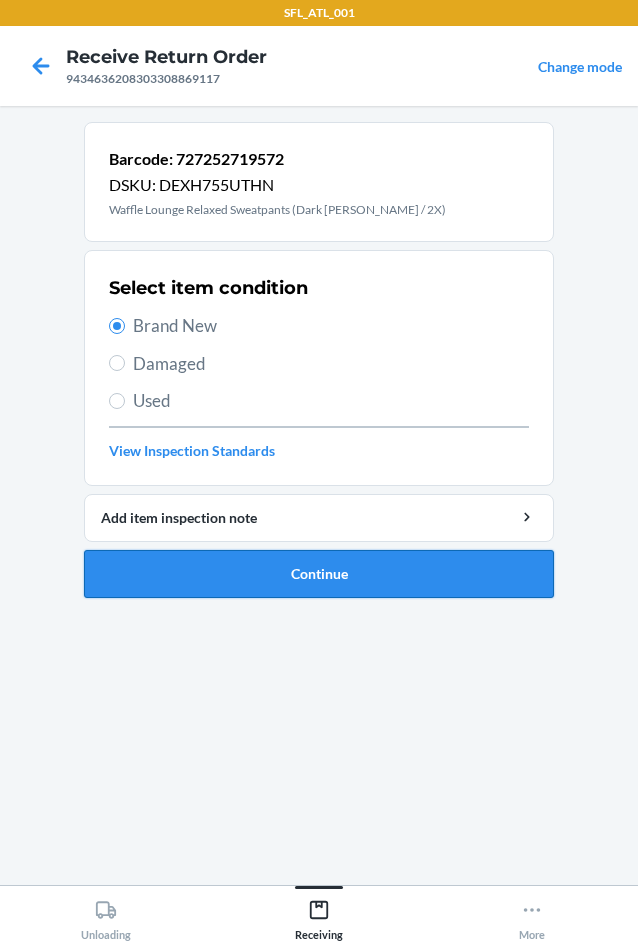 click on "Continue" at bounding box center [319, 574] 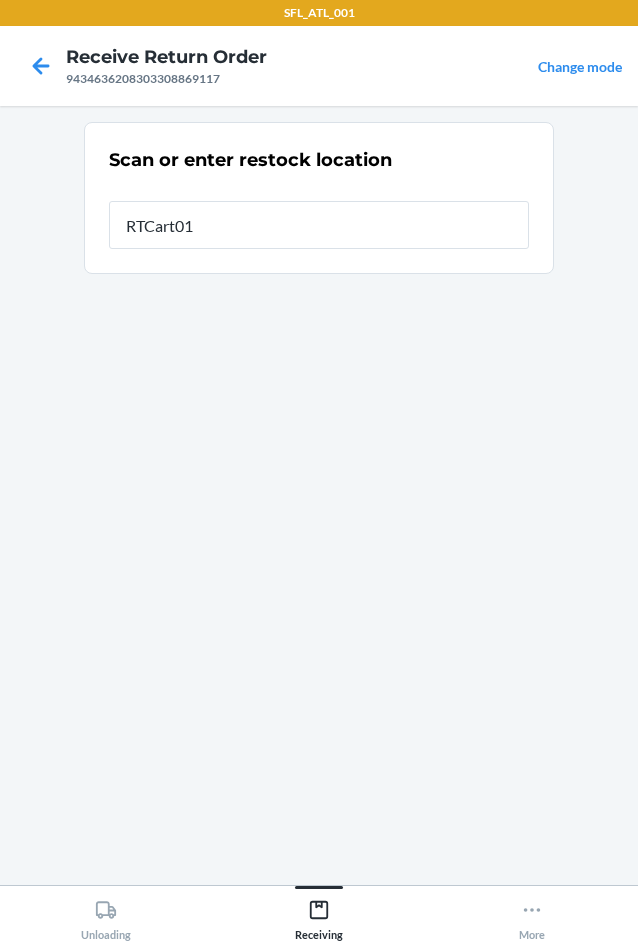 type on "RTCart012" 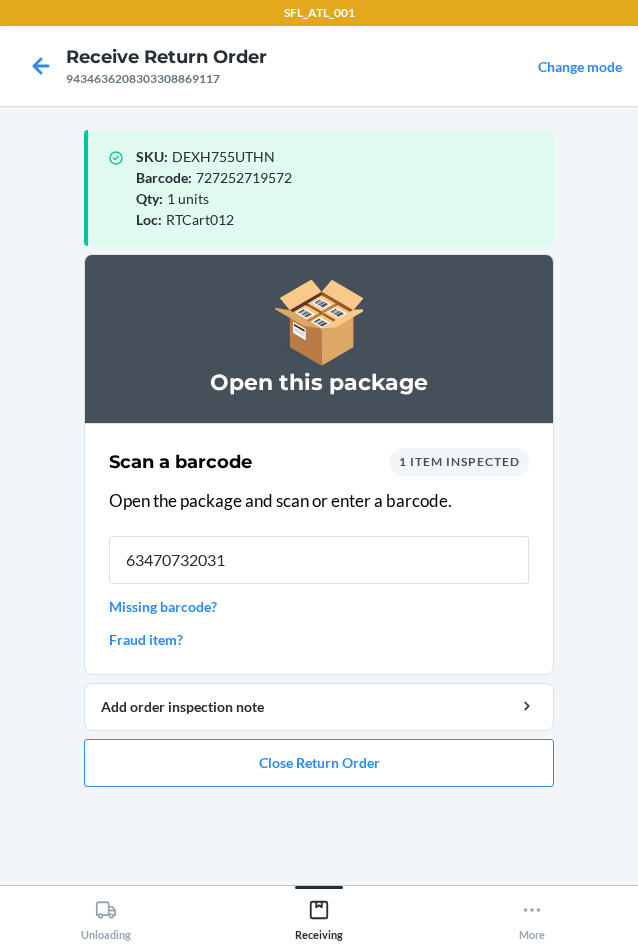 type on "634707320316" 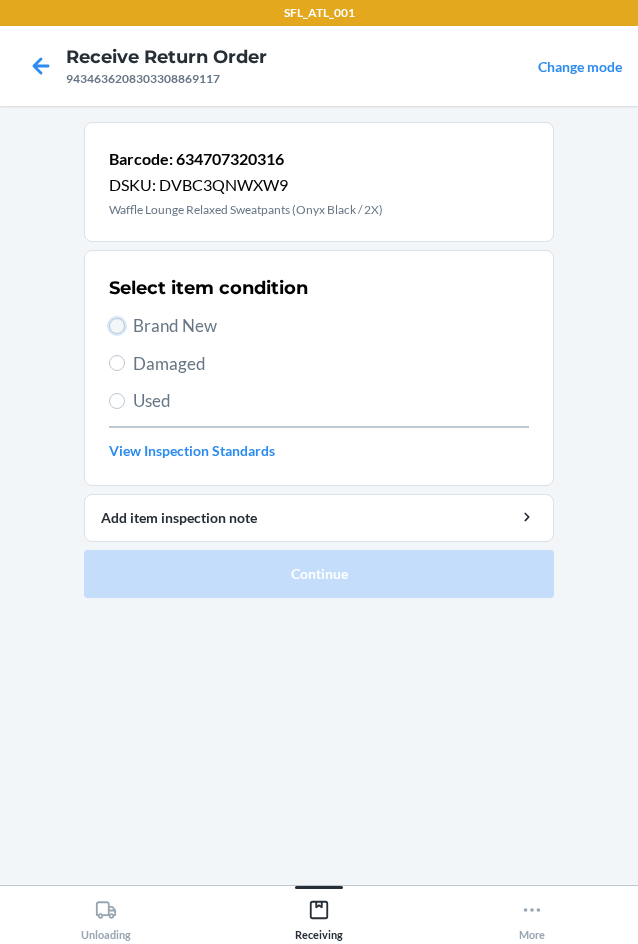 click on "Brand New" at bounding box center [117, 326] 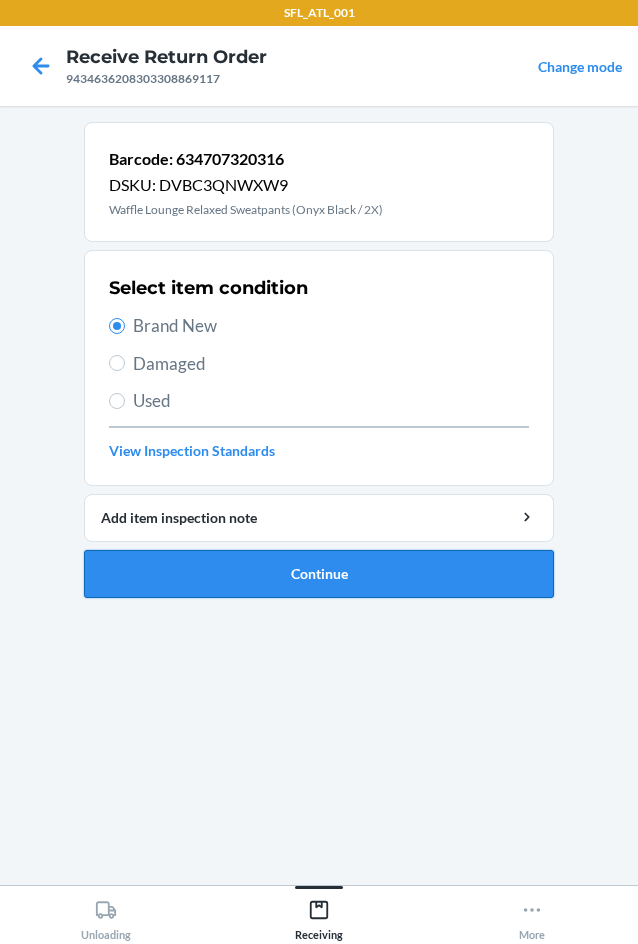 click on "Continue" at bounding box center (319, 574) 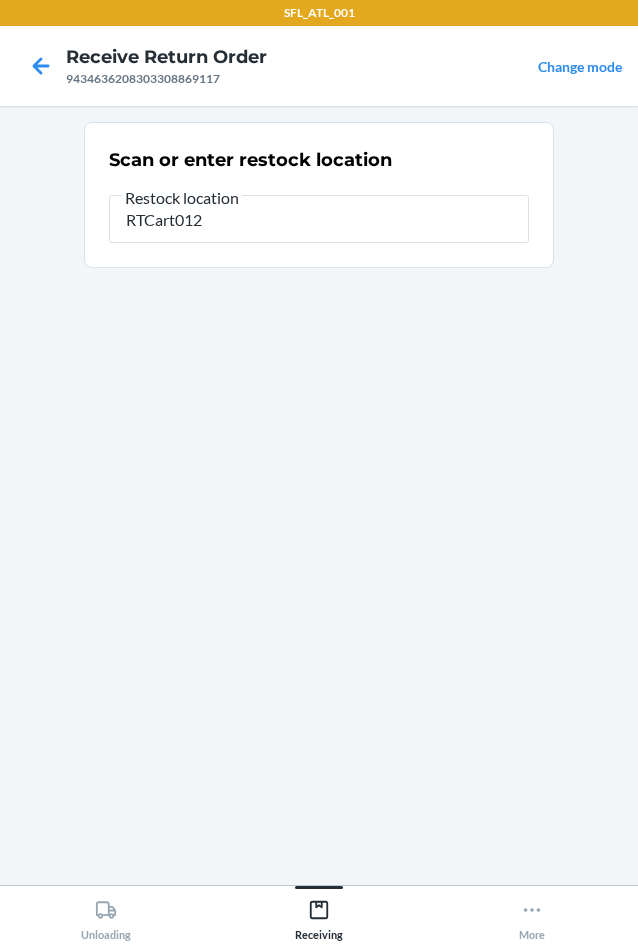 type on "RTCart012" 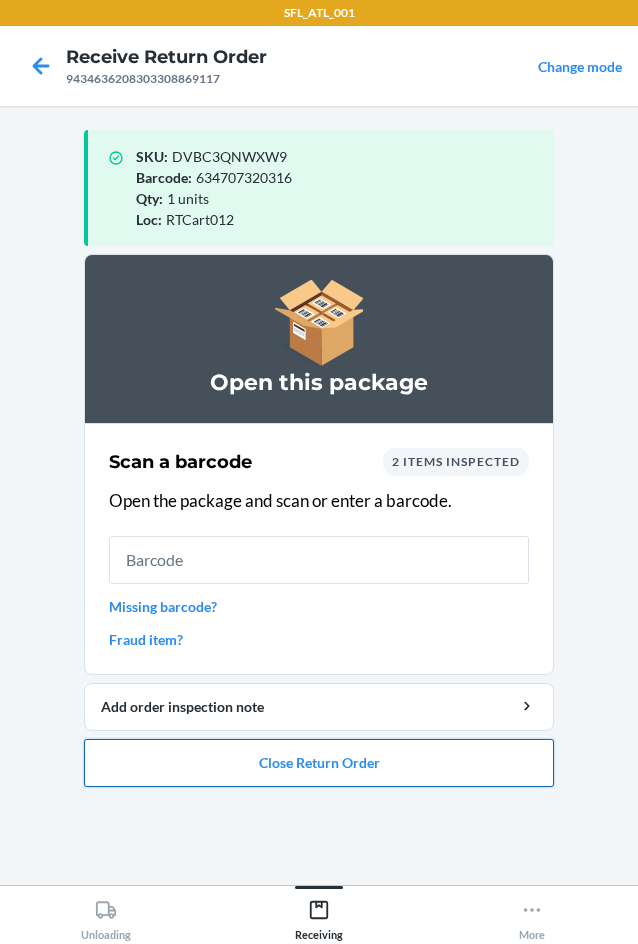 click on "Close Return Order" at bounding box center [319, 763] 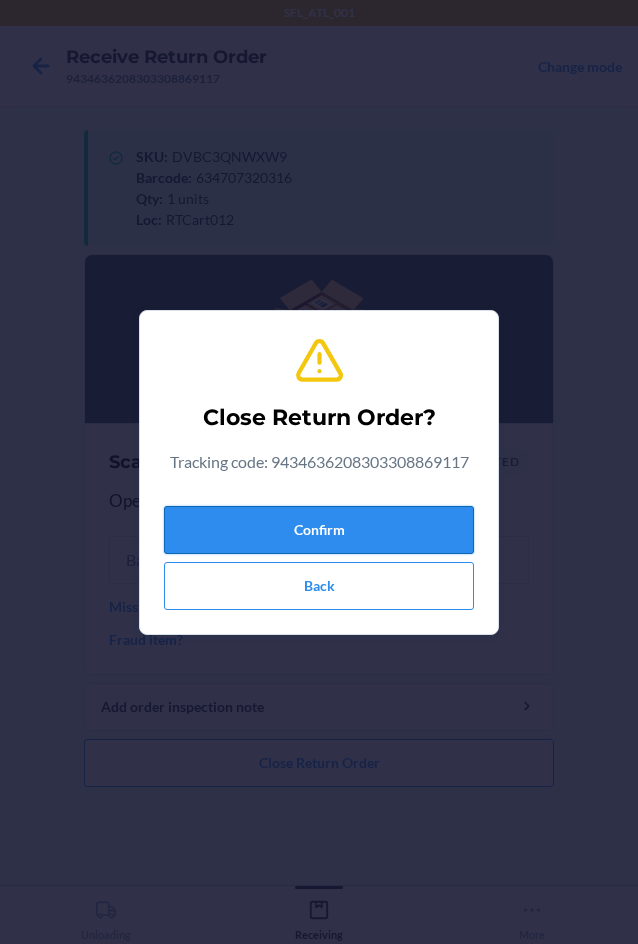 click on "Confirm" at bounding box center [319, 530] 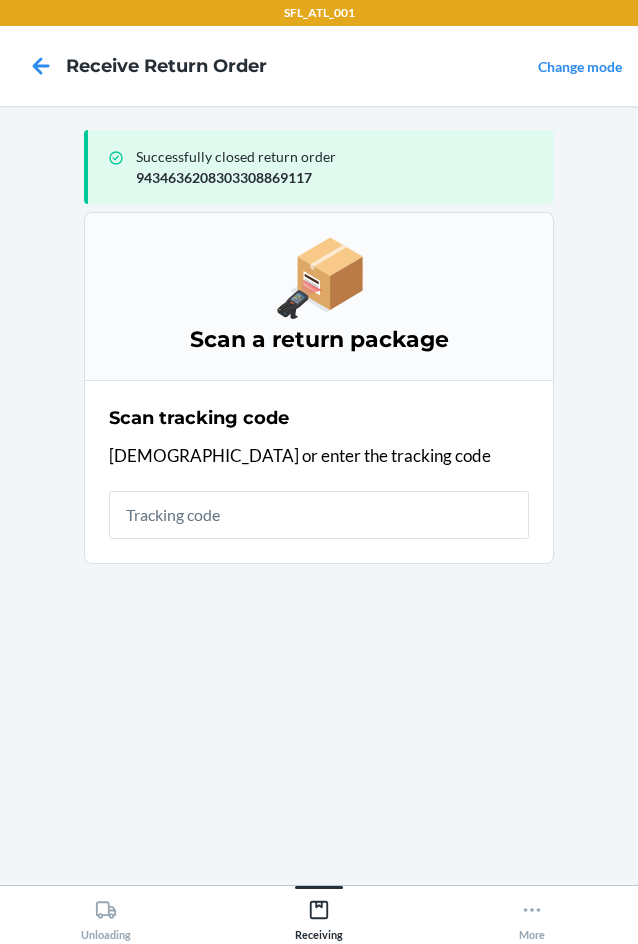 click on "Scan tracking code Scan or enter the tracking code" at bounding box center (319, 472) 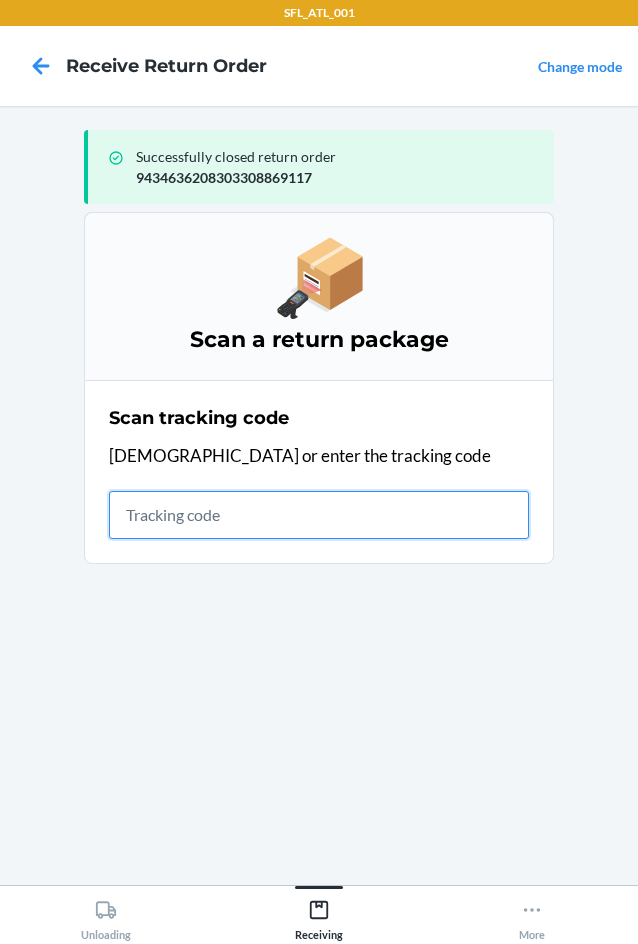 click at bounding box center (319, 515) 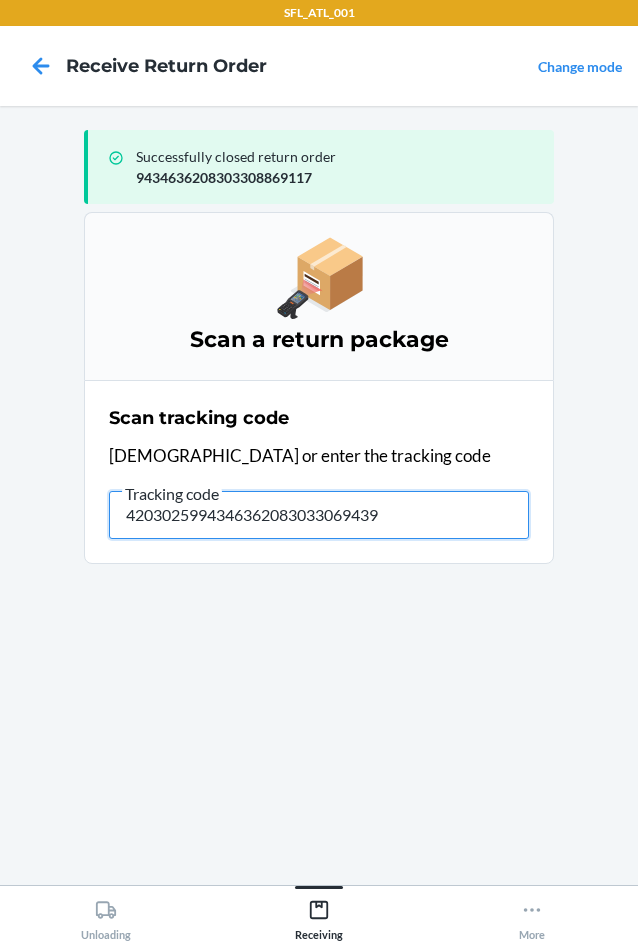 type on "42030259943463620830330694393" 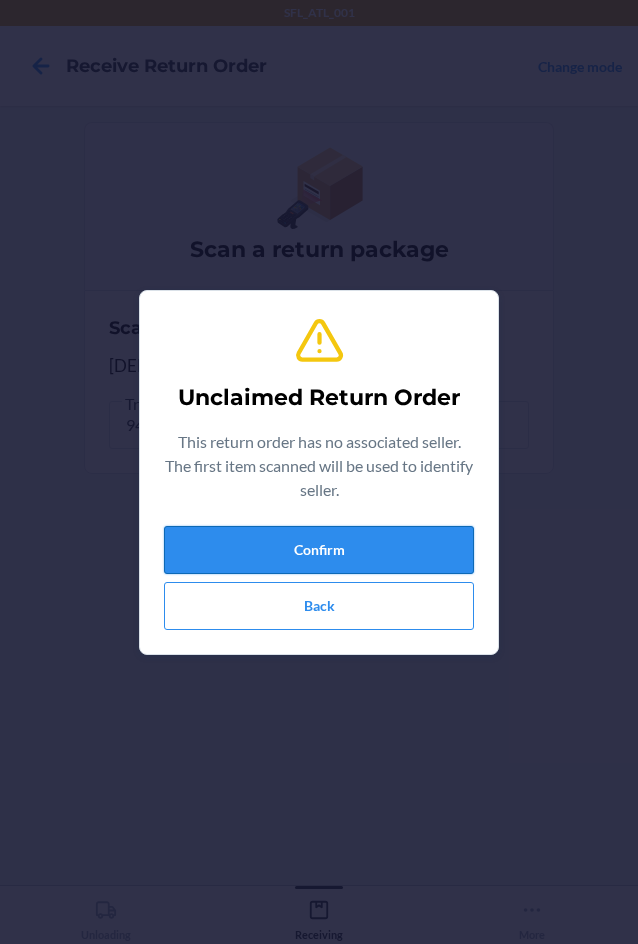 click on "Confirm" at bounding box center (319, 550) 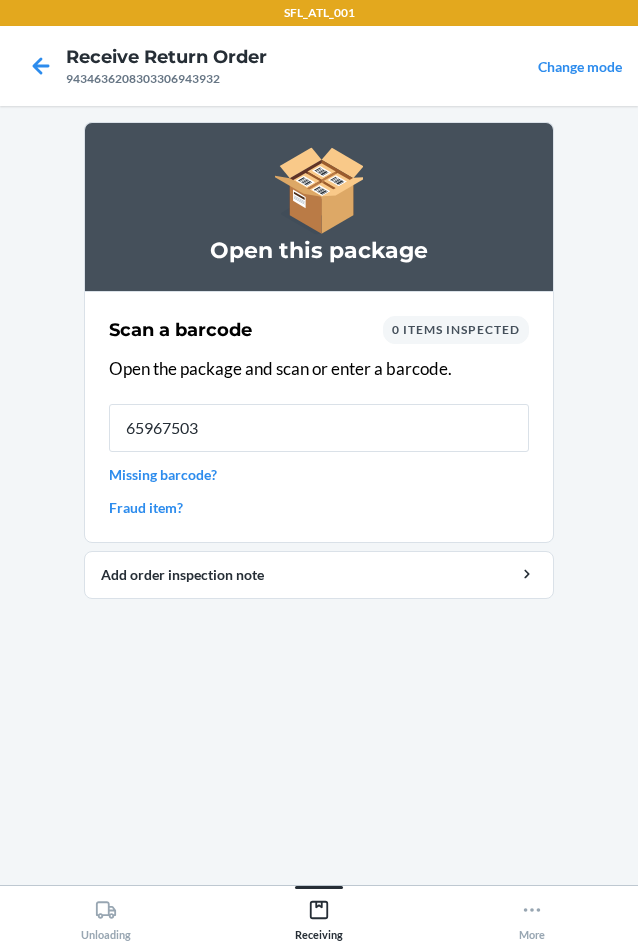 type on "659675032" 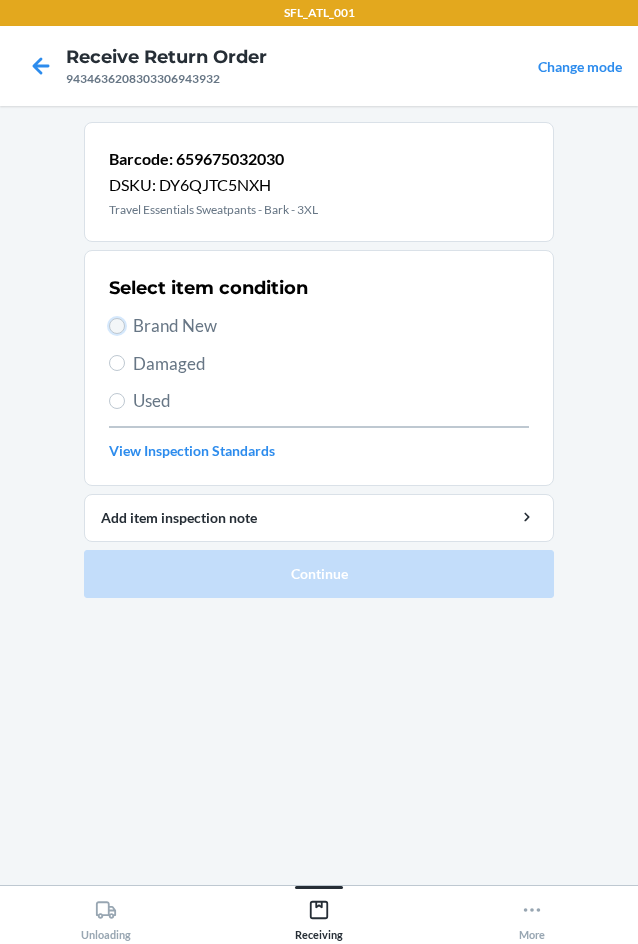 click on "Brand New" at bounding box center (117, 326) 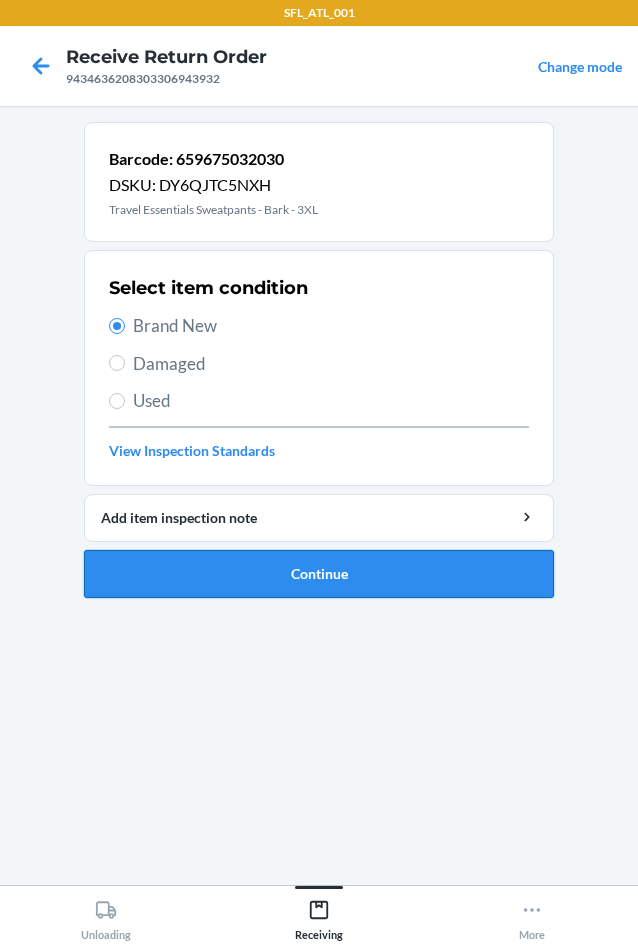 click on "Continue" at bounding box center (319, 574) 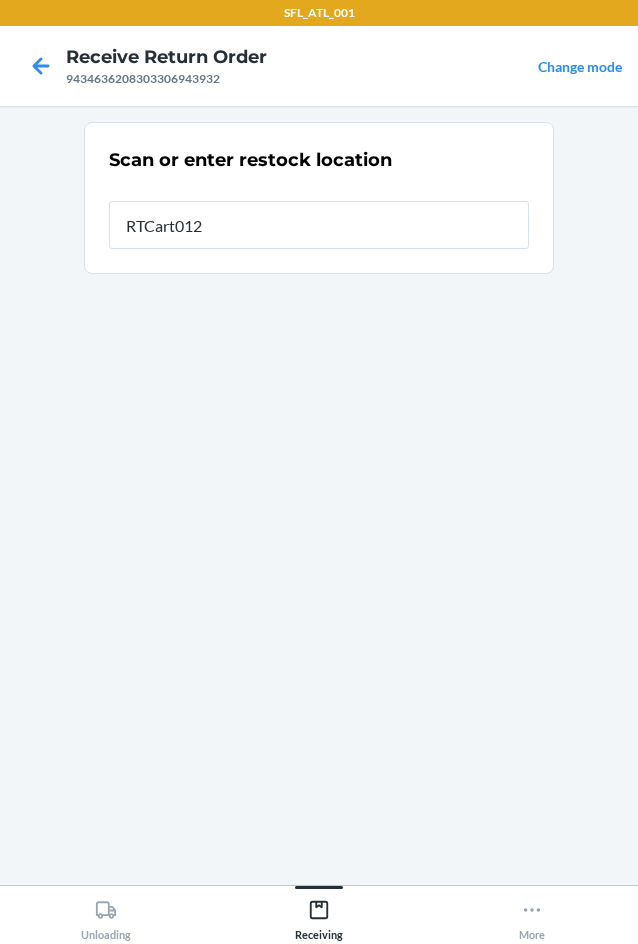 type on "RTCart012" 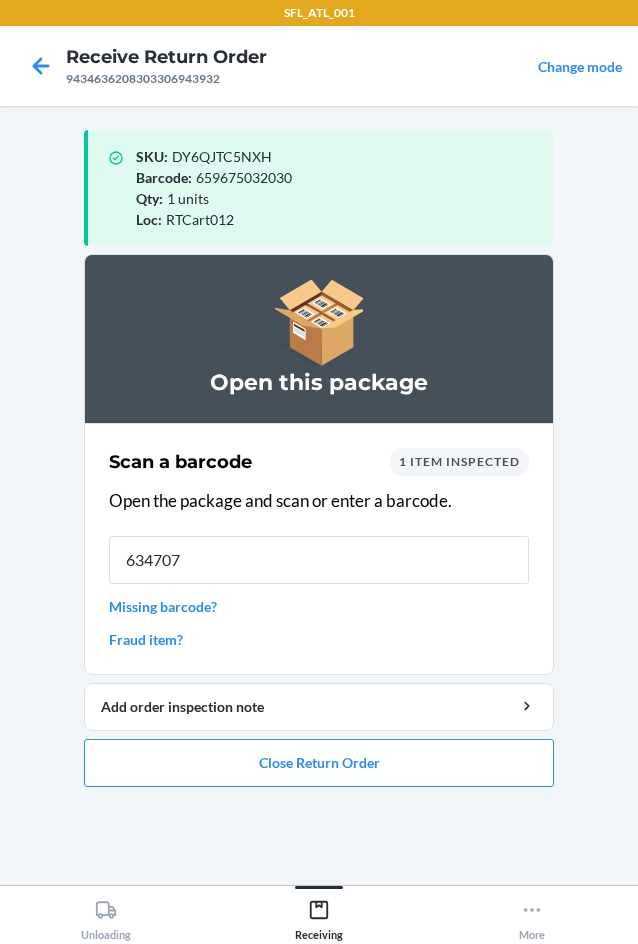 type on "6347074" 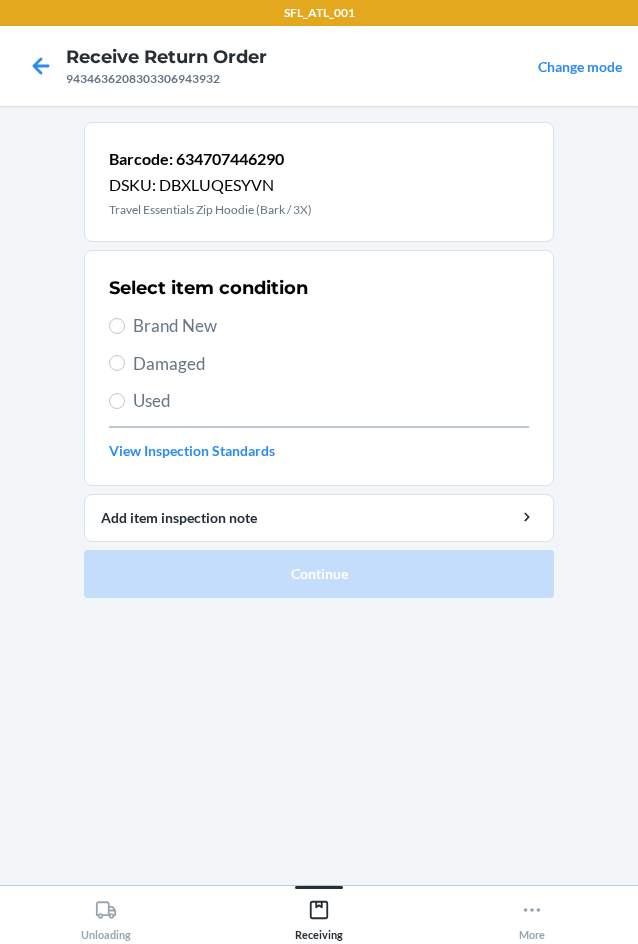 click on "Brand New" at bounding box center (319, 326) 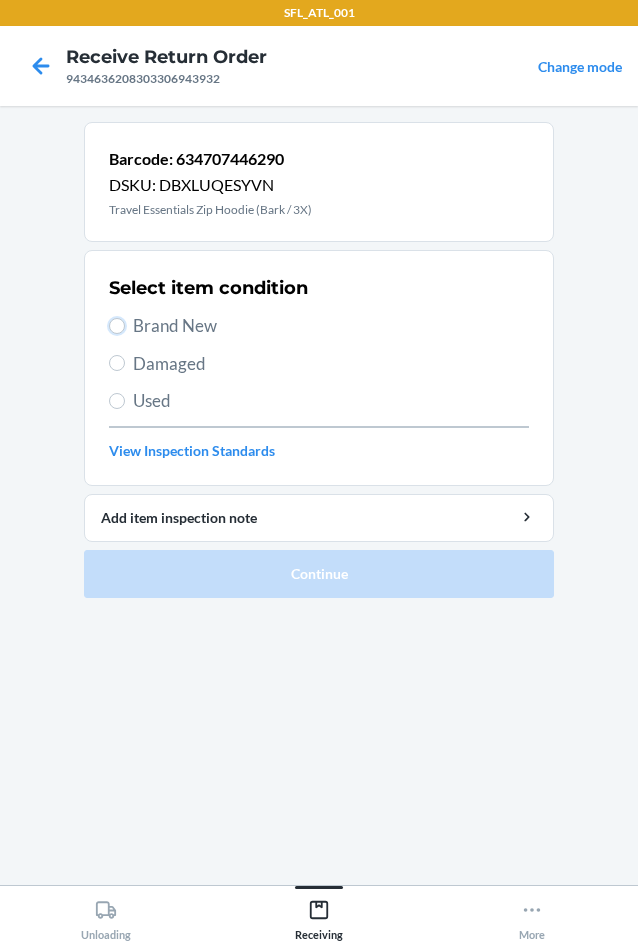 click on "Brand New" at bounding box center (117, 326) 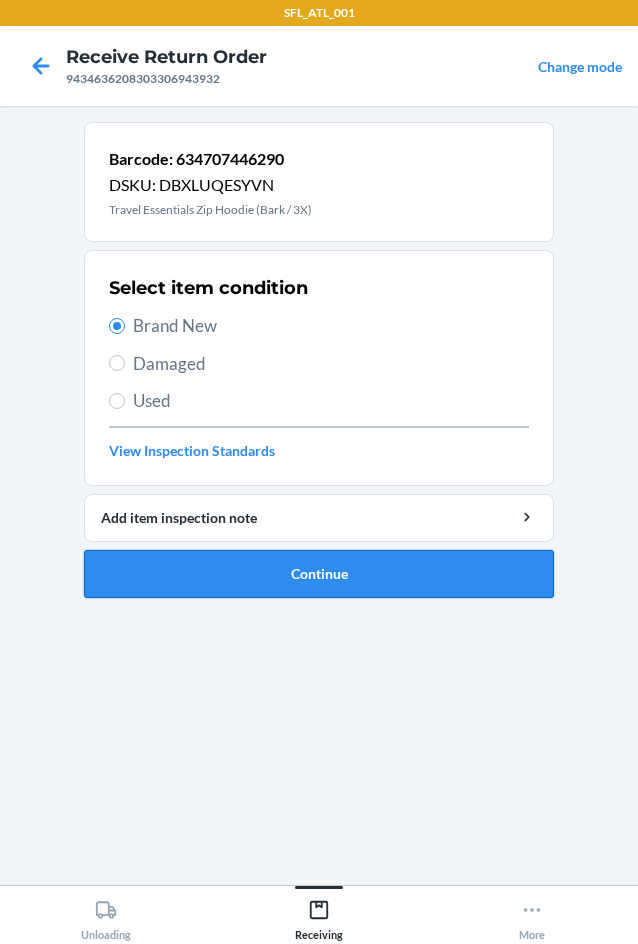 click on "Continue" at bounding box center (319, 574) 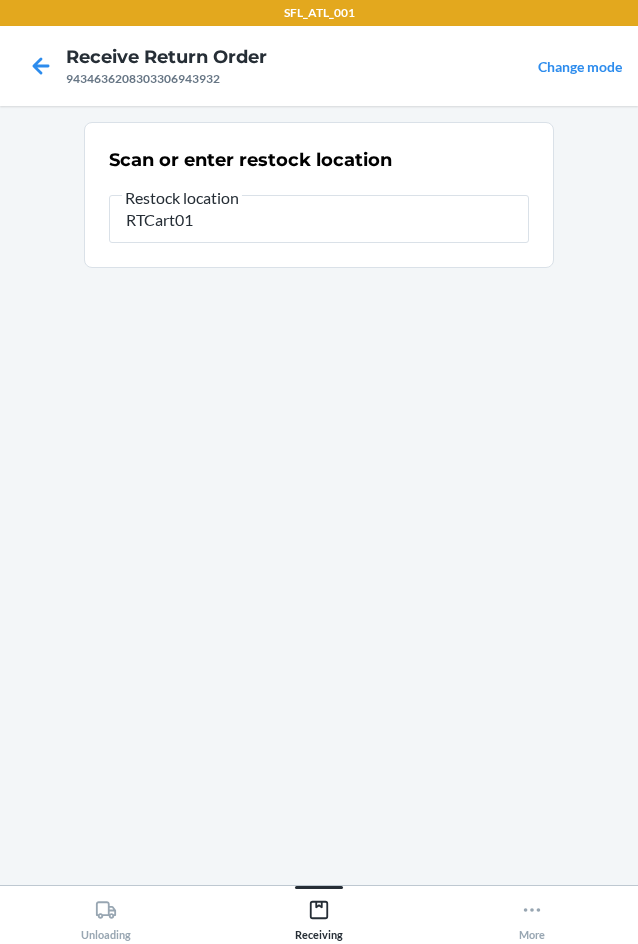 type on "RTCart012" 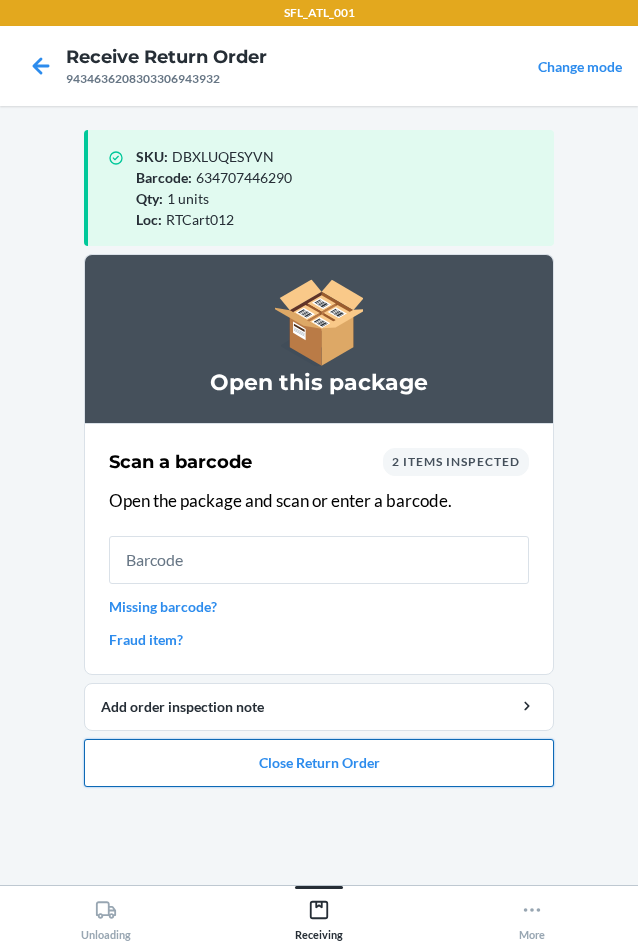 click on "Close Return Order" at bounding box center (319, 763) 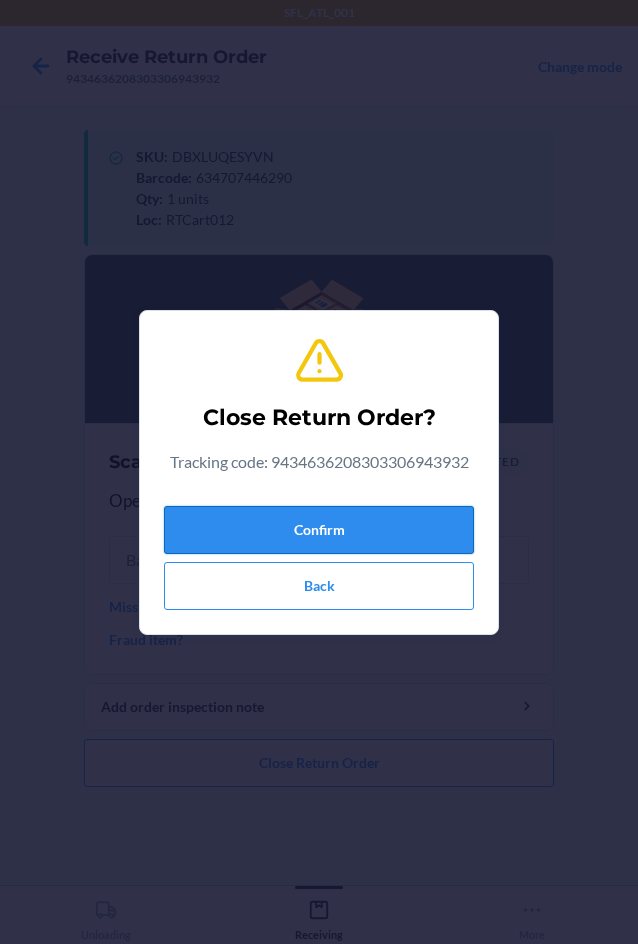 click on "Confirm" at bounding box center [319, 530] 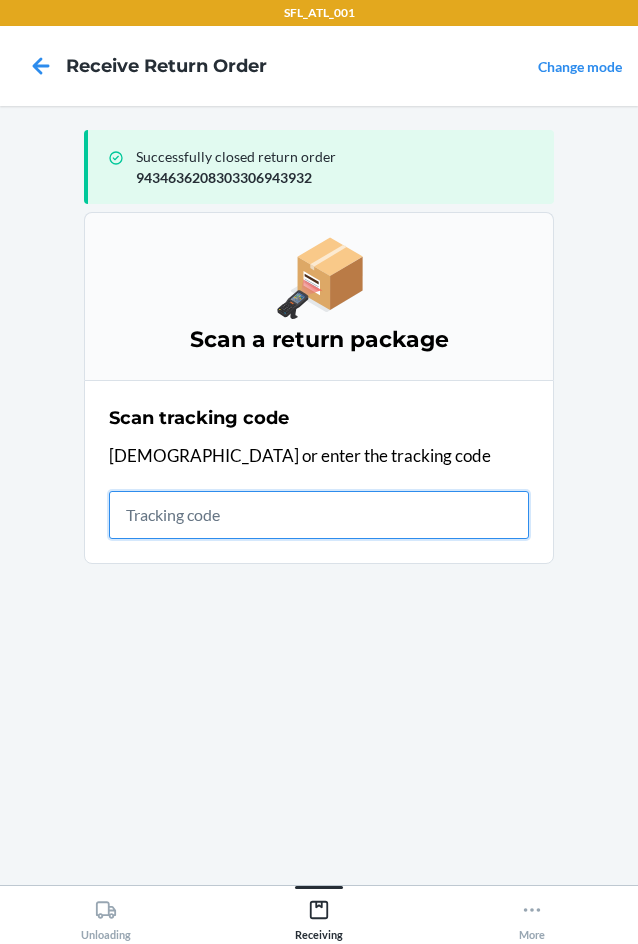 click at bounding box center (319, 515) 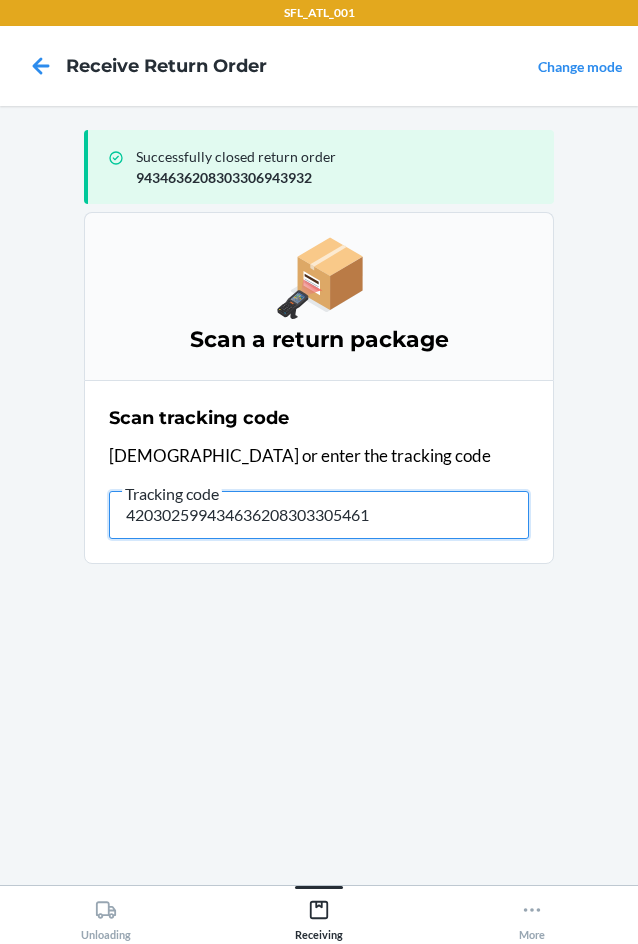 type on "4203025994346362083033054617" 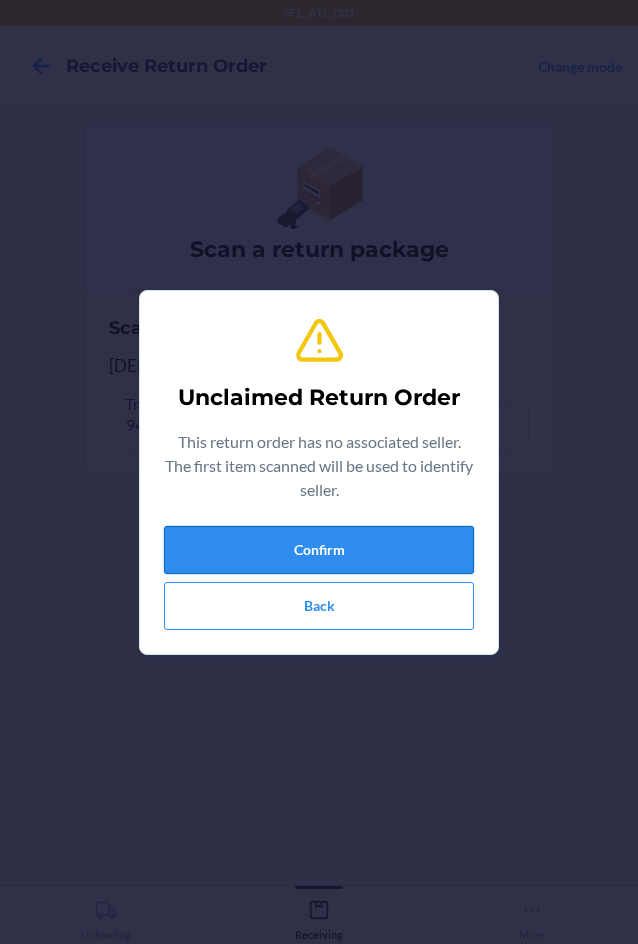 click on "Confirm" at bounding box center (319, 550) 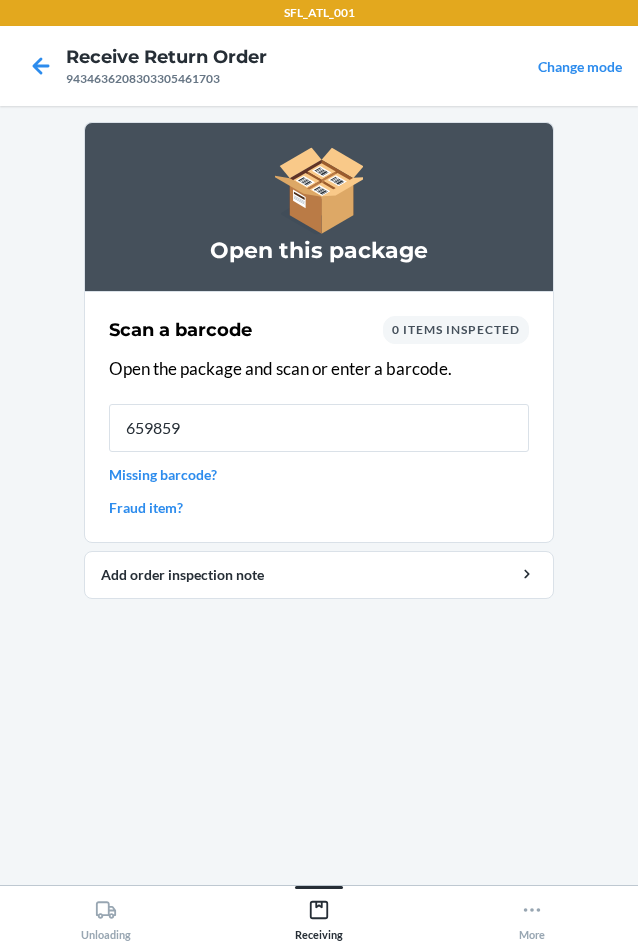 type on "6598590" 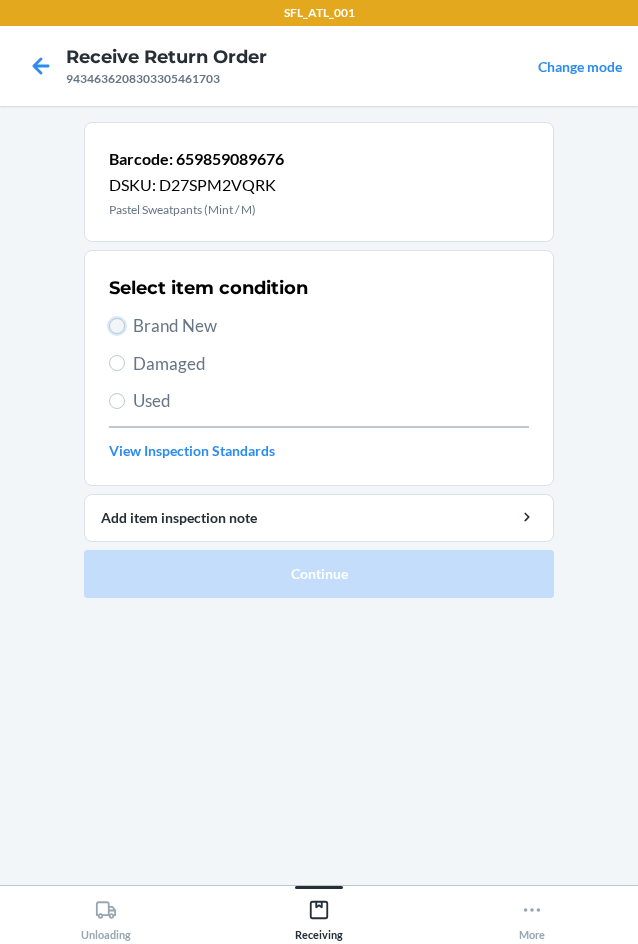 click on "Brand New" at bounding box center (117, 326) 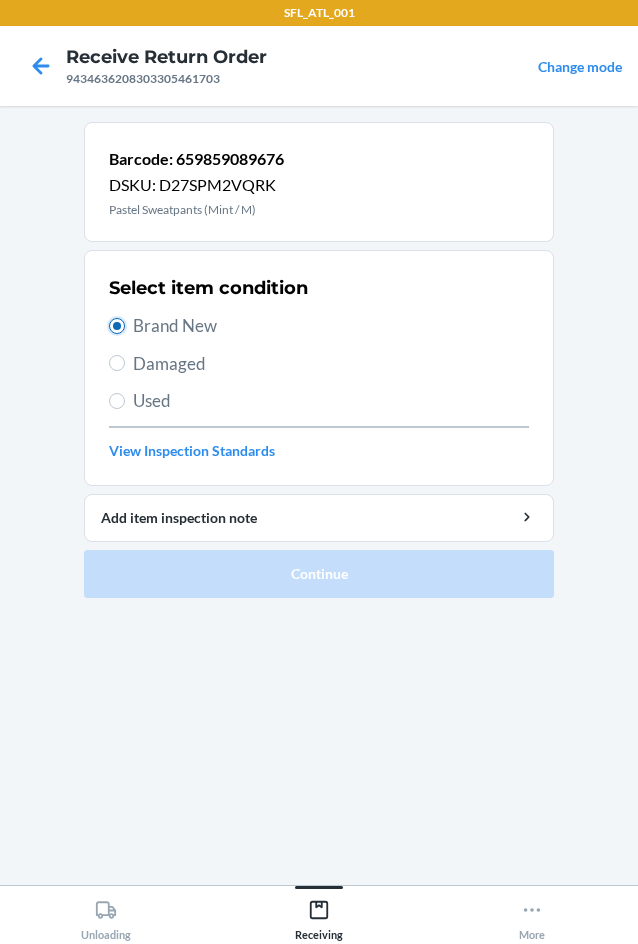 radio on "true" 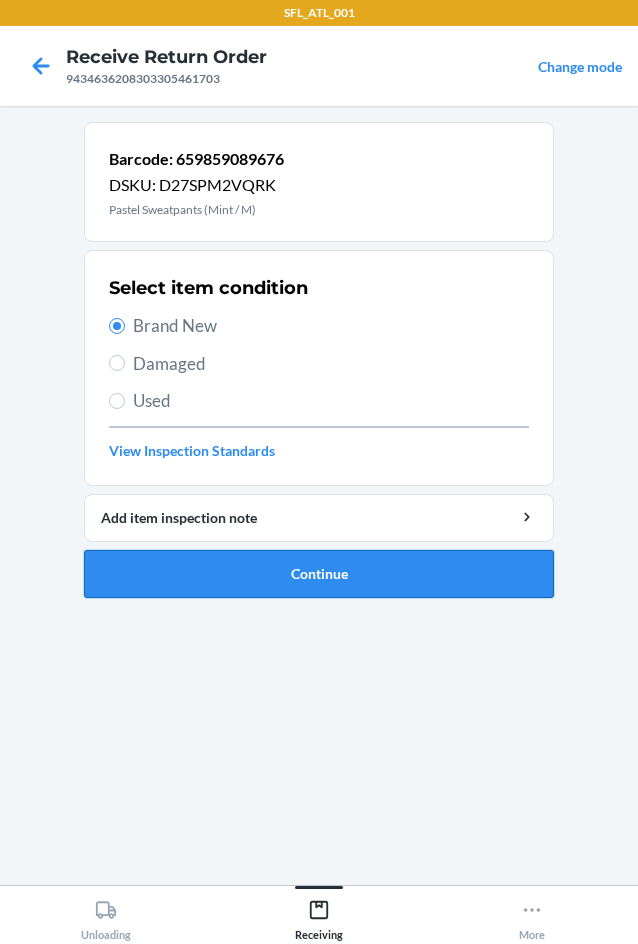 click on "Continue" at bounding box center (319, 574) 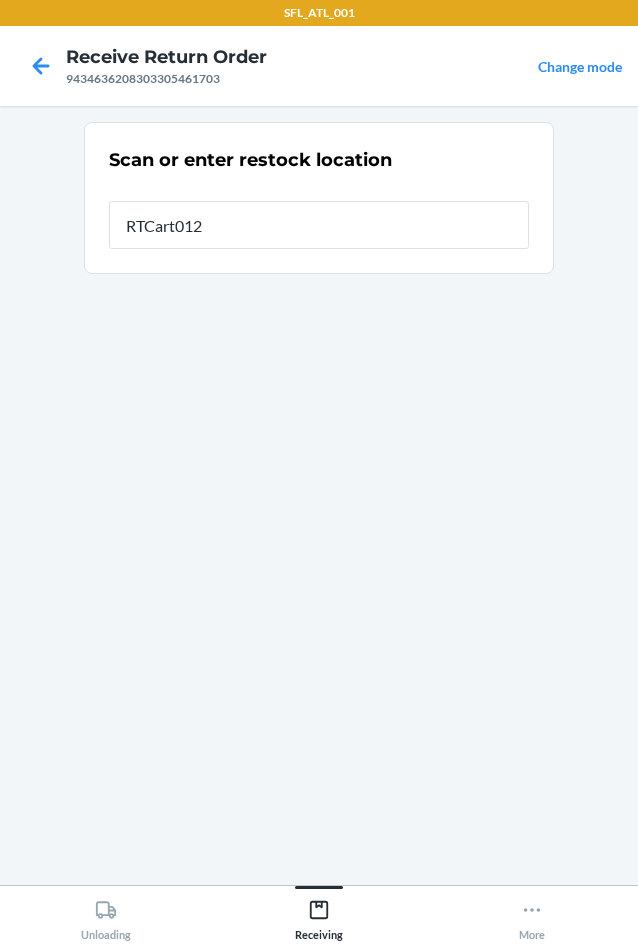 type on "RTCart012" 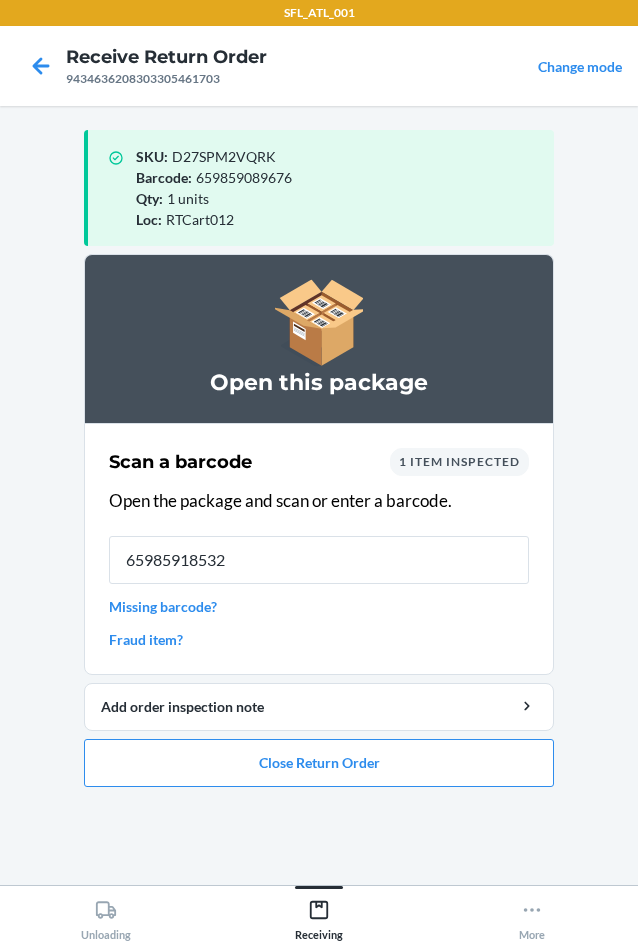 type on "659859185323" 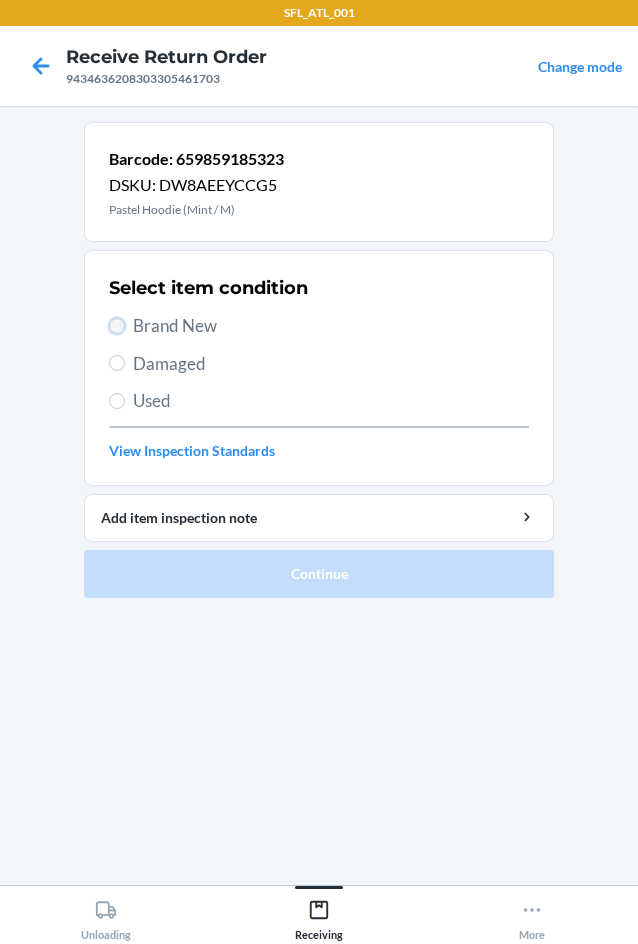 click on "Brand New" at bounding box center (117, 326) 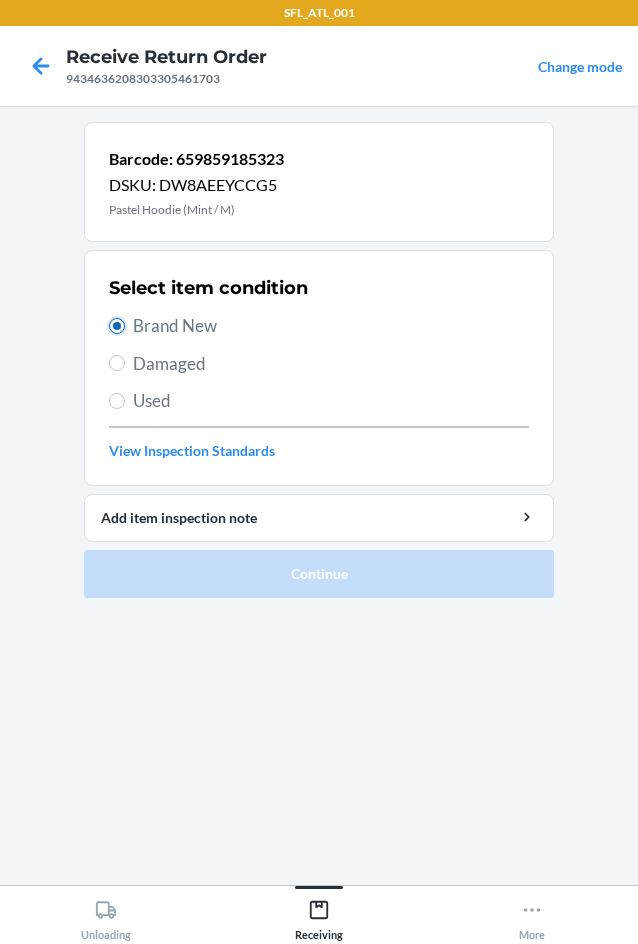 radio on "true" 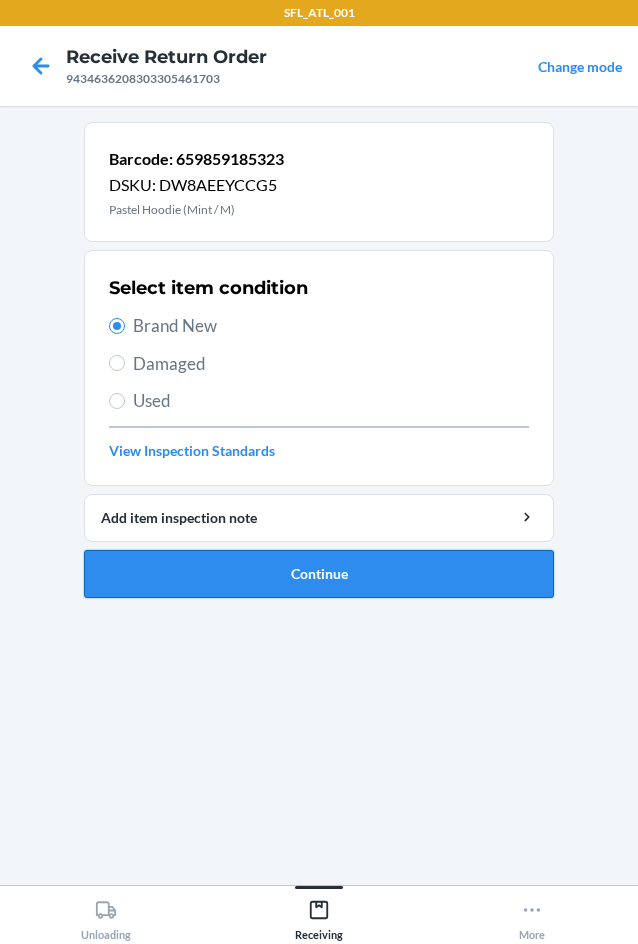 click on "Continue" at bounding box center (319, 574) 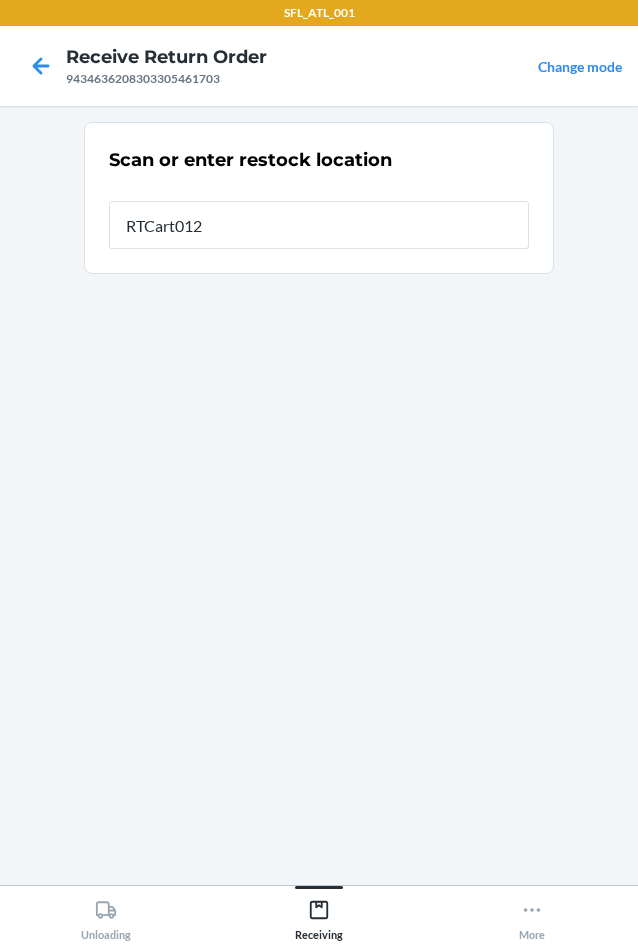 type on "RTCart012" 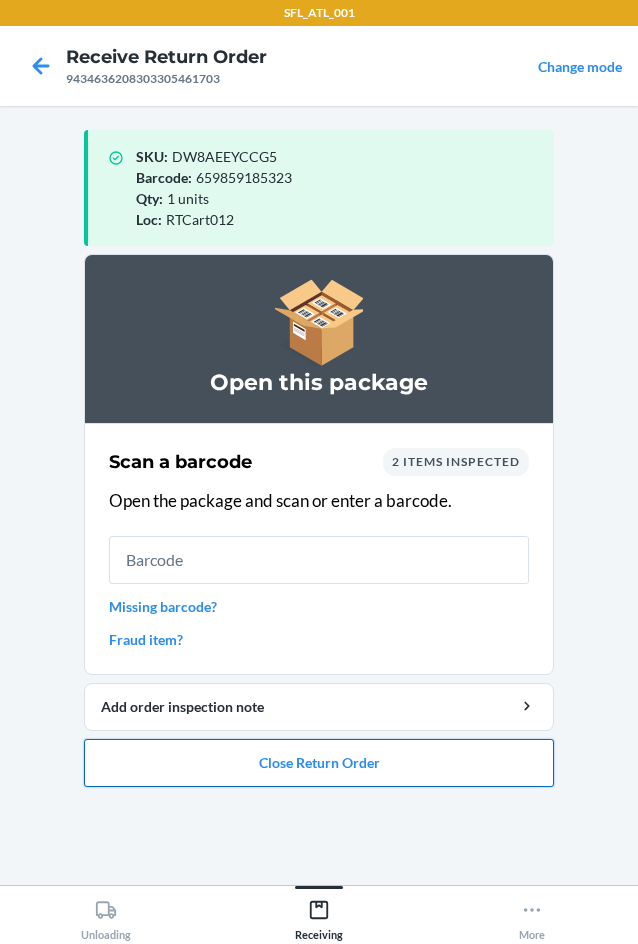 click on "Close Return Order" at bounding box center (319, 763) 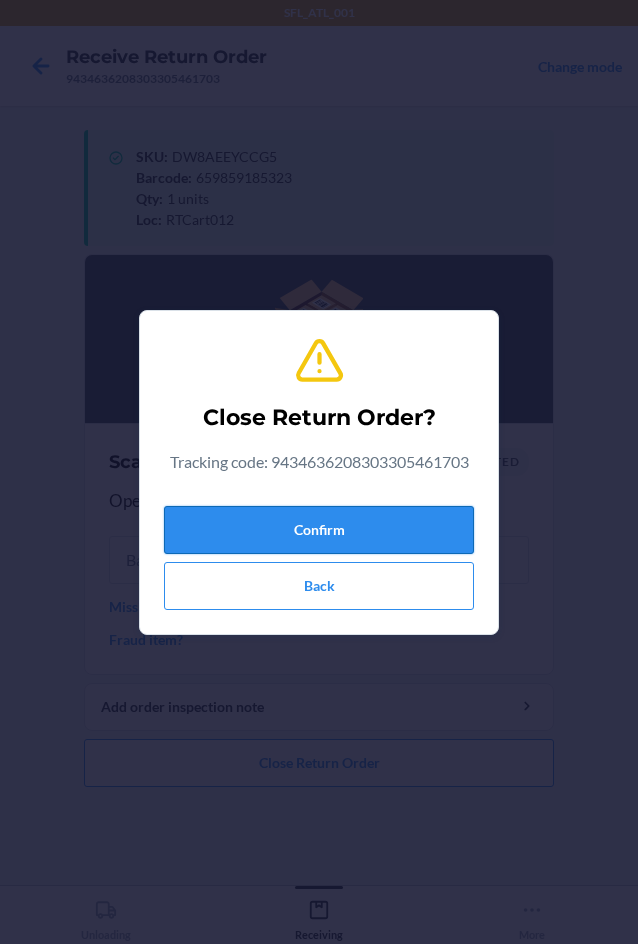 click on "Confirm" at bounding box center (319, 530) 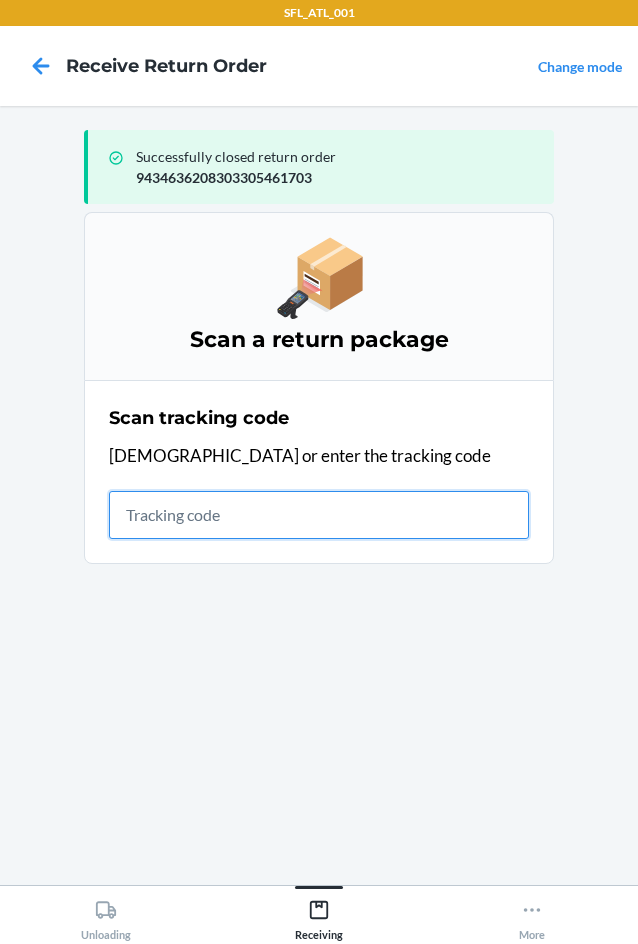 click at bounding box center [319, 515] 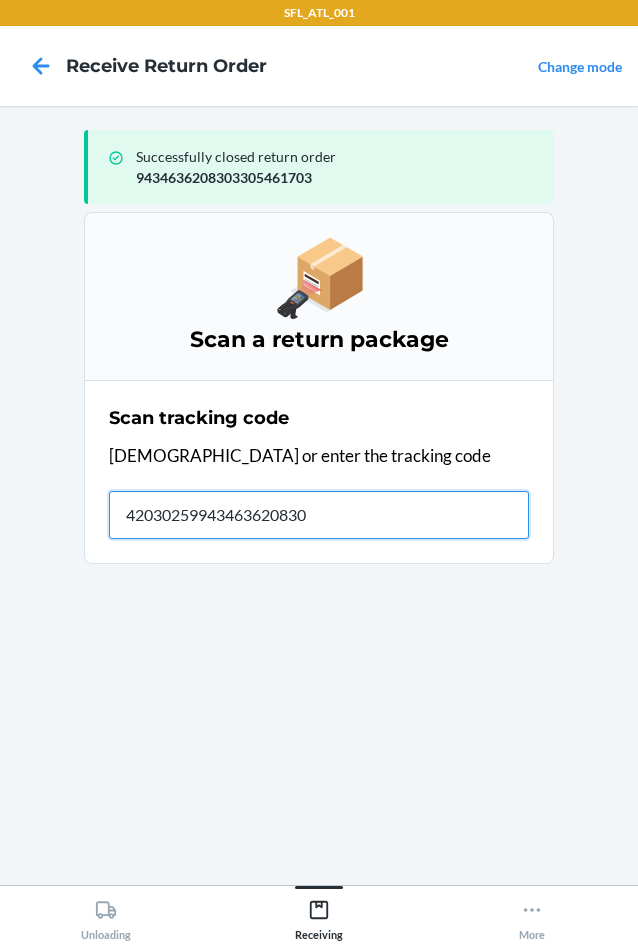 type on "420302599434636208303" 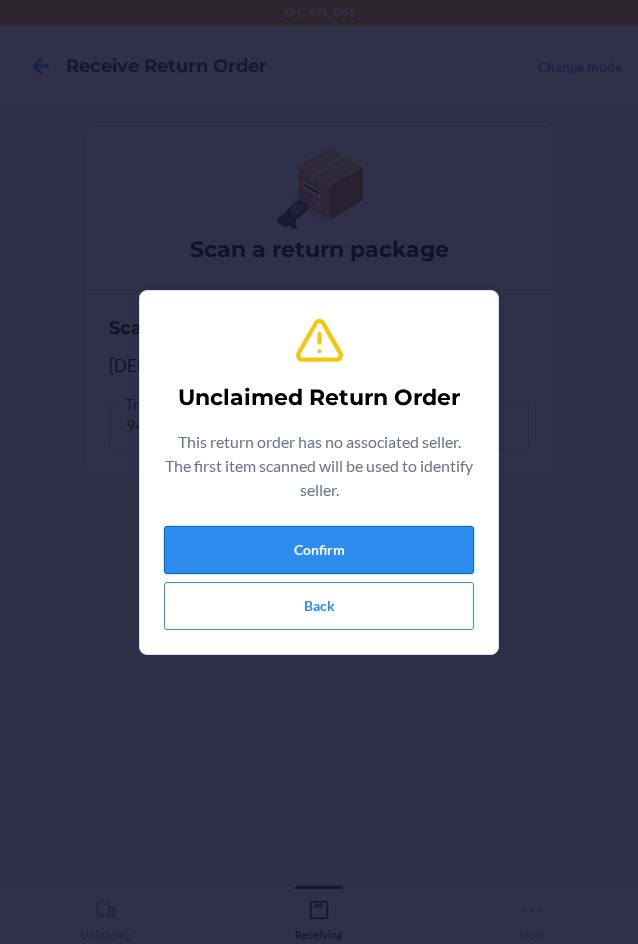 click on "Confirm" at bounding box center (319, 550) 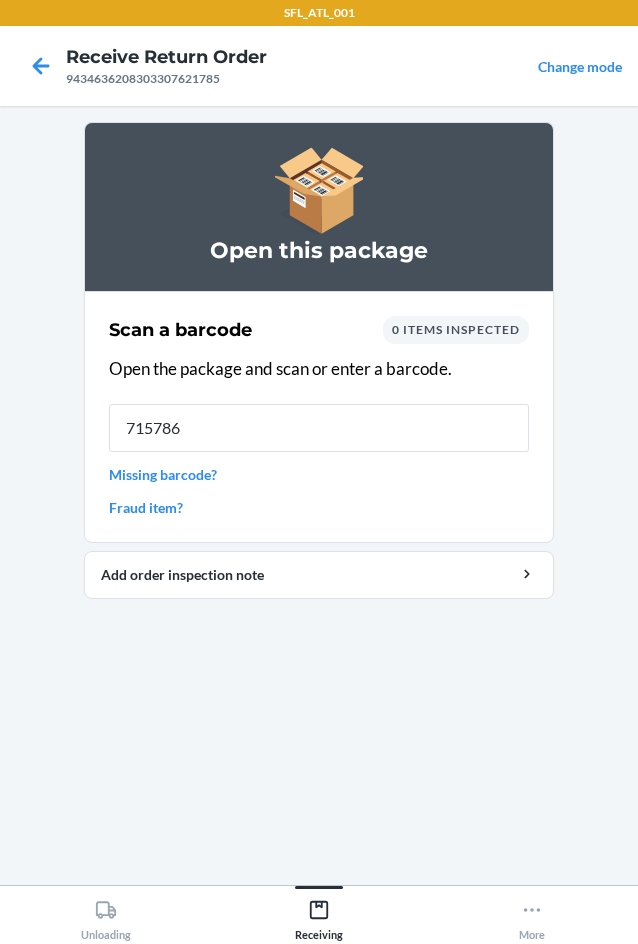 type on "7157860" 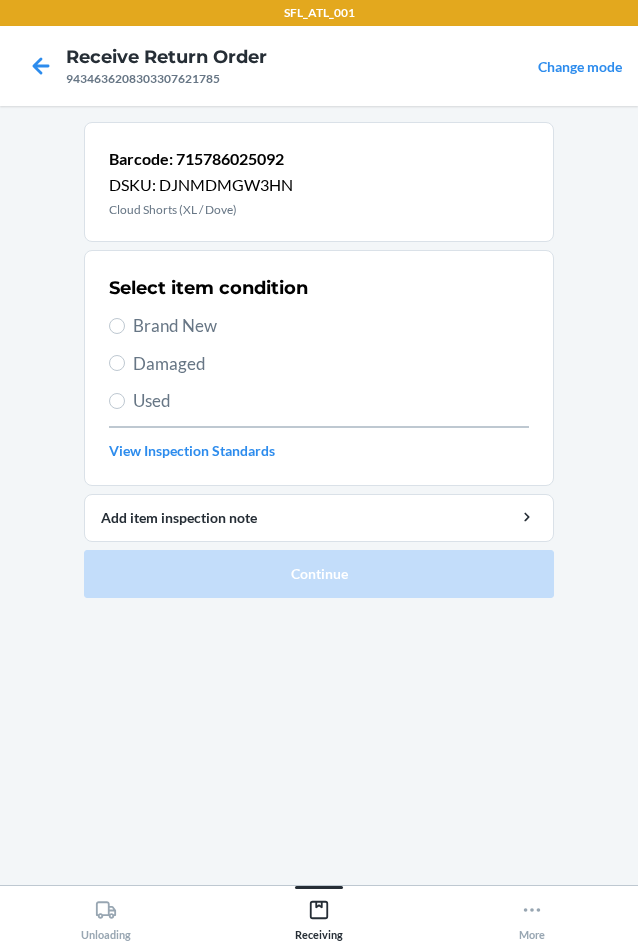 click on "Brand New" at bounding box center (319, 326) 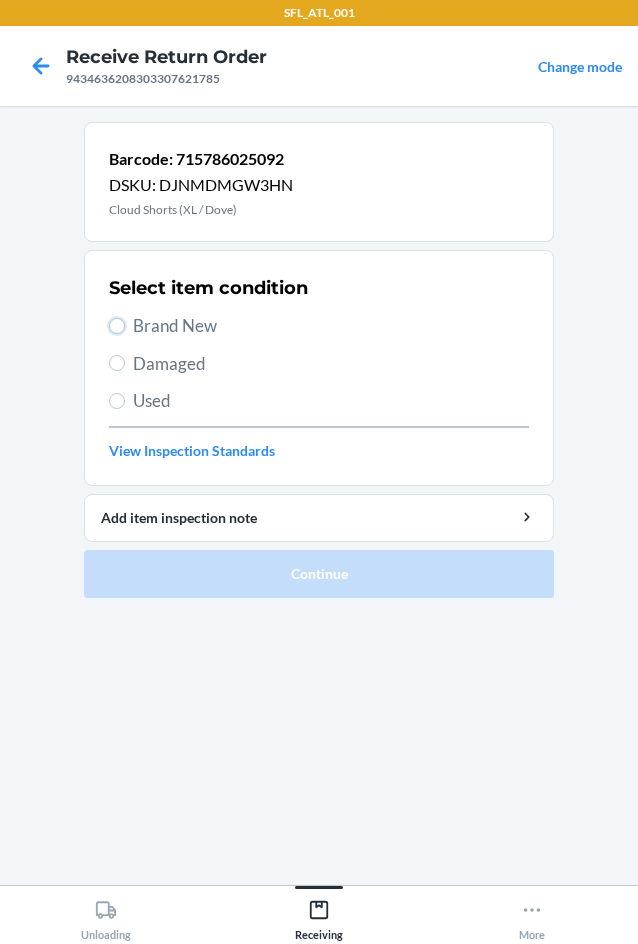 click on "Brand New" at bounding box center (117, 326) 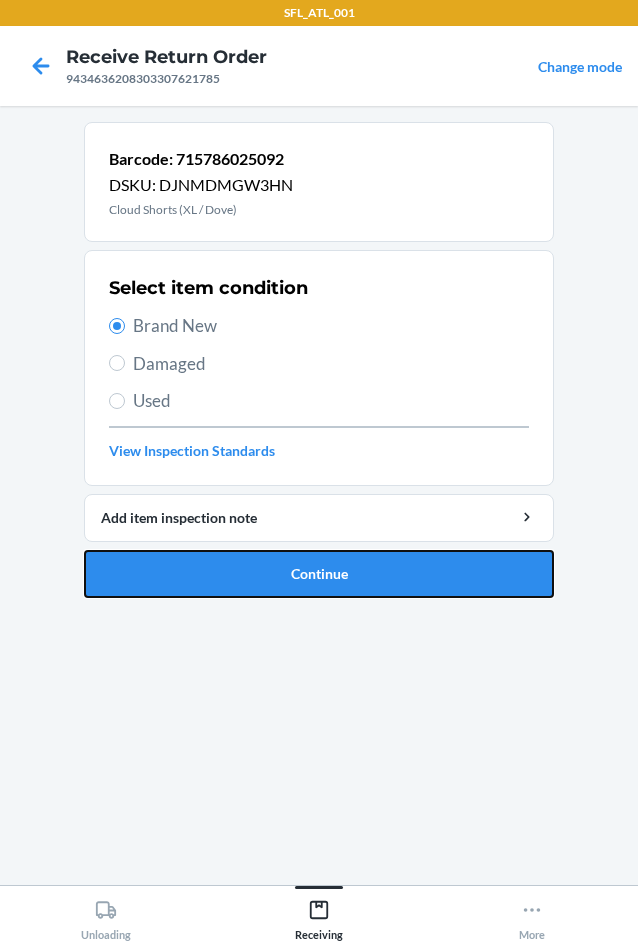 click on "Continue" at bounding box center (319, 574) 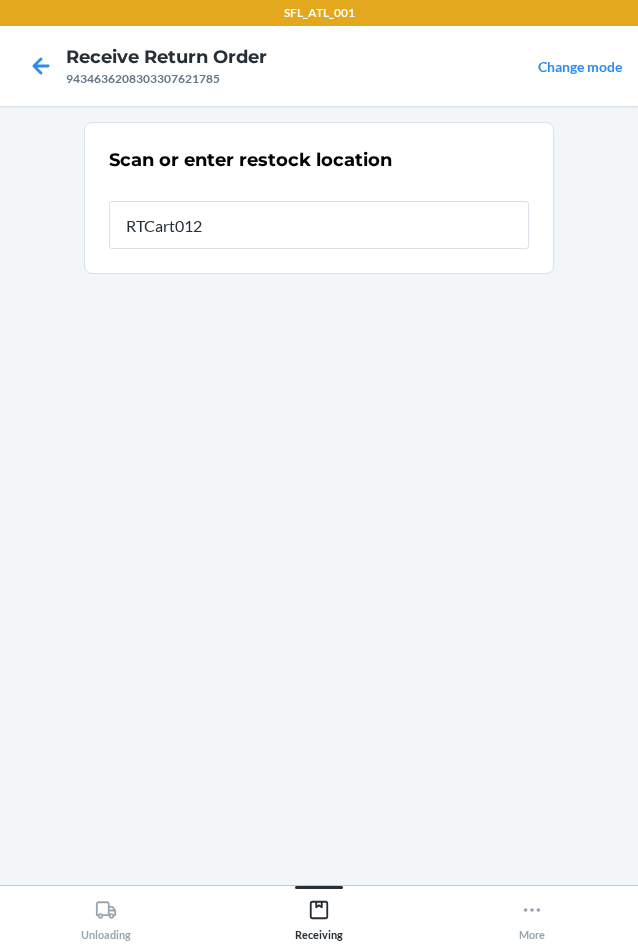 type on "RTCart012" 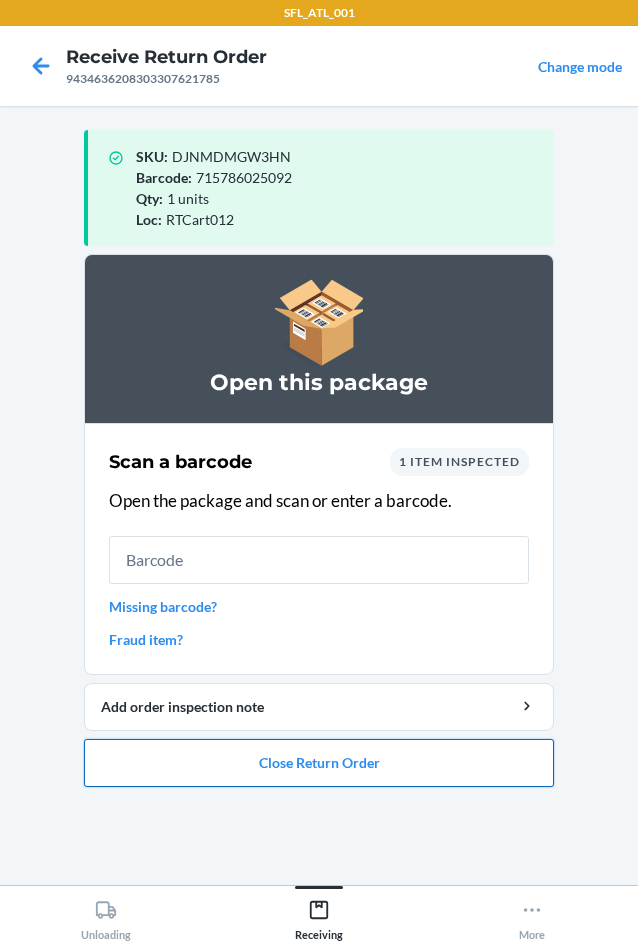 click on "Close Return Order" at bounding box center (319, 763) 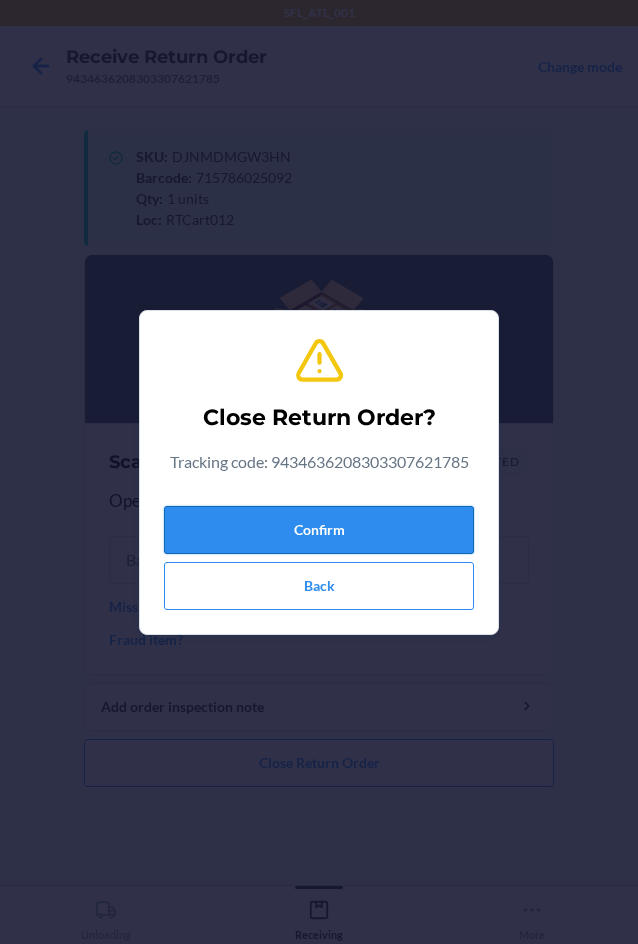click on "Confirm" at bounding box center (319, 530) 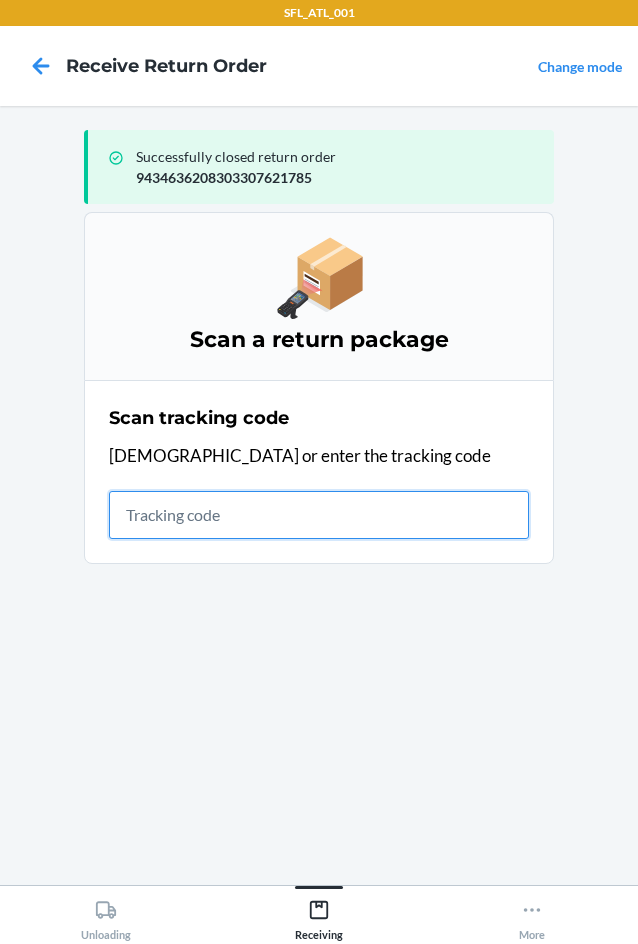 click at bounding box center [319, 515] 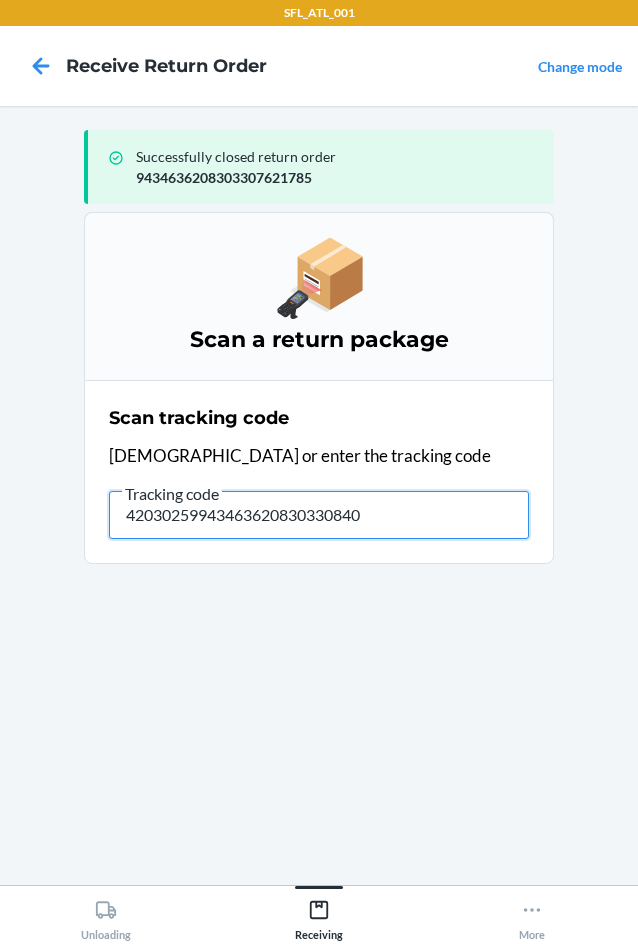 type on "420302599434636208303308403" 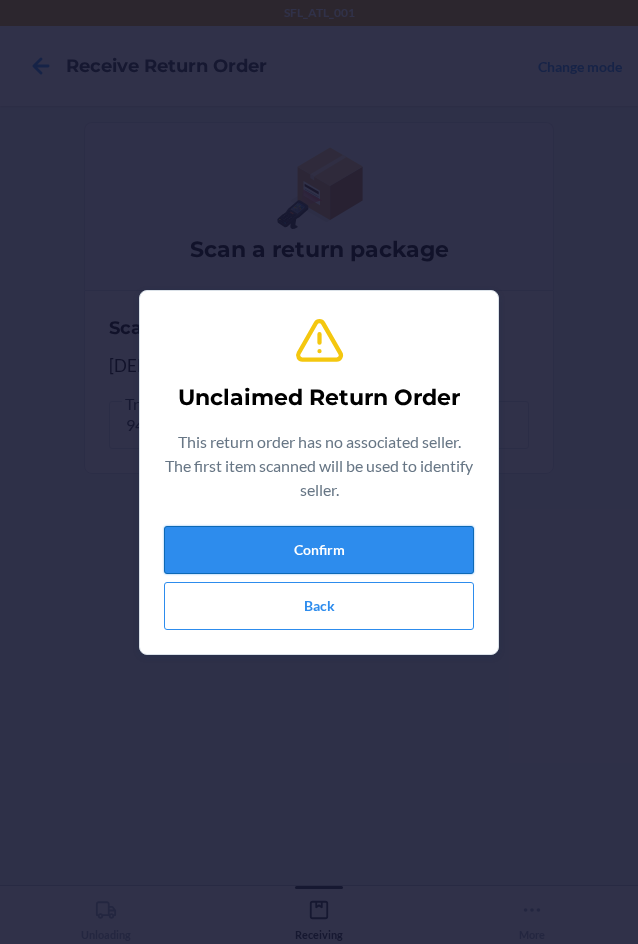 click on "Confirm" at bounding box center [319, 550] 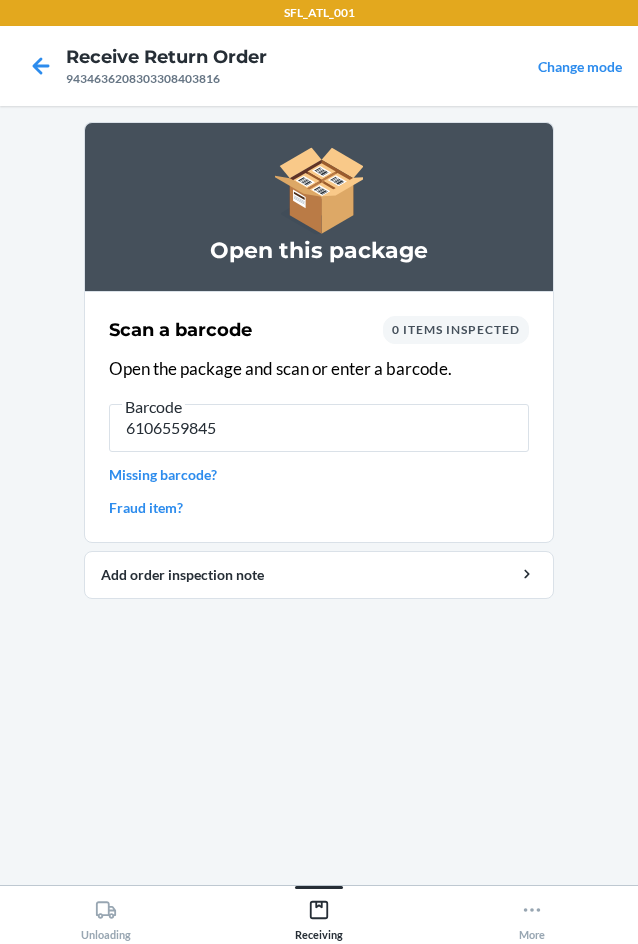 type on "61065598457" 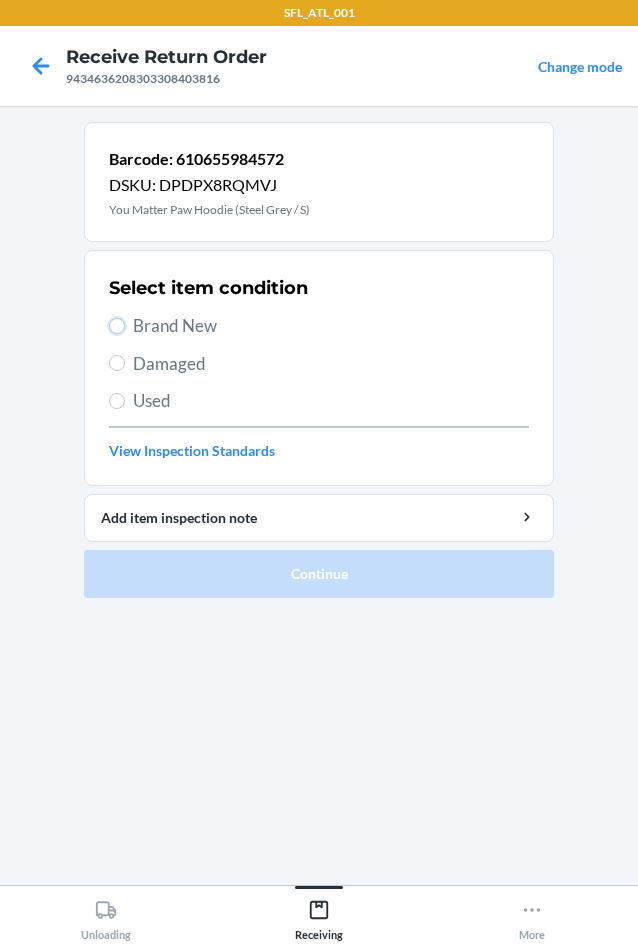 drag, startPoint x: 124, startPoint y: 326, endPoint x: 160, endPoint y: 483, distance: 161.07452 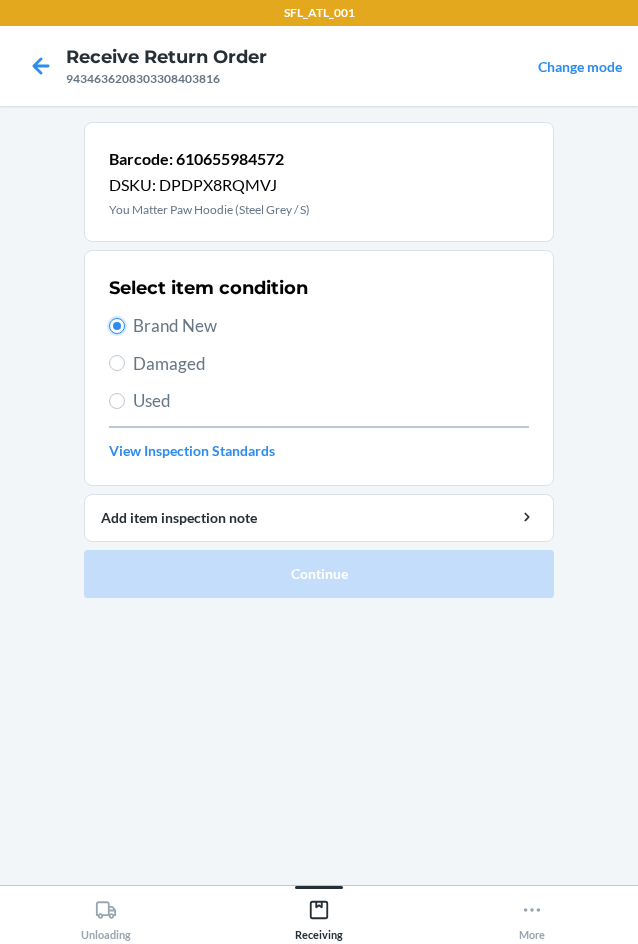 radio on "true" 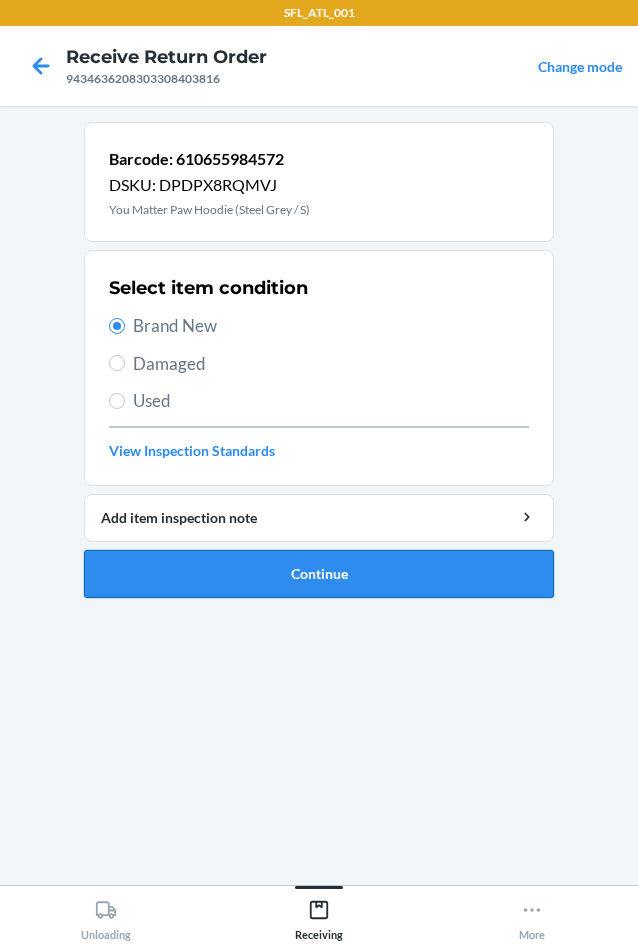 click on "Continue" at bounding box center [319, 574] 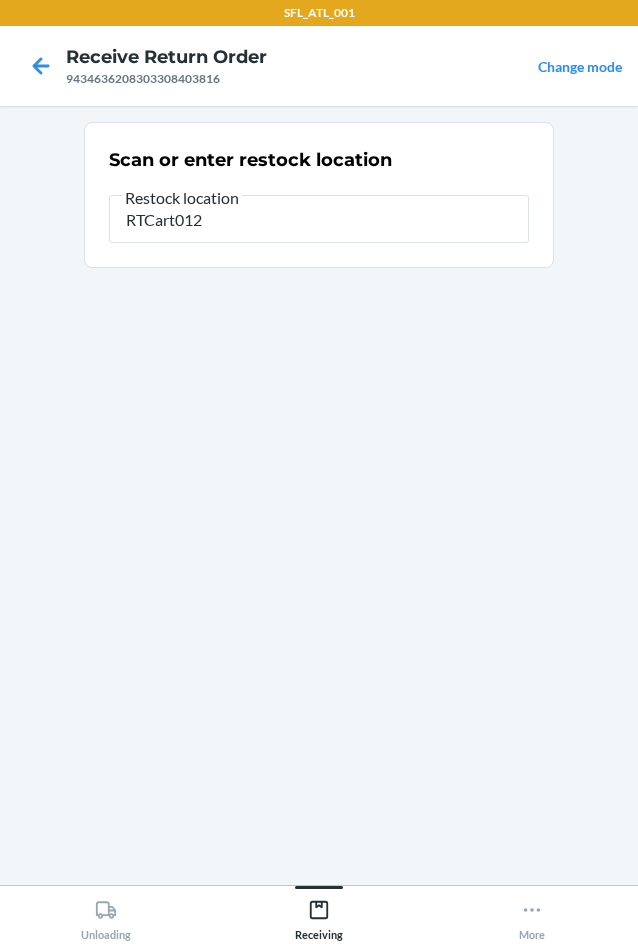 type on "RTCart012" 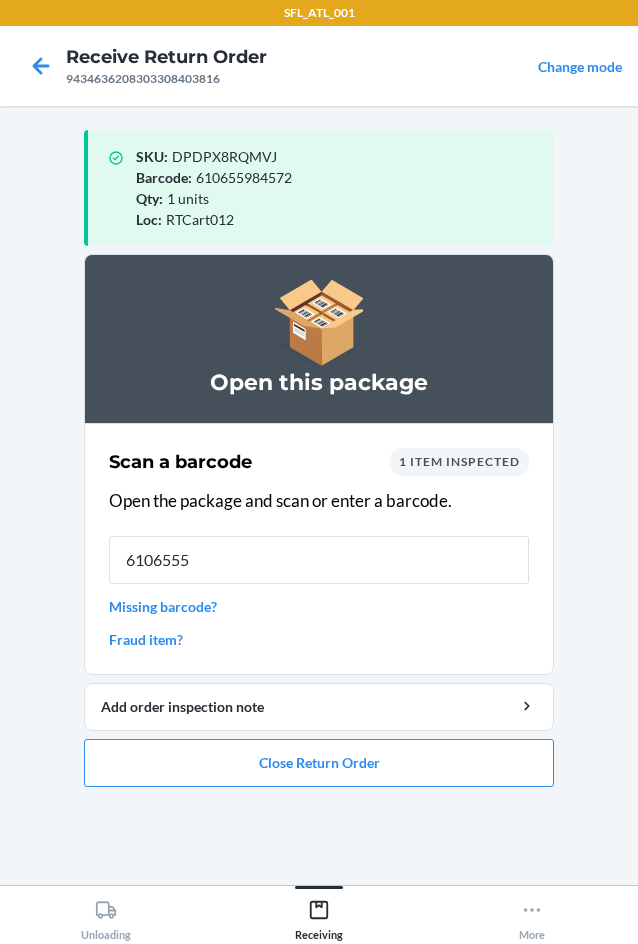 type on "61065555" 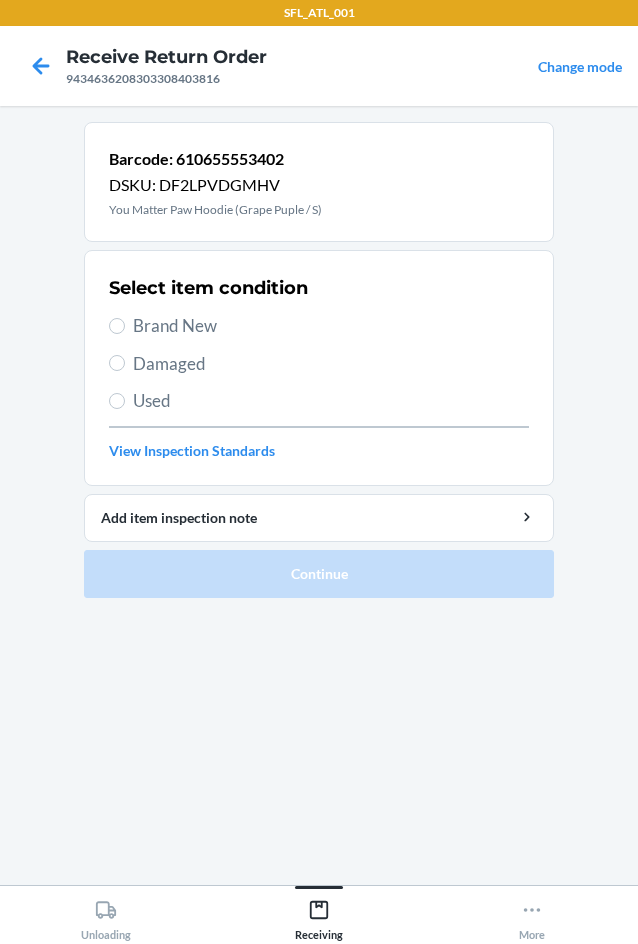 click on "Brand New" at bounding box center (319, 326) 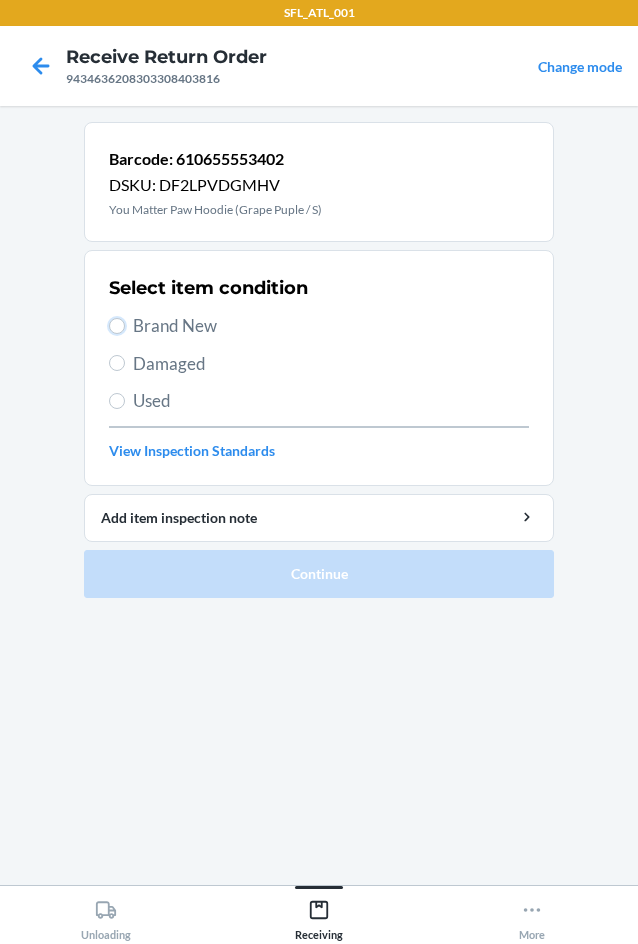 click on "Brand New" at bounding box center (117, 326) 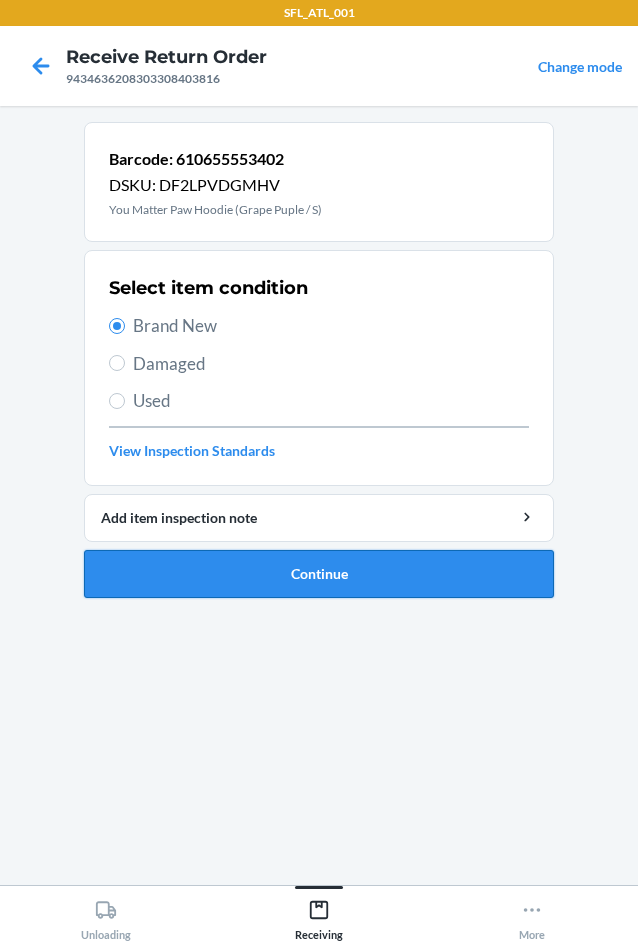 click on "Continue" at bounding box center (319, 574) 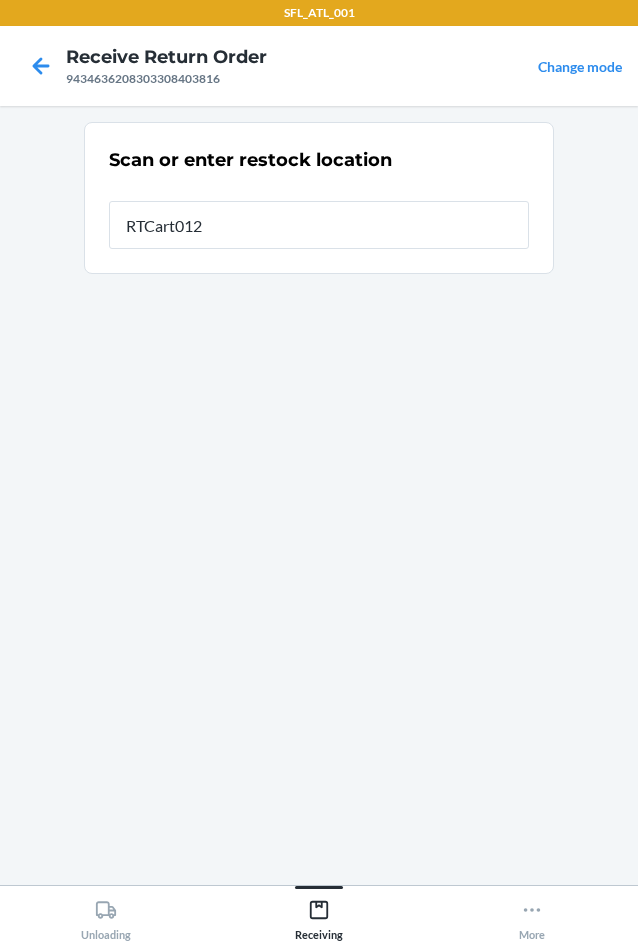 type on "RTCart012" 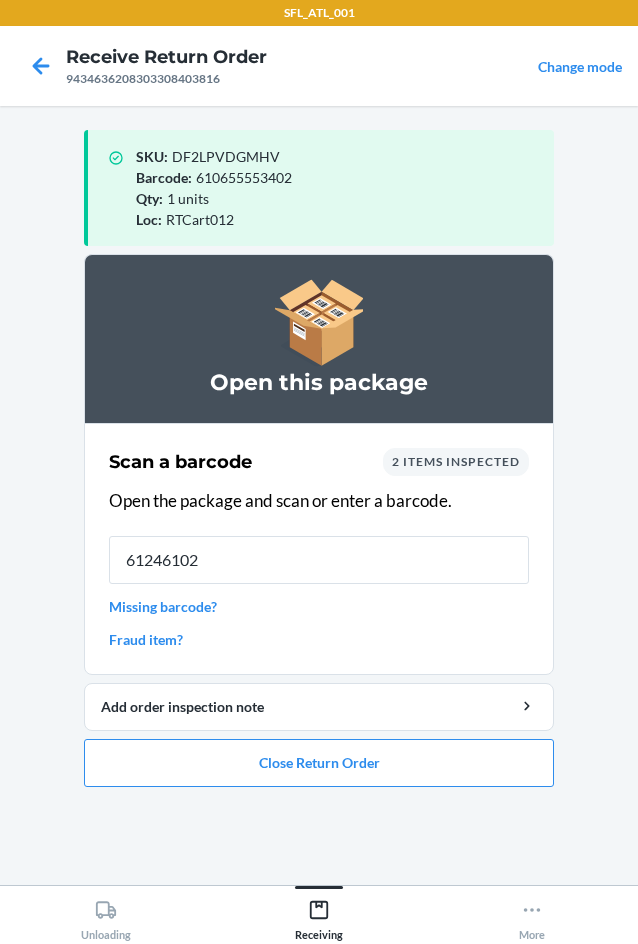 type on "612461023" 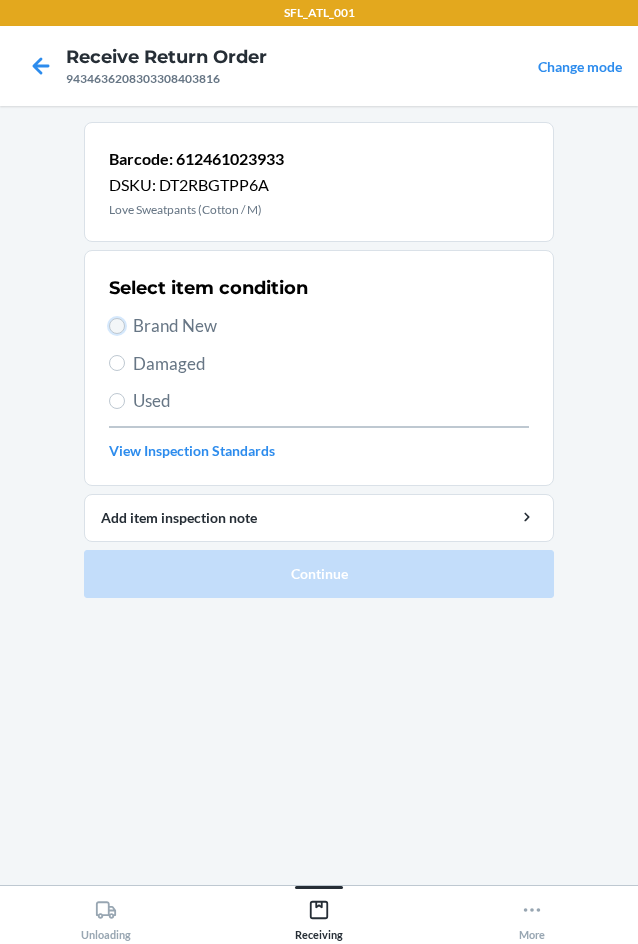 click on "Brand New" at bounding box center [117, 326] 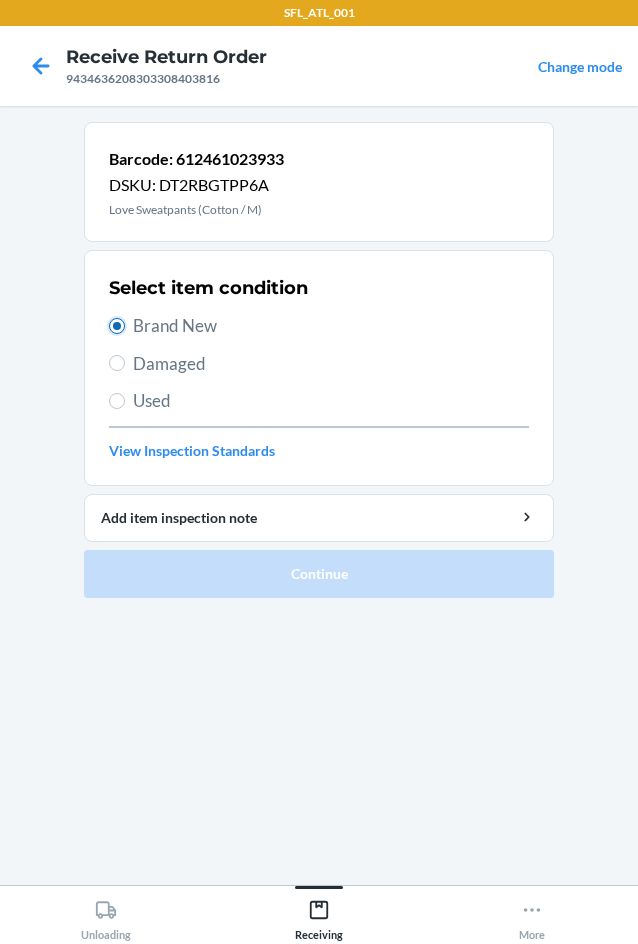 radio on "true" 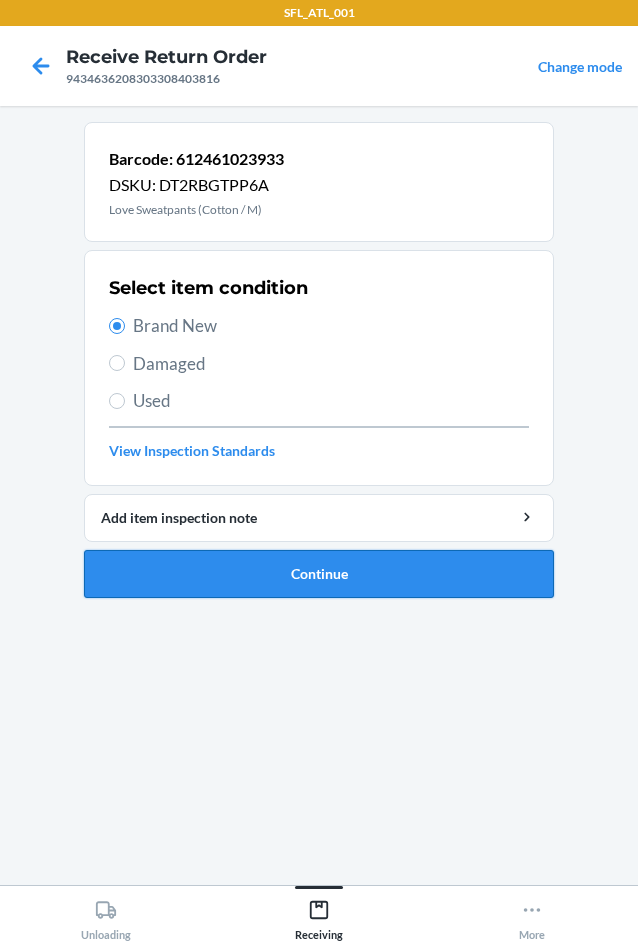 click on "Continue" at bounding box center [319, 574] 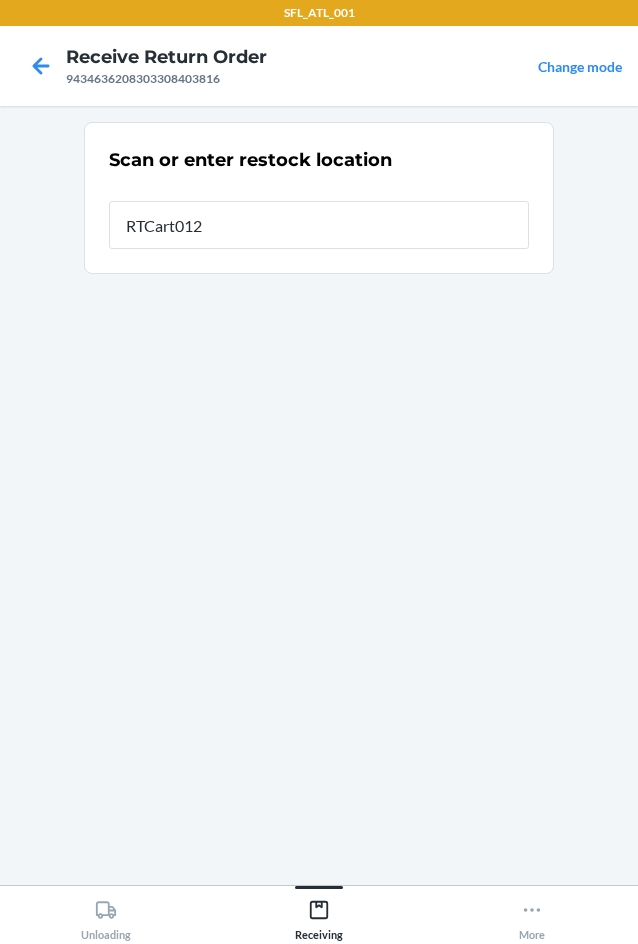 type on "RTCart012" 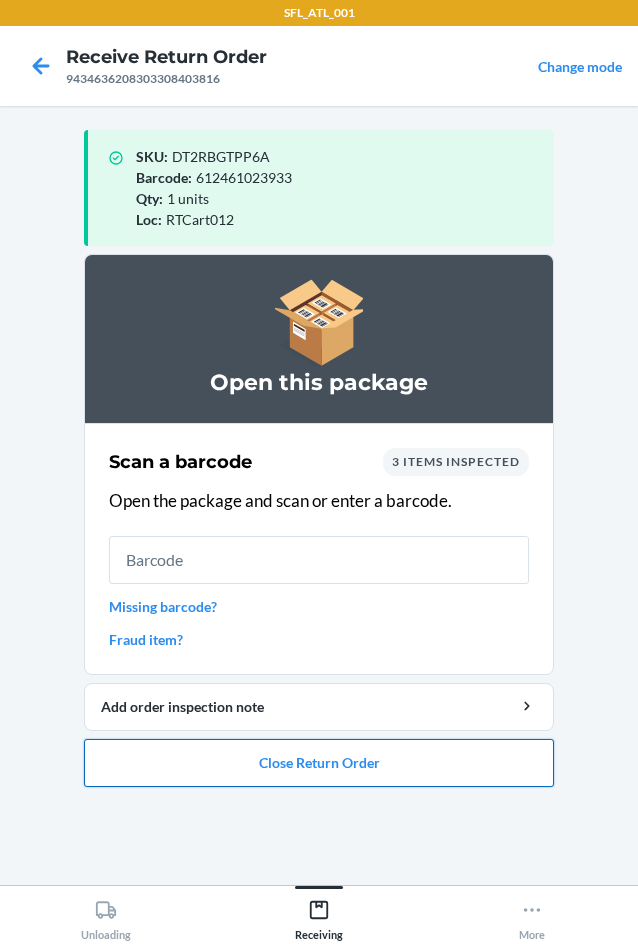 click on "Close Return Order" at bounding box center [319, 763] 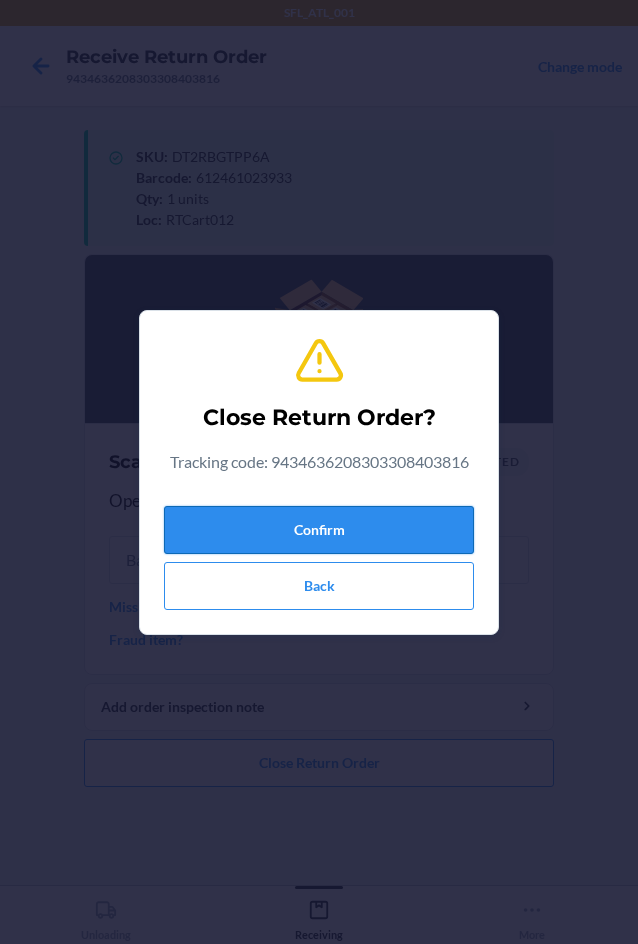 click on "Confirm" at bounding box center (319, 530) 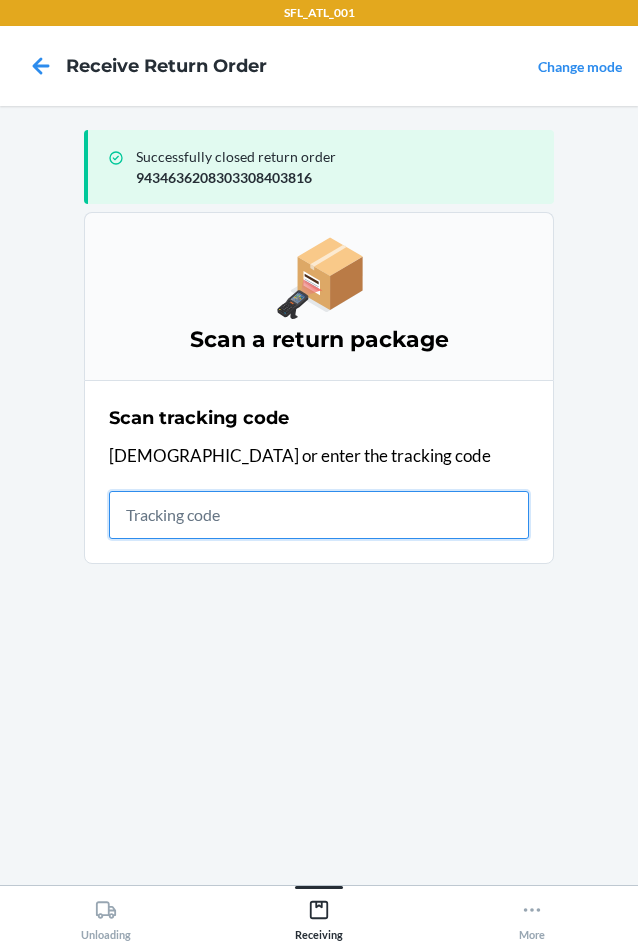 click at bounding box center [319, 515] 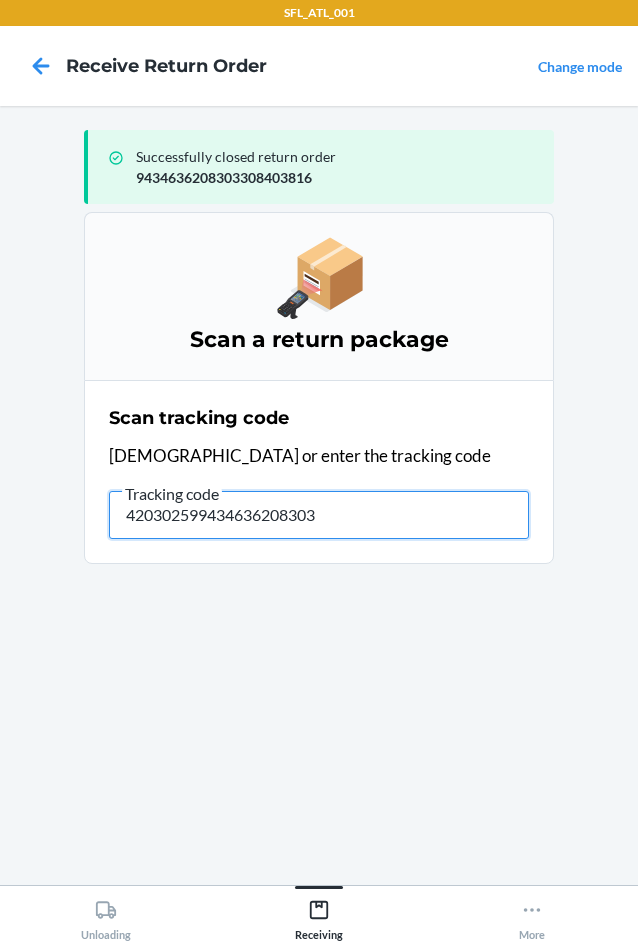 type on "4203025994346362083033" 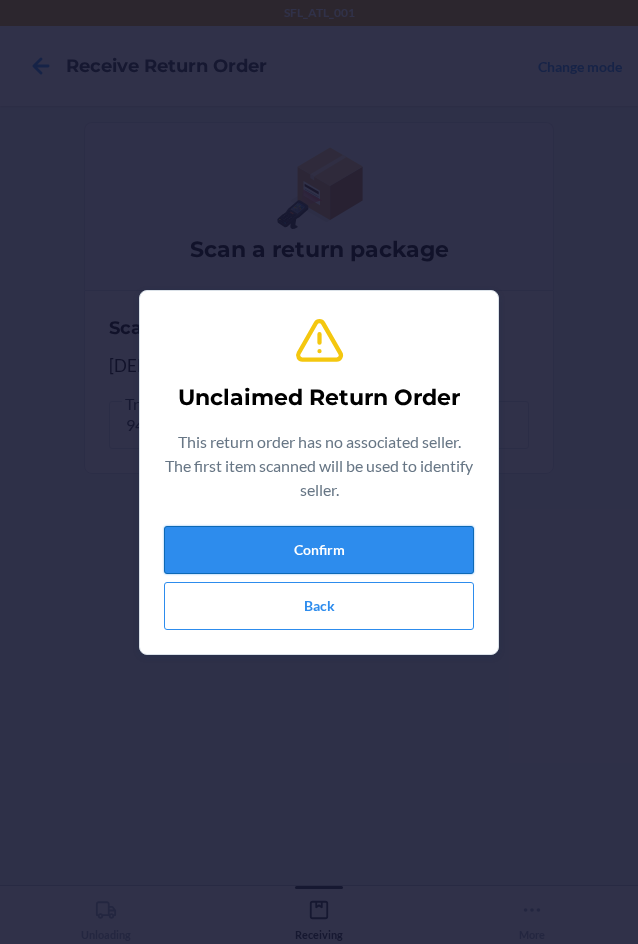 click on "Confirm" at bounding box center (319, 550) 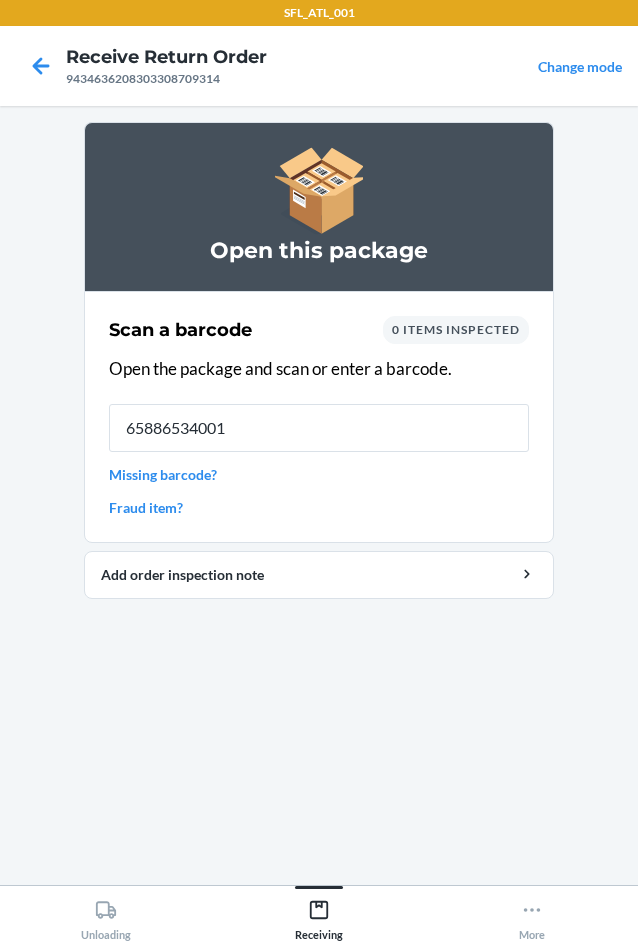 type on "658865340016" 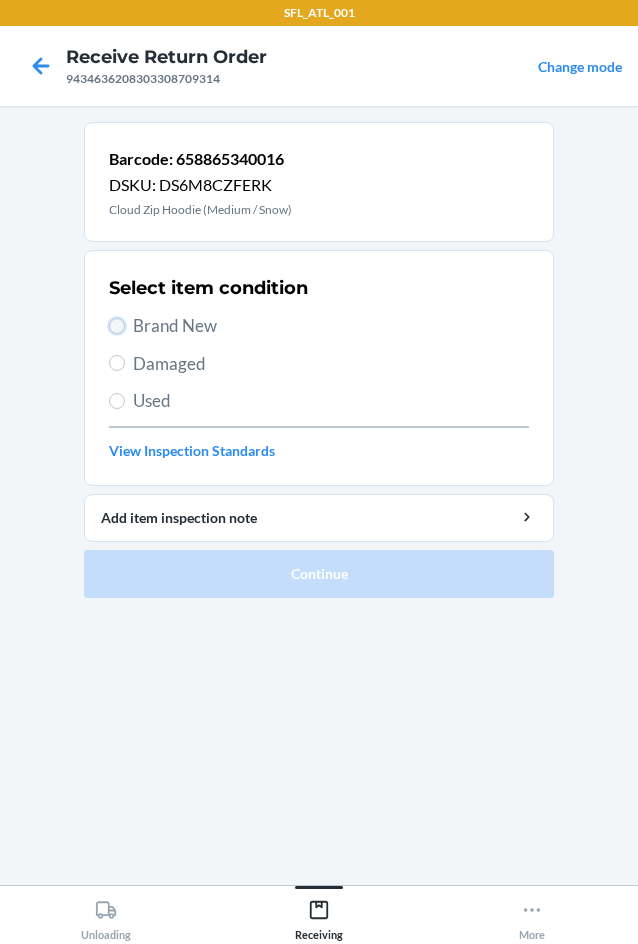 click on "Brand New" at bounding box center (117, 326) 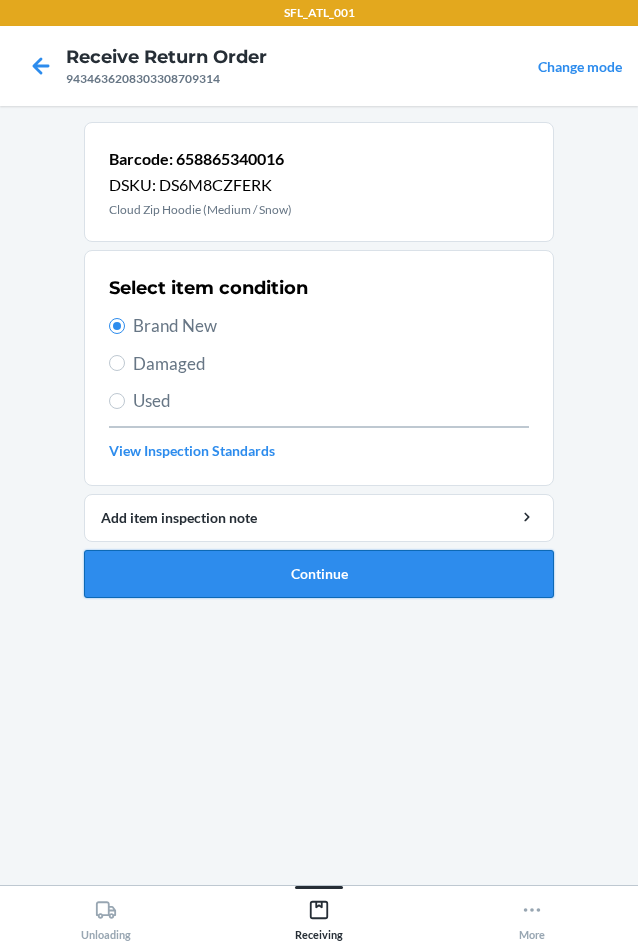 click on "Continue" at bounding box center [319, 574] 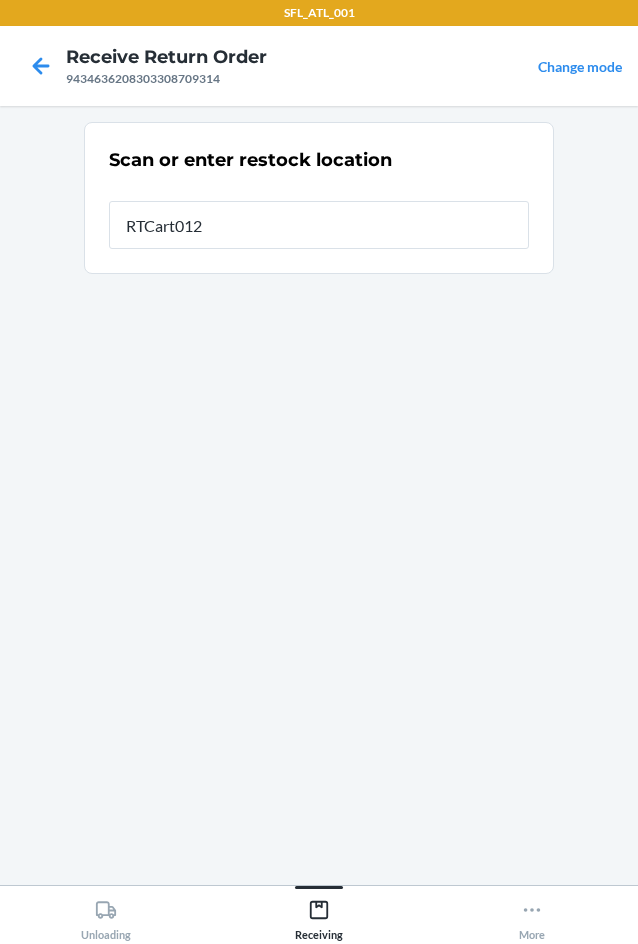 type on "RTCart012" 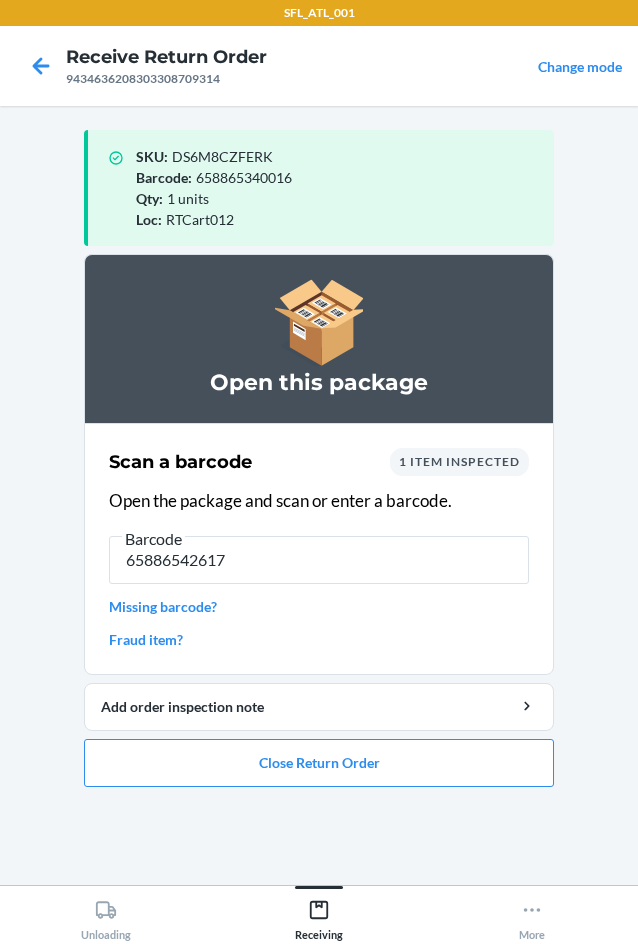 type on "658865426178" 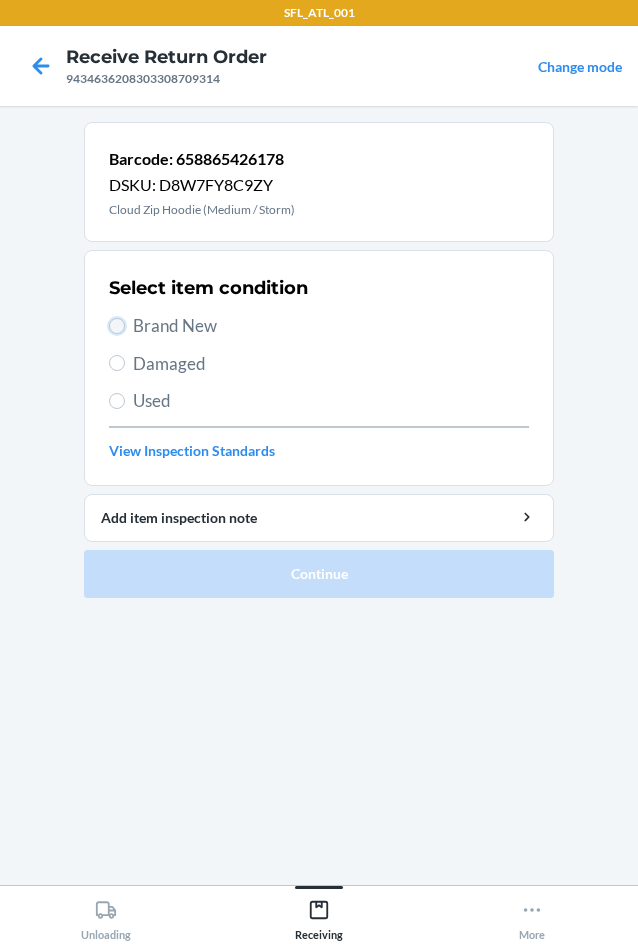click on "Brand New" at bounding box center (117, 326) 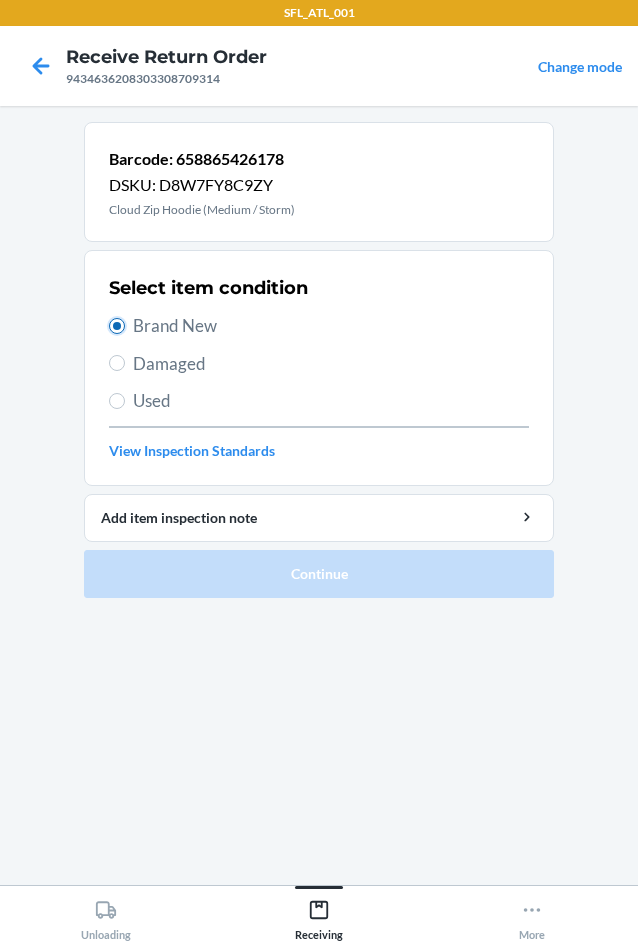 radio on "true" 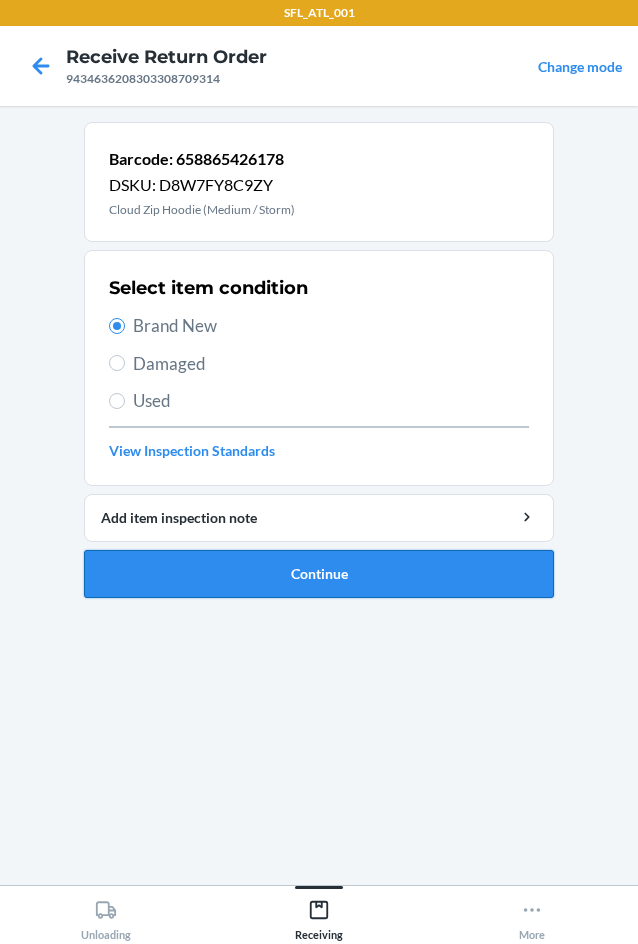 click on "Continue" at bounding box center (319, 574) 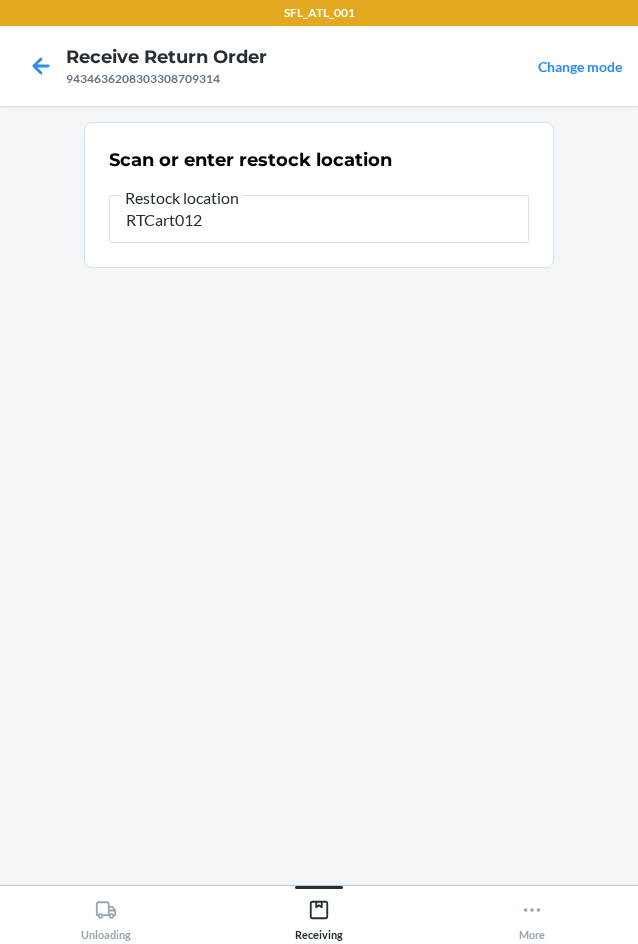 type on "RTCart012" 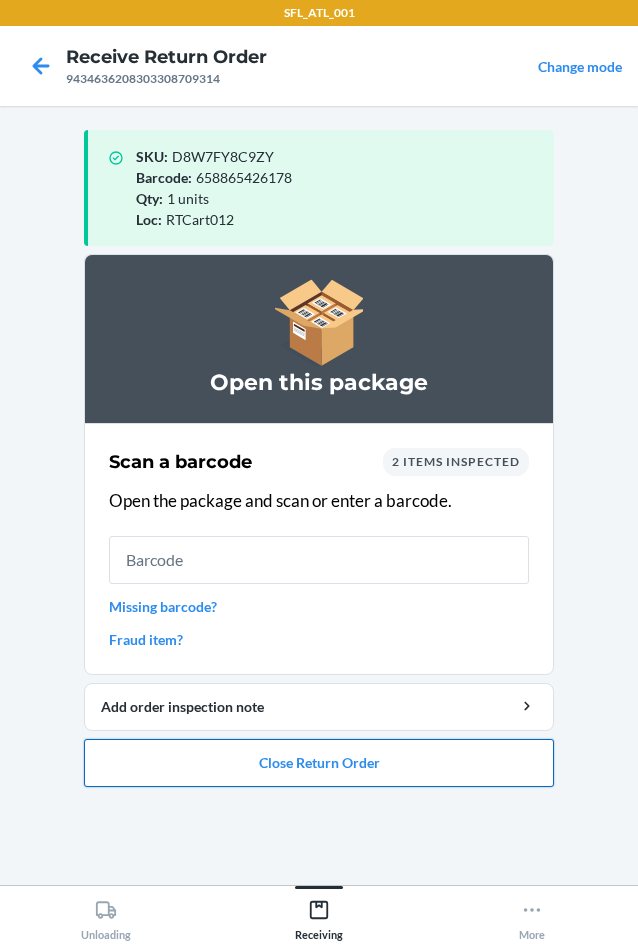 click on "Close Return Order" at bounding box center [319, 763] 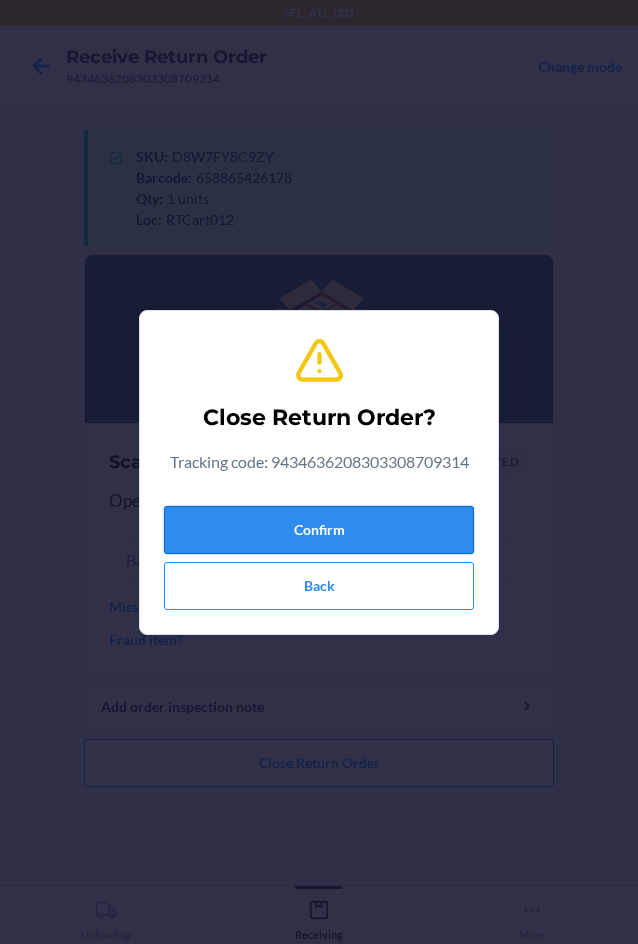 click on "Confirm" at bounding box center [319, 530] 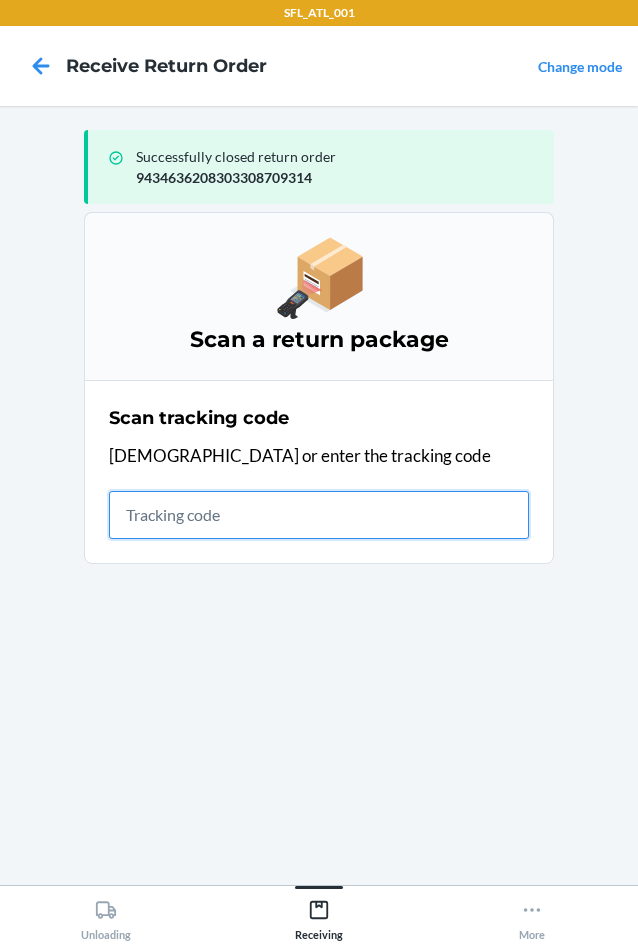 click at bounding box center (319, 515) 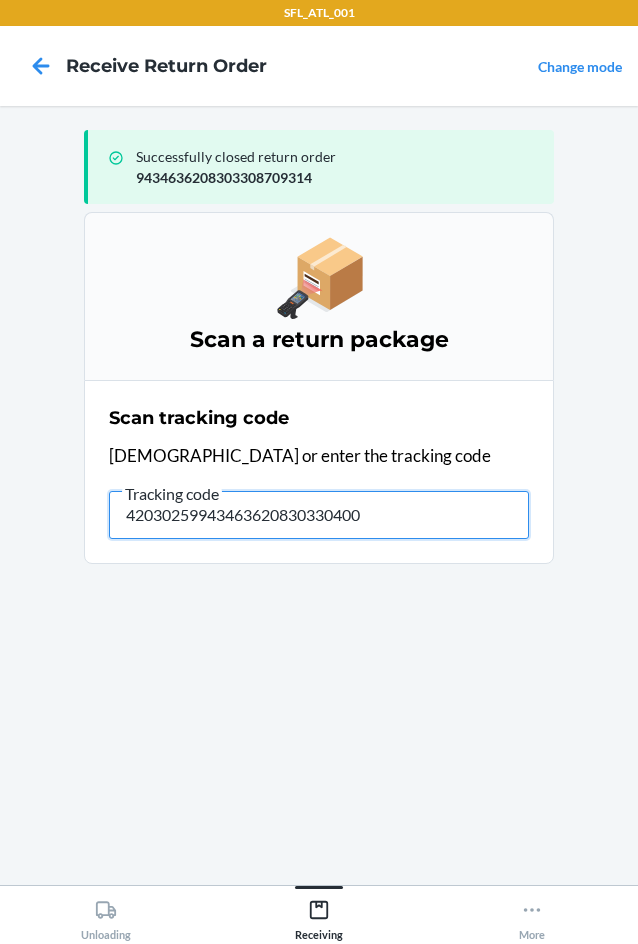 type on "420302599434636208303304005" 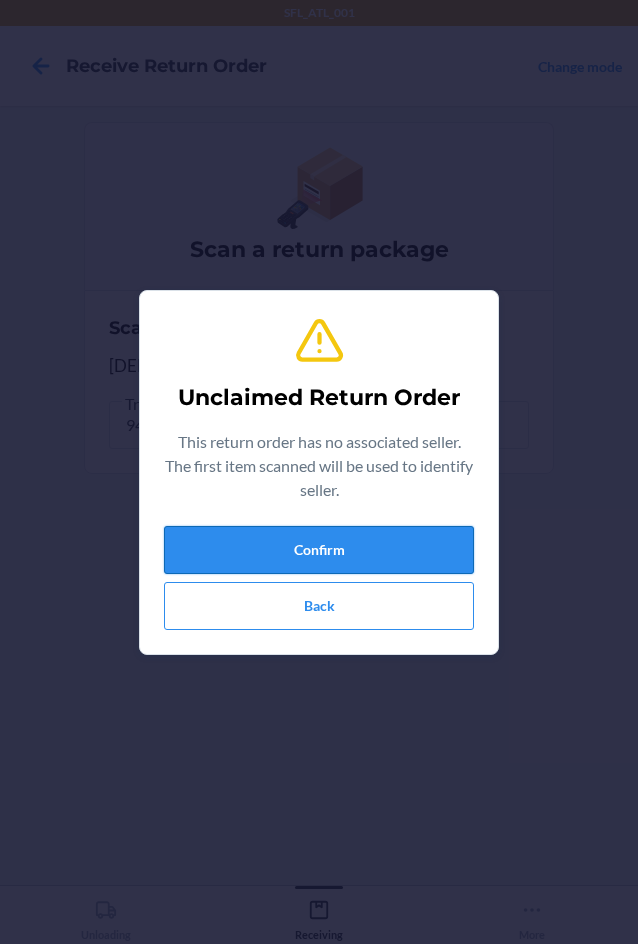 click on "Confirm" at bounding box center [319, 550] 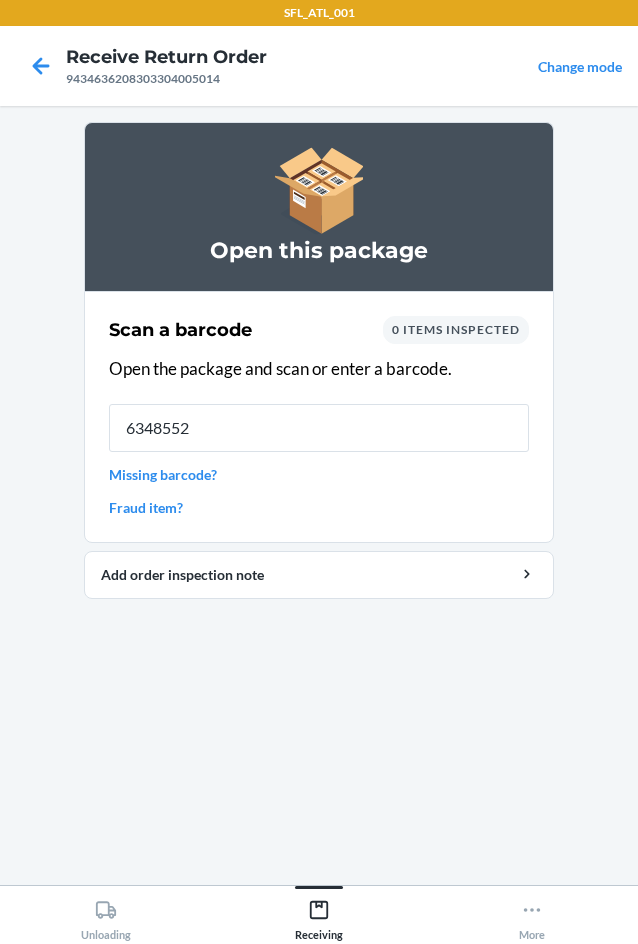 type on "63485527" 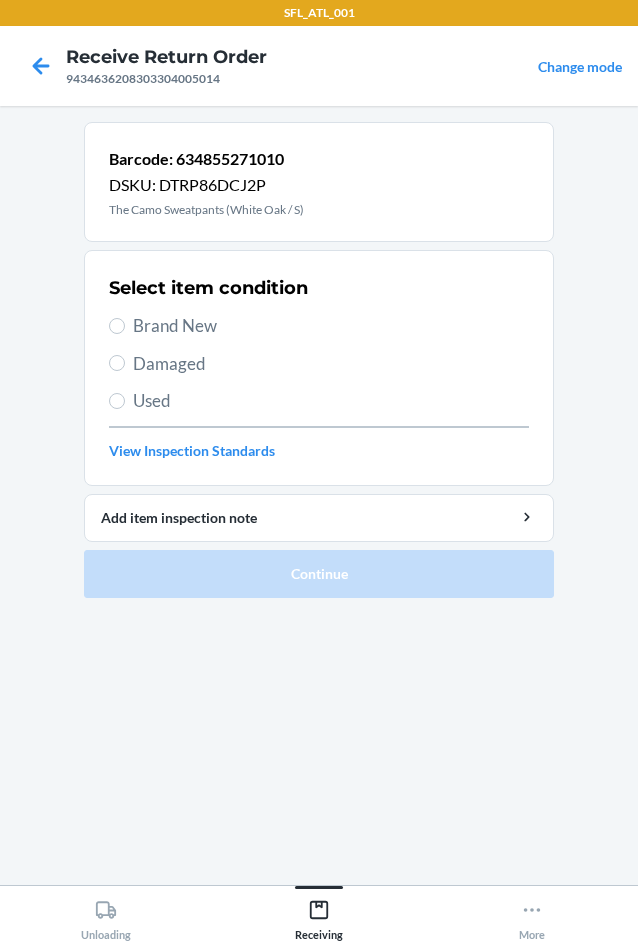 click on "Brand New" at bounding box center [319, 326] 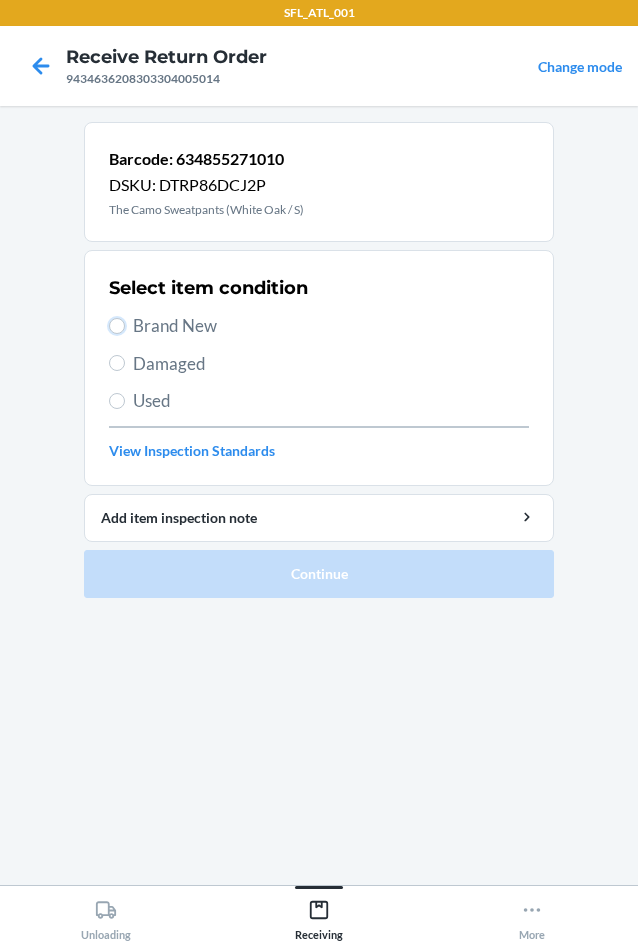 click on "Brand New" at bounding box center (117, 326) 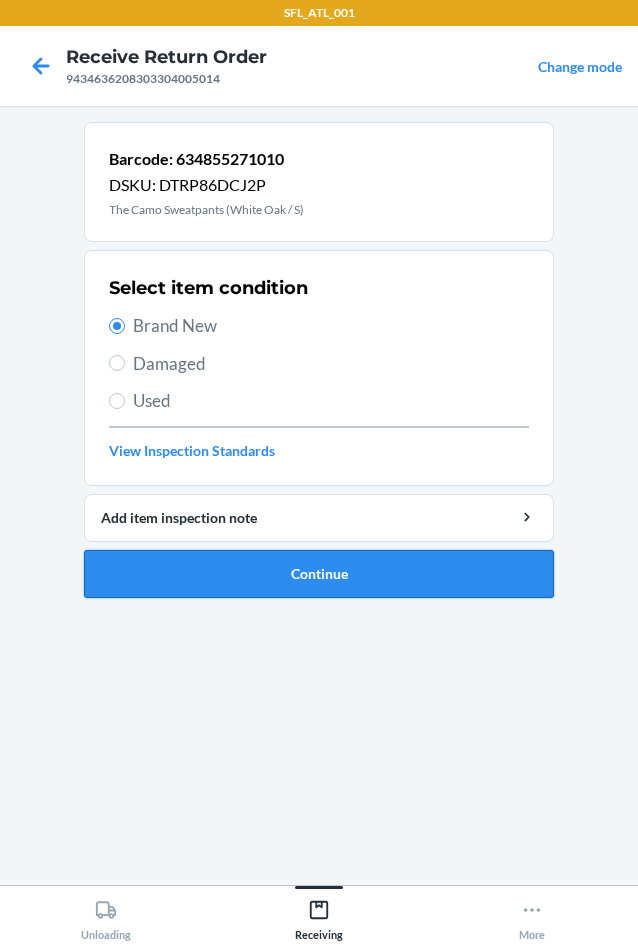 click on "Continue" at bounding box center [319, 574] 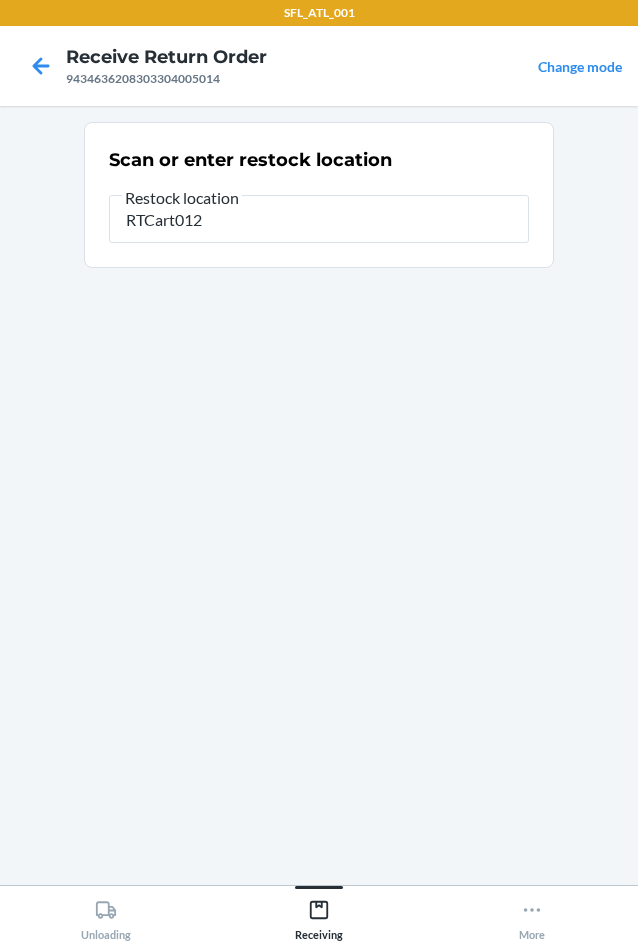 type on "RTCart012" 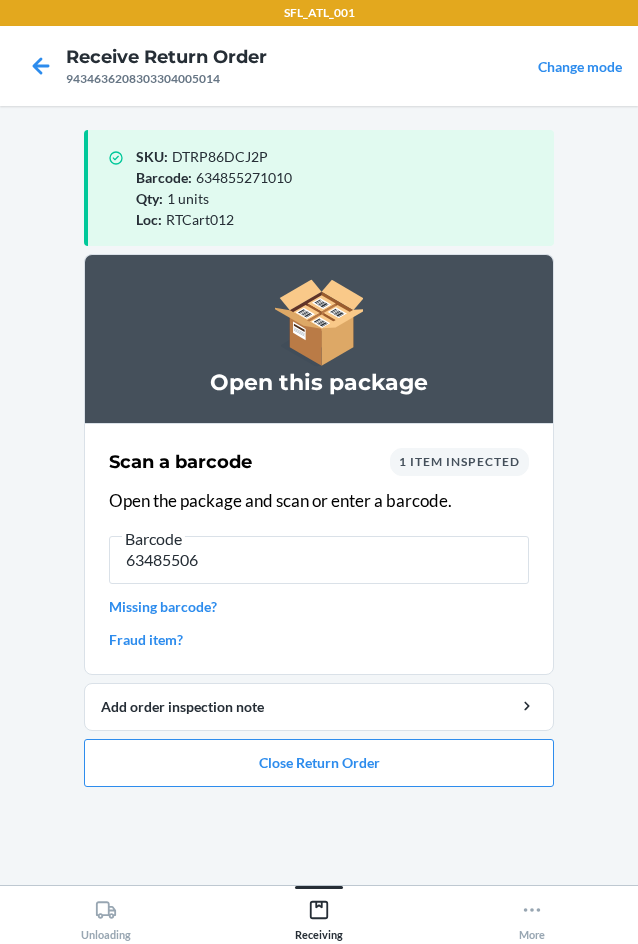 type on "634855067" 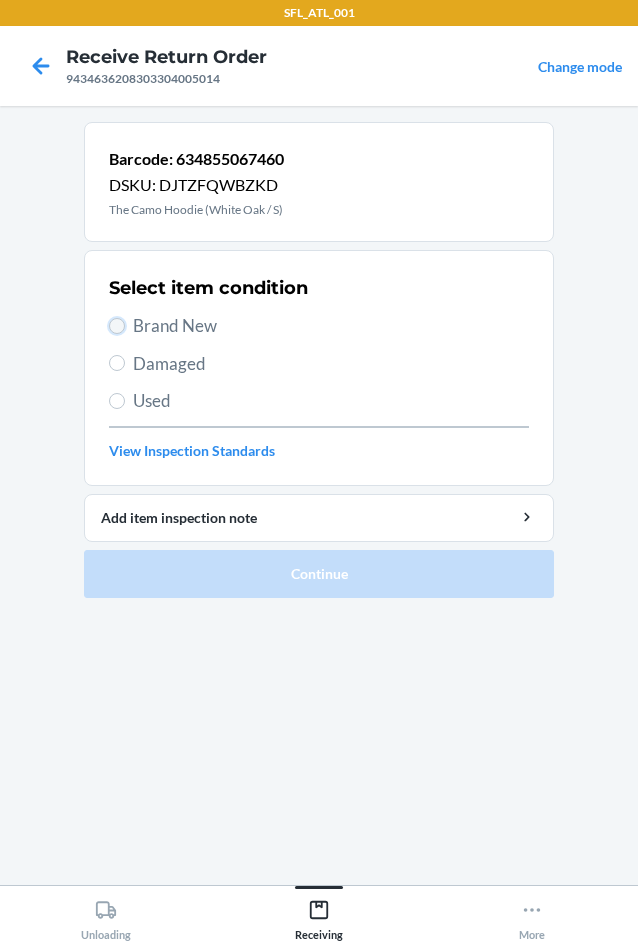 click on "Brand New" at bounding box center (117, 326) 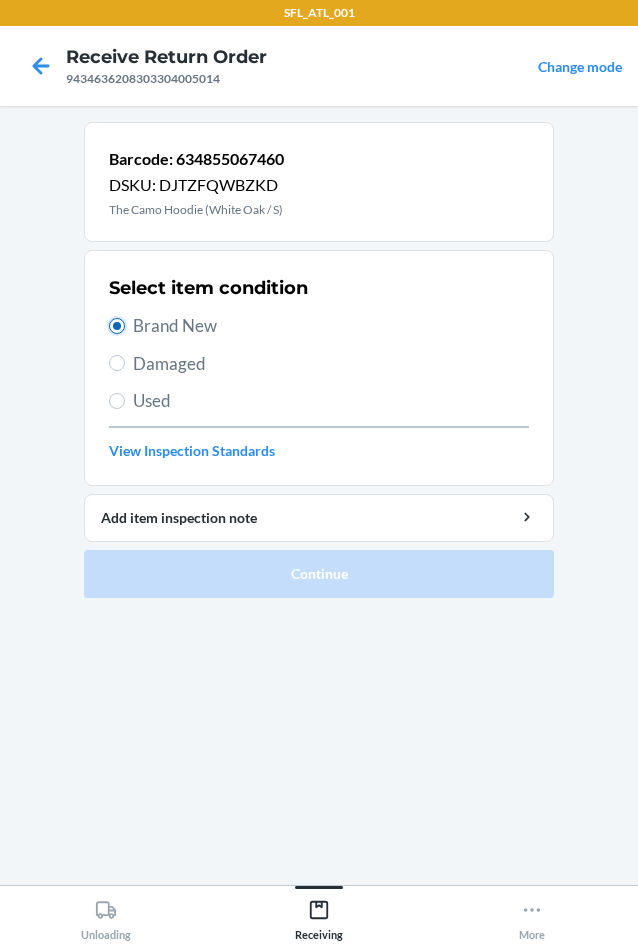 radio on "true" 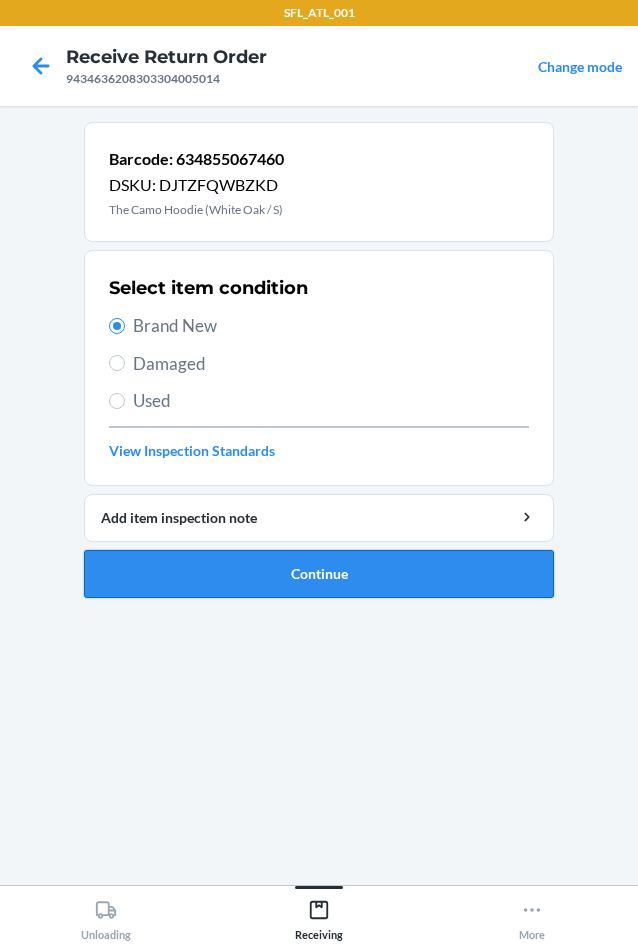 click on "Continue" at bounding box center (319, 574) 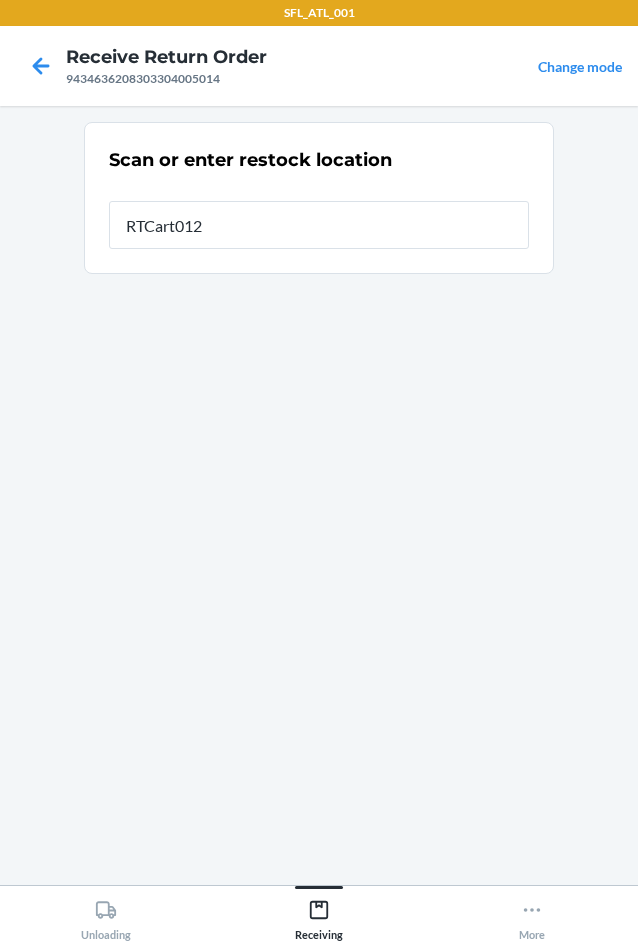type on "RTCart012" 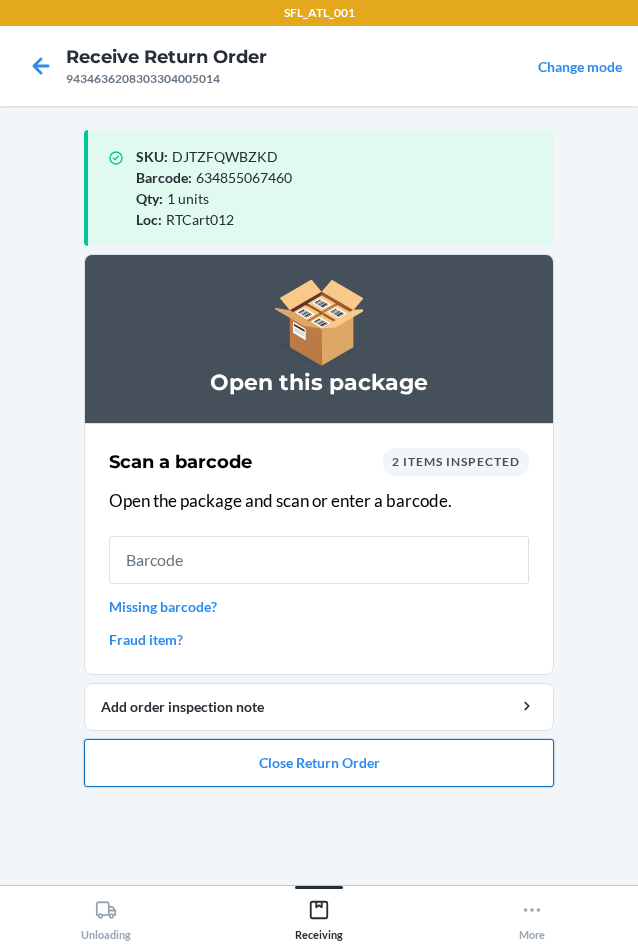 click on "Close Return Order" at bounding box center [319, 763] 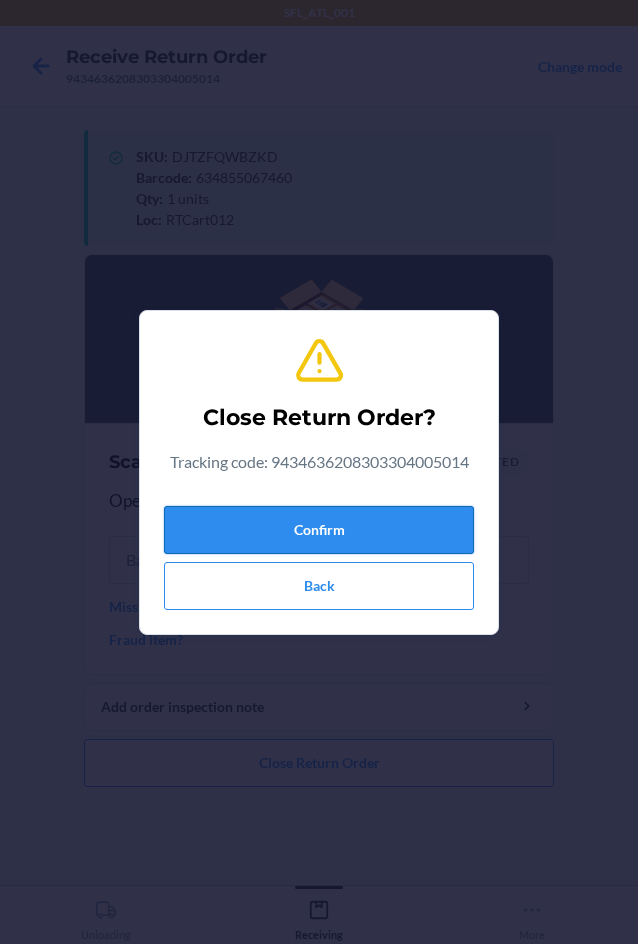 click on "Confirm" at bounding box center [319, 530] 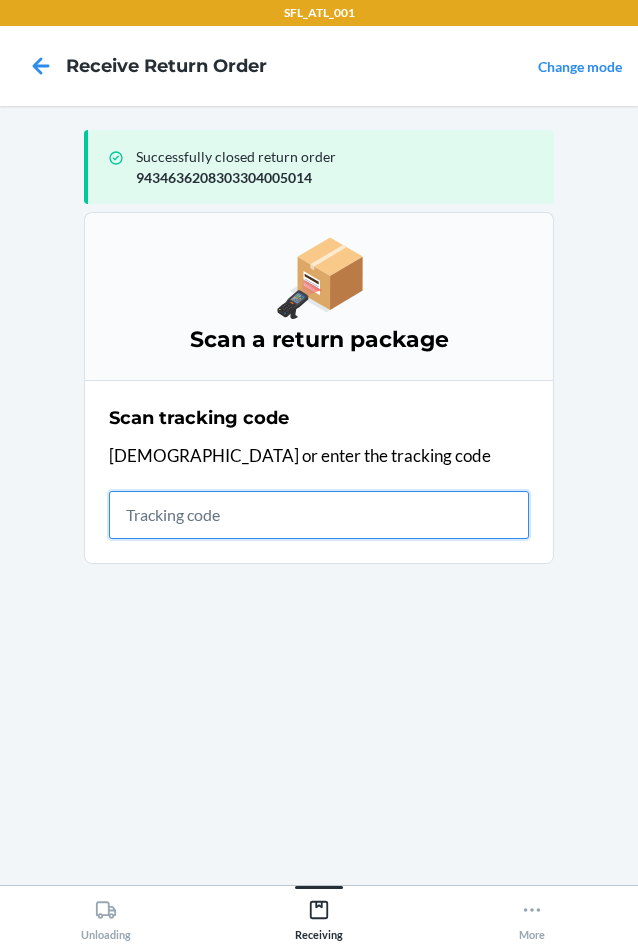 click at bounding box center (319, 515) 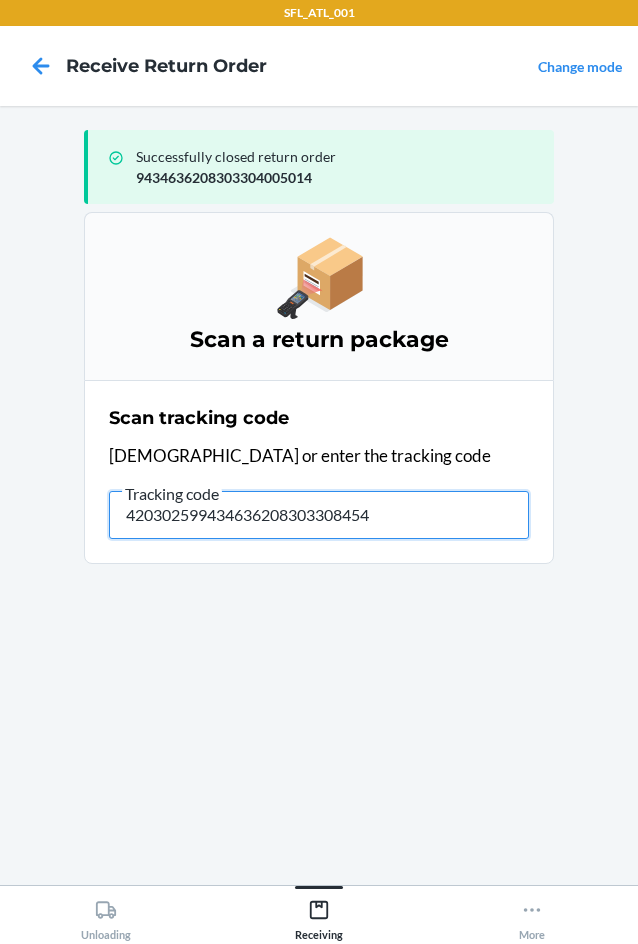 type on "4203025994346362083033084545" 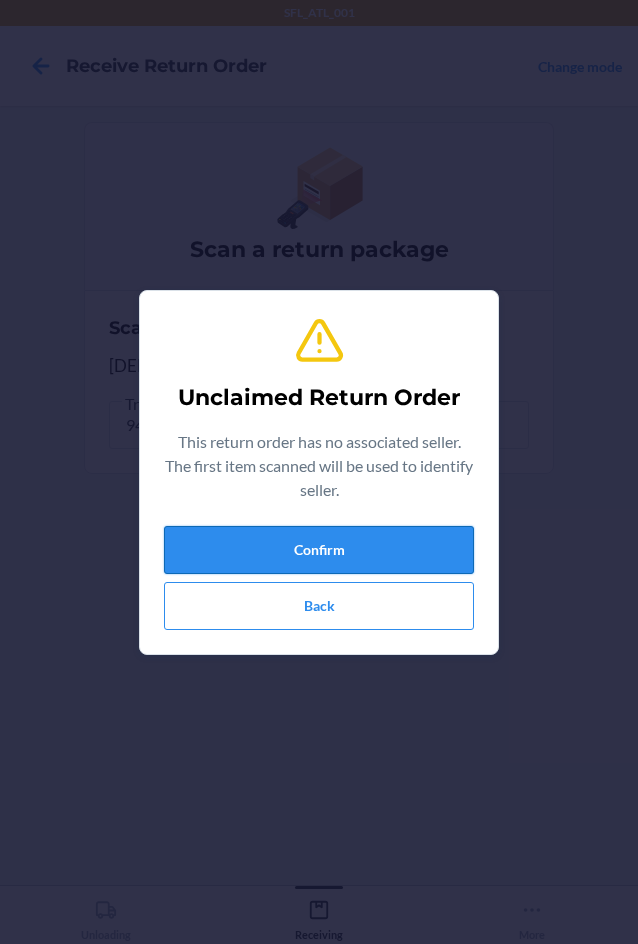 click on "Confirm" at bounding box center [319, 550] 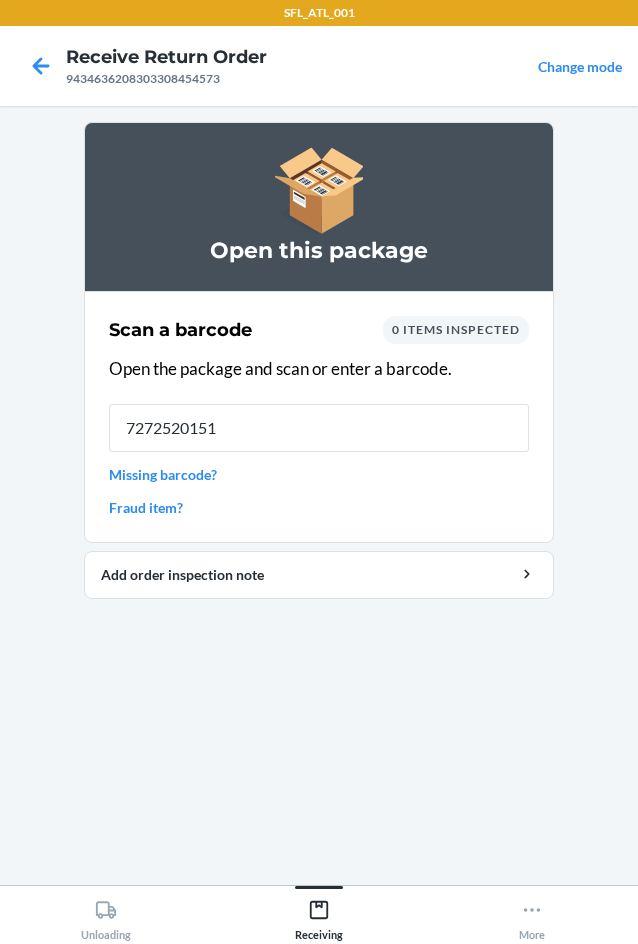 type on "72725201517" 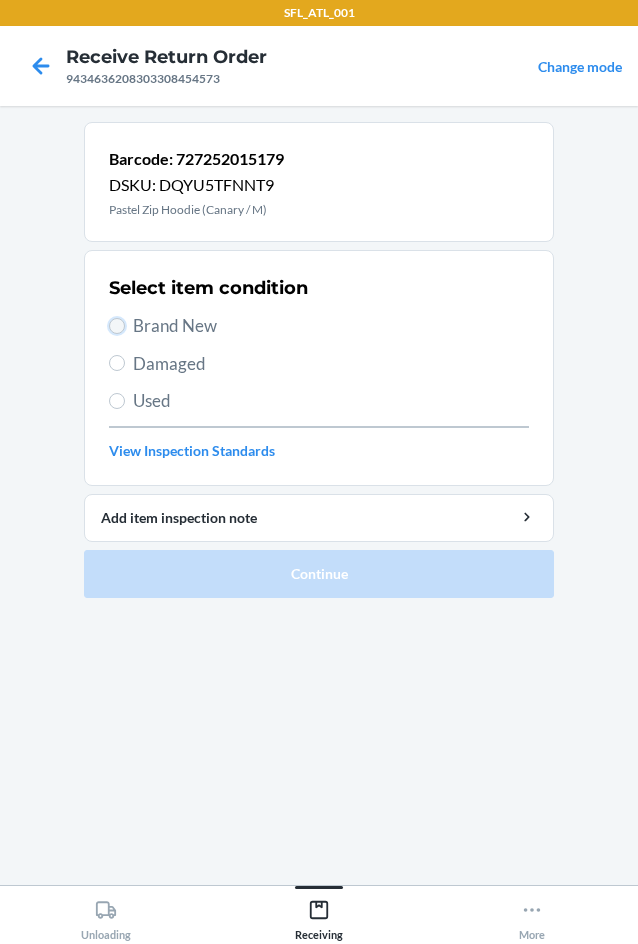 click on "Brand New" at bounding box center (117, 326) 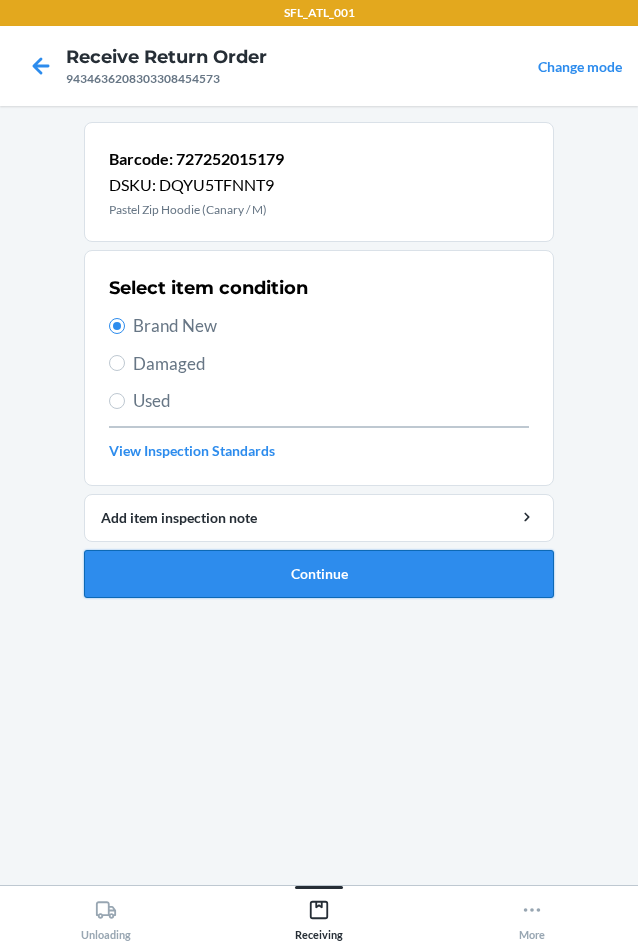 click on "Continue" at bounding box center (319, 574) 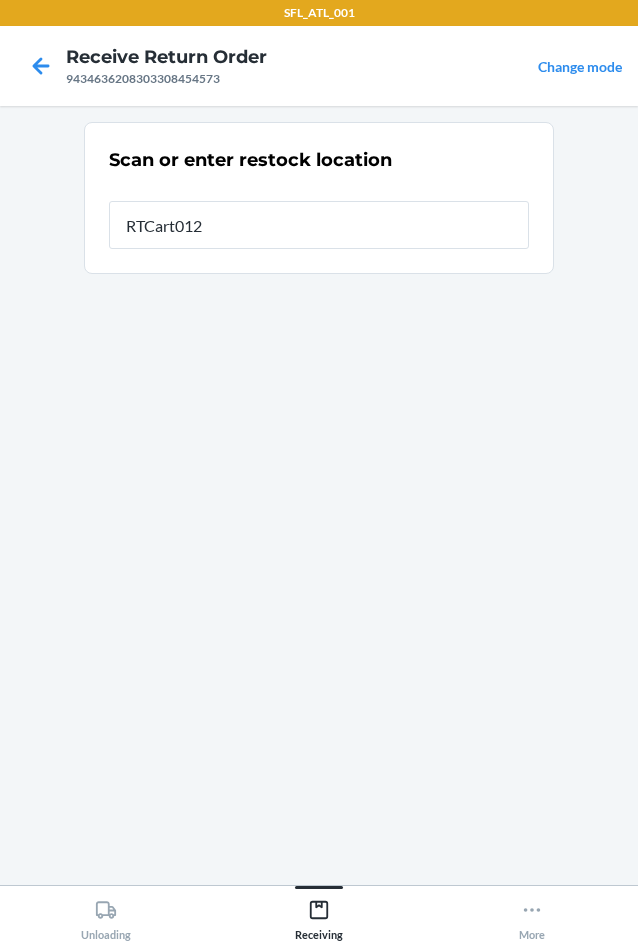 type on "RTCart012" 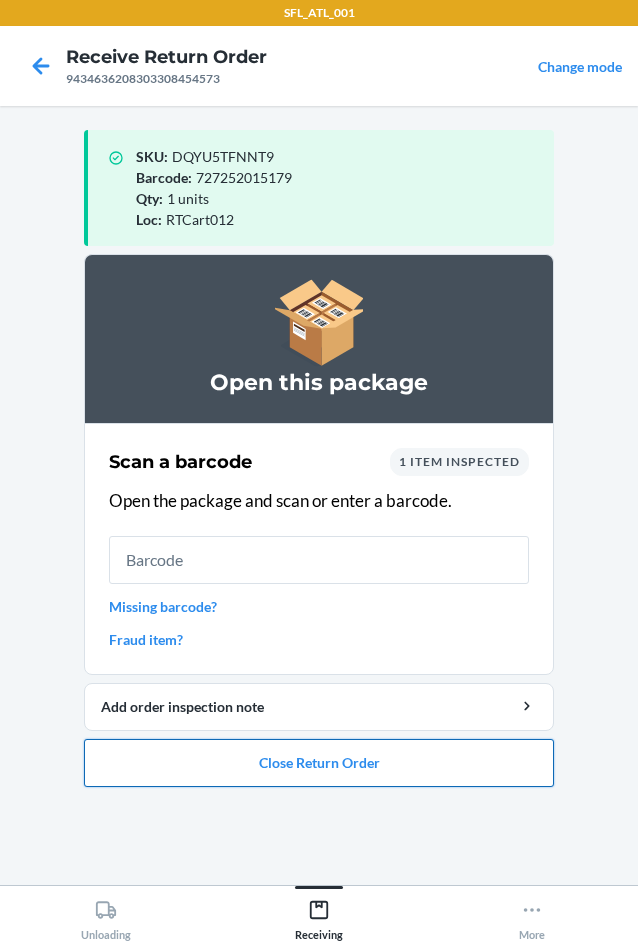 click on "Close Return Order" at bounding box center (319, 763) 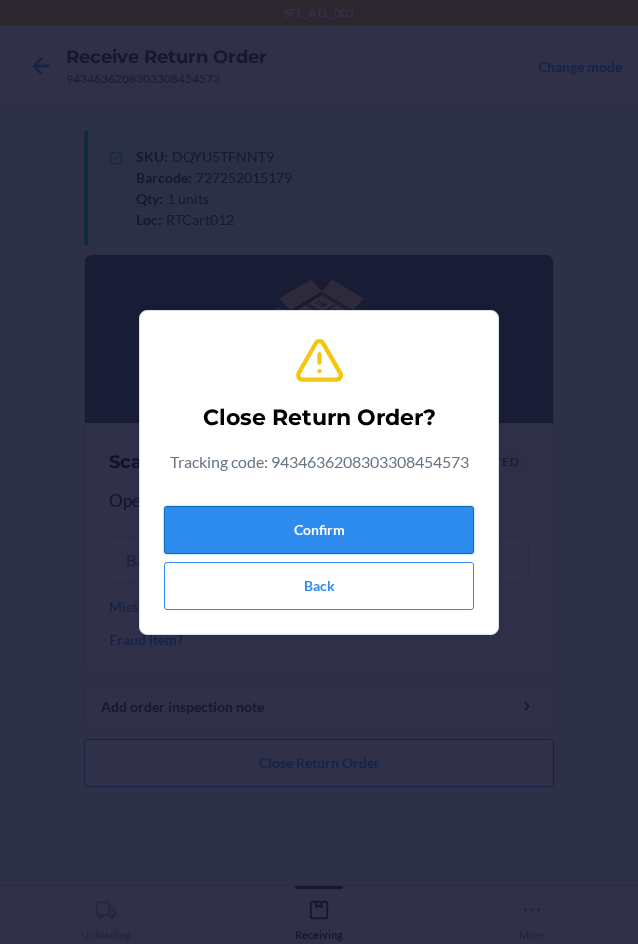 click on "Confirm" at bounding box center (319, 530) 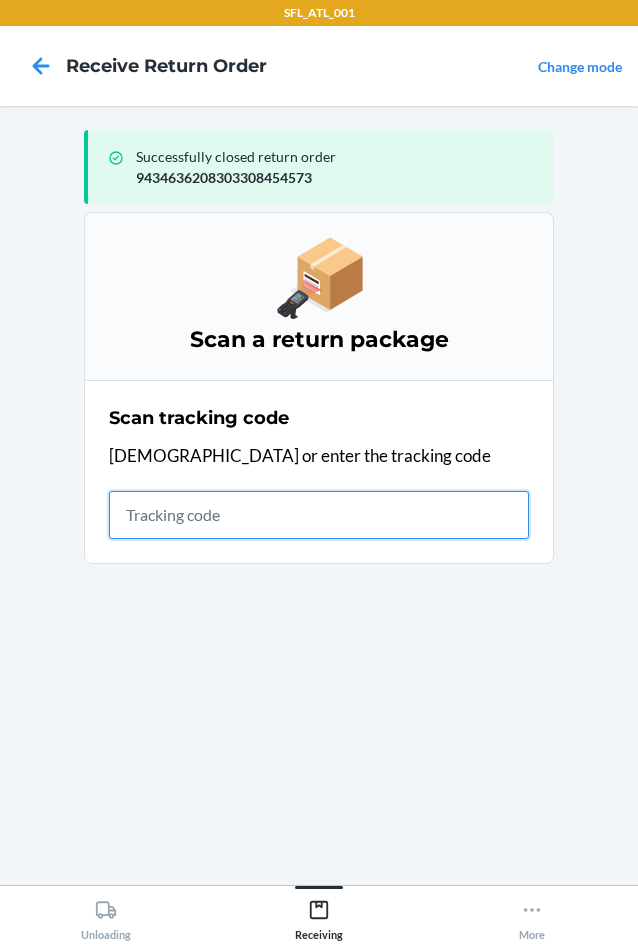 click at bounding box center (319, 515) 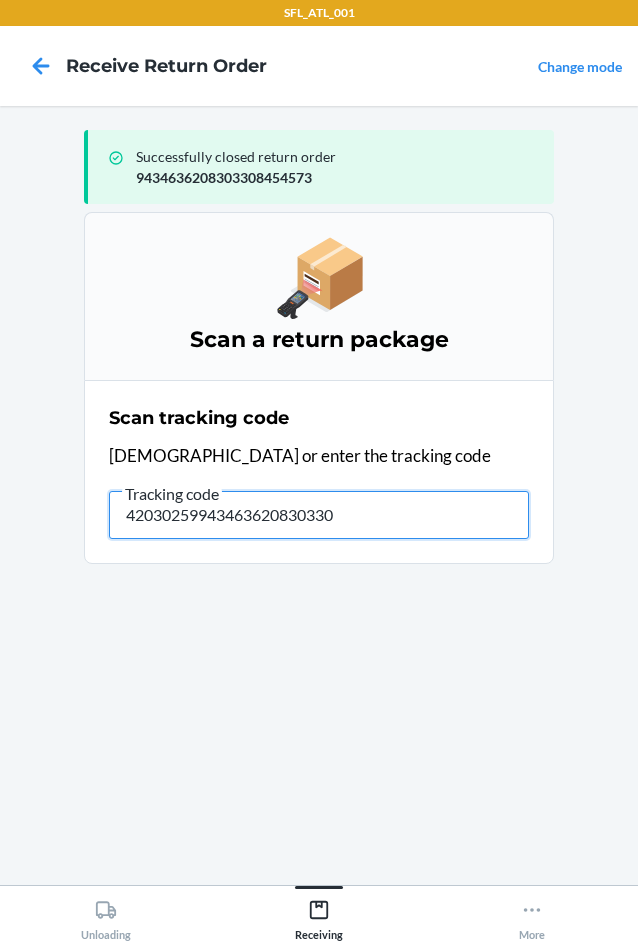 type on "420302599434636208303301" 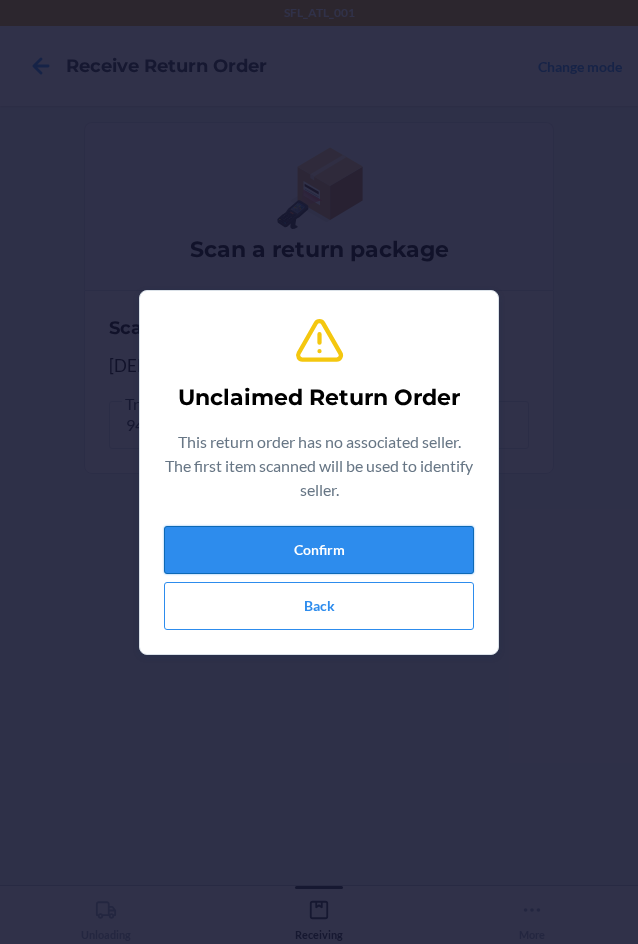 click on "Confirm" at bounding box center (319, 550) 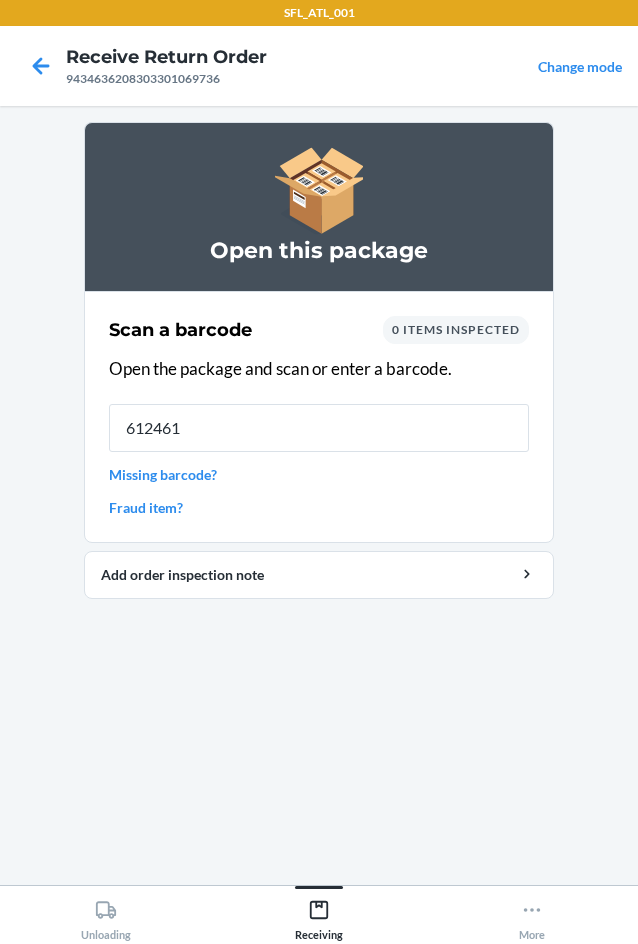 type on "6124612" 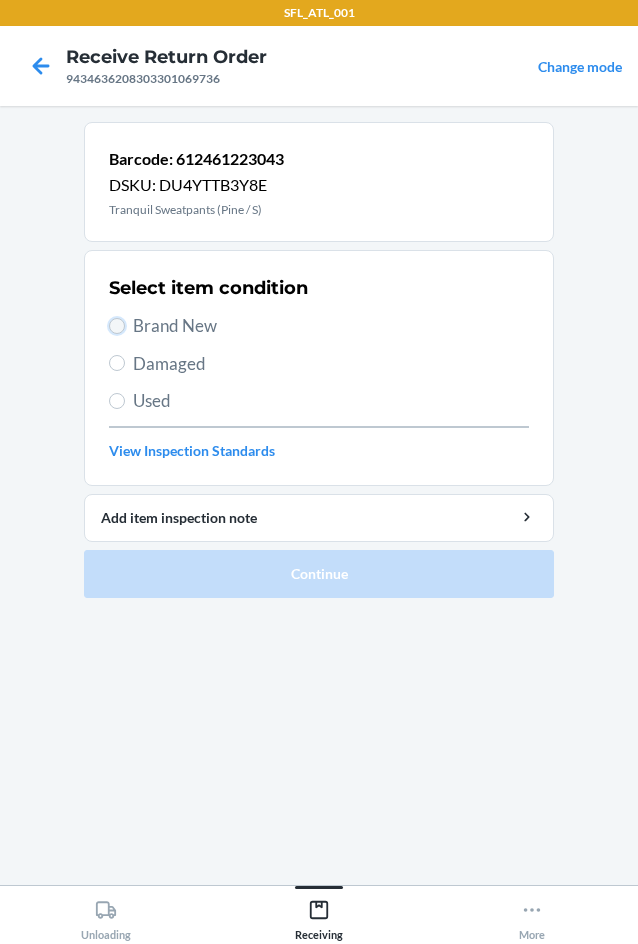 click on "Brand New" at bounding box center [117, 326] 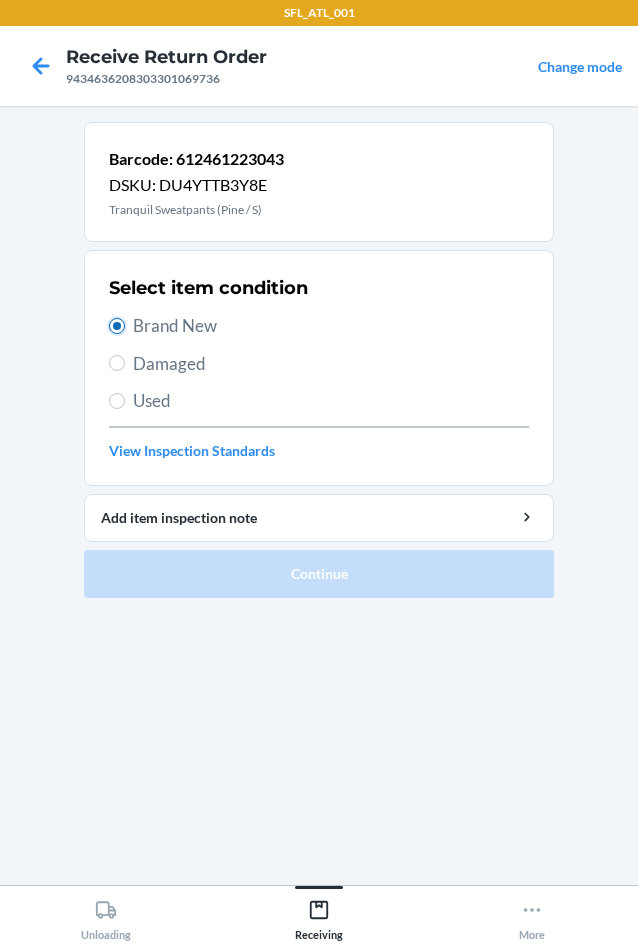 radio on "true" 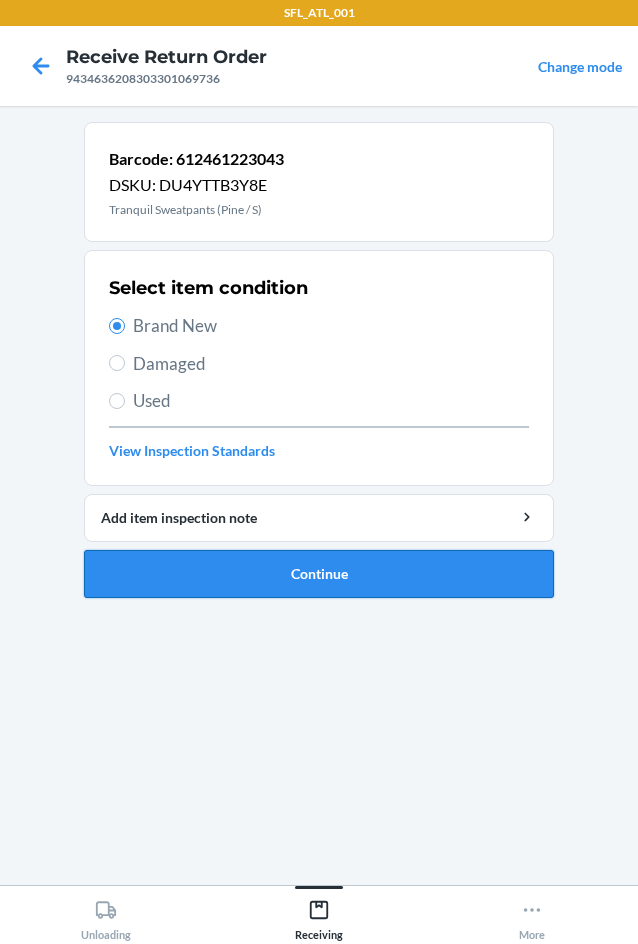 click on "Continue" at bounding box center (319, 574) 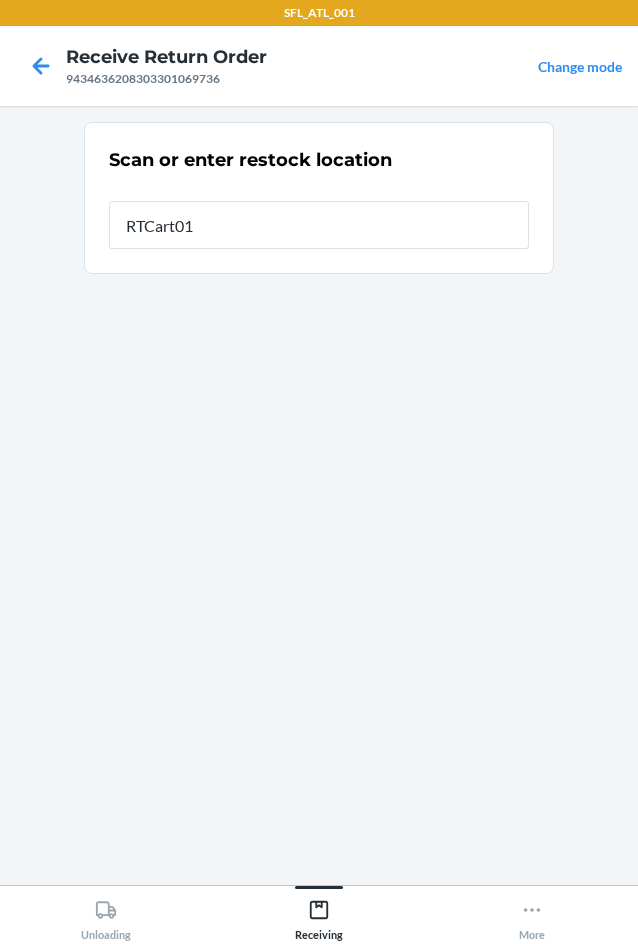 type on "RTCart012" 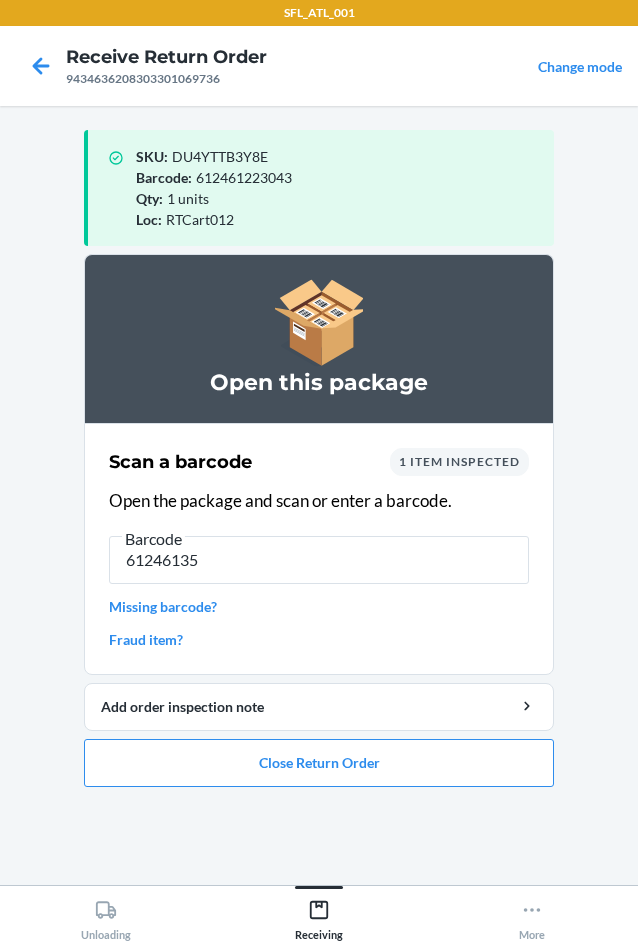 type on "612461355" 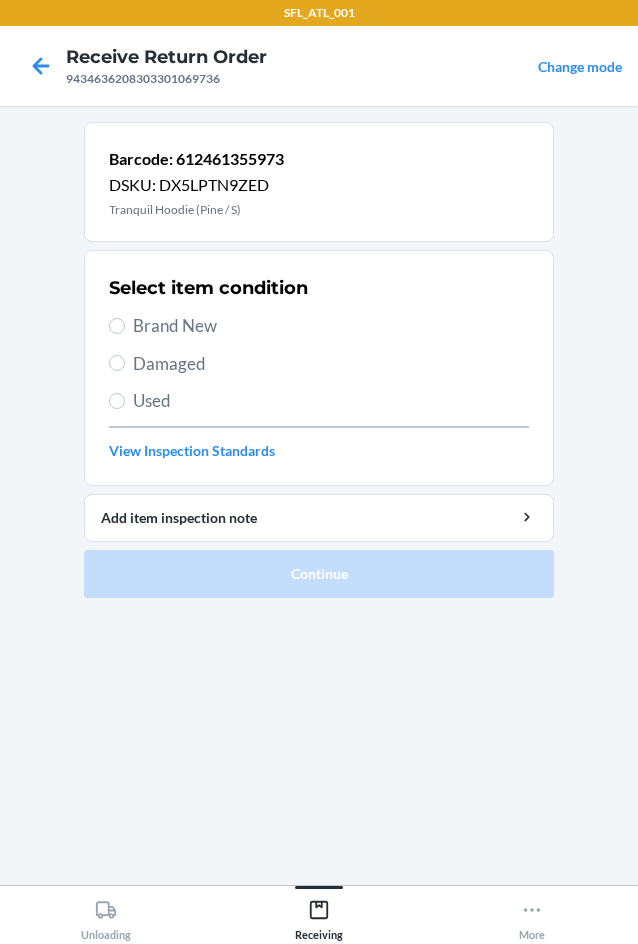 click on "Brand New" at bounding box center (319, 326) 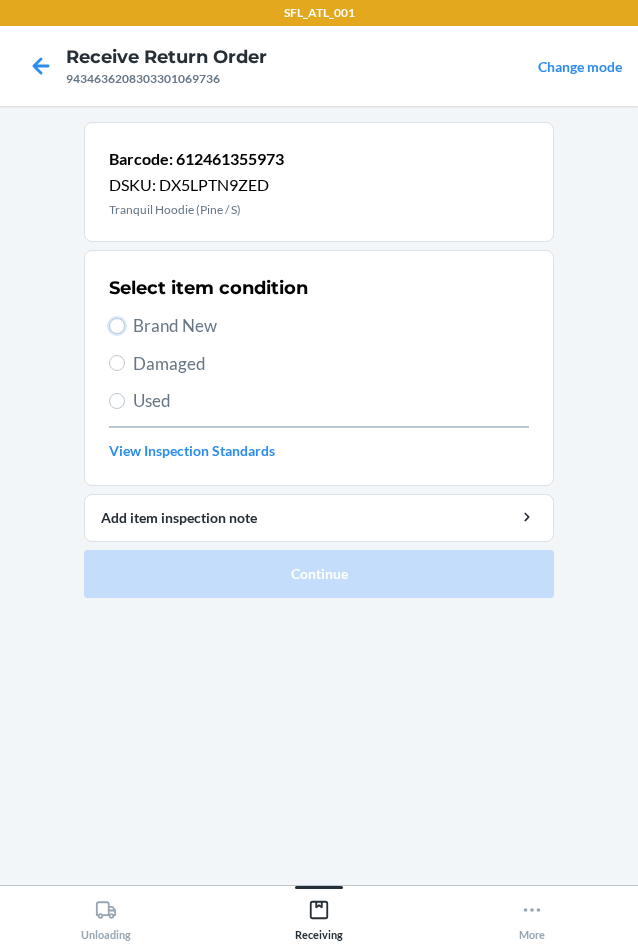 click on "Brand New" at bounding box center [117, 326] 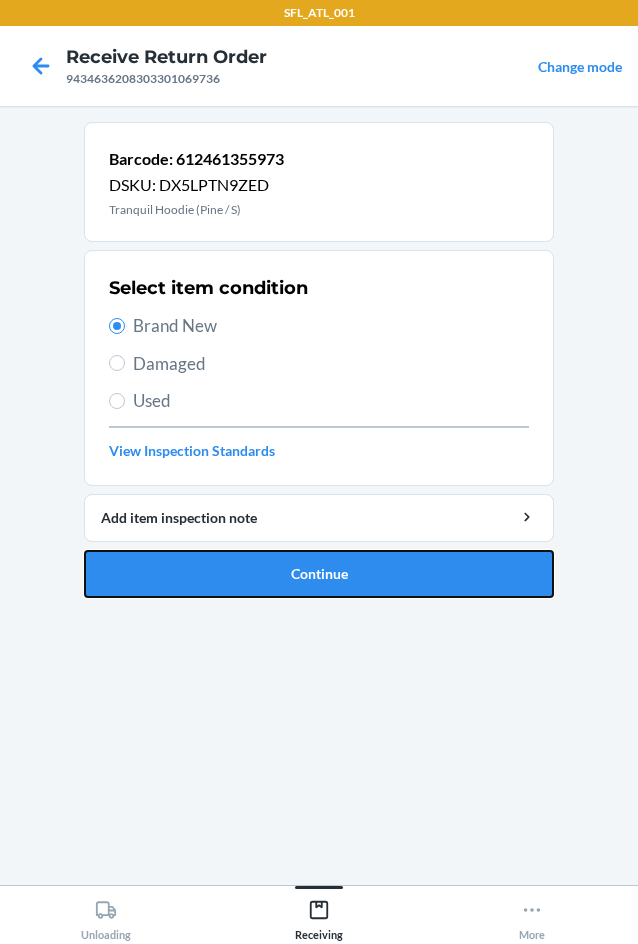 click on "Continue" at bounding box center [319, 574] 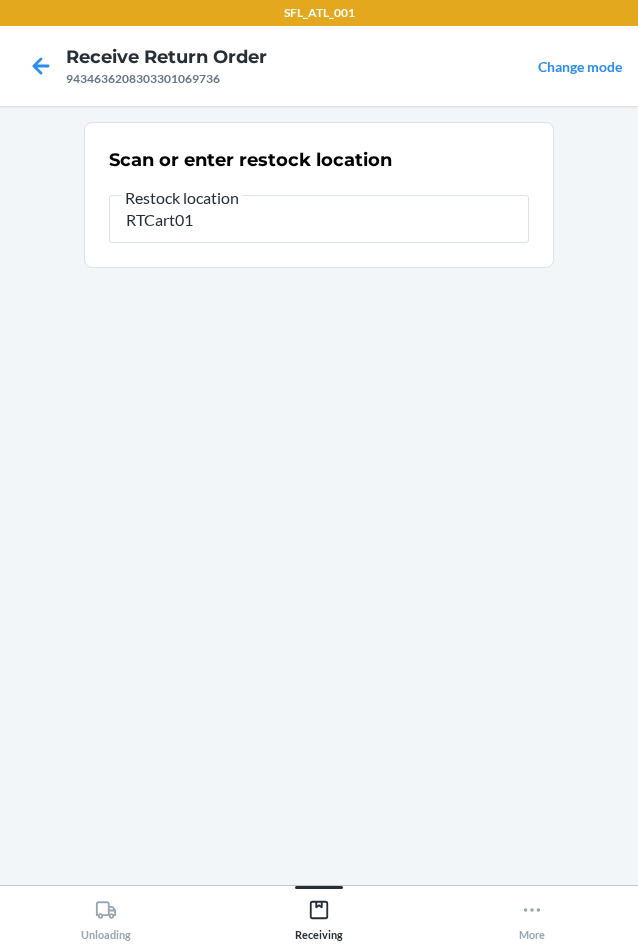 type on "RTCart012" 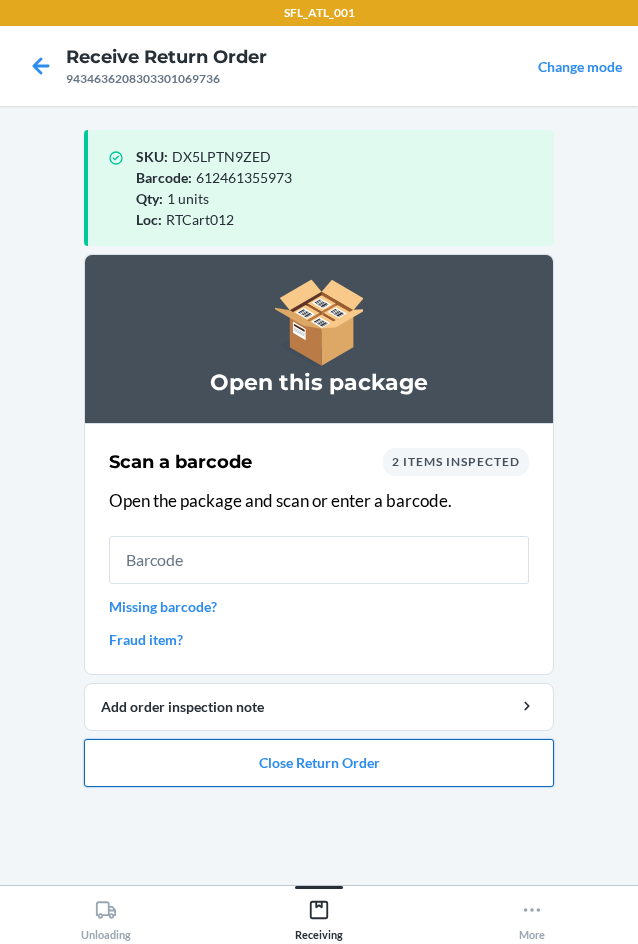 click on "Close Return Order" at bounding box center (319, 763) 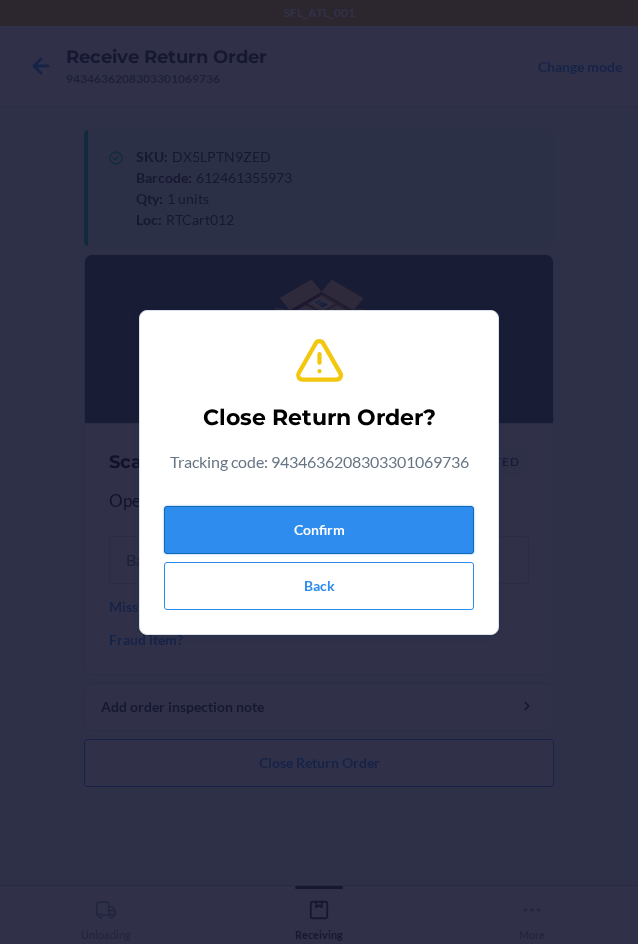 click on "Confirm" at bounding box center (319, 530) 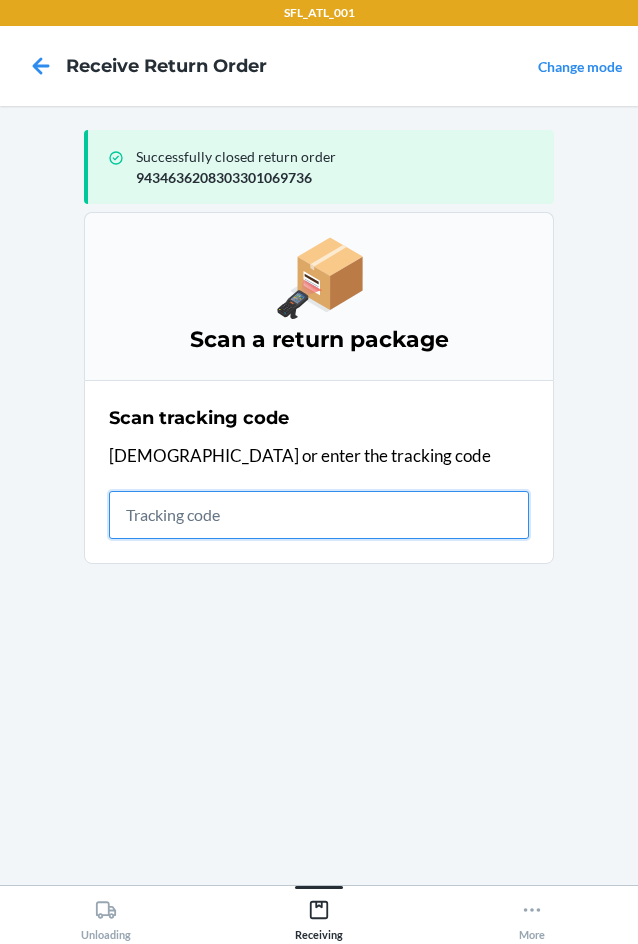 click at bounding box center (319, 515) 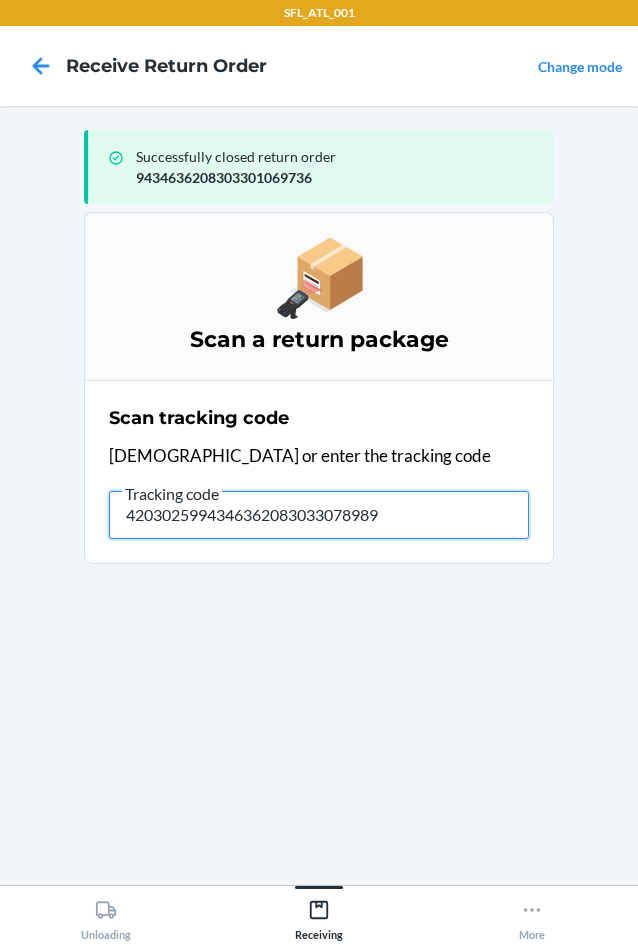 type on "42030259943463620830330789899" 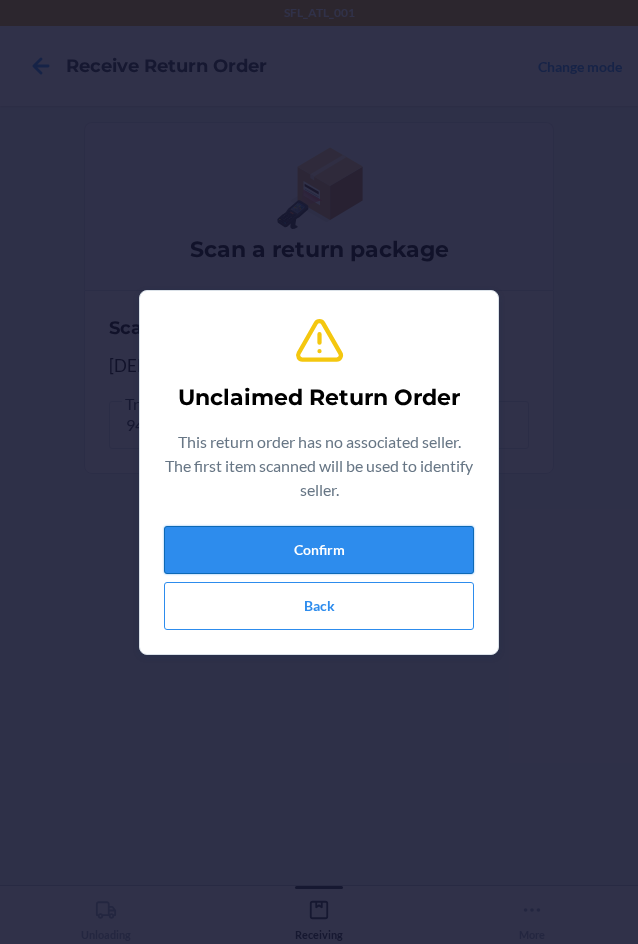 click on "Confirm" at bounding box center (319, 550) 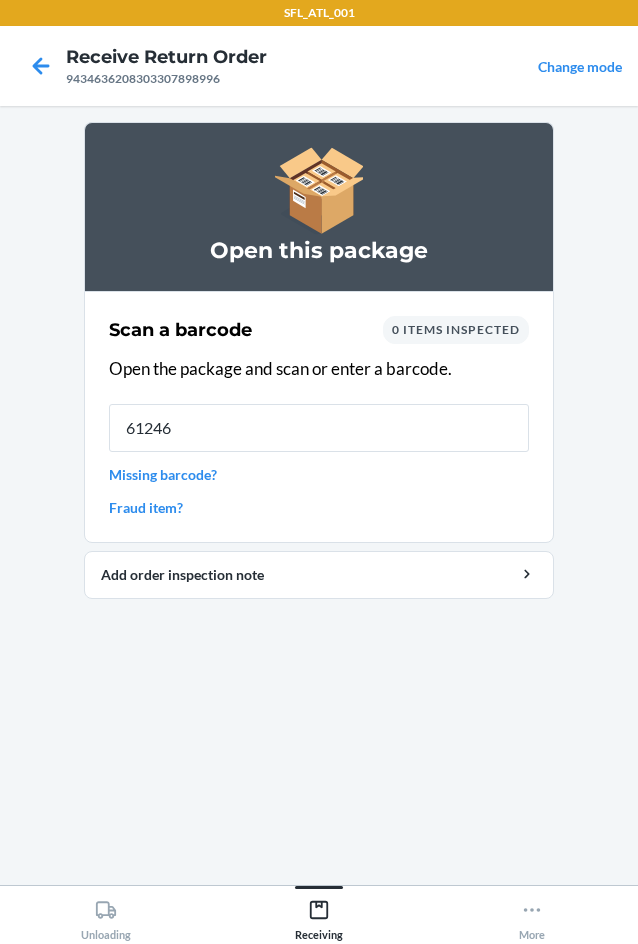 type on "612461" 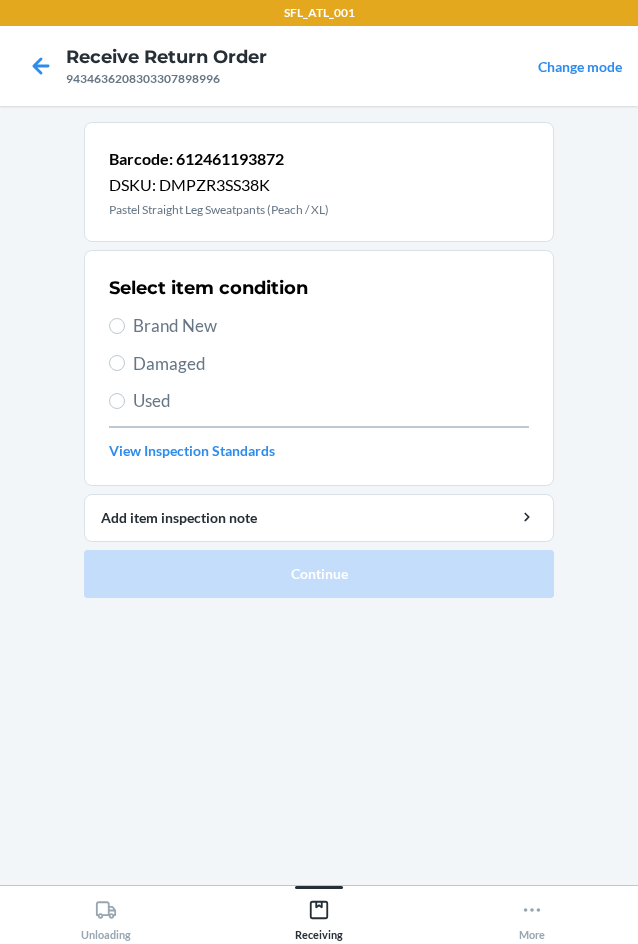 click on "Brand New" at bounding box center [331, 326] 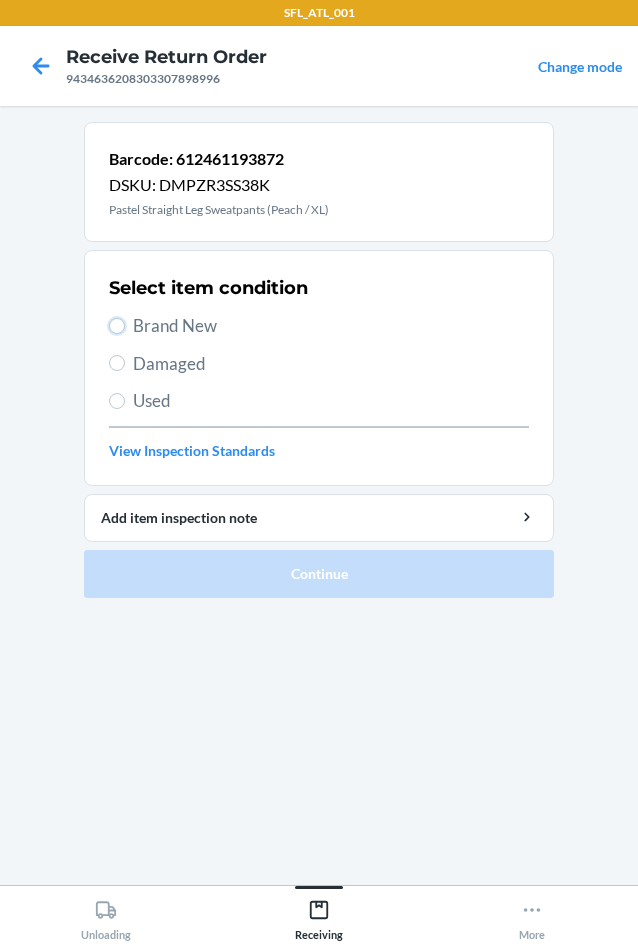 click on "Brand New" at bounding box center [117, 326] 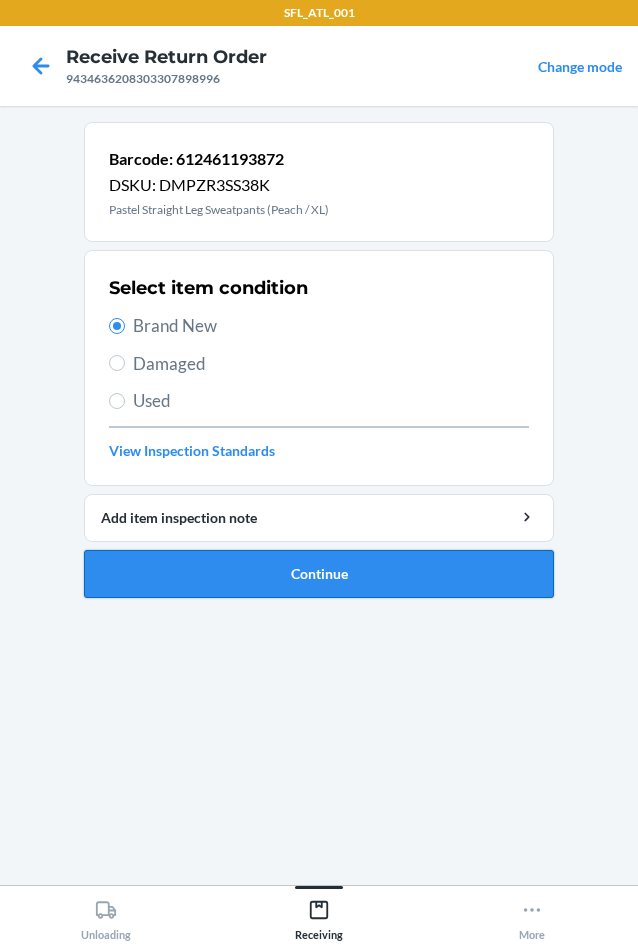 click on "Continue" at bounding box center (319, 574) 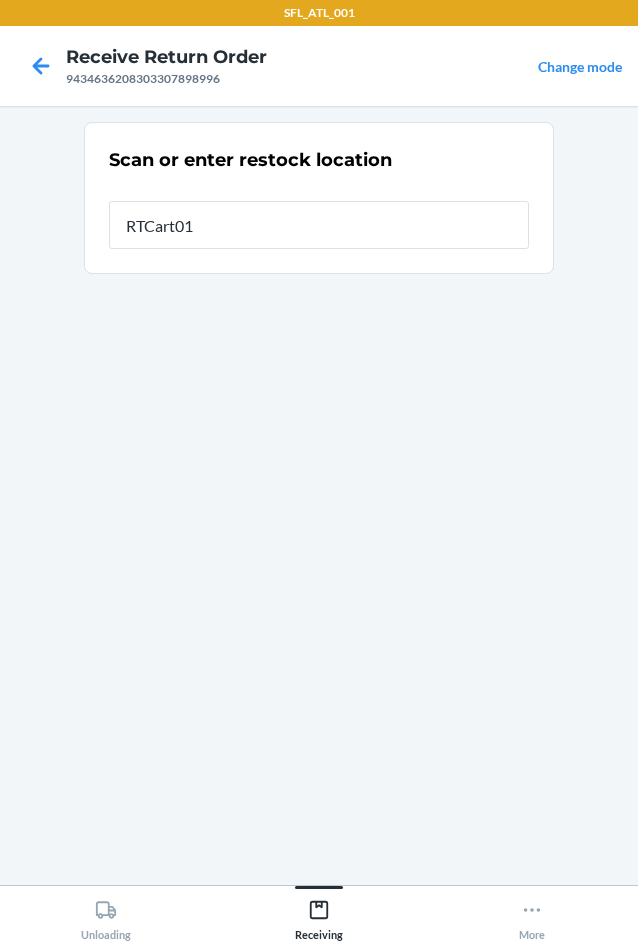 type on "RTCart012" 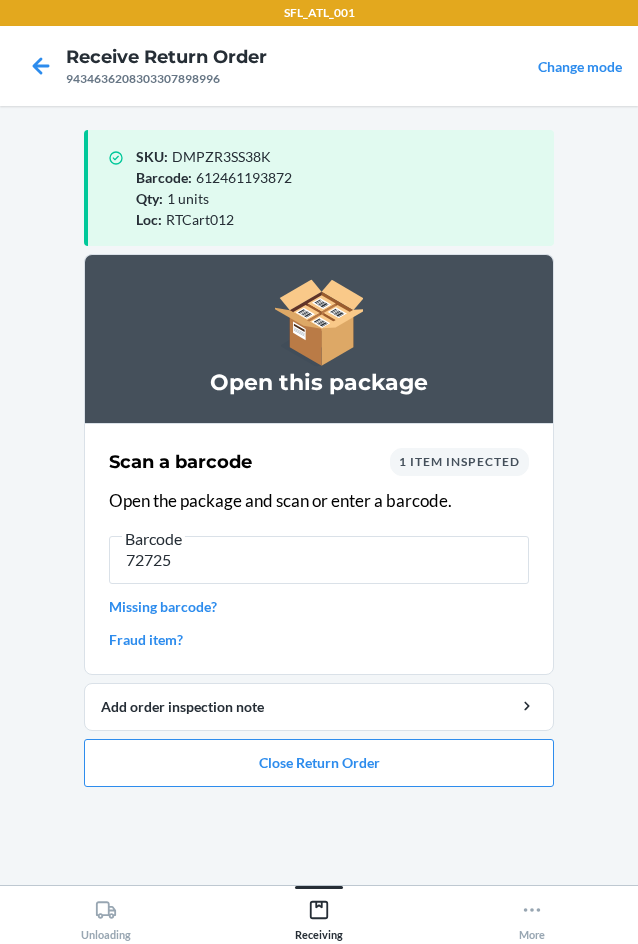 type on "727252" 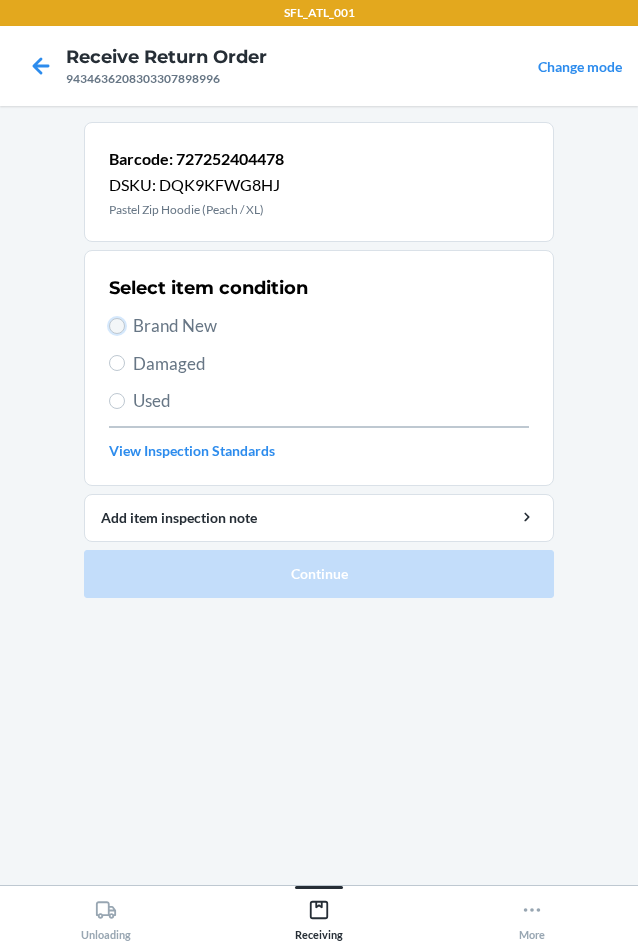 click on "Brand New" at bounding box center [117, 326] 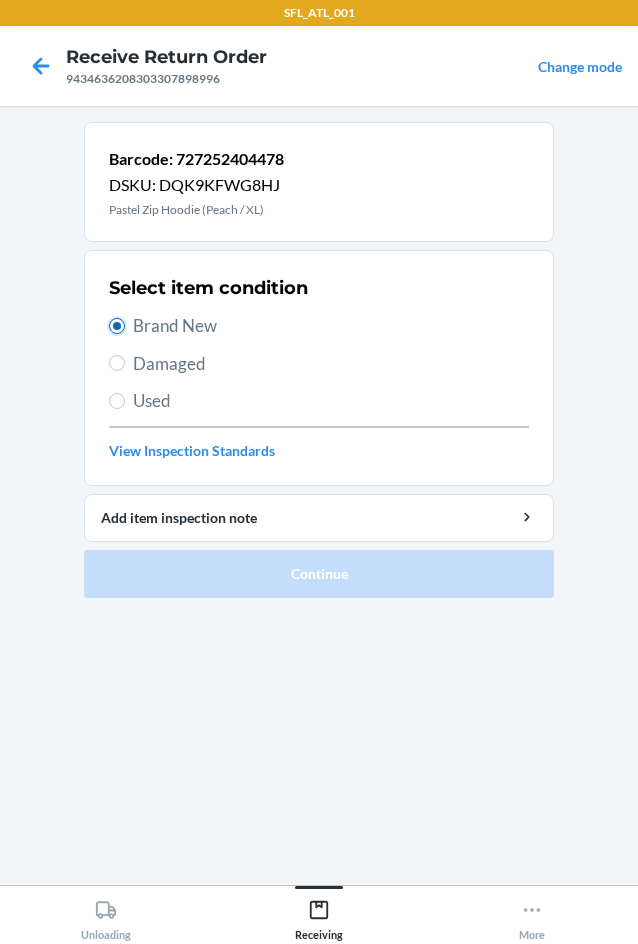 radio on "true" 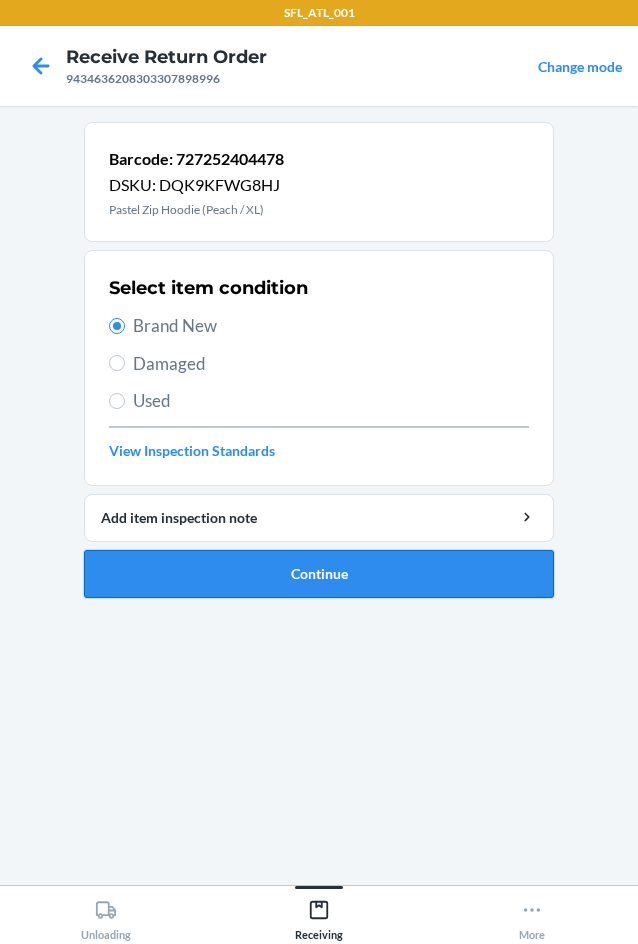 click on "Continue" at bounding box center (319, 574) 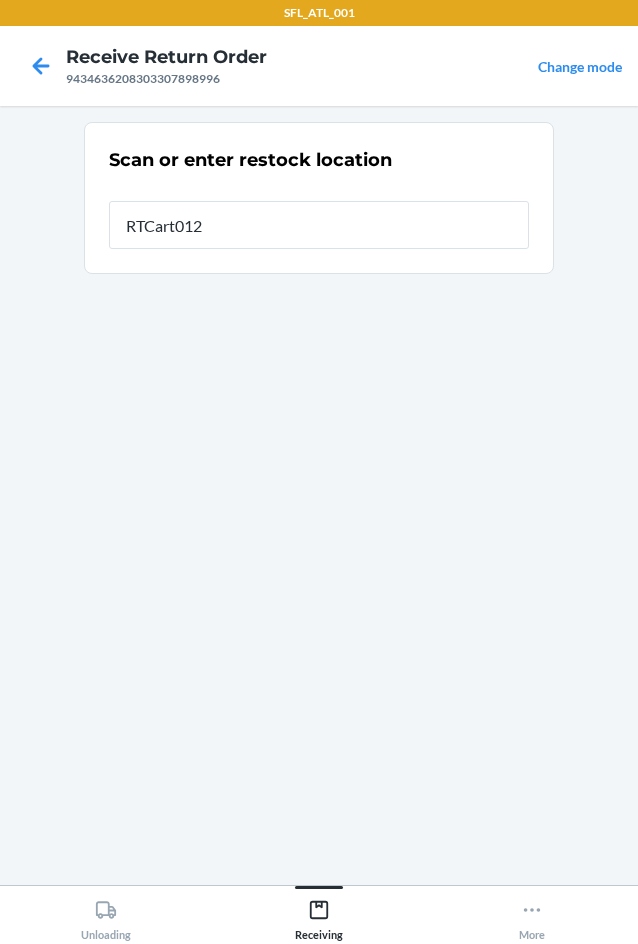 type on "RTCart012" 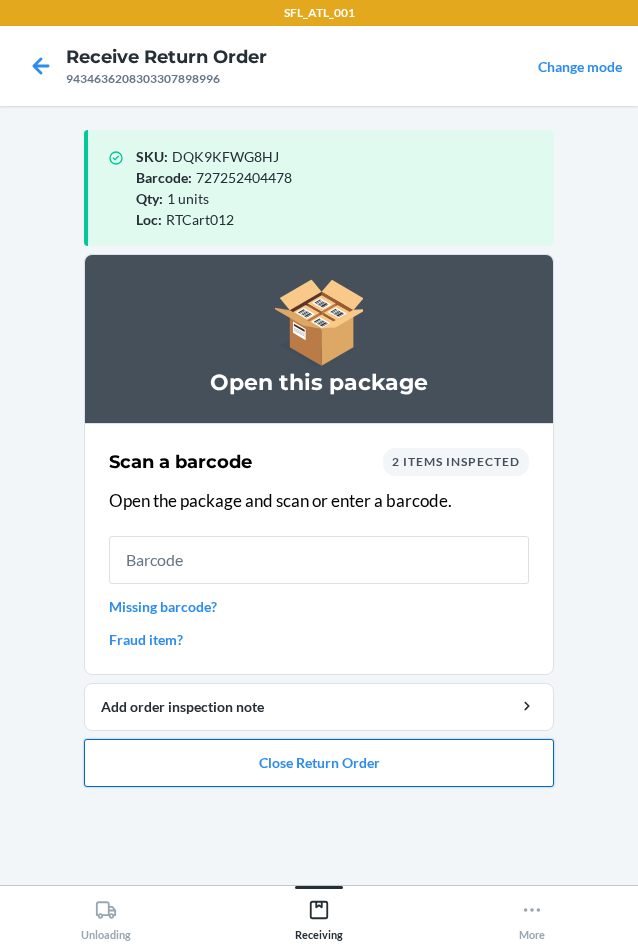 click on "Close Return Order" at bounding box center [319, 763] 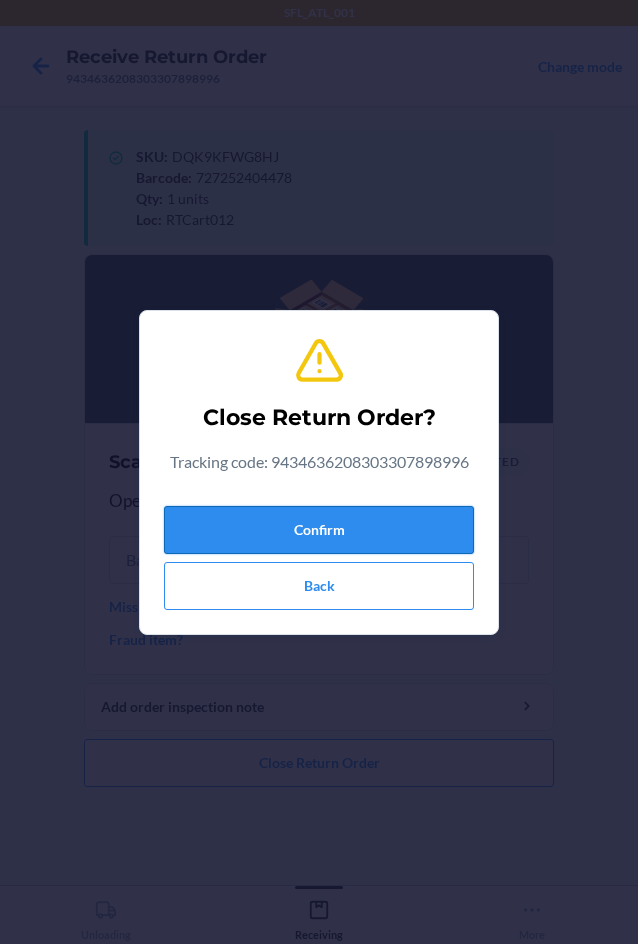 click on "Confirm" at bounding box center [319, 530] 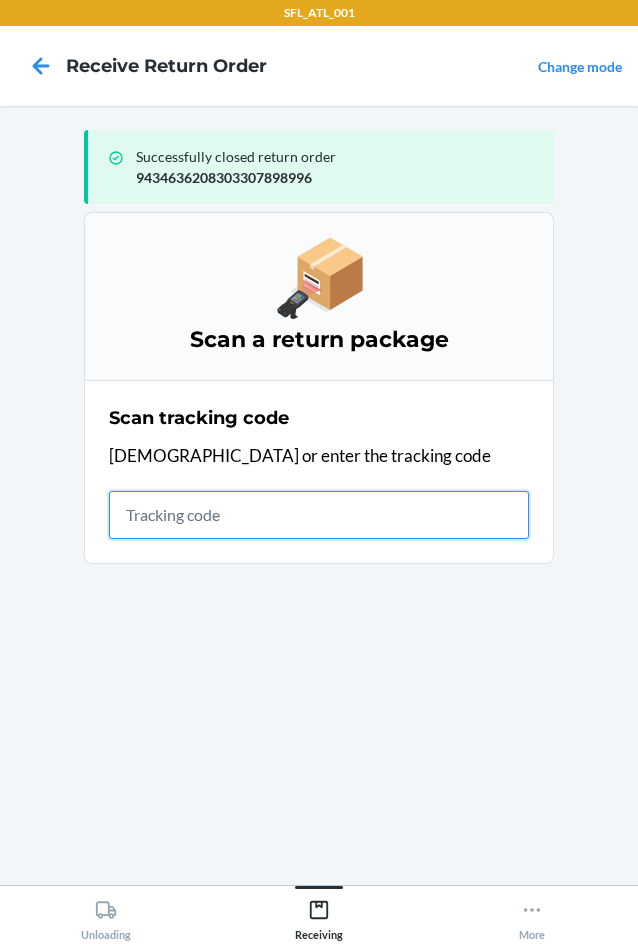 click at bounding box center (319, 515) 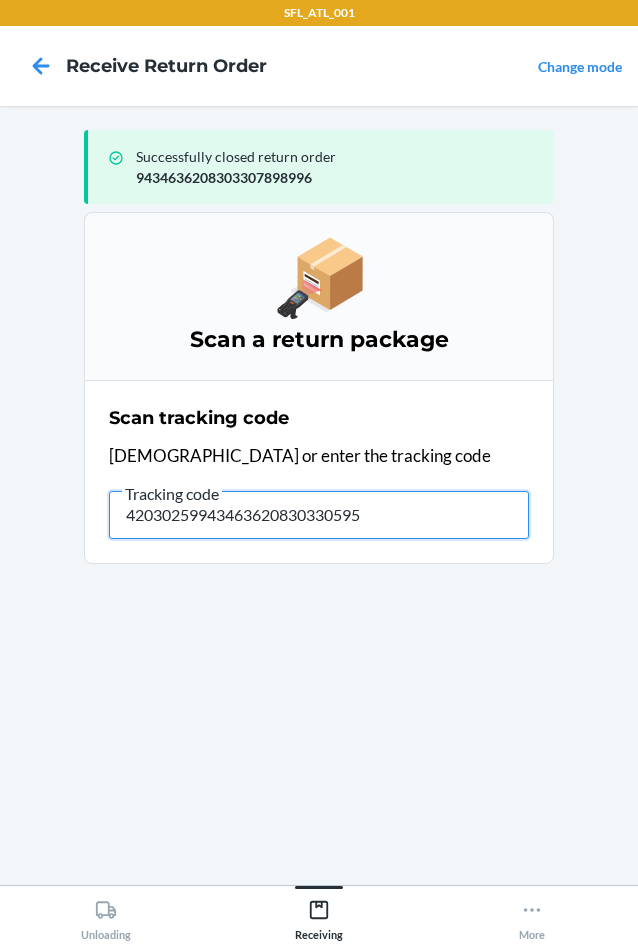 type on "420302599434636208303305958" 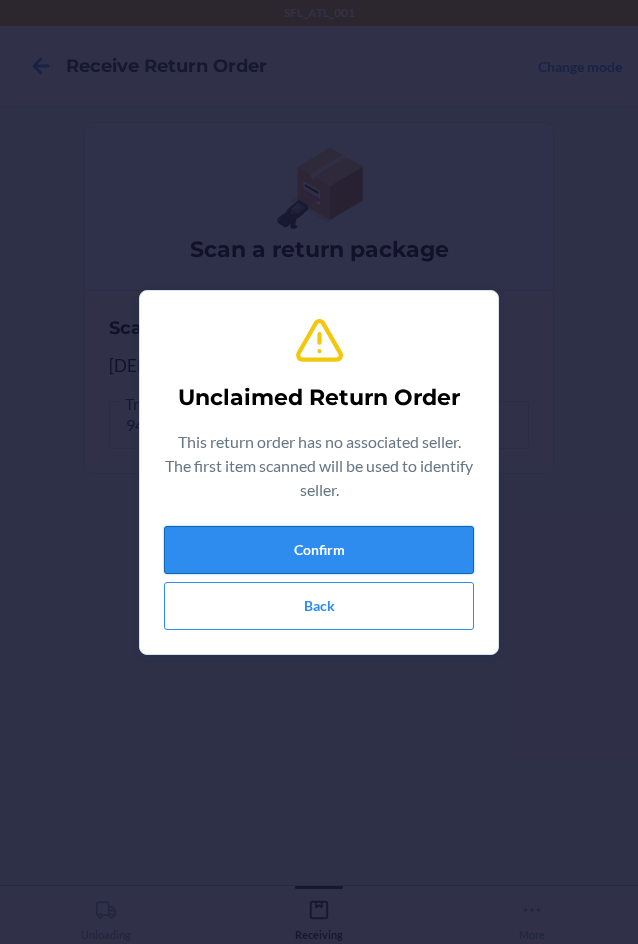 click on "Confirm" at bounding box center (319, 550) 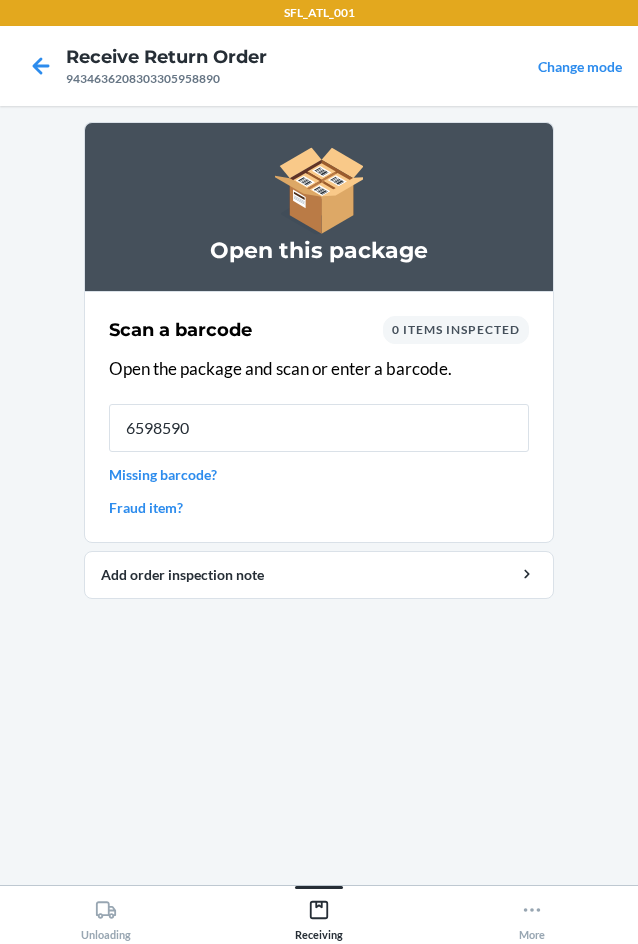 type on "65985905" 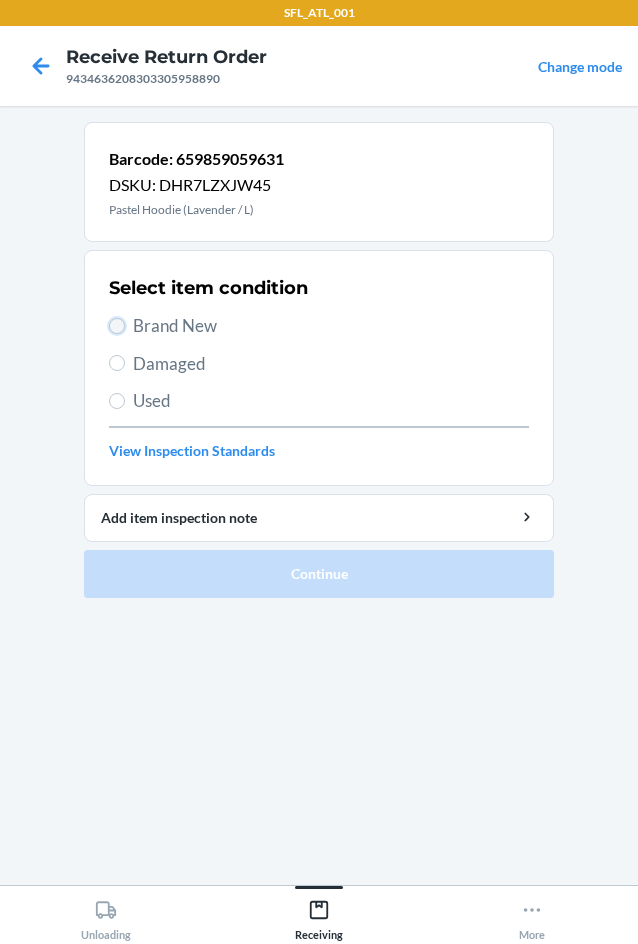 click on "Brand New" at bounding box center [117, 326] 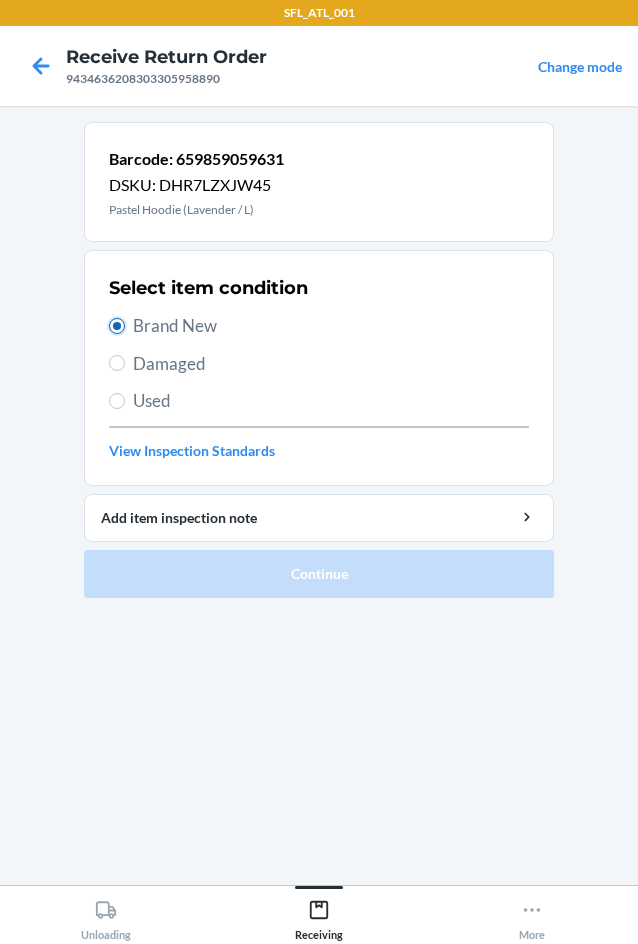 radio on "true" 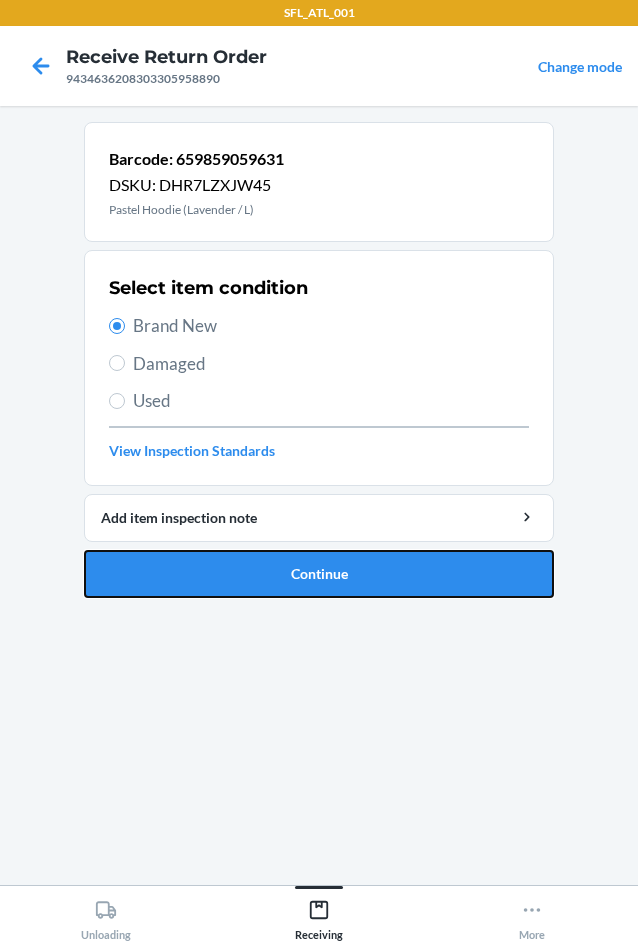 click on "Continue" at bounding box center [319, 574] 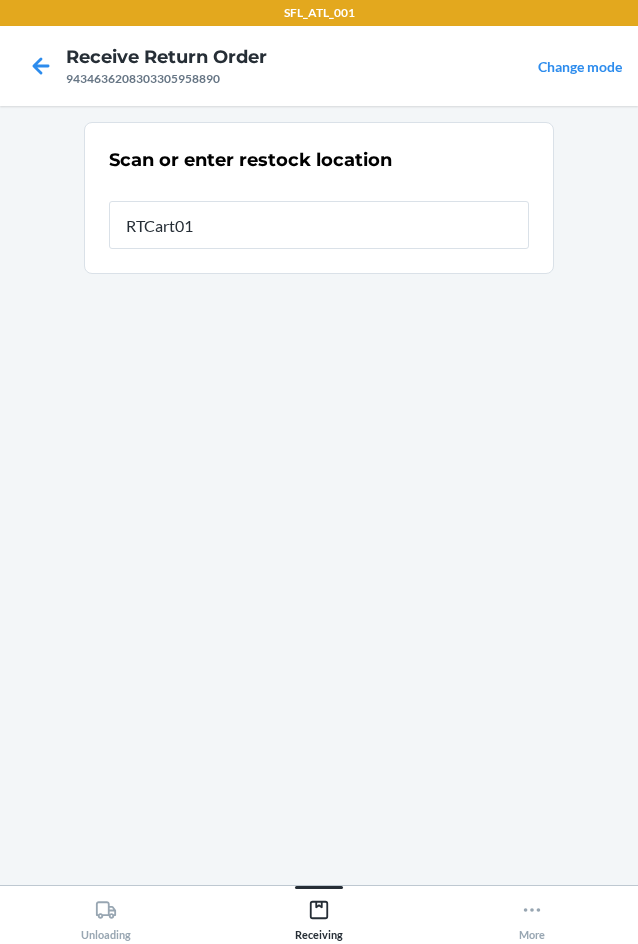 type on "RTCart012" 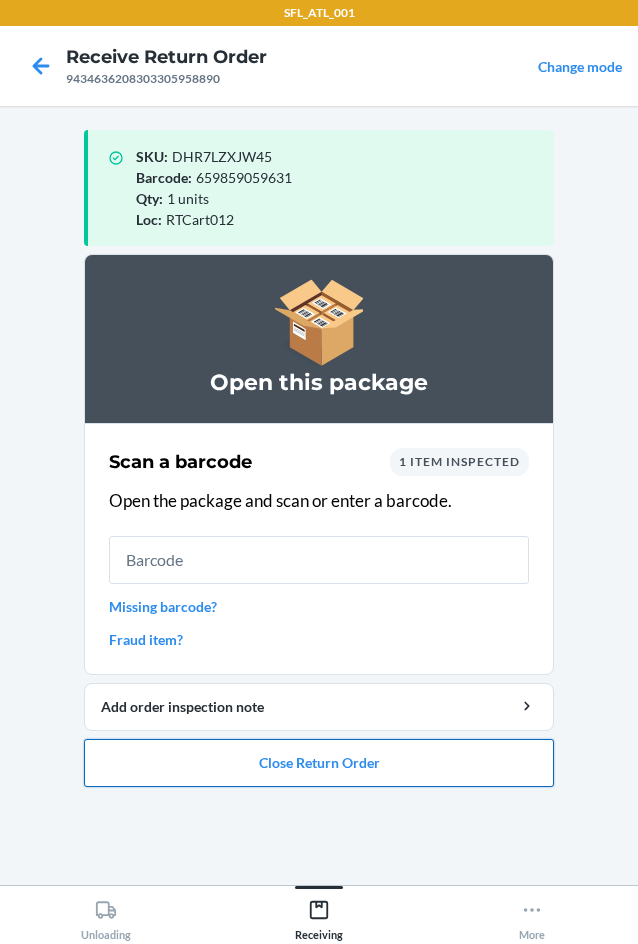 click on "Close Return Order" at bounding box center (319, 763) 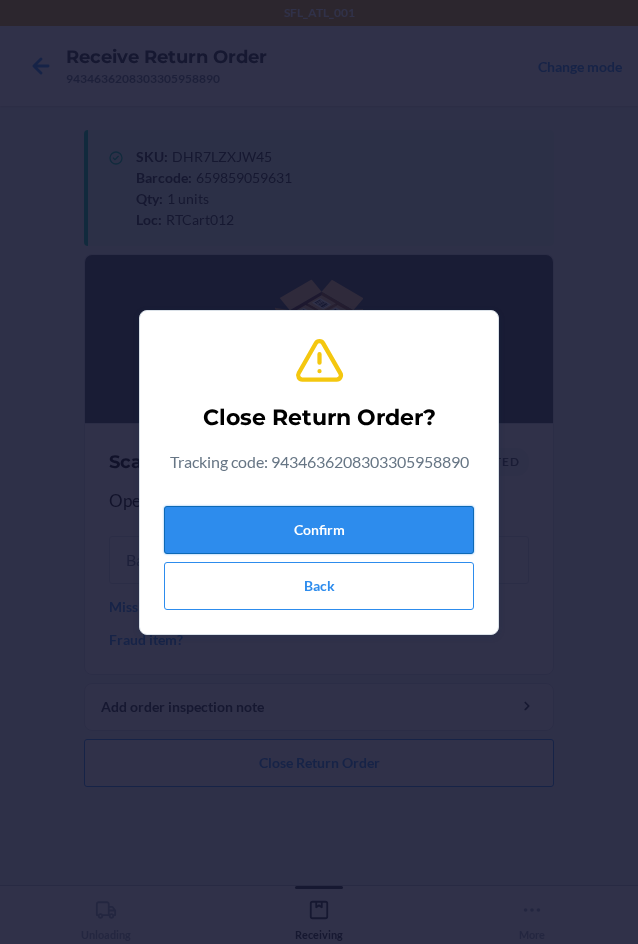 click on "Confirm" at bounding box center [319, 530] 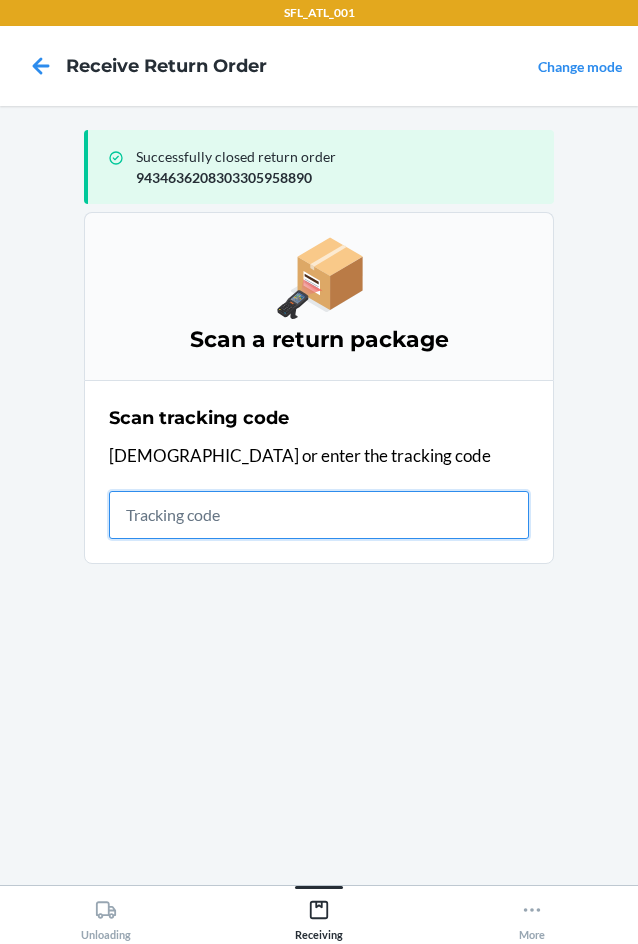 click at bounding box center (319, 515) 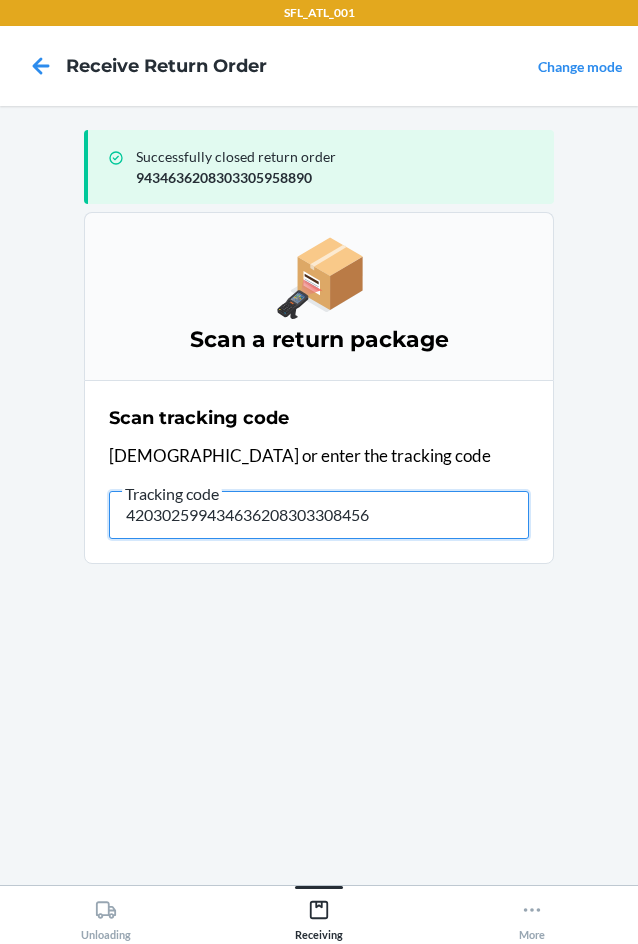 type on "4203025994346362083033084567" 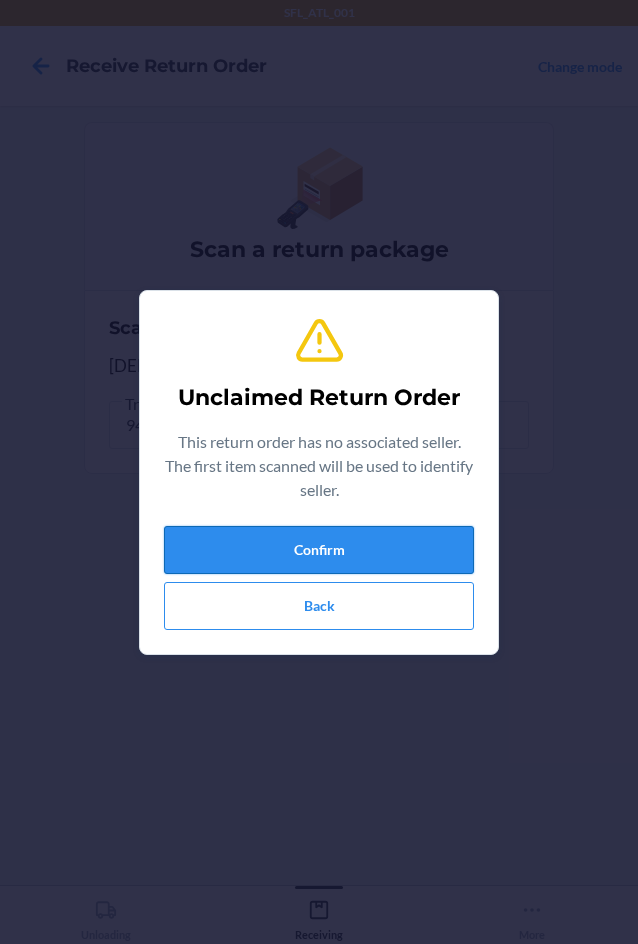 click on "Confirm" at bounding box center (319, 550) 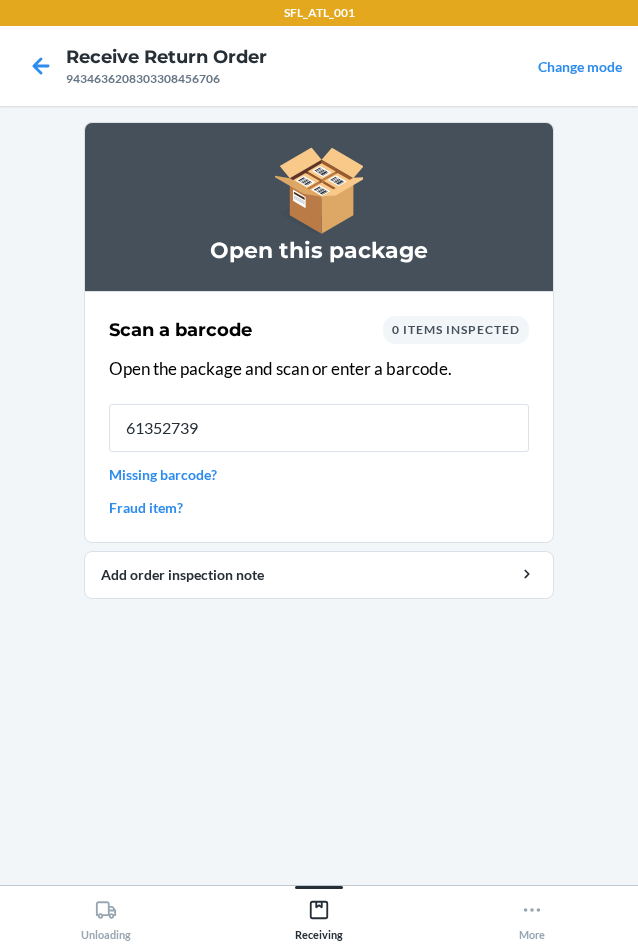 type on "613527398" 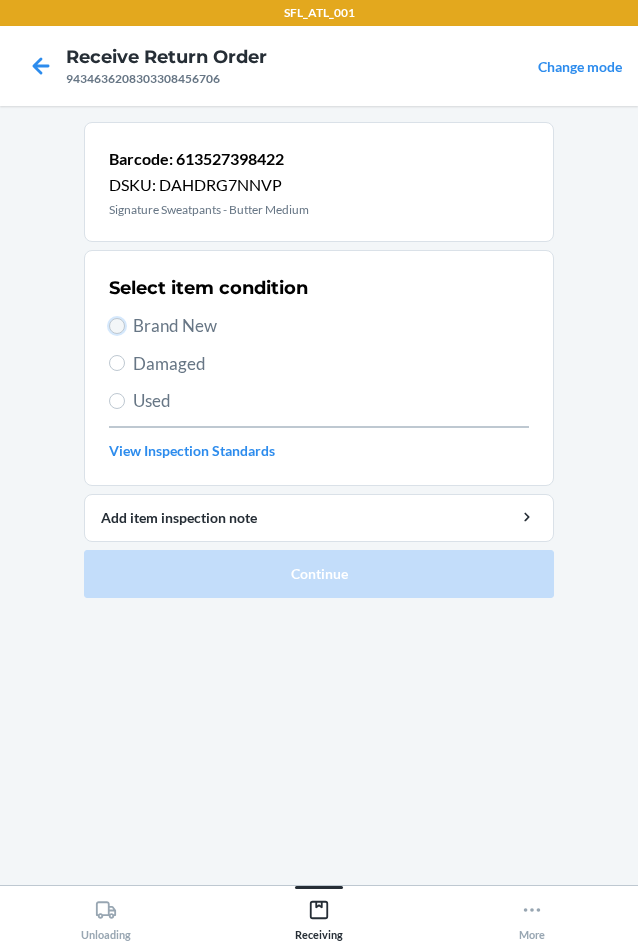 click on "Brand New" at bounding box center [117, 326] 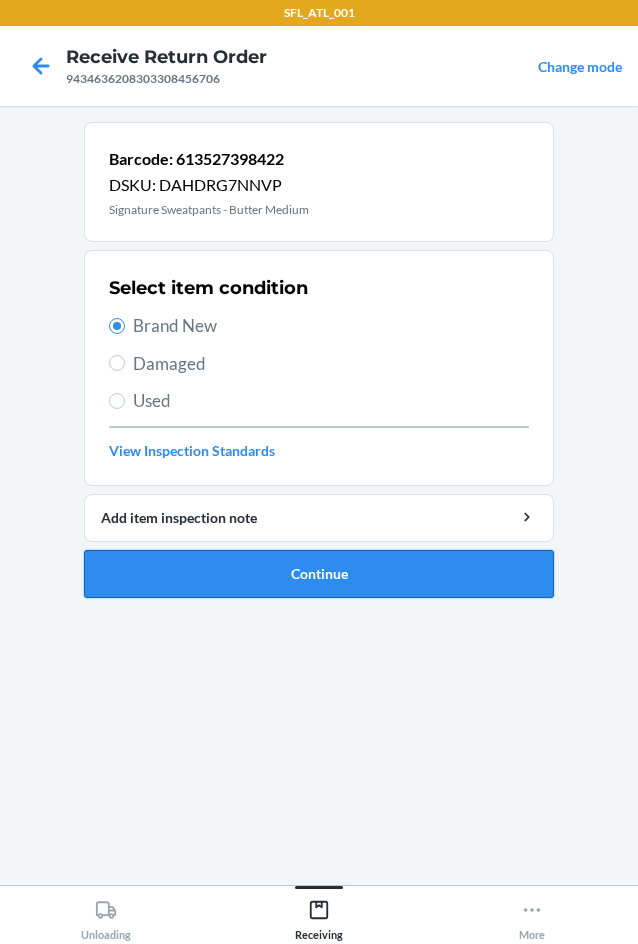 click on "Continue" at bounding box center (319, 574) 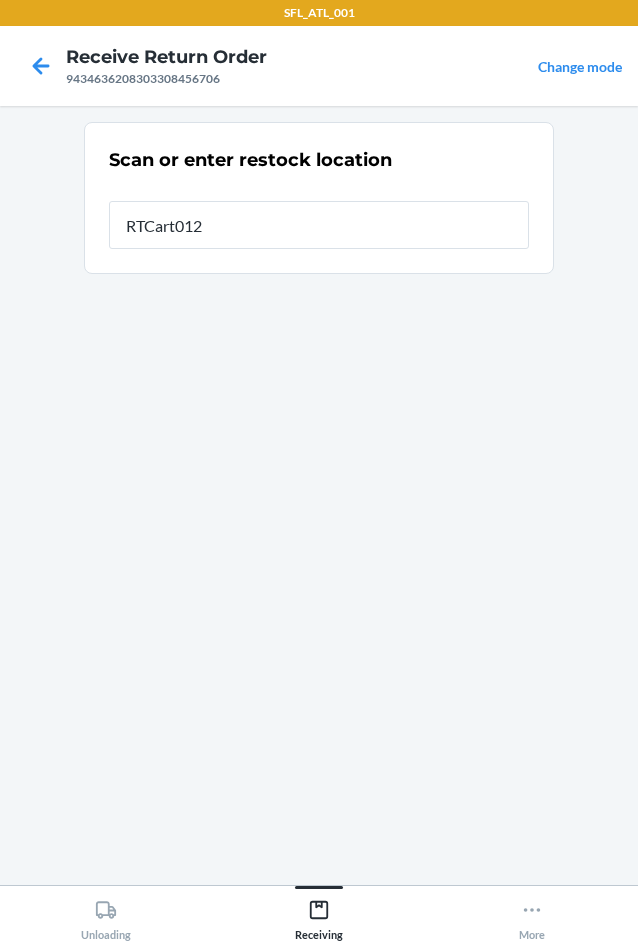 type on "RTCart012" 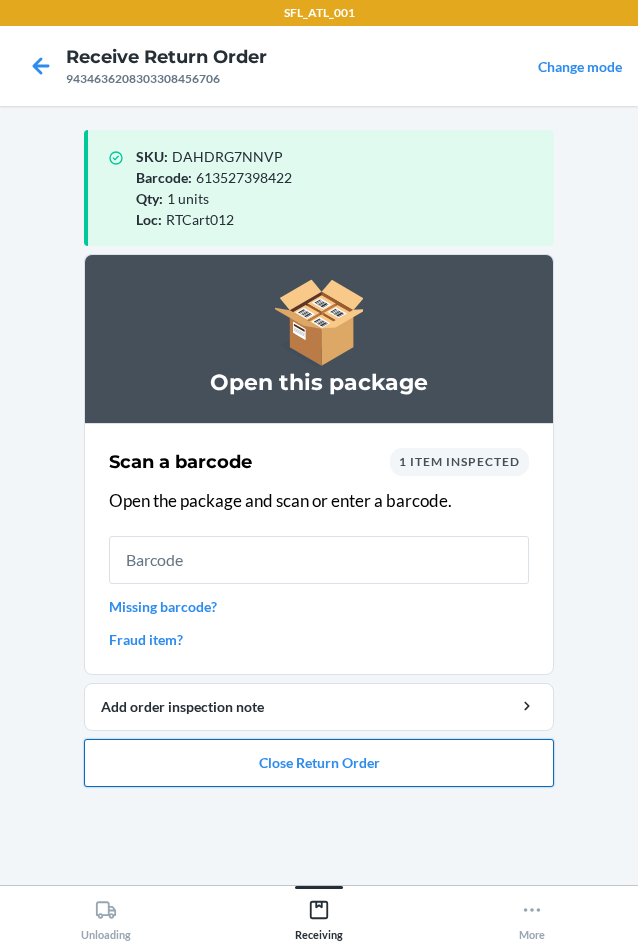 click on "Close Return Order" at bounding box center (319, 763) 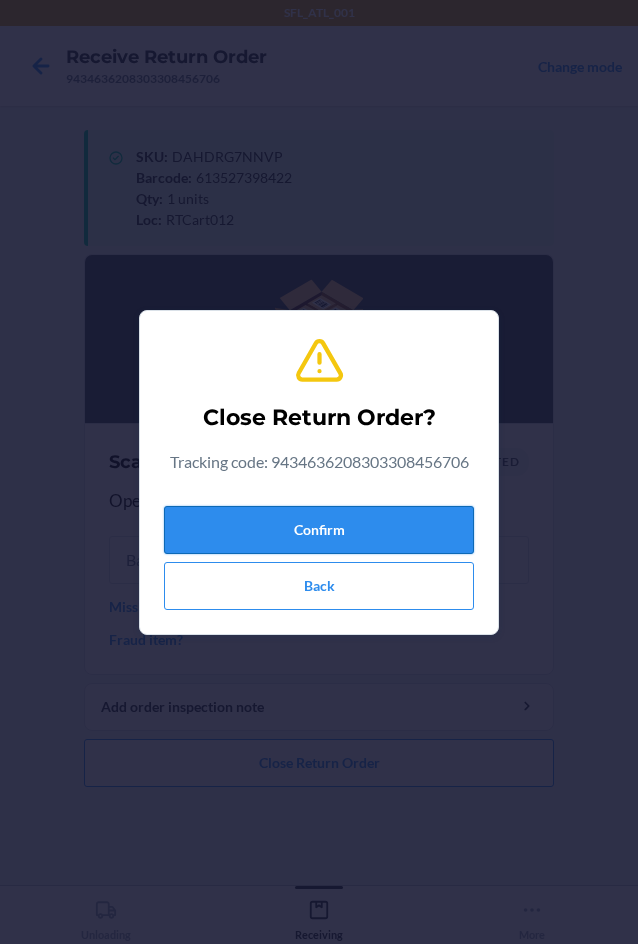 click on "Confirm" at bounding box center (319, 530) 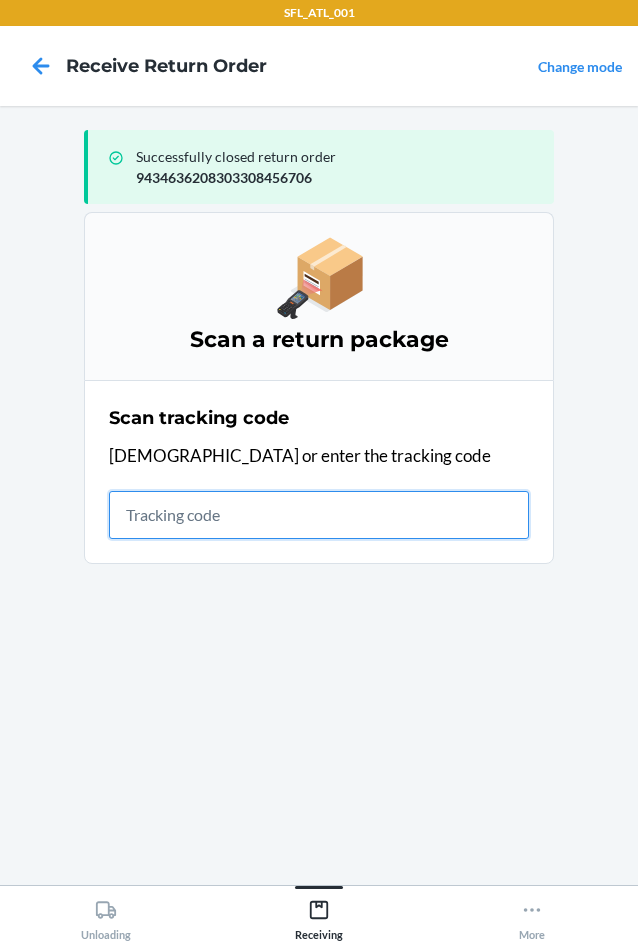 click at bounding box center (319, 515) 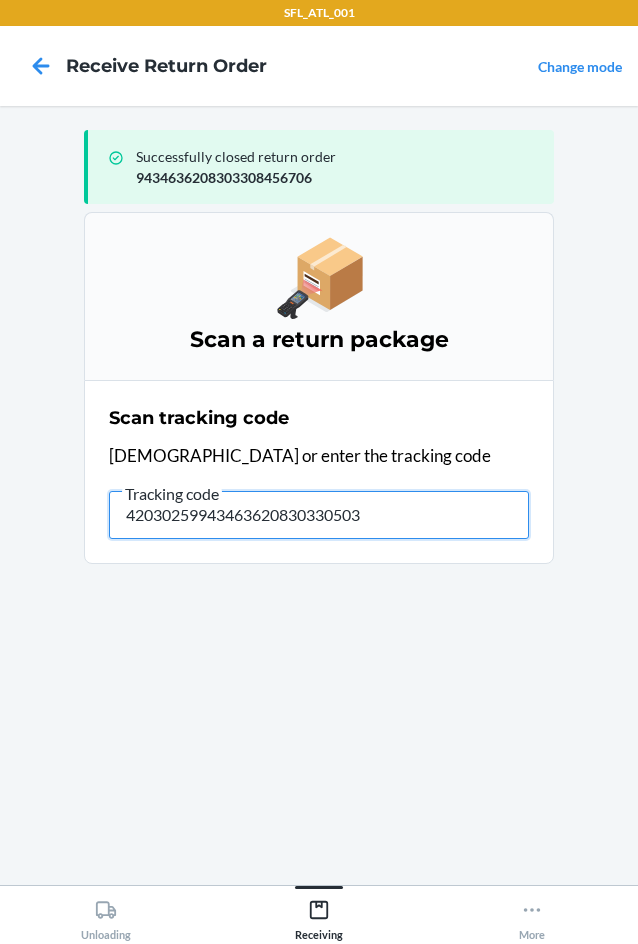 type on "420302599434636208303305030" 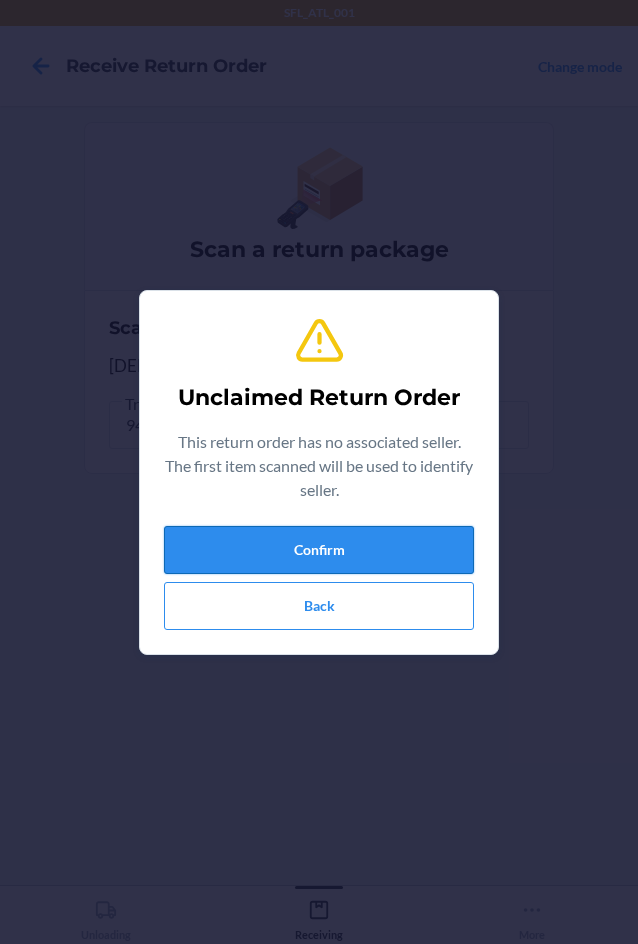 click on "Confirm" at bounding box center (319, 550) 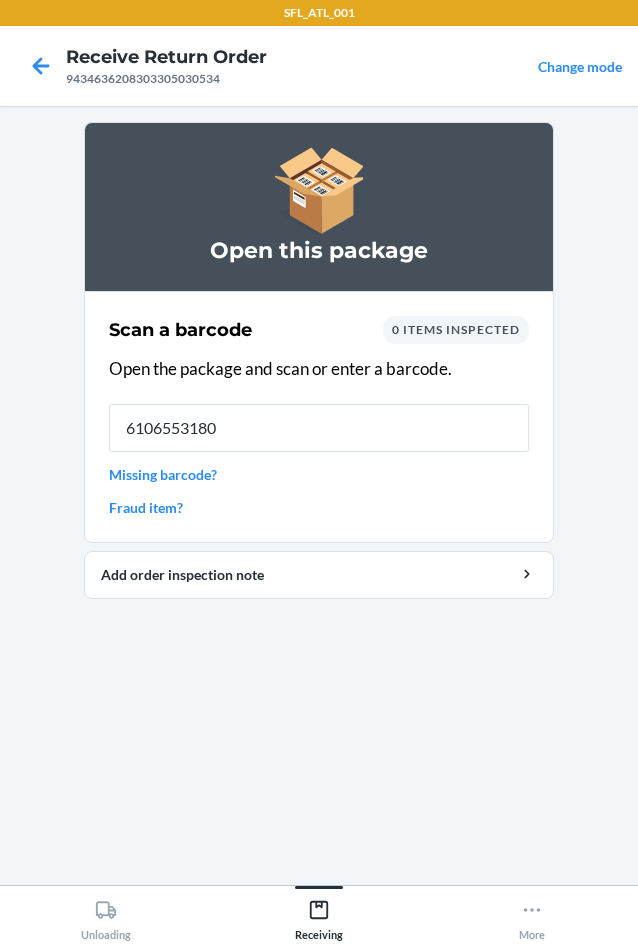 type on "61065531803" 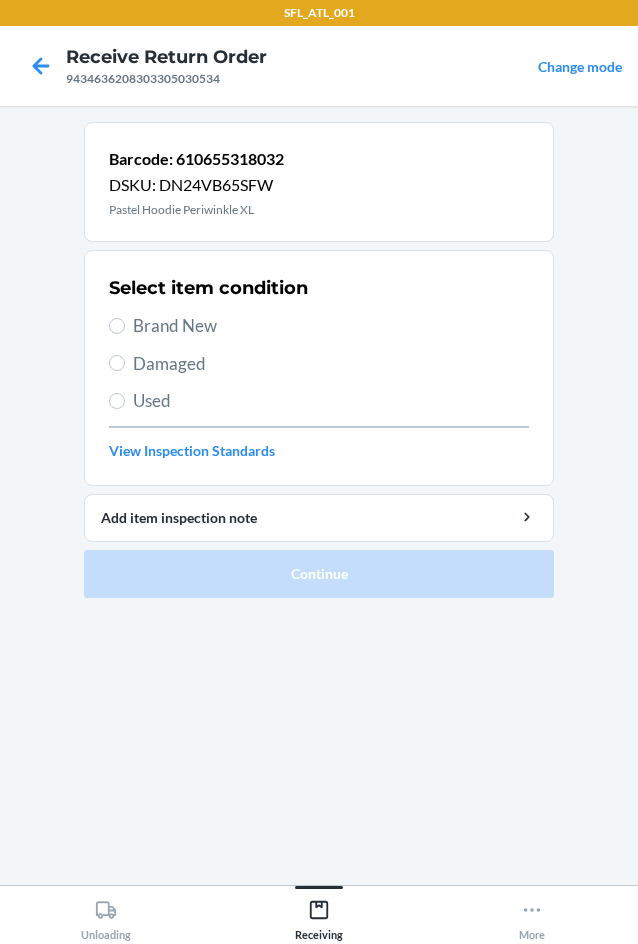 click on "Brand New" at bounding box center [319, 326] 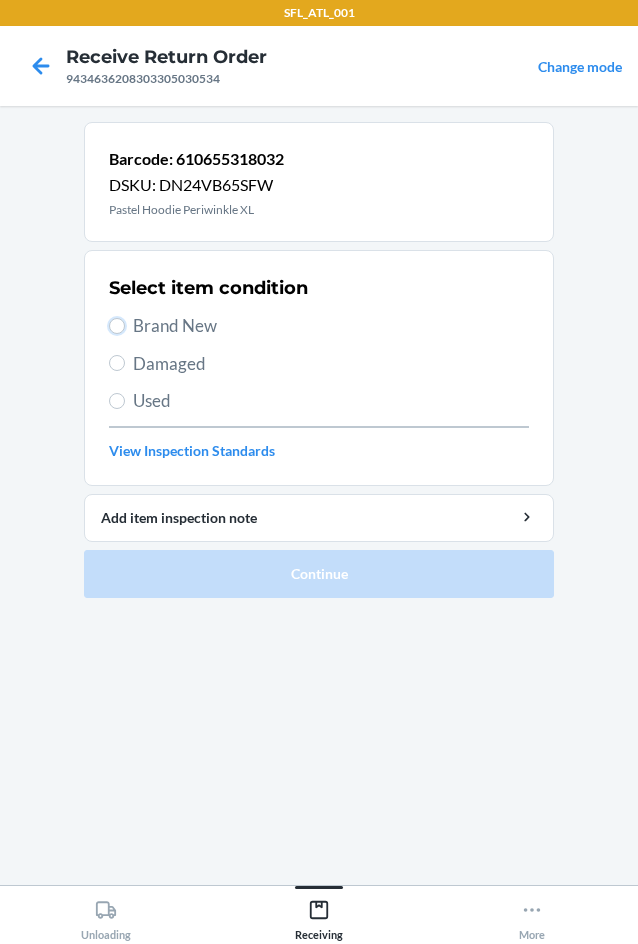 click on "Brand New" at bounding box center (117, 326) 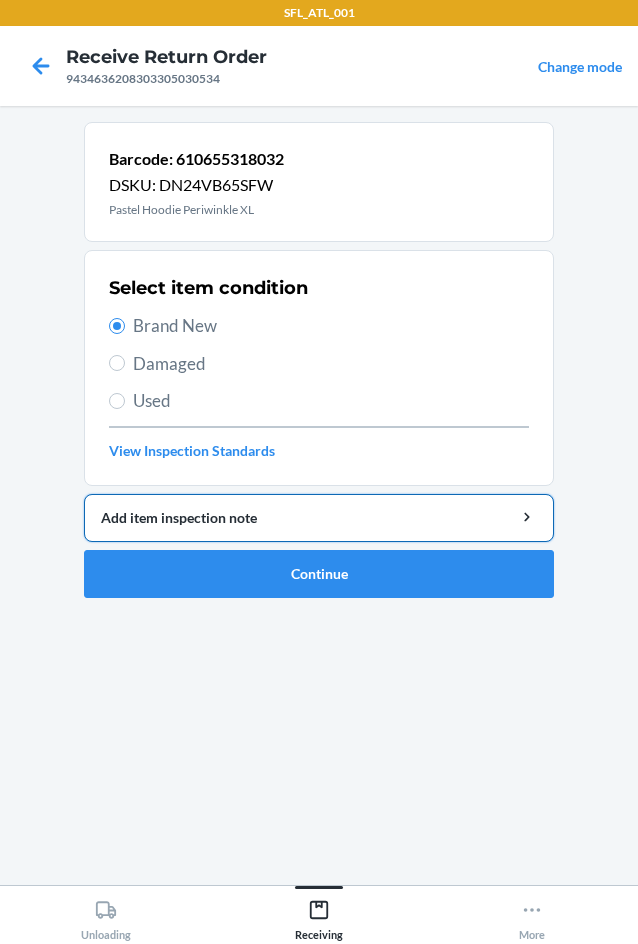 click on "Add item inspection note" at bounding box center [319, 518] 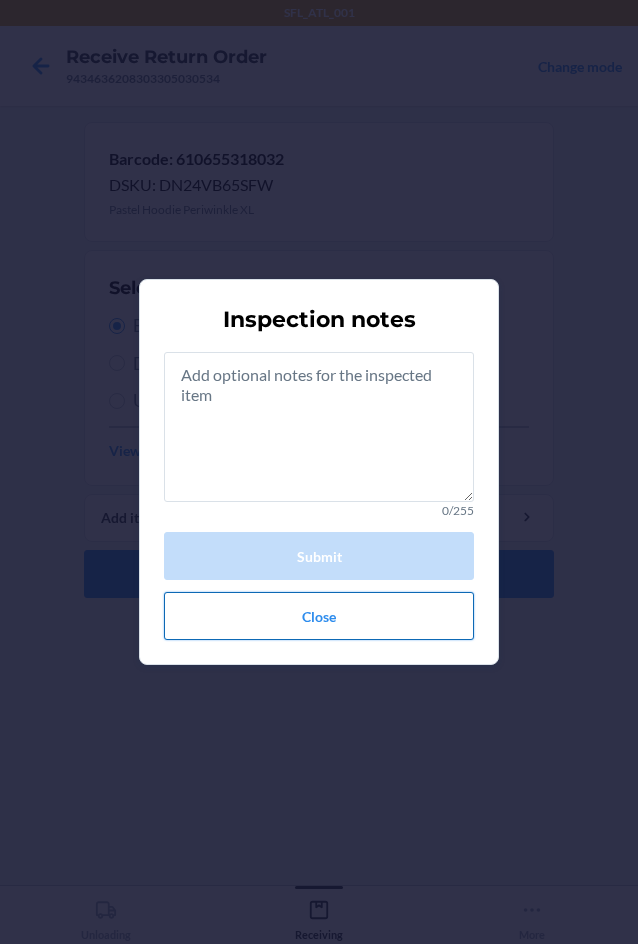 click on "Close" at bounding box center (319, 616) 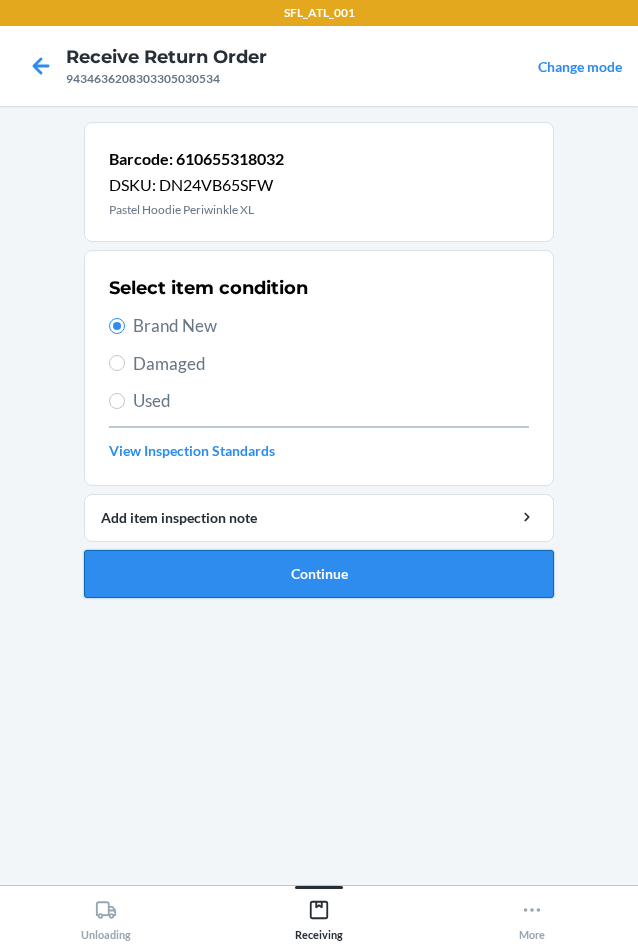 click on "Continue" at bounding box center [319, 574] 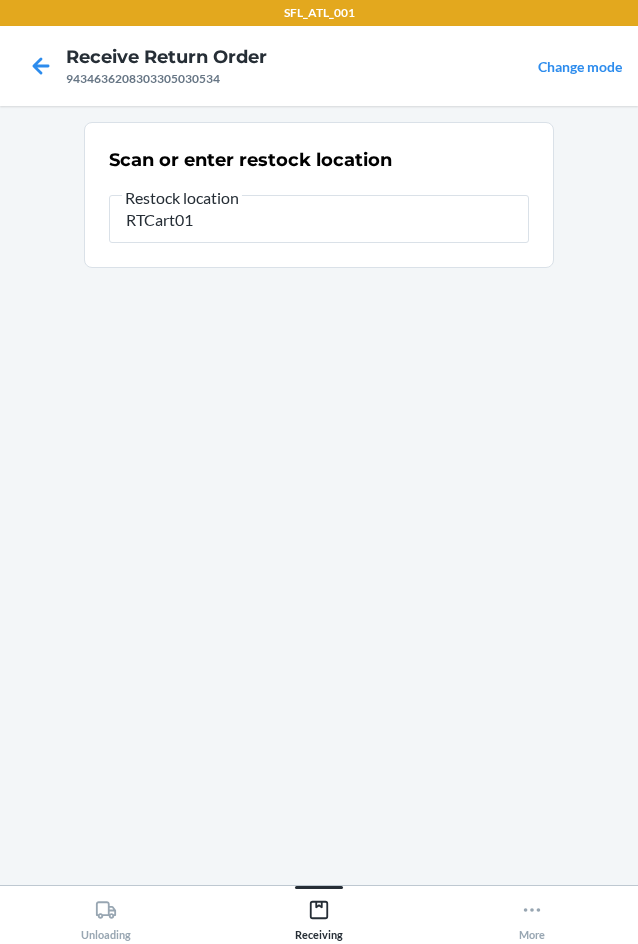 type on "RTCart012" 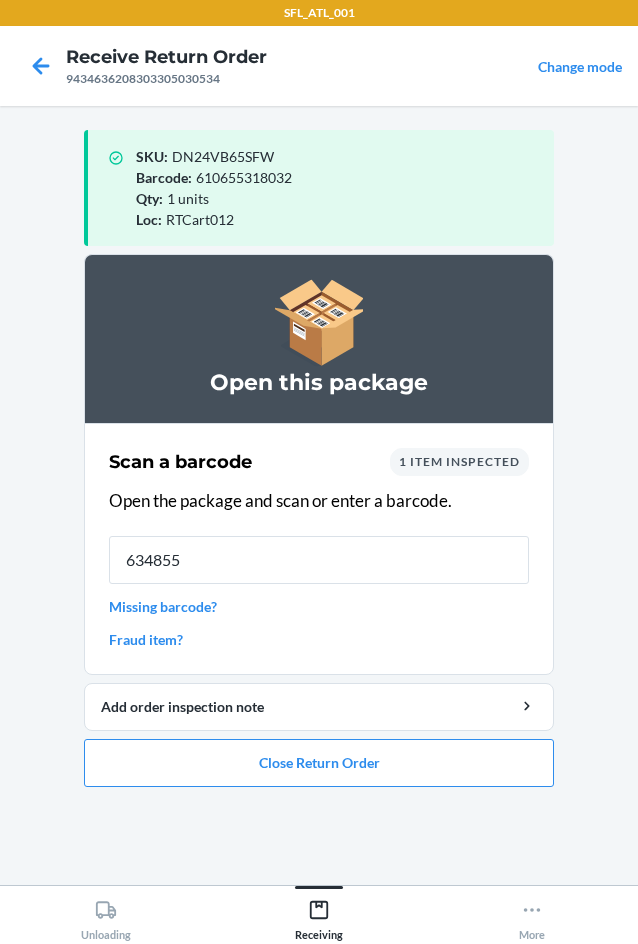 type on "6348552" 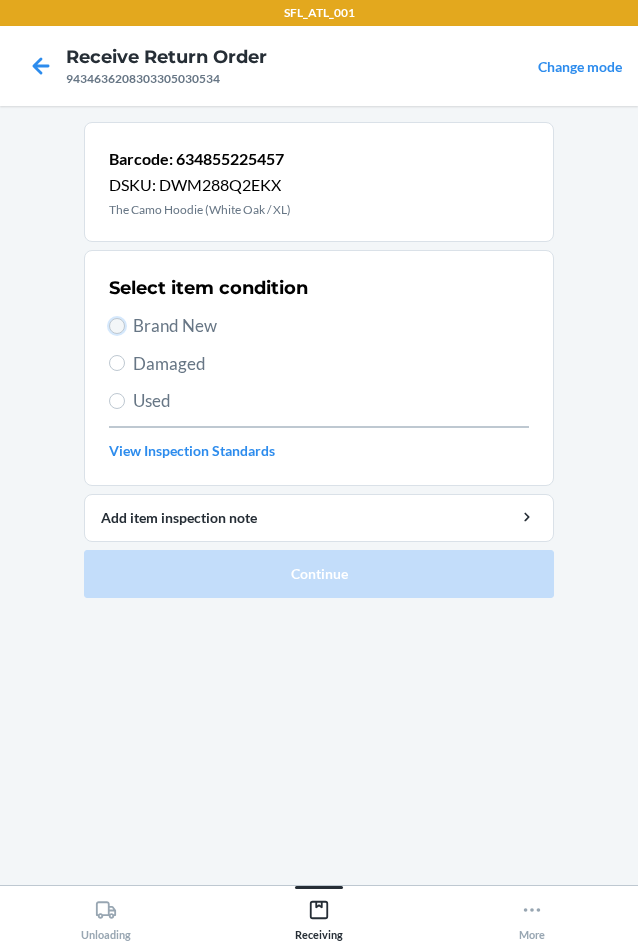 click on "Brand New" at bounding box center [117, 326] 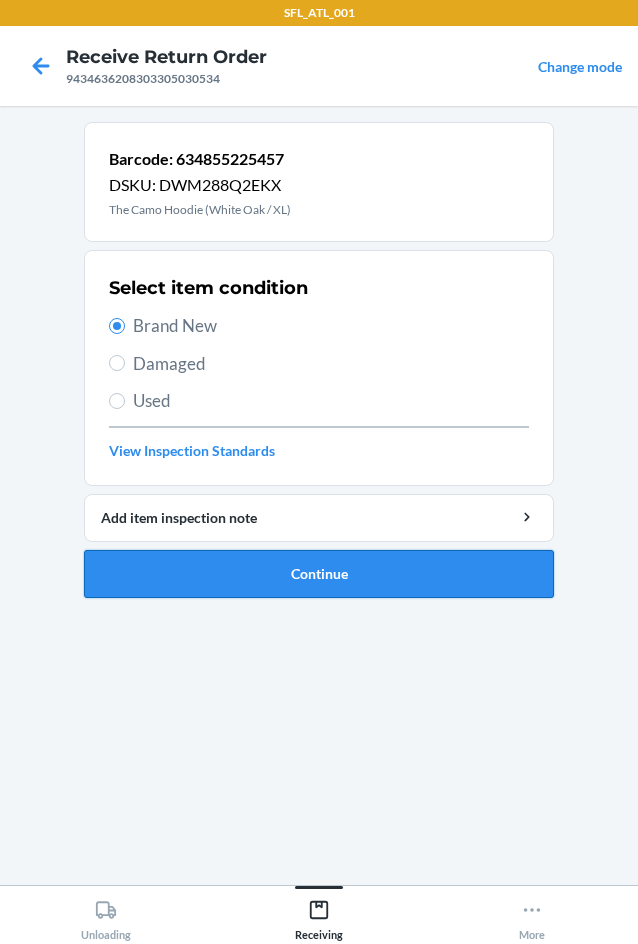 click on "Continue" at bounding box center [319, 574] 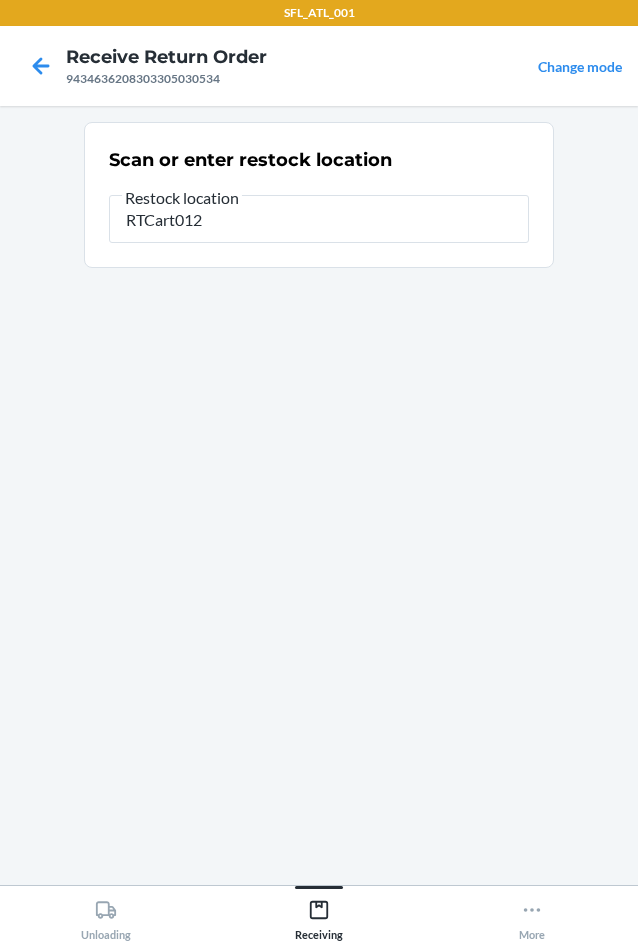 type on "RTCart012" 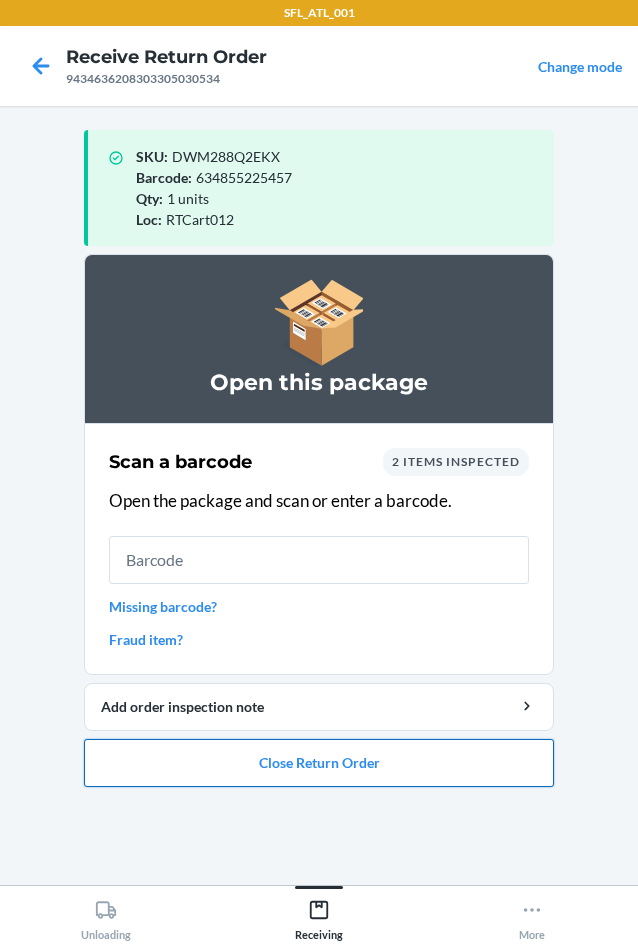 click on "Close Return Order" at bounding box center [319, 763] 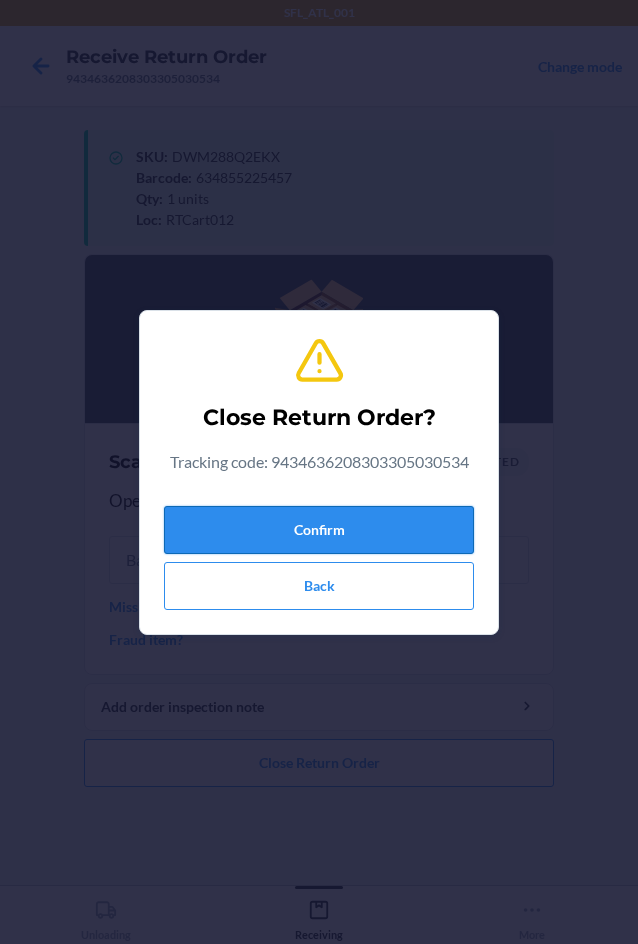 click on "Confirm" at bounding box center [319, 530] 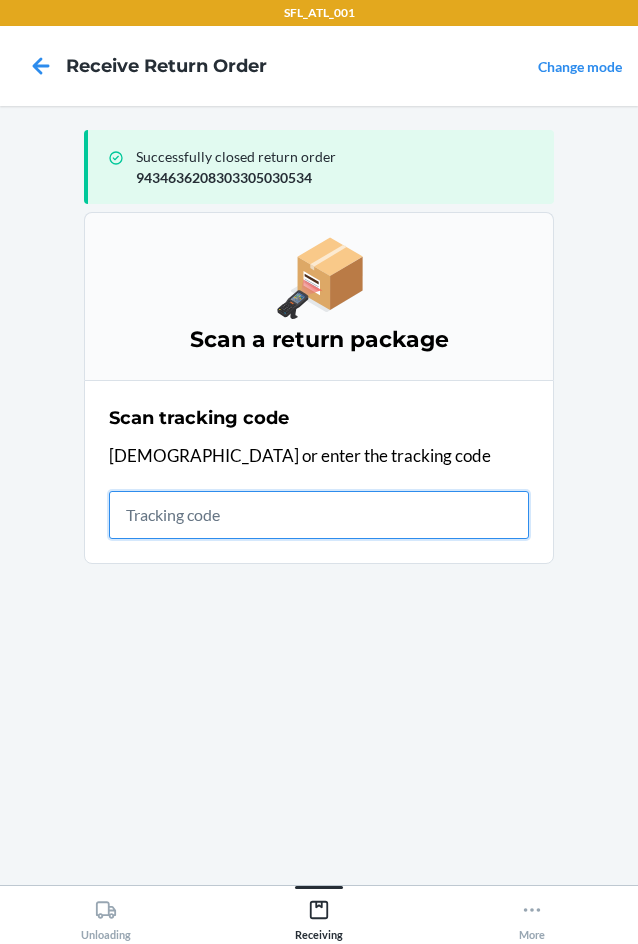click at bounding box center [319, 515] 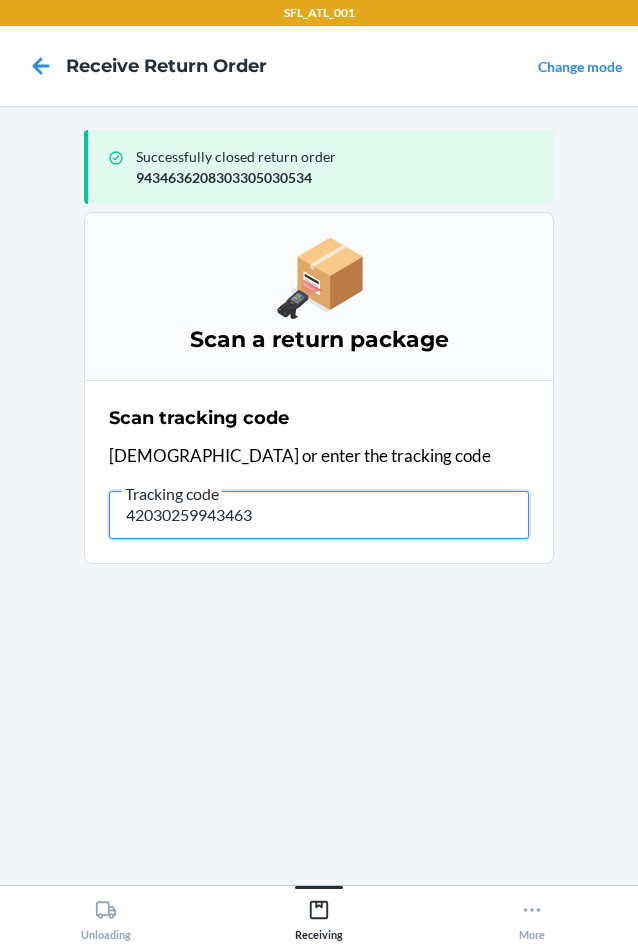 type on "420302599434636" 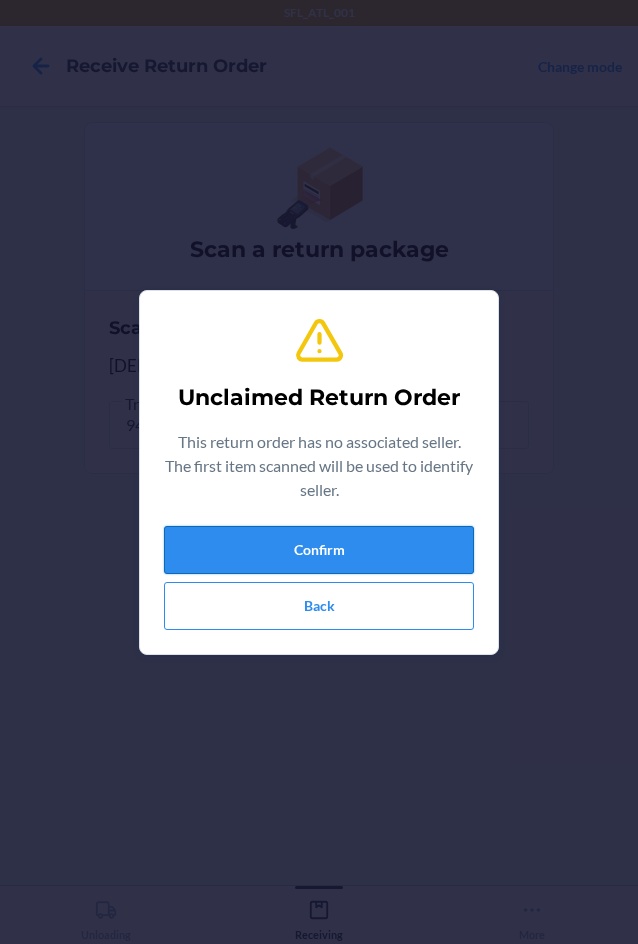 click on "Confirm" at bounding box center (319, 550) 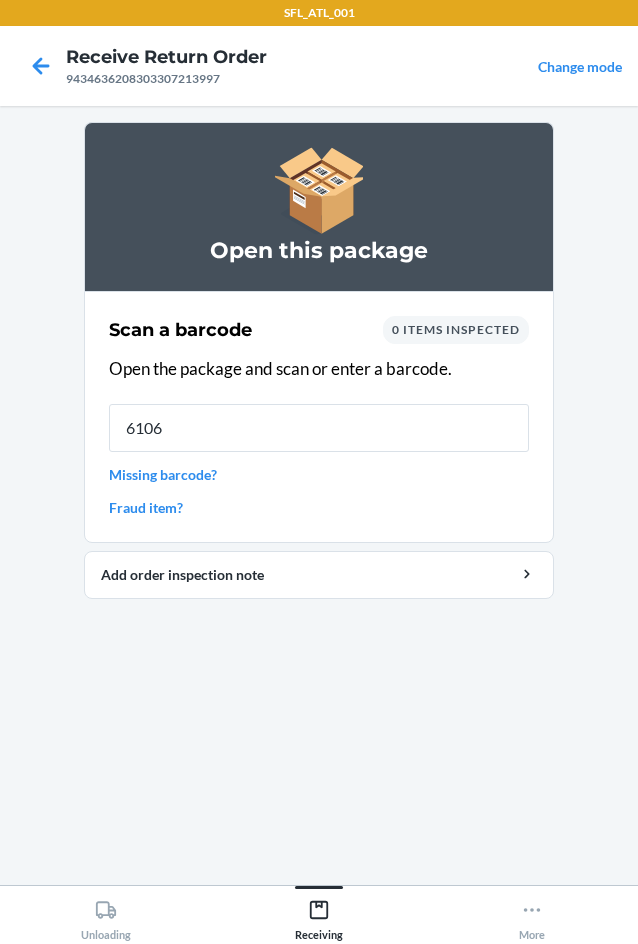 type on "61065" 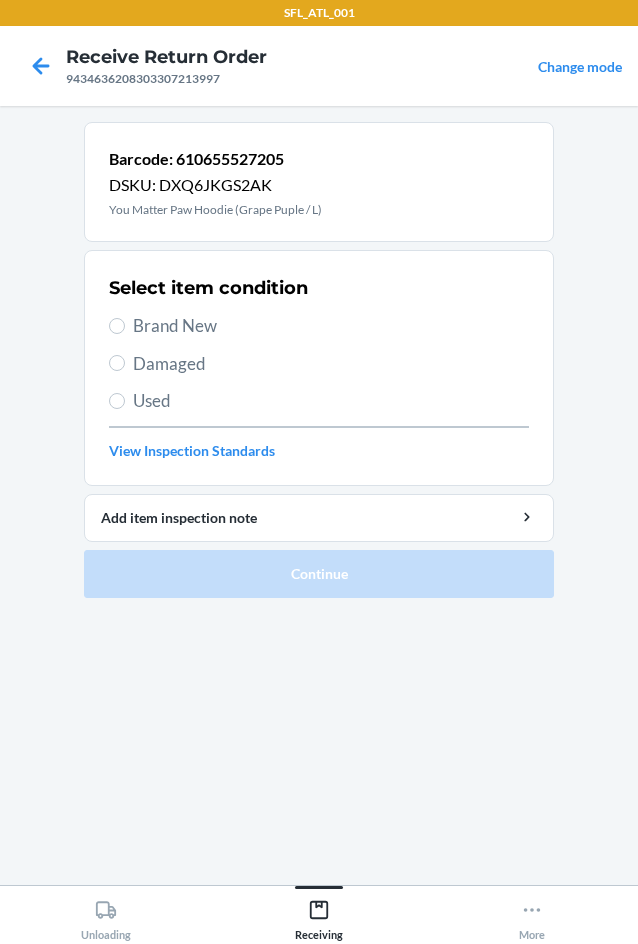 click on "Brand New" at bounding box center [319, 326] 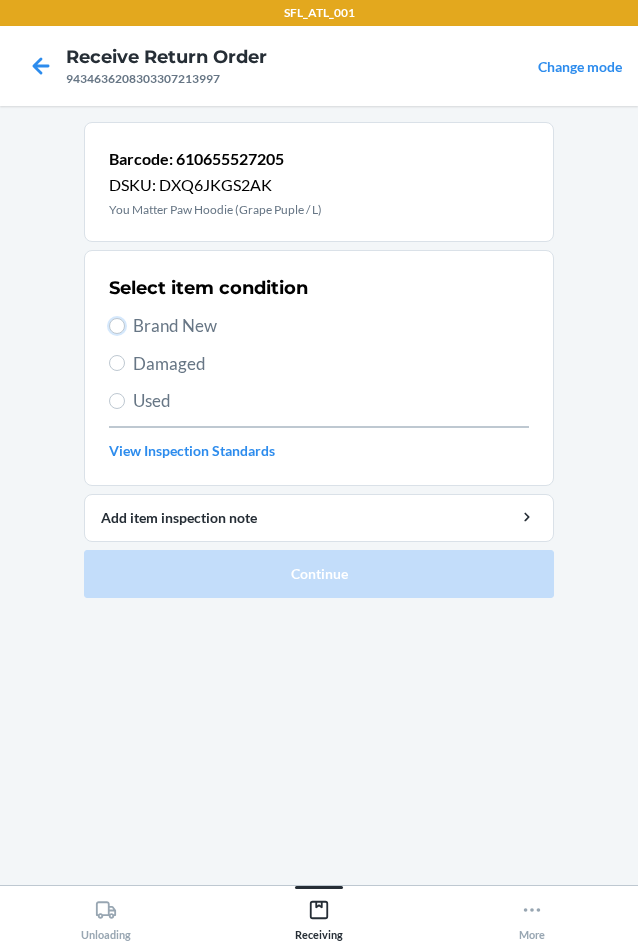click on "Brand New" at bounding box center [117, 326] 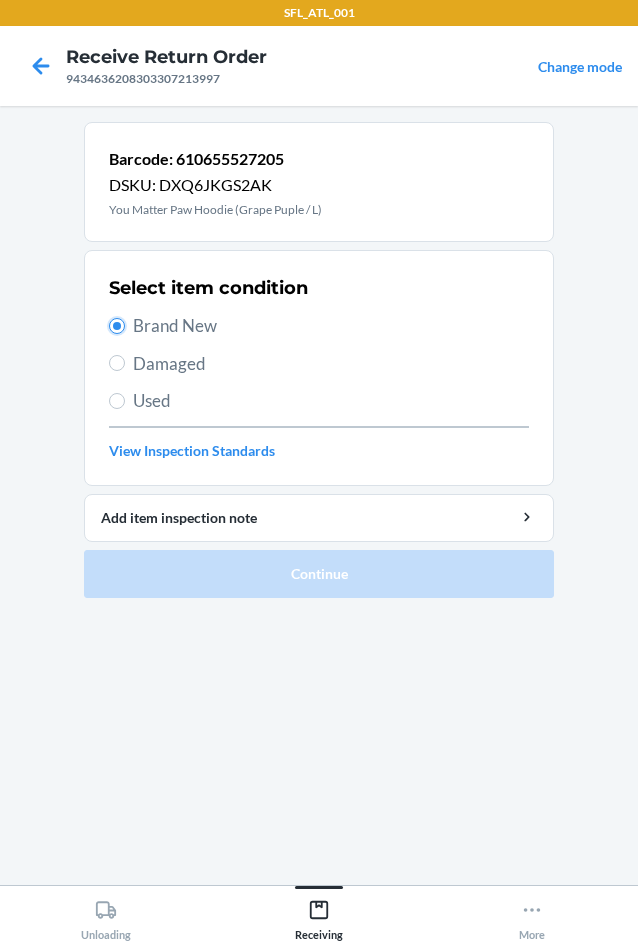 radio on "true" 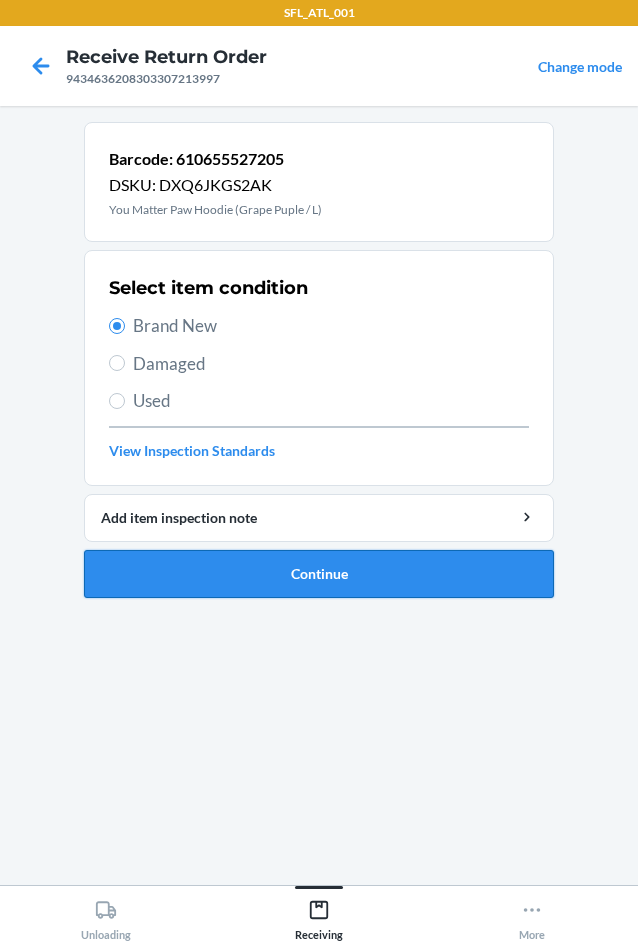 click on "Continue" at bounding box center (319, 574) 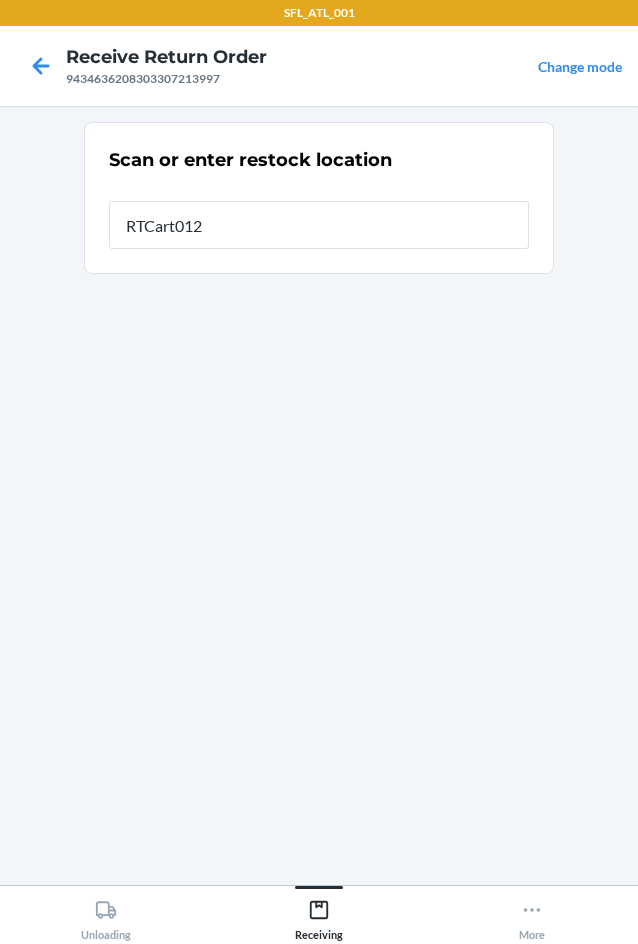 type on "RTCart012" 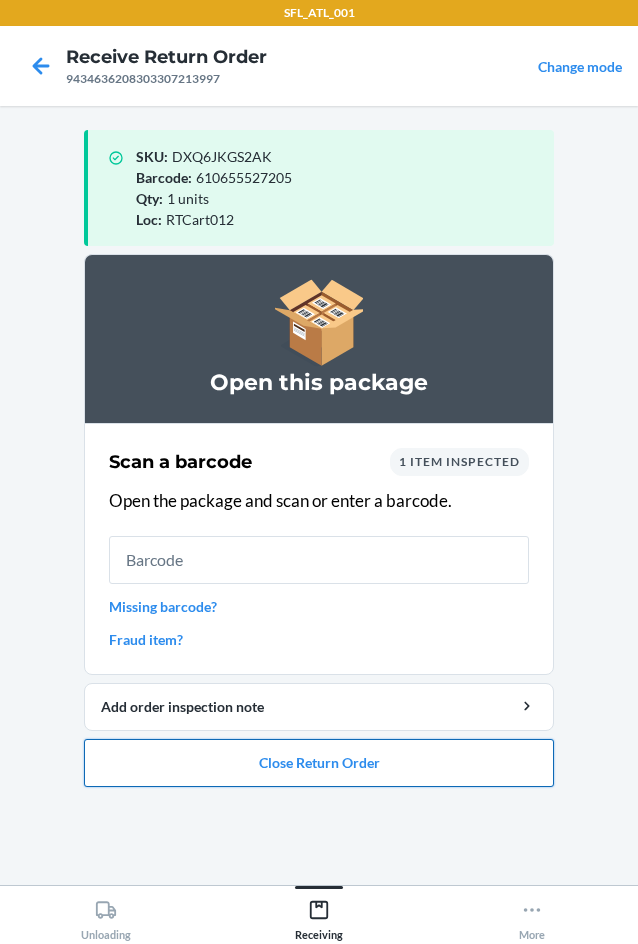 click on "Close Return Order" at bounding box center (319, 763) 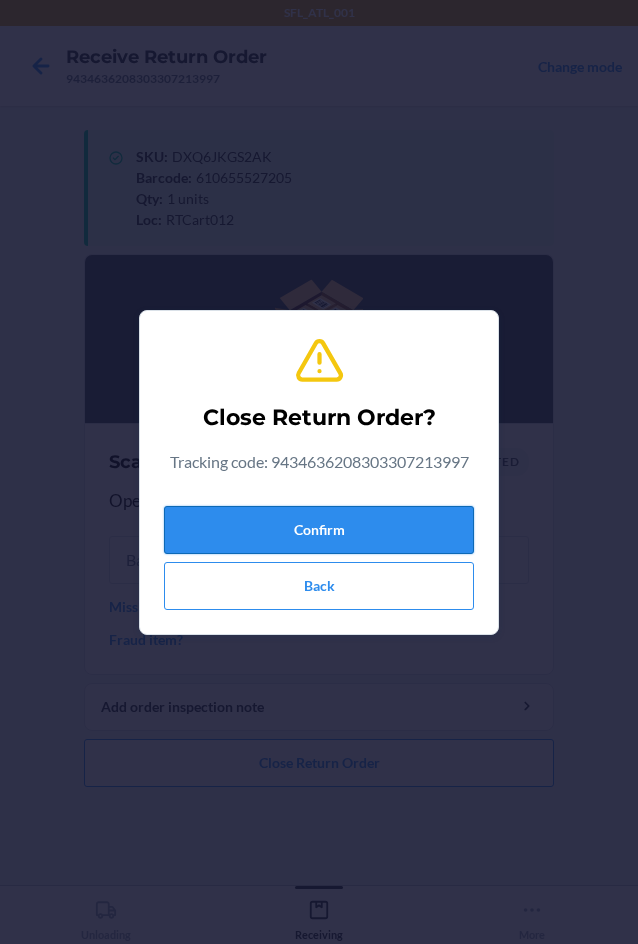 click on "Confirm" at bounding box center (319, 530) 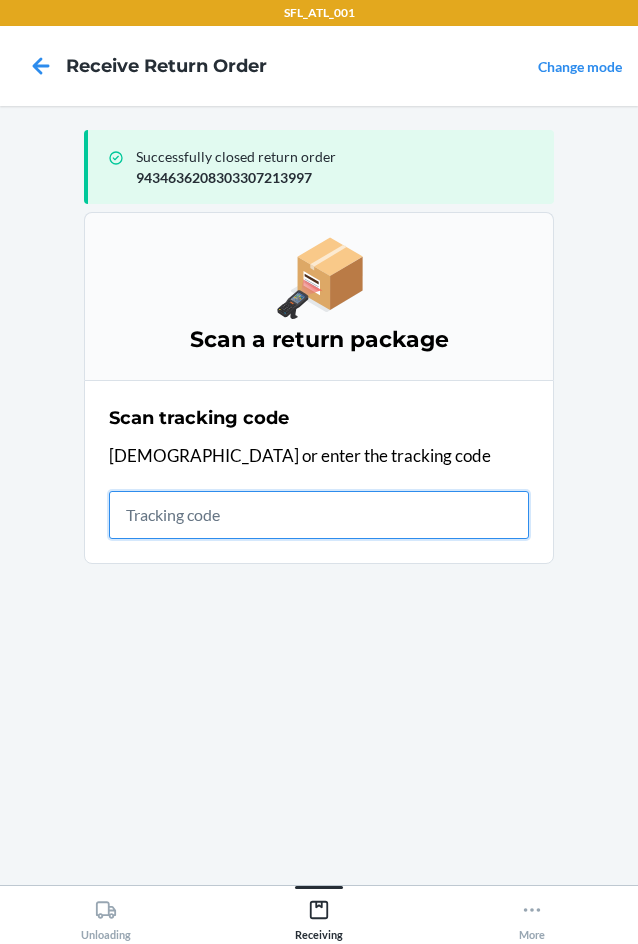 click at bounding box center (319, 515) 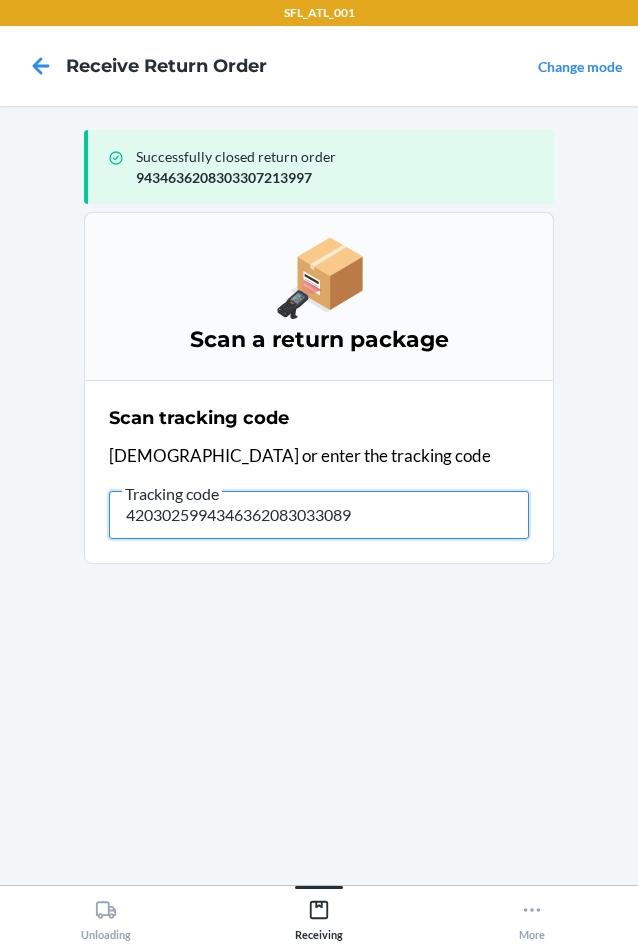 type on "42030259943463620830330895" 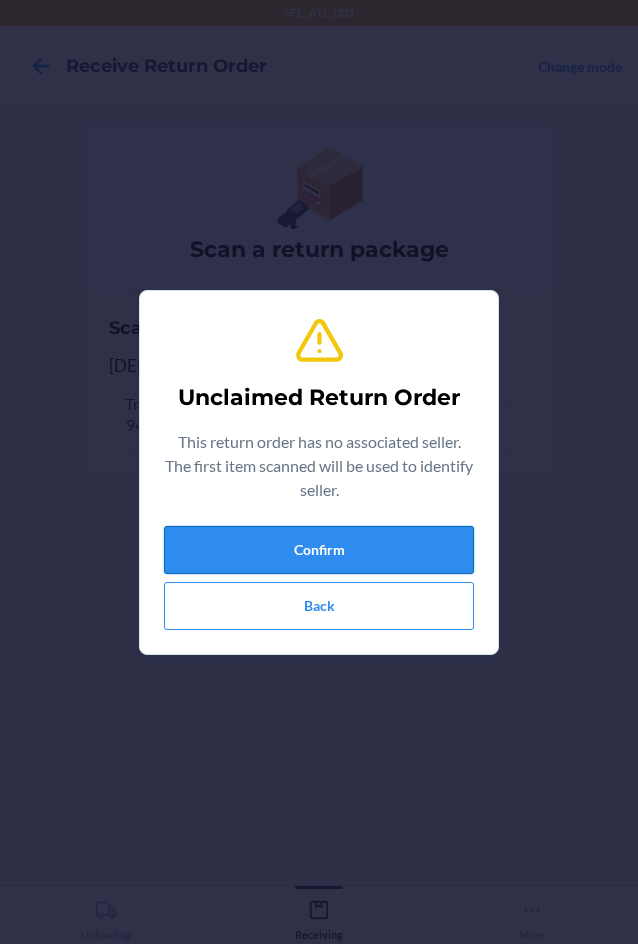 click on "Confirm" at bounding box center (319, 550) 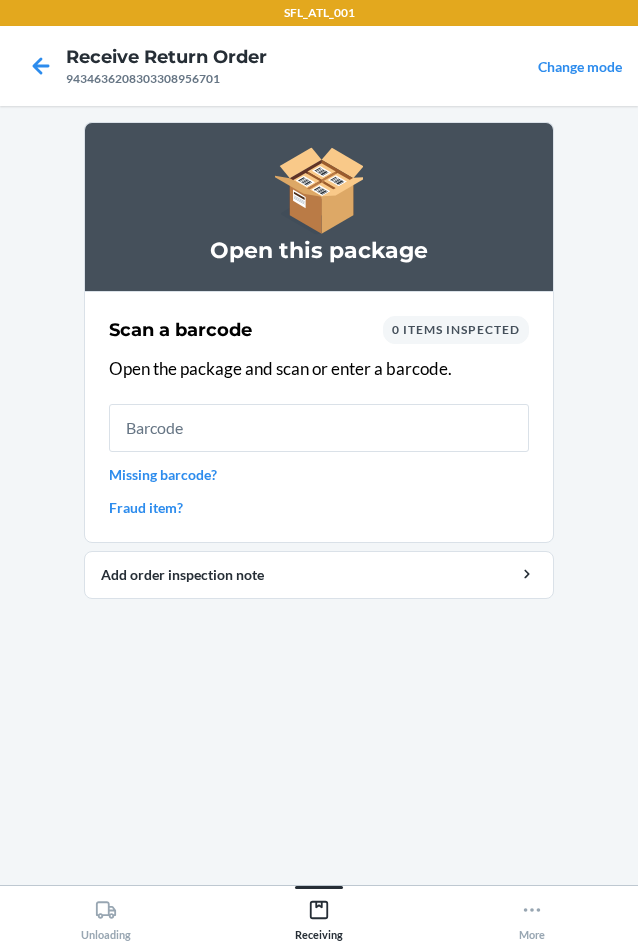 click on "Missing barcode?" at bounding box center (319, 474) 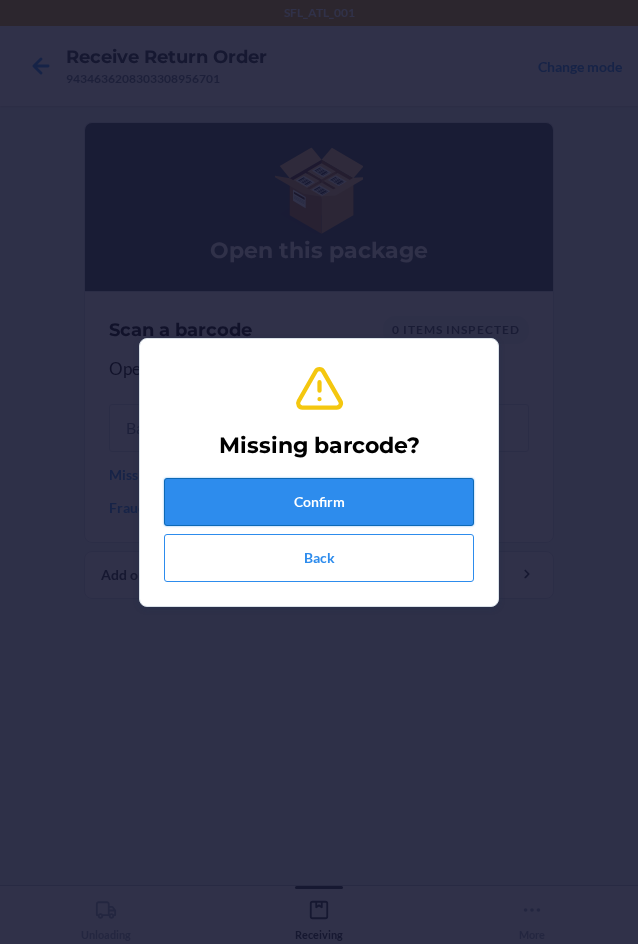 click on "Confirm" at bounding box center [319, 502] 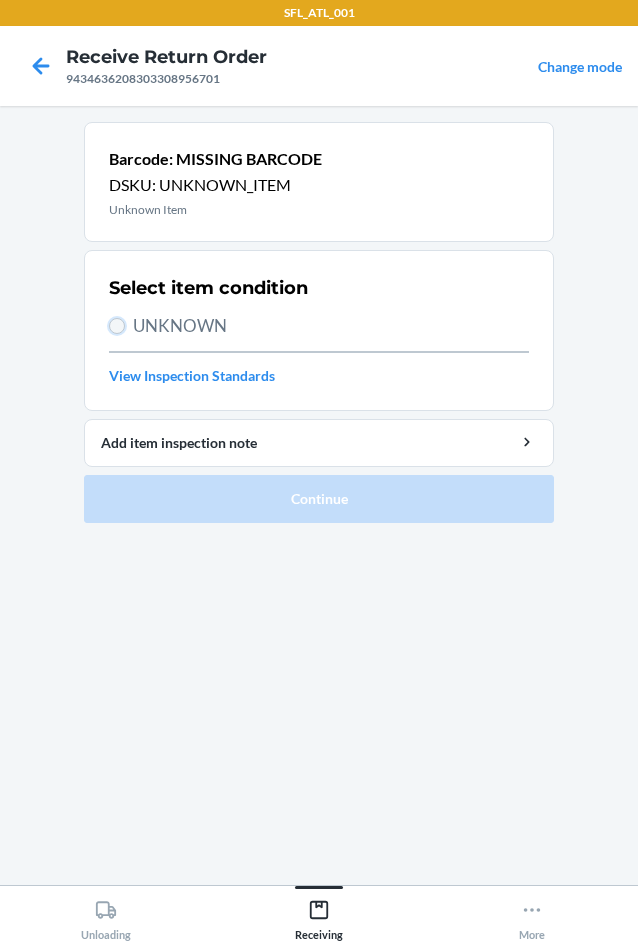 click on "UNKNOWN" at bounding box center [117, 326] 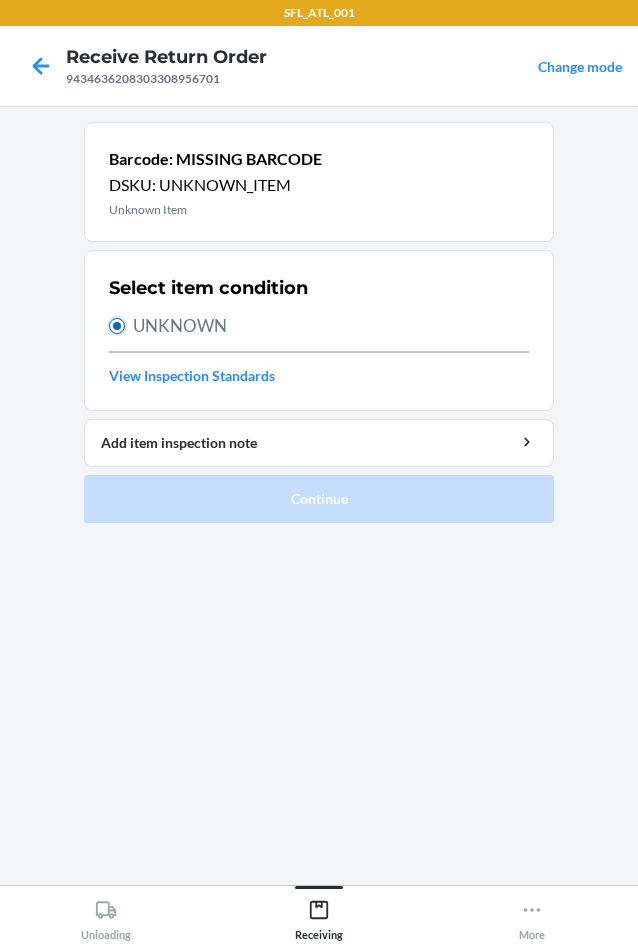 radio on "true" 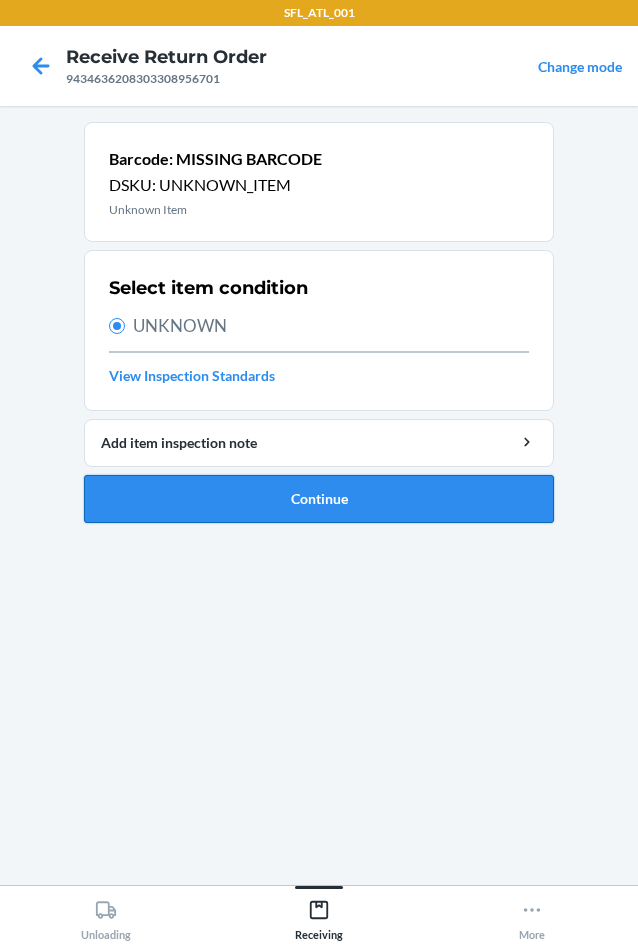 click on "Continue" at bounding box center [319, 499] 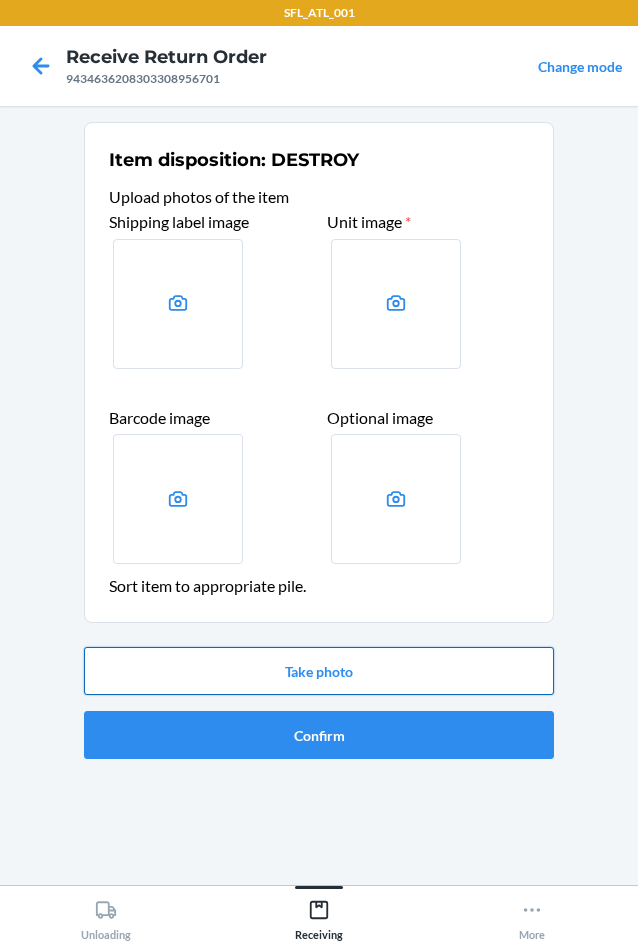 click on "Take photo" at bounding box center (319, 671) 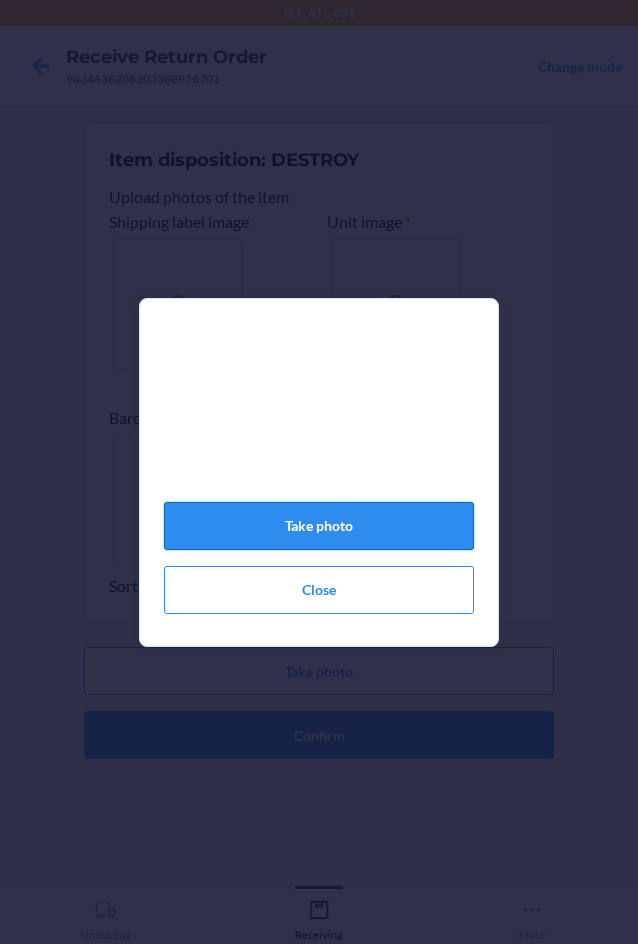 click on "Take photo" 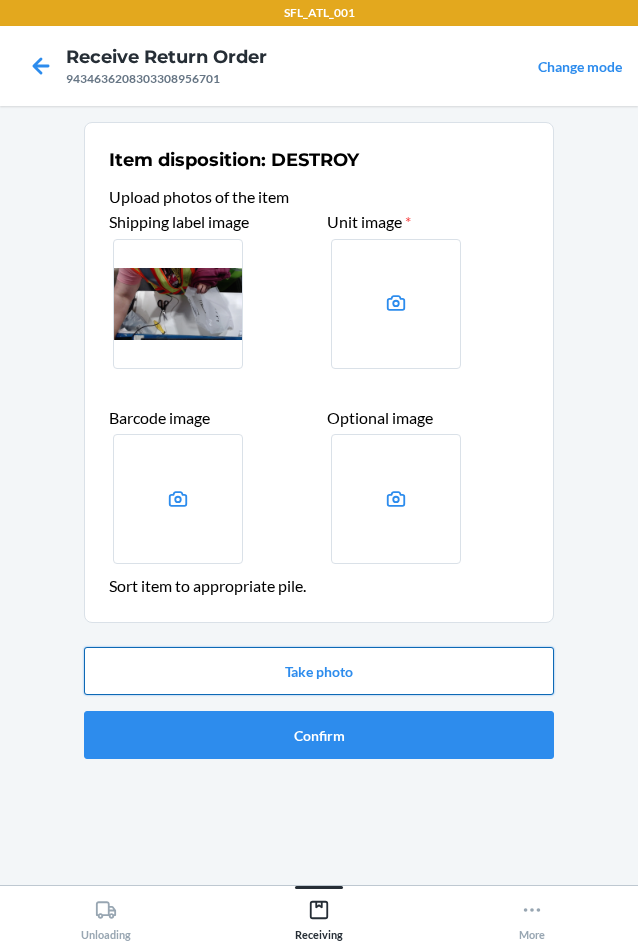 click on "Take photo" at bounding box center [319, 671] 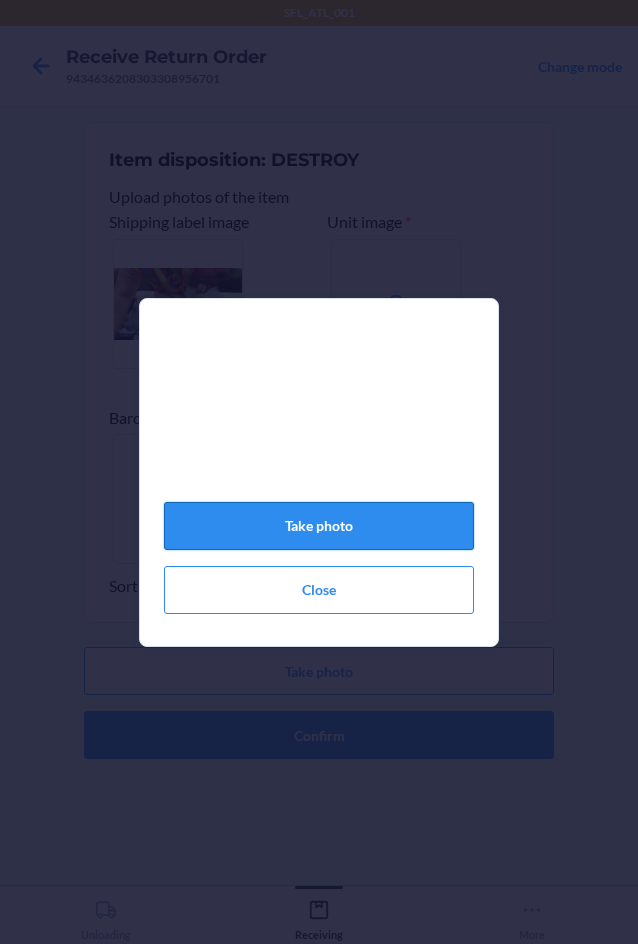 click on "Take photo" 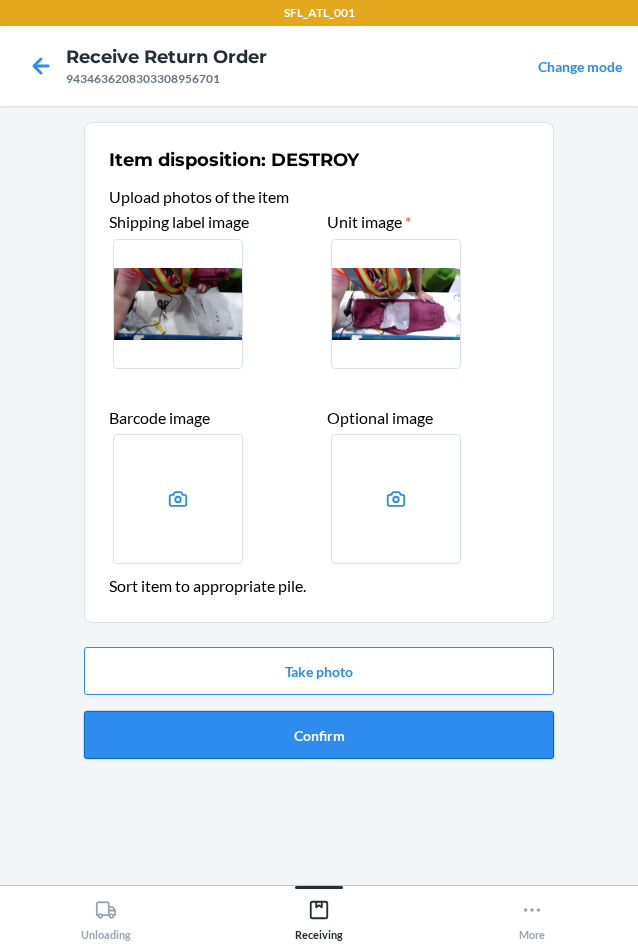 click on "Confirm" at bounding box center [319, 735] 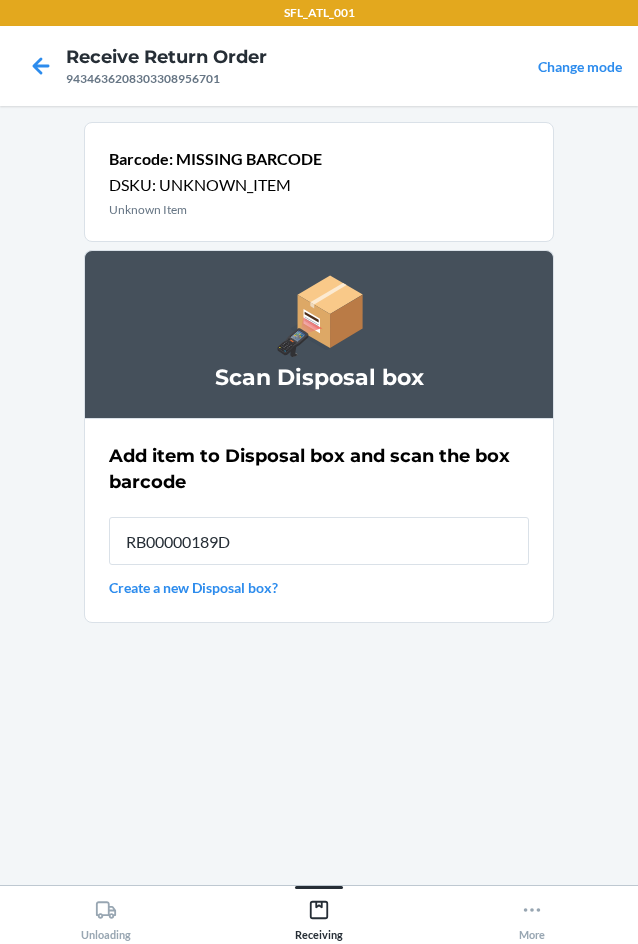 type on "RB00000189D" 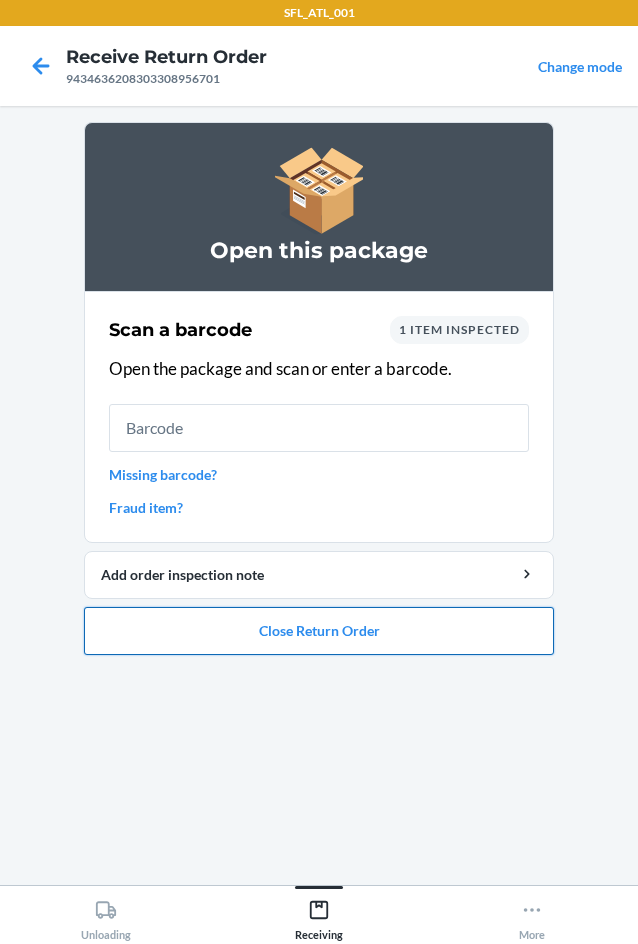 click on "Close Return Order" at bounding box center (319, 631) 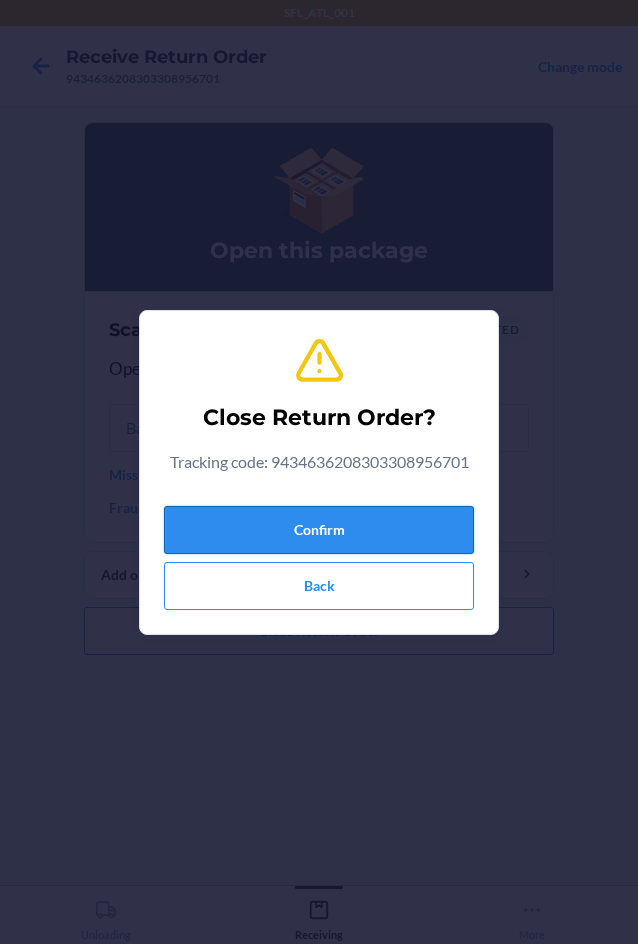 click on "Confirm" at bounding box center [319, 530] 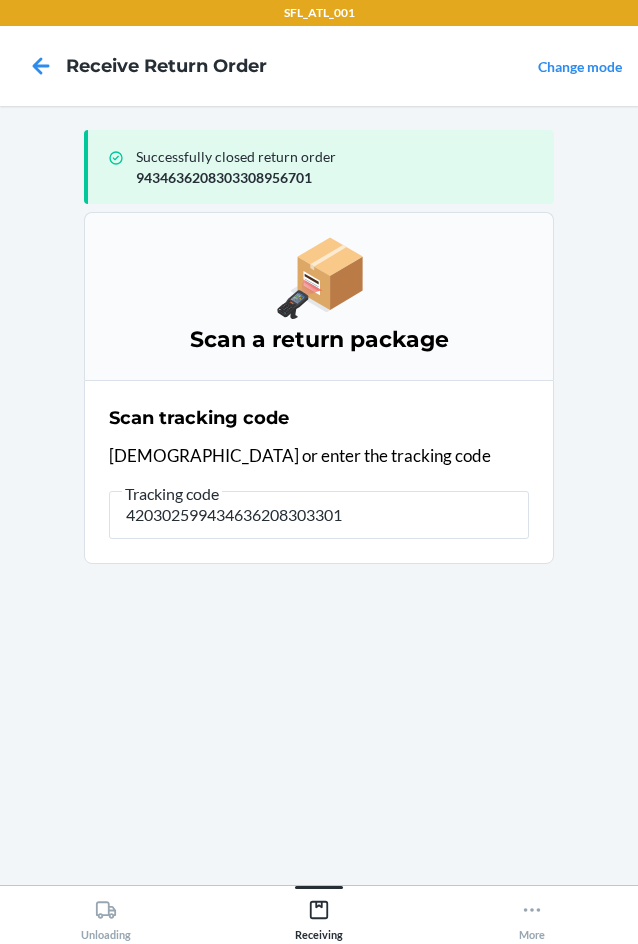 type on "4203025994346362083033010" 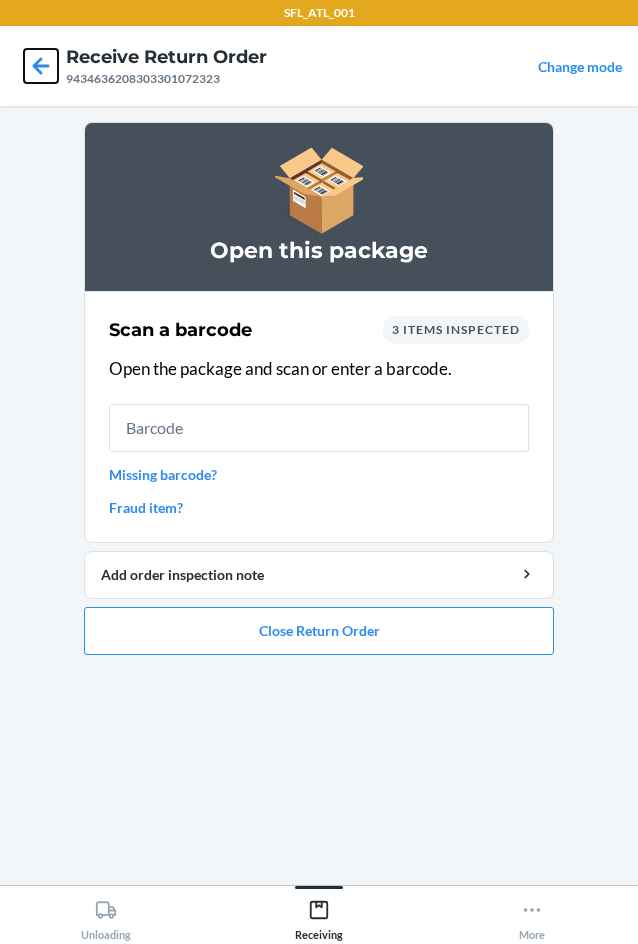 click 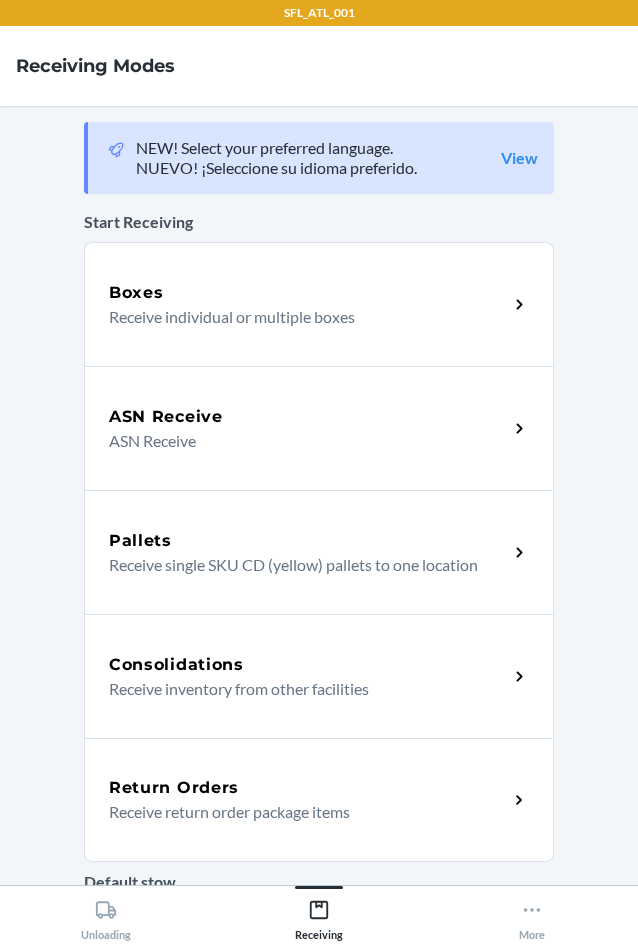 click on "Return Orders" at bounding box center (174, 788) 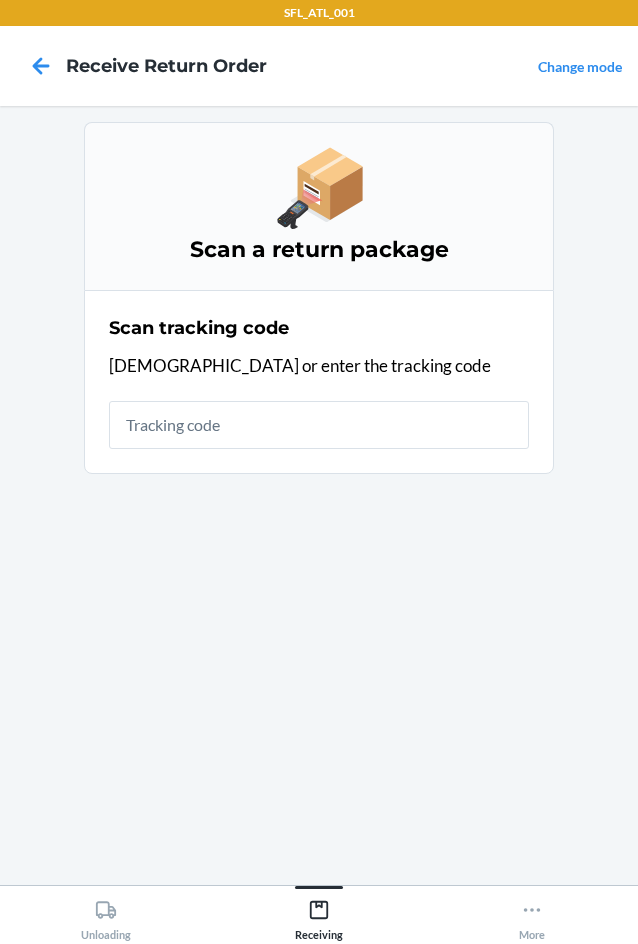 click at bounding box center [319, 425] 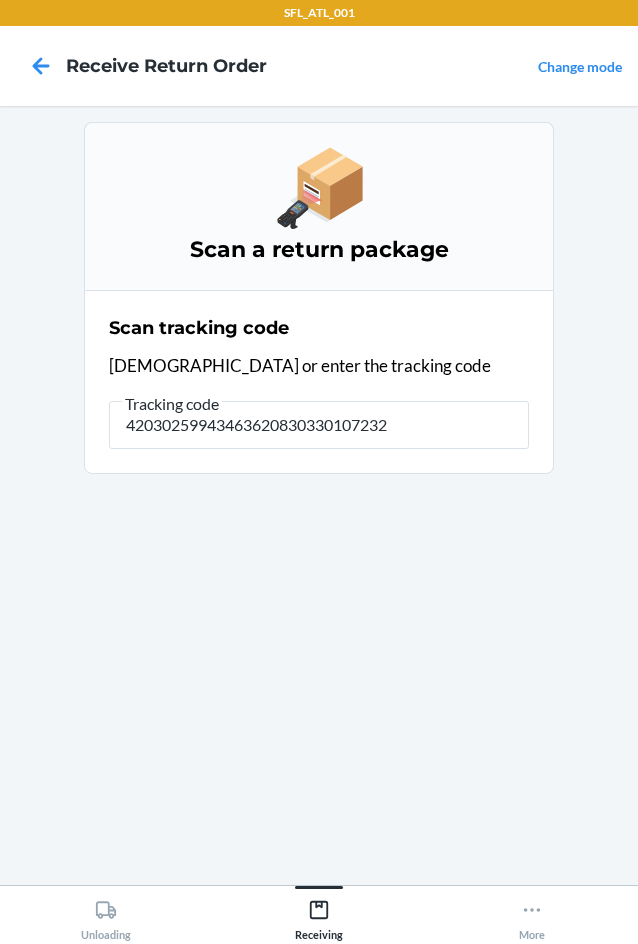 type on "420302599434636208303301072323" 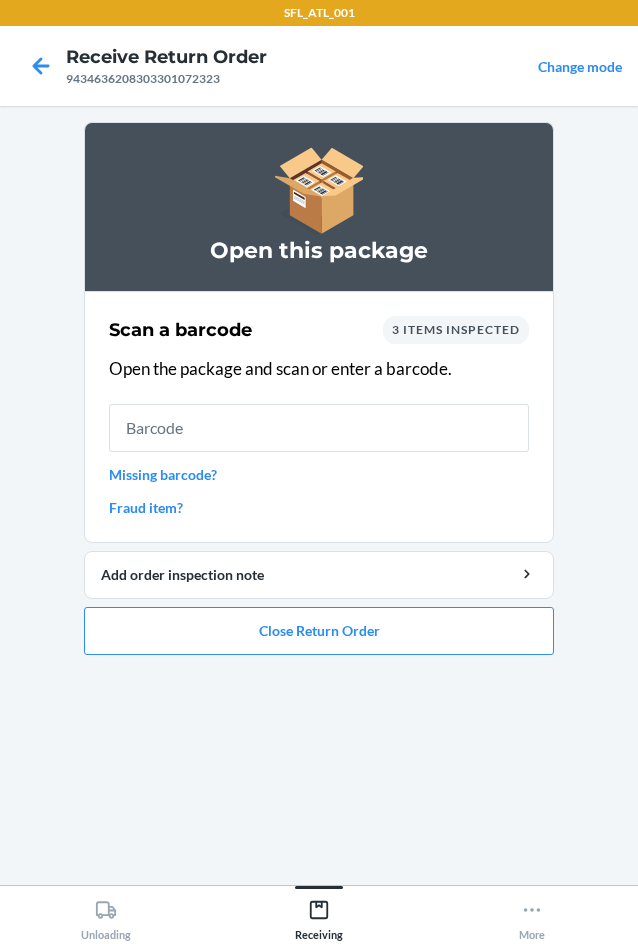 click on "Missing barcode?" at bounding box center [319, 474] 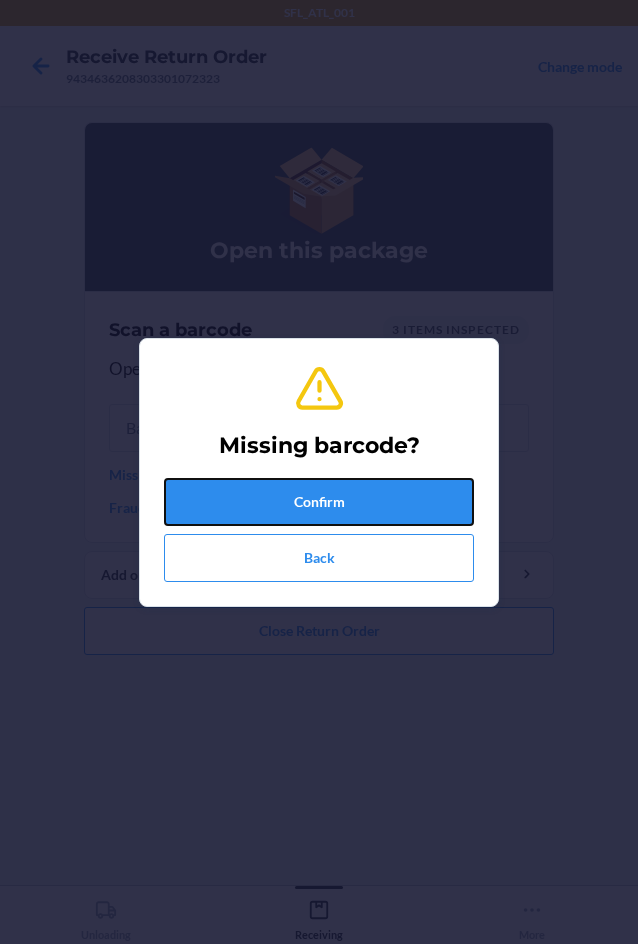 click on "Confirm" at bounding box center [319, 502] 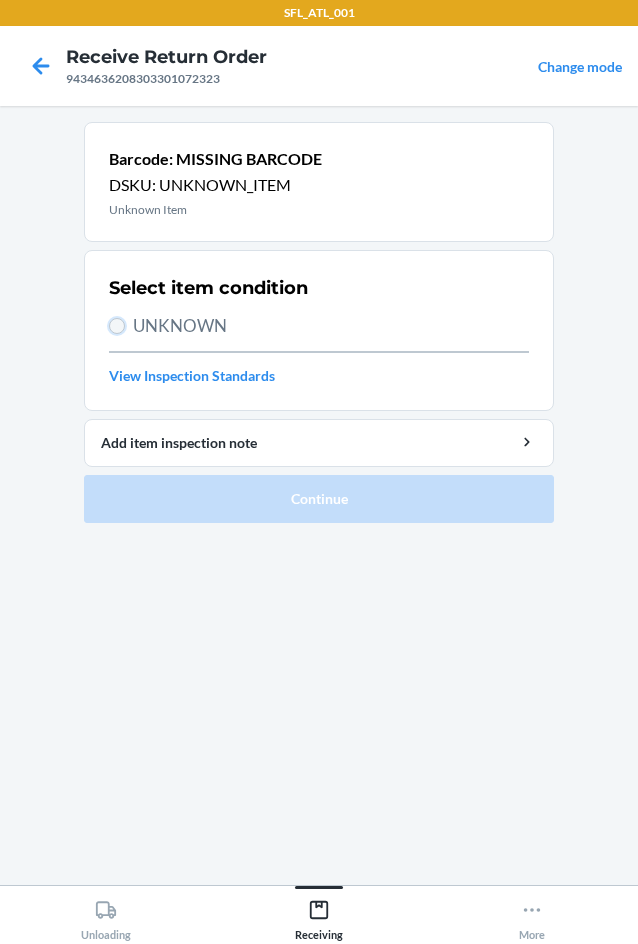 click on "UNKNOWN" at bounding box center (117, 326) 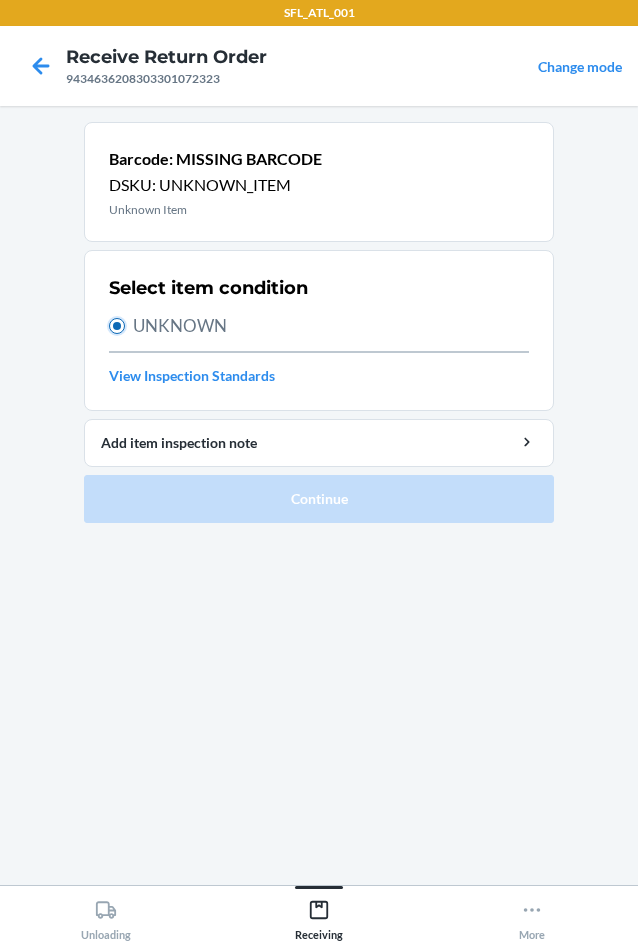 radio on "true" 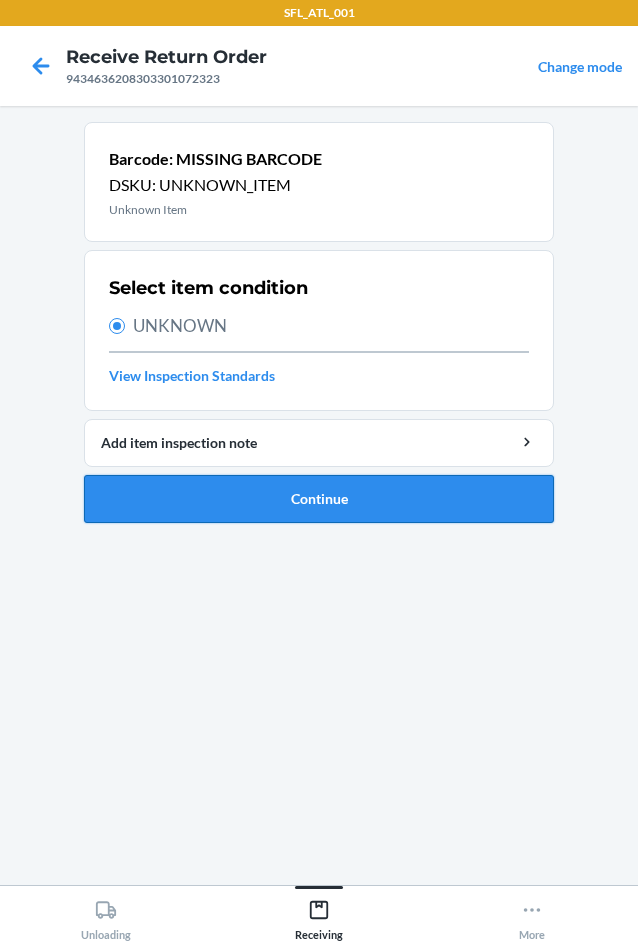 click on "Continue" at bounding box center (319, 499) 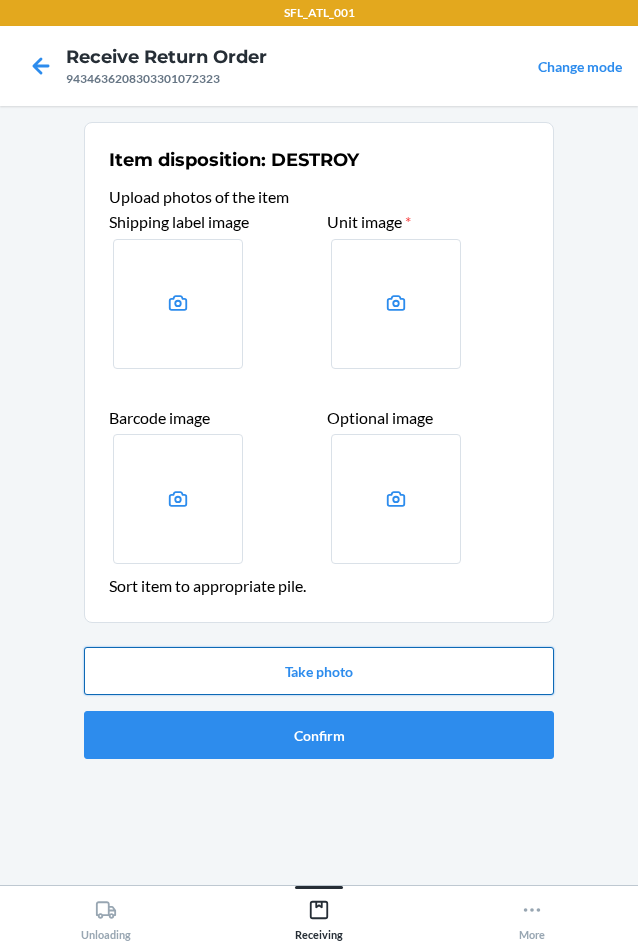 click on "Take photo" at bounding box center [319, 671] 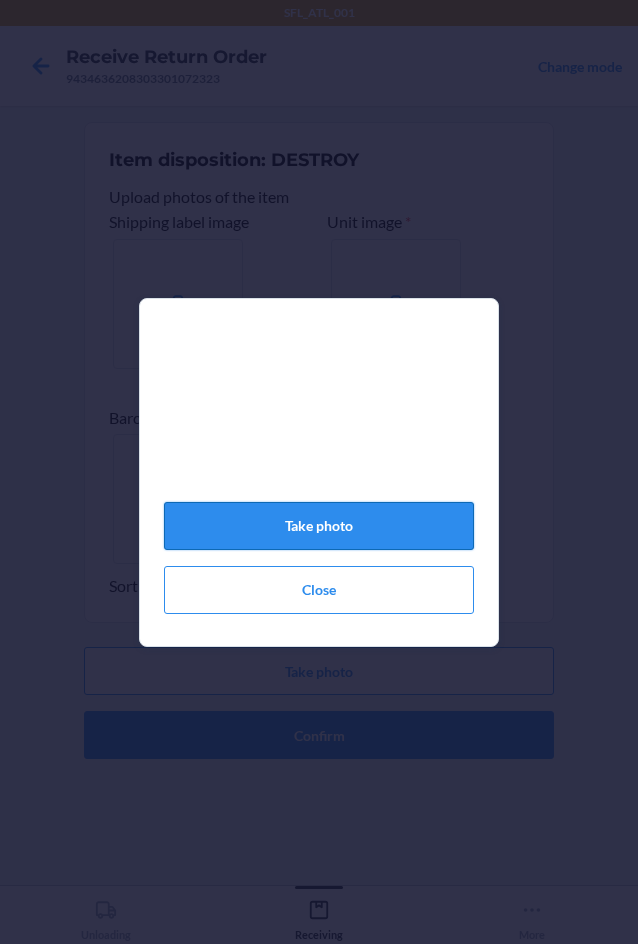 click on "Take photo" 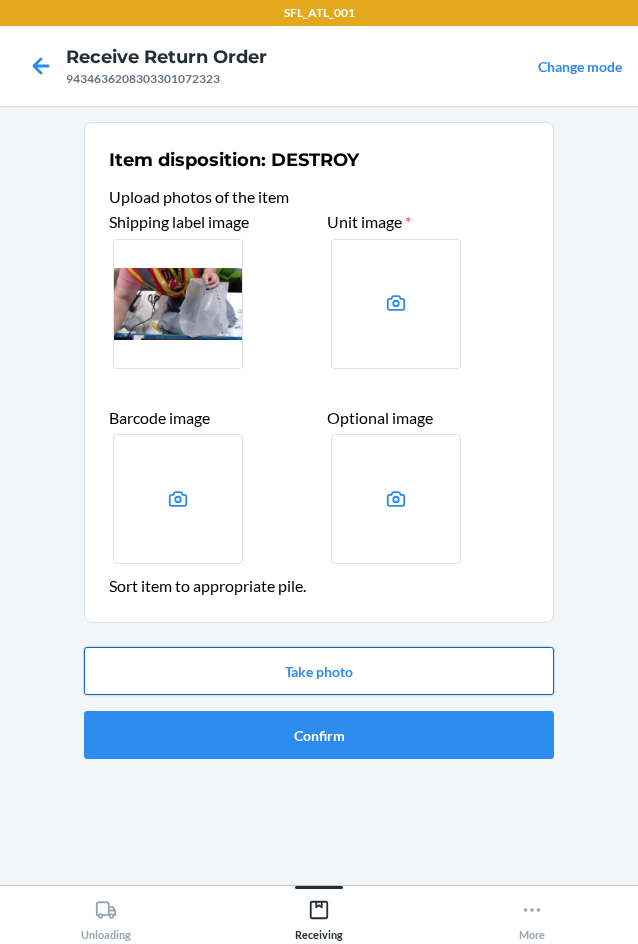 click on "Take photo" at bounding box center [319, 671] 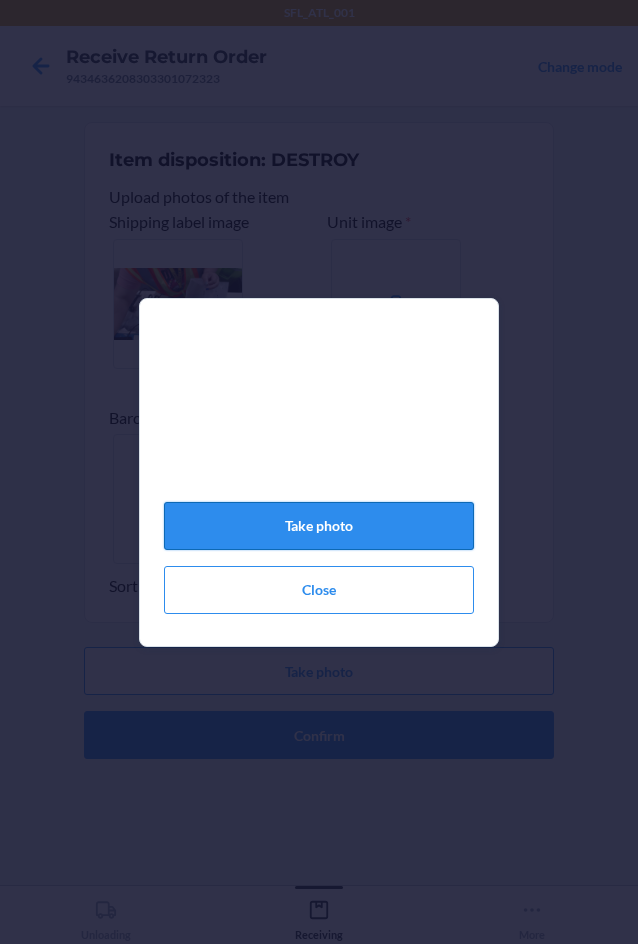 click on "Take photo" 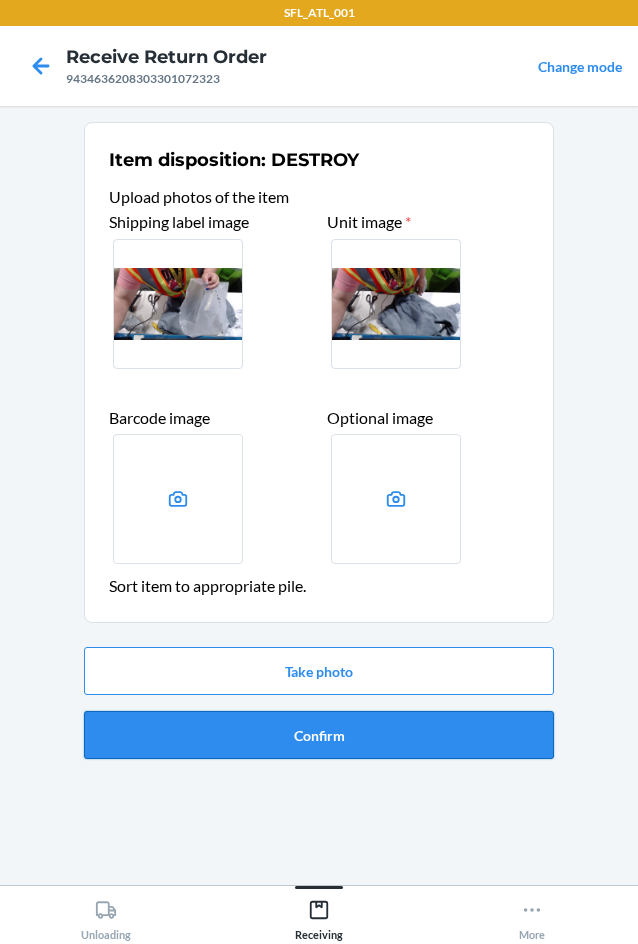 click on "Confirm" at bounding box center [319, 735] 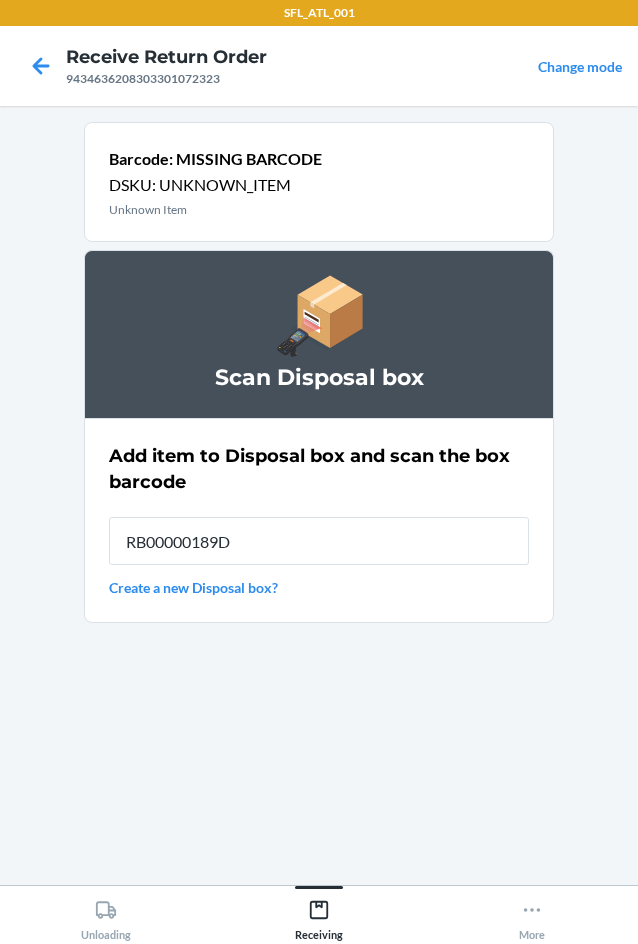 type on "RB00000189D" 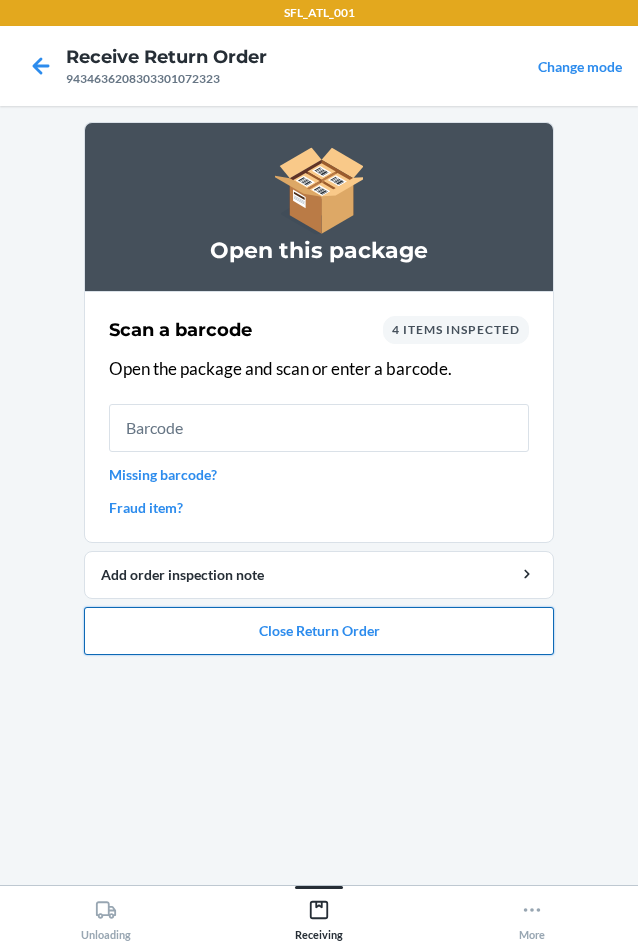 click on "Close Return Order" at bounding box center (319, 631) 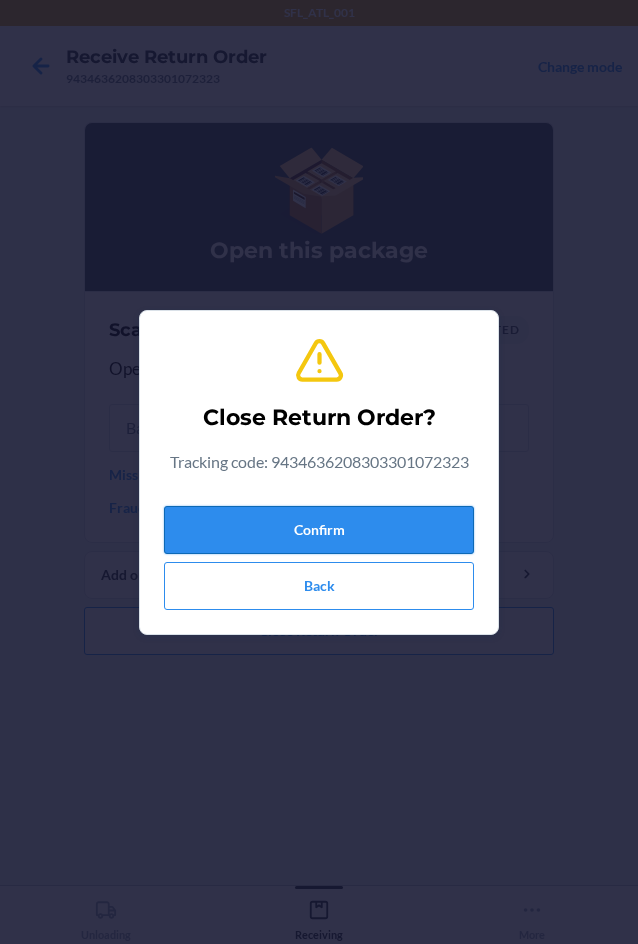 click on "Confirm" at bounding box center (319, 530) 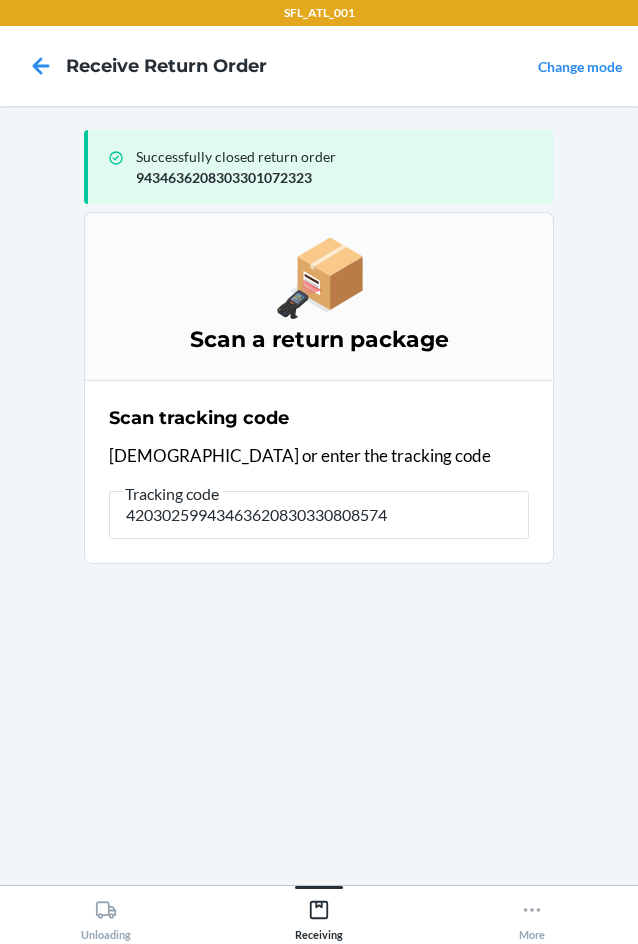 type on "420302599434636208303308085746" 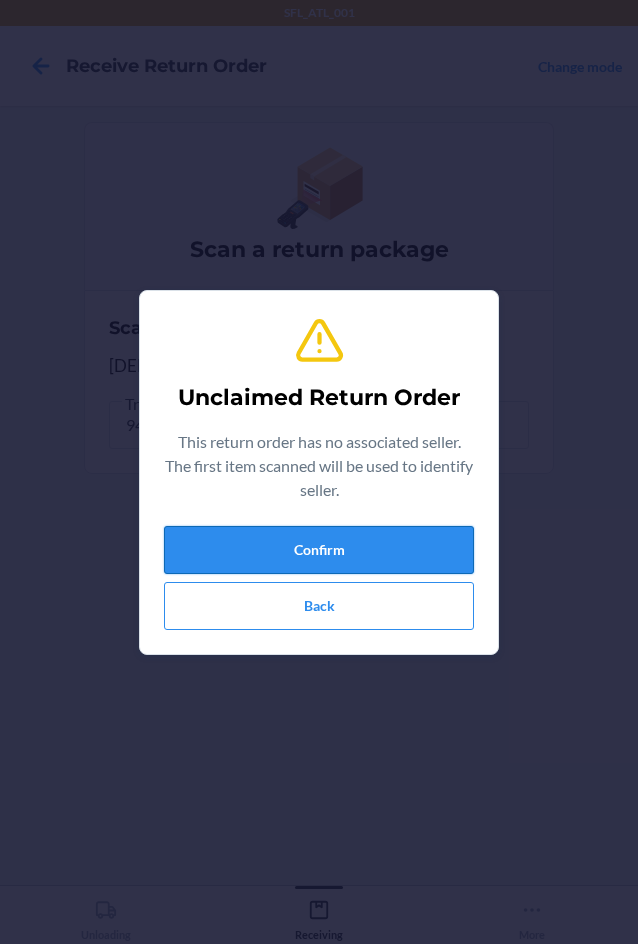 click on "Confirm" at bounding box center (319, 550) 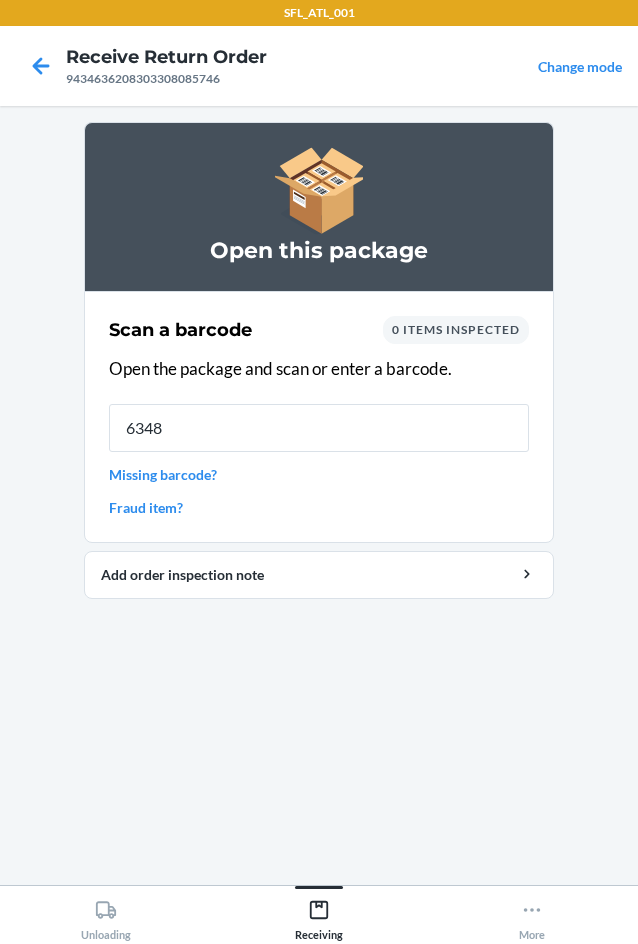 type on "63485" 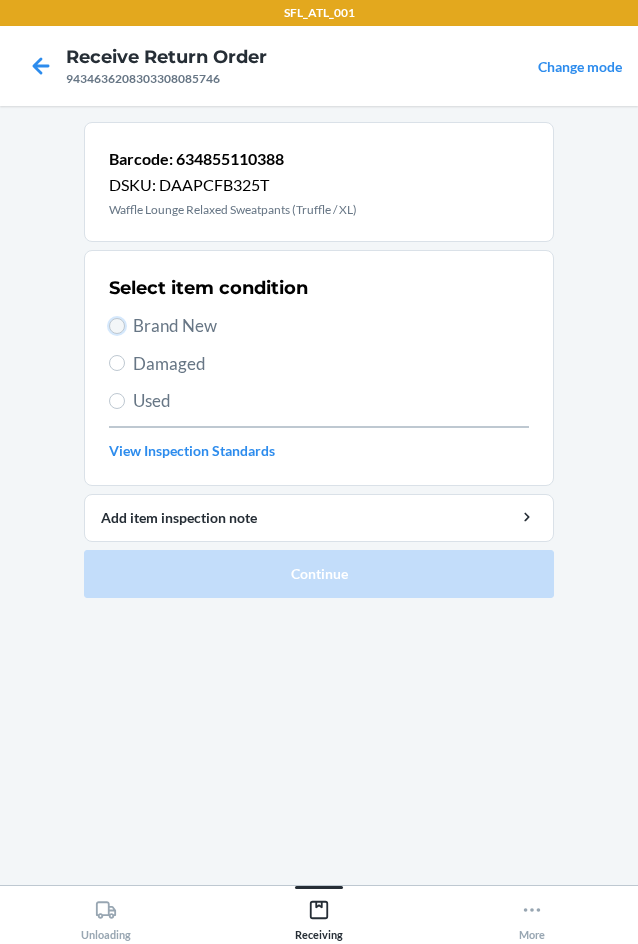 click on "Brand New" at bounding box center [117, 326] 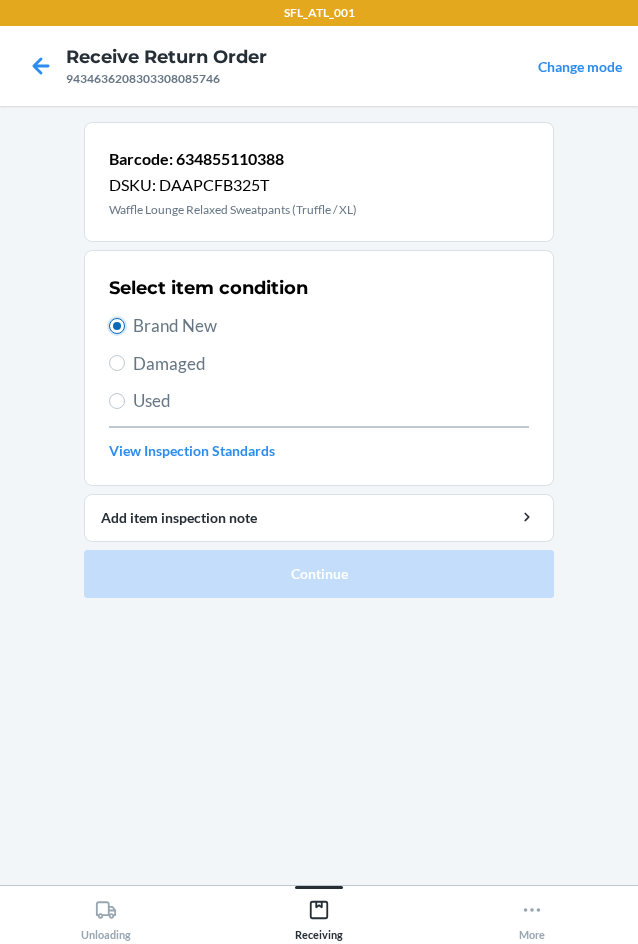 radio on "true" 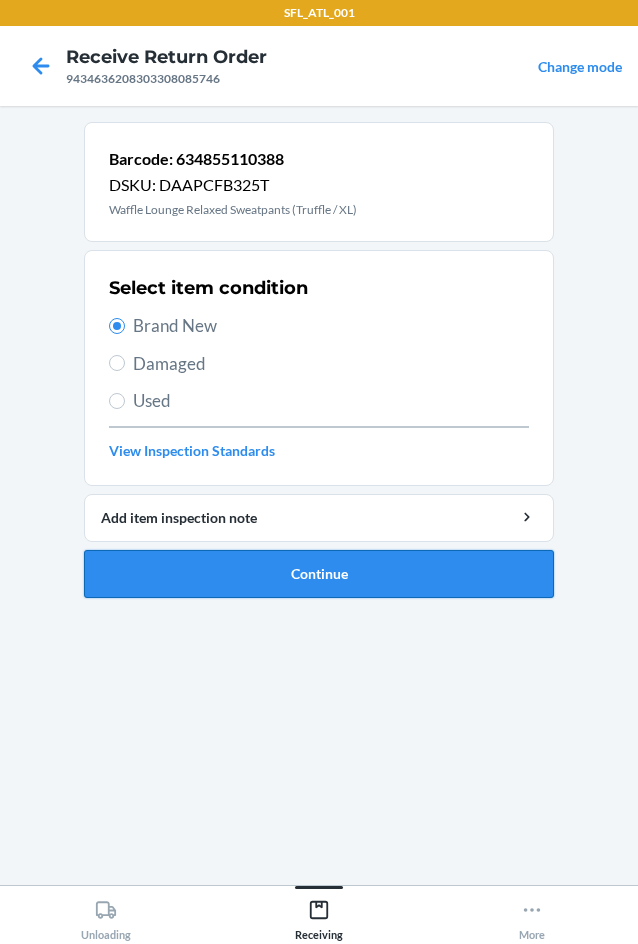 click on "Continue" at bounding box center (319, 574) 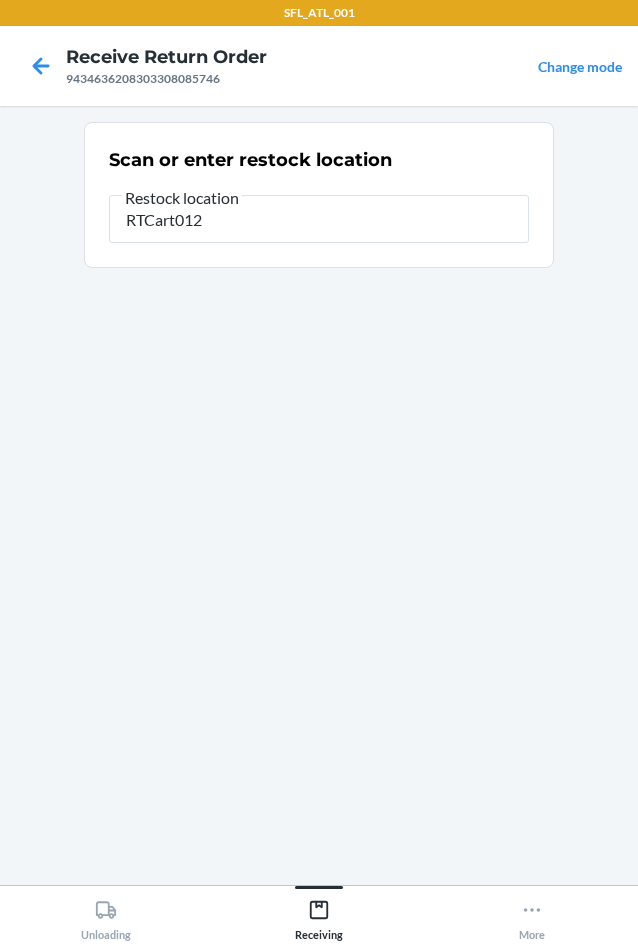 type on "RTCart012" 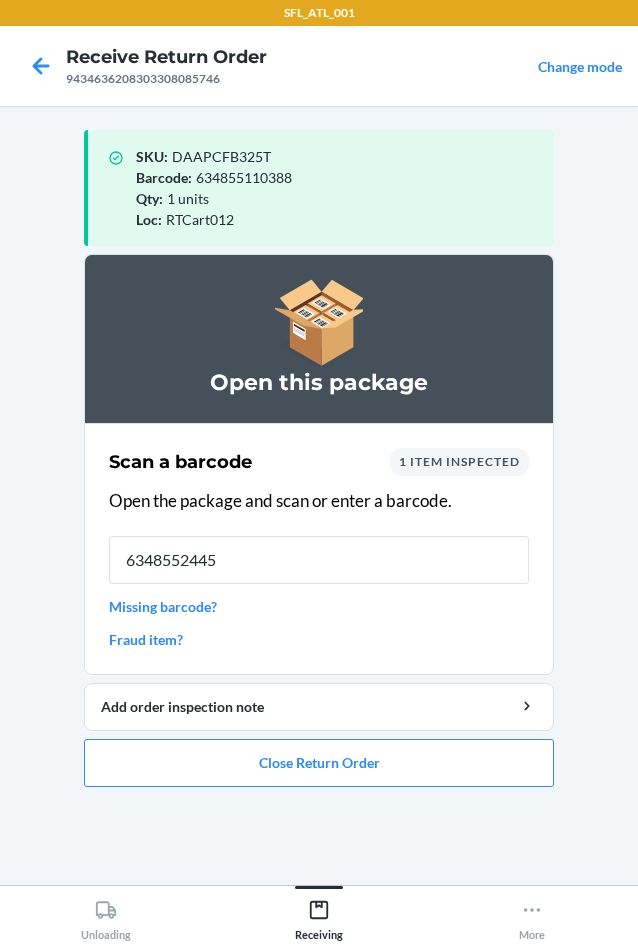 type on "63485524458" 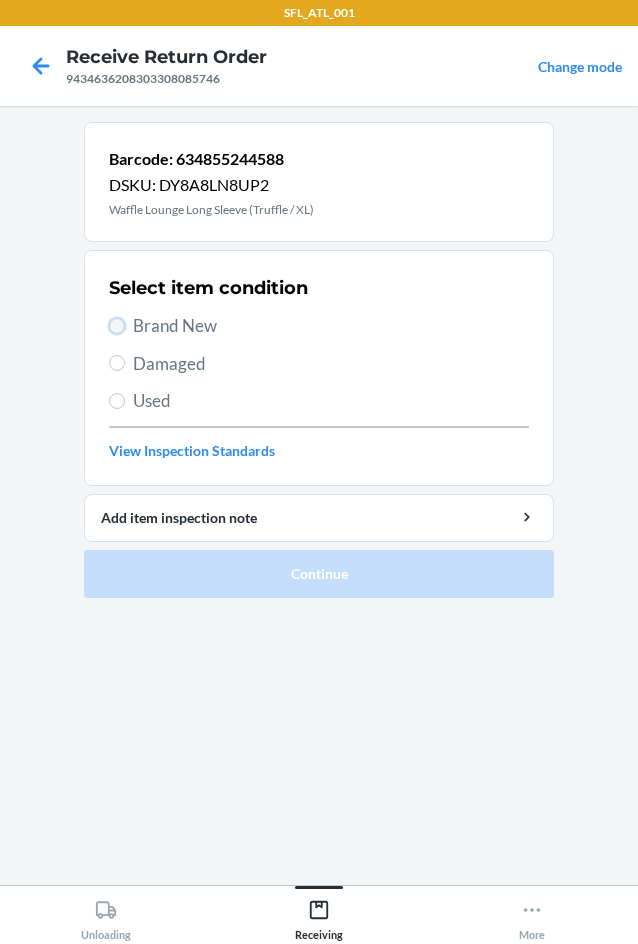 click on "Brand New" at bounding box center [117, 326] 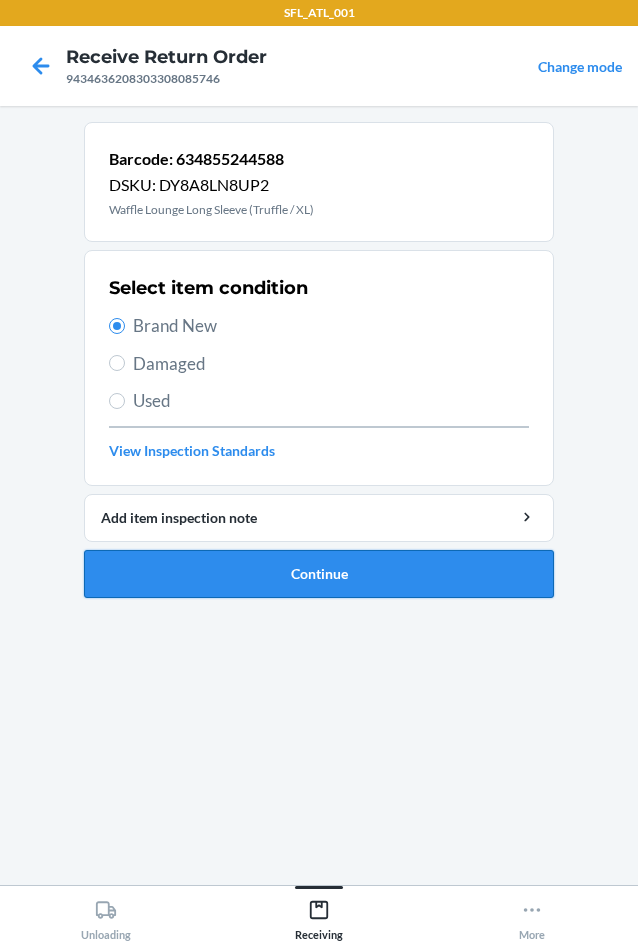 click on "Continue" at bounding box center (319, 574) 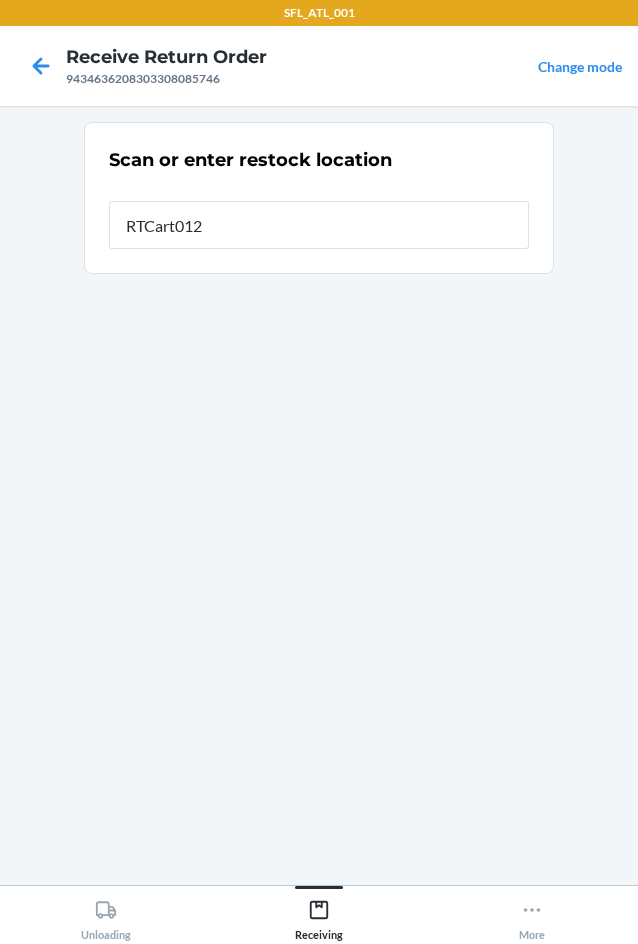 type on "RTCart012" 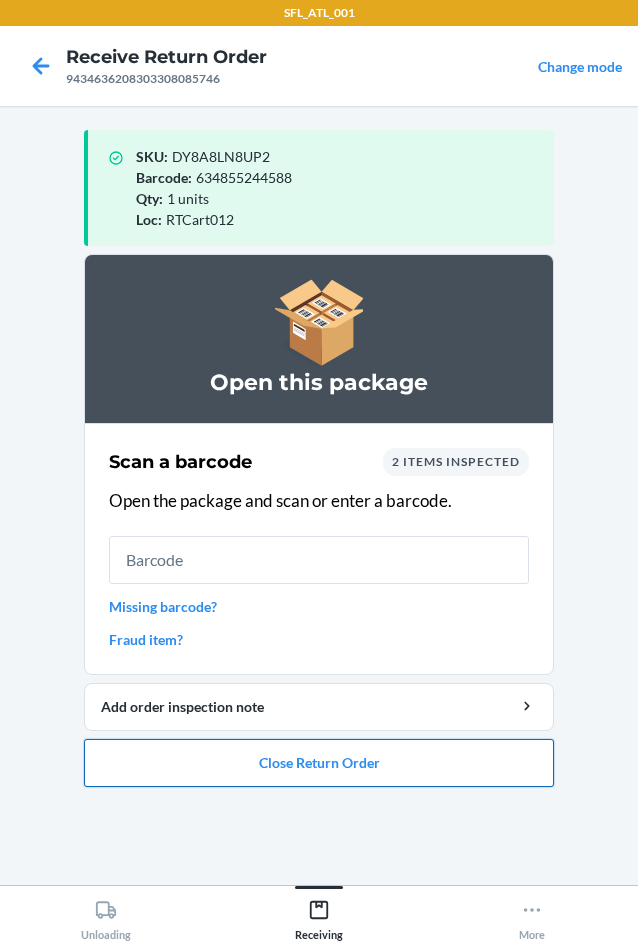 click on "Close Return Order" at bounding box center [319, 763] 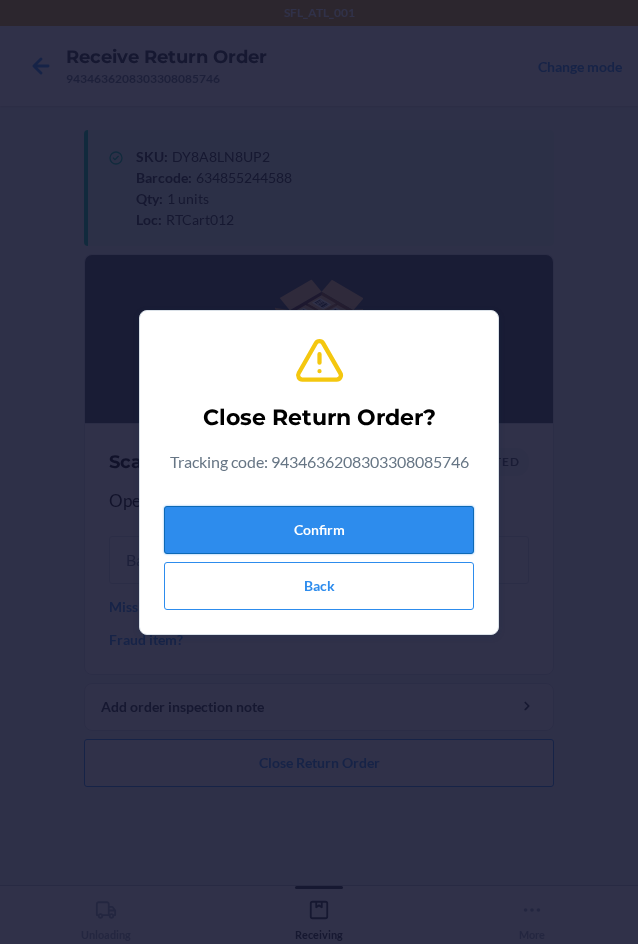 click on "Confirm" at bounding box center [319, 530] 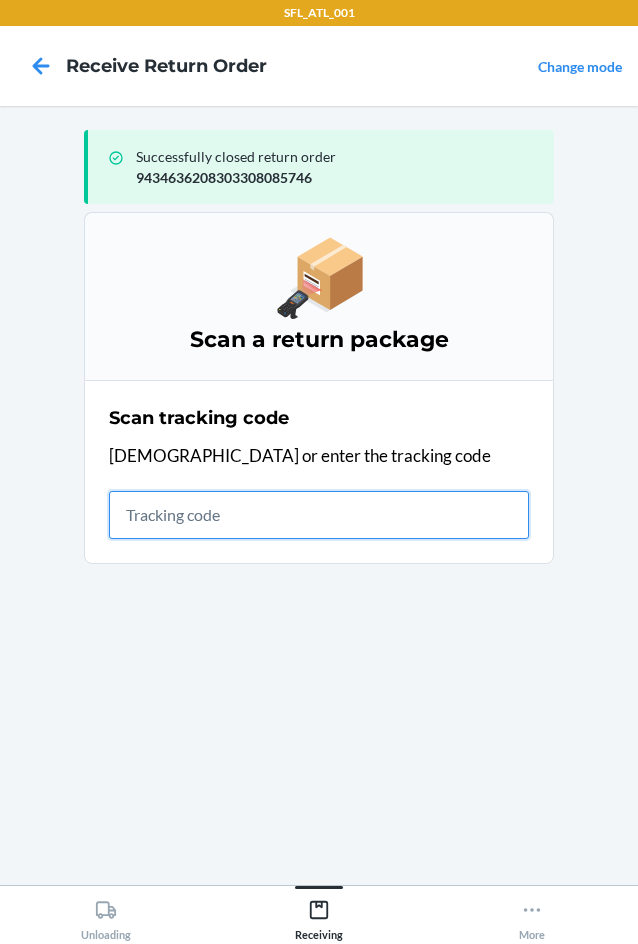 click at bounding box center (319, 515) 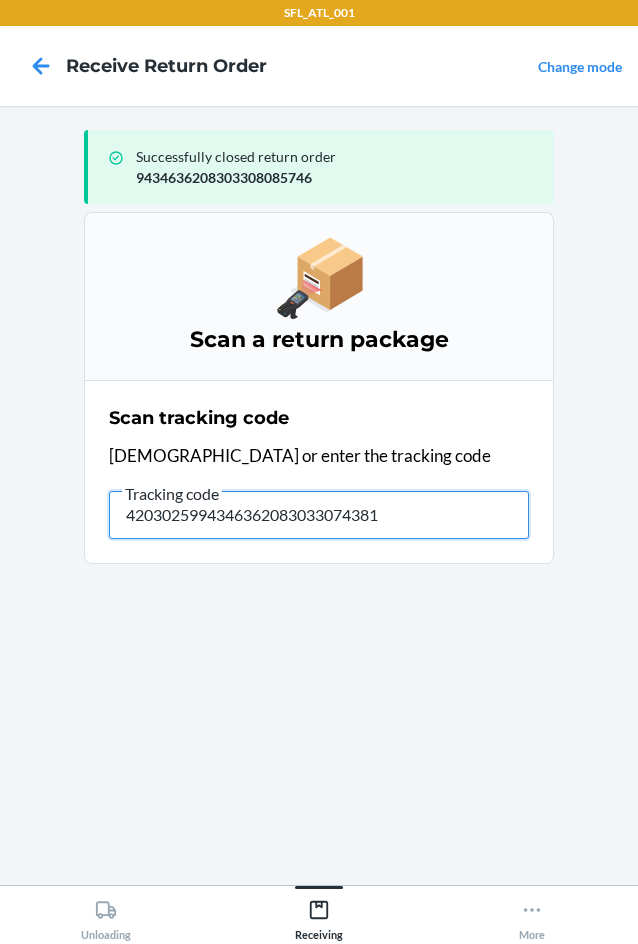 type on "42030259943463620830330743818" 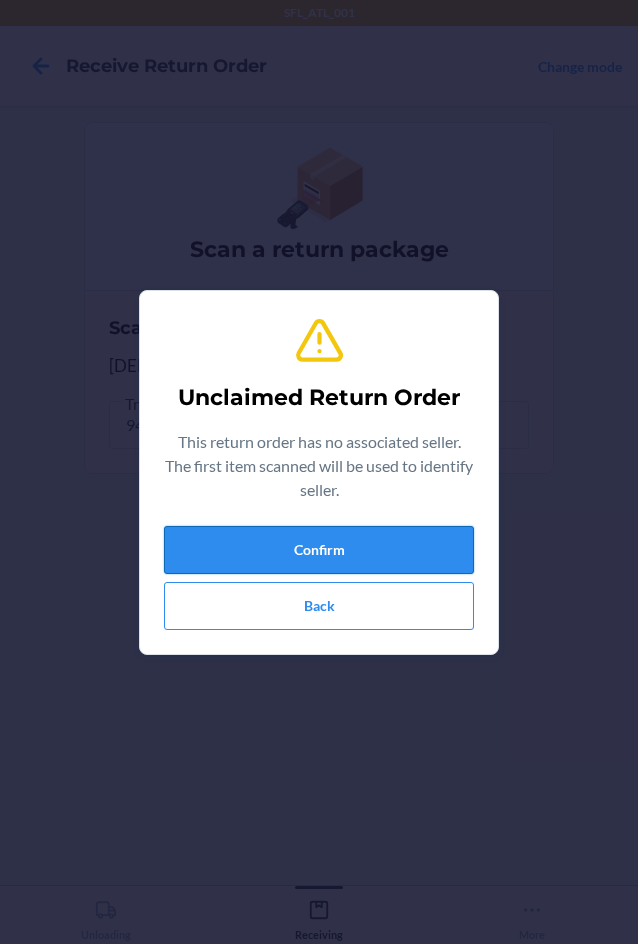 click on "Confirm" at bounding box center (319, 550) 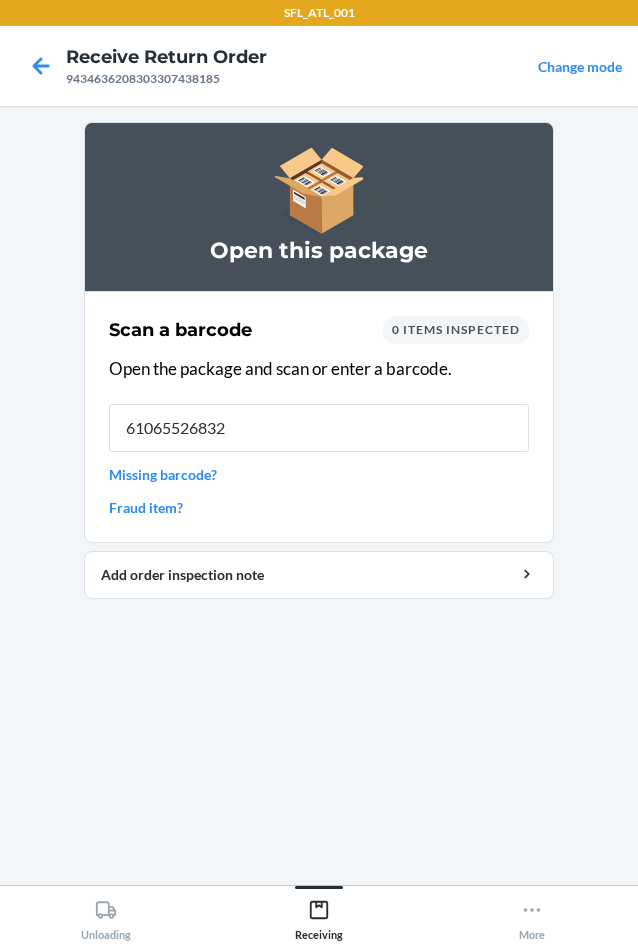 type on "[CREDIT_CARD_NUMBER]" 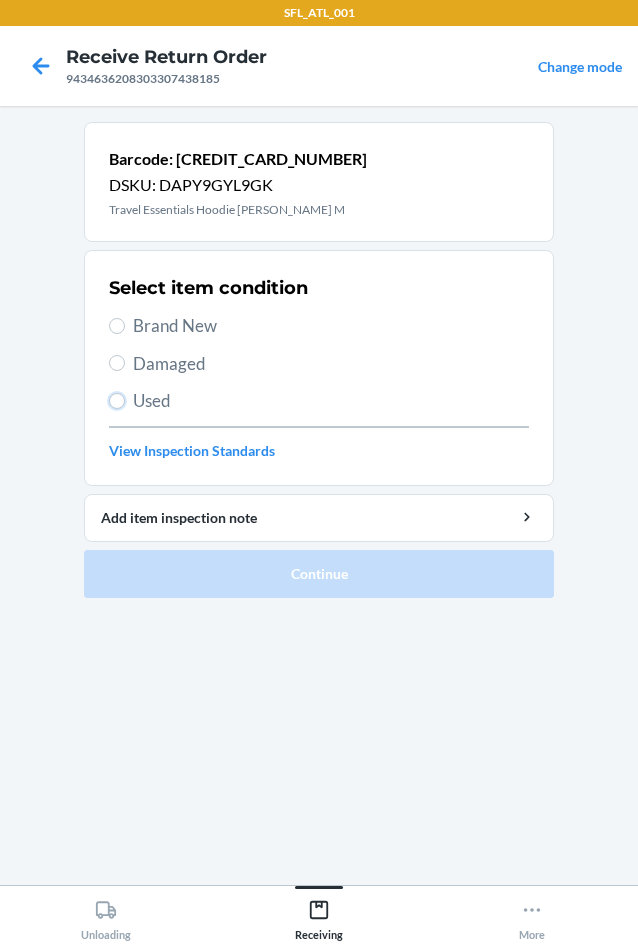 click on "Used" at bounding box center [117, 401] 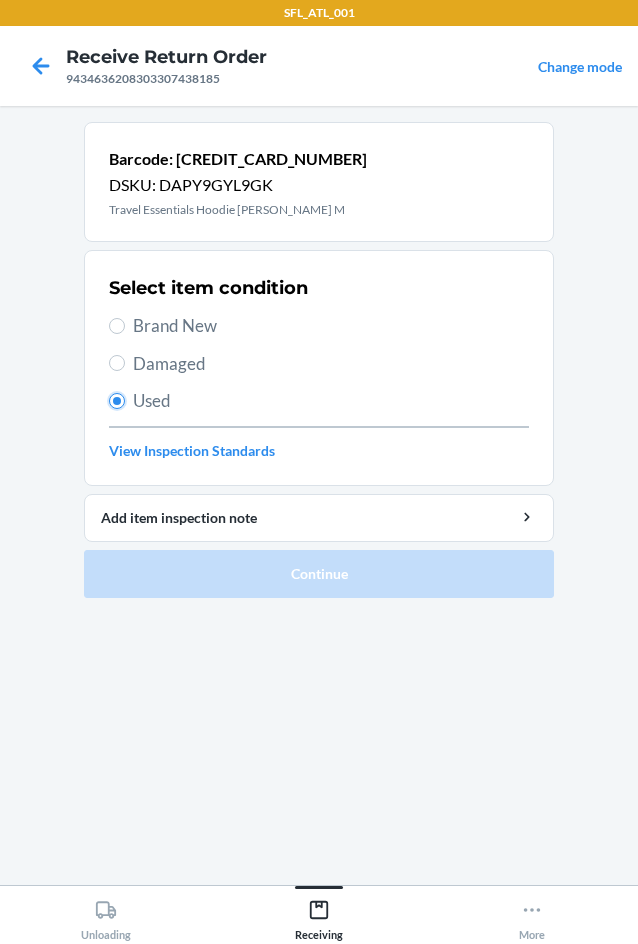 radio on "true" 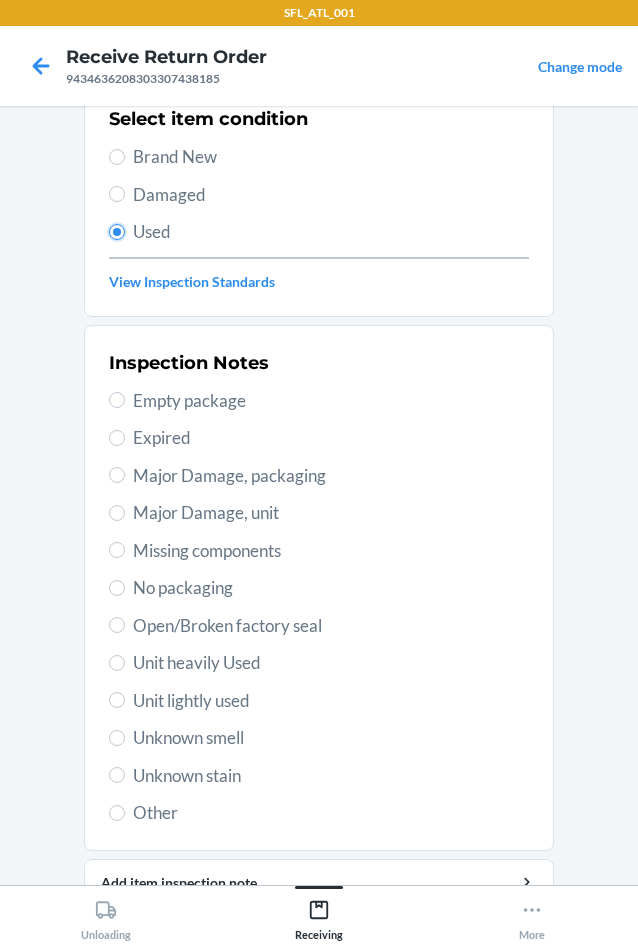 scroll, scrollTop: 200, scrollLeft: 0, axis: vertical 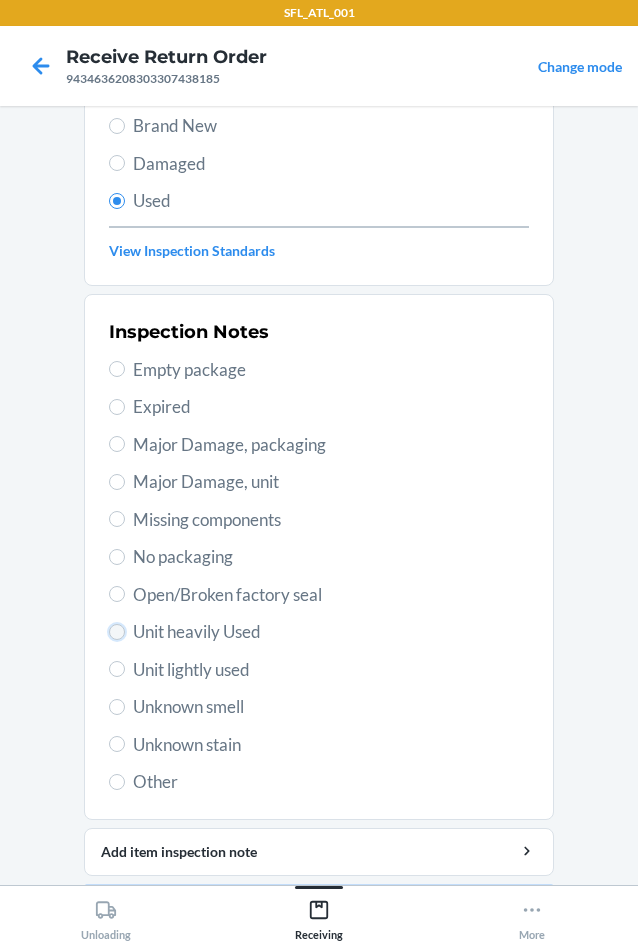 click on "Unit heavily Used" at bounding box center (117, 632) 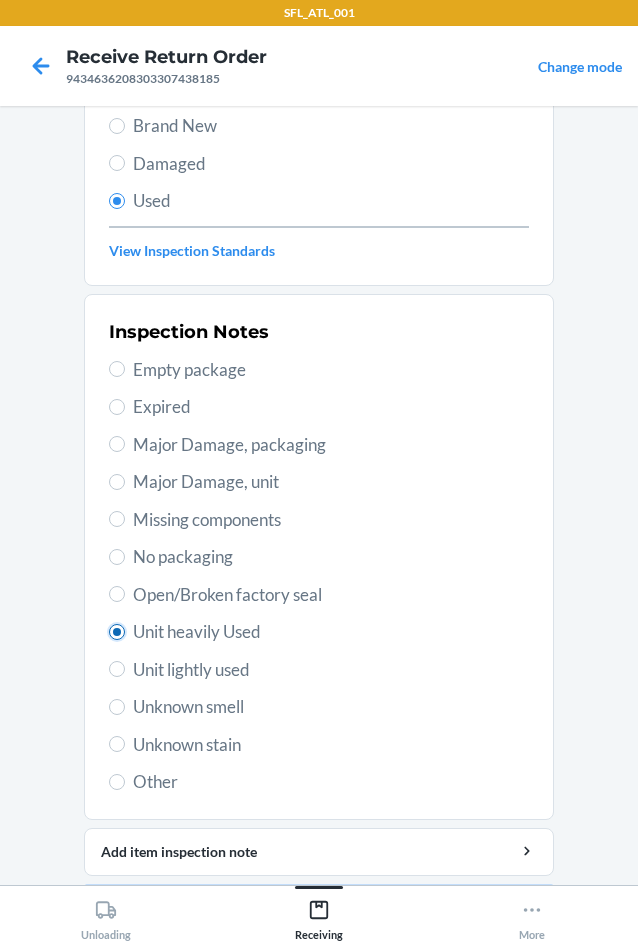 type 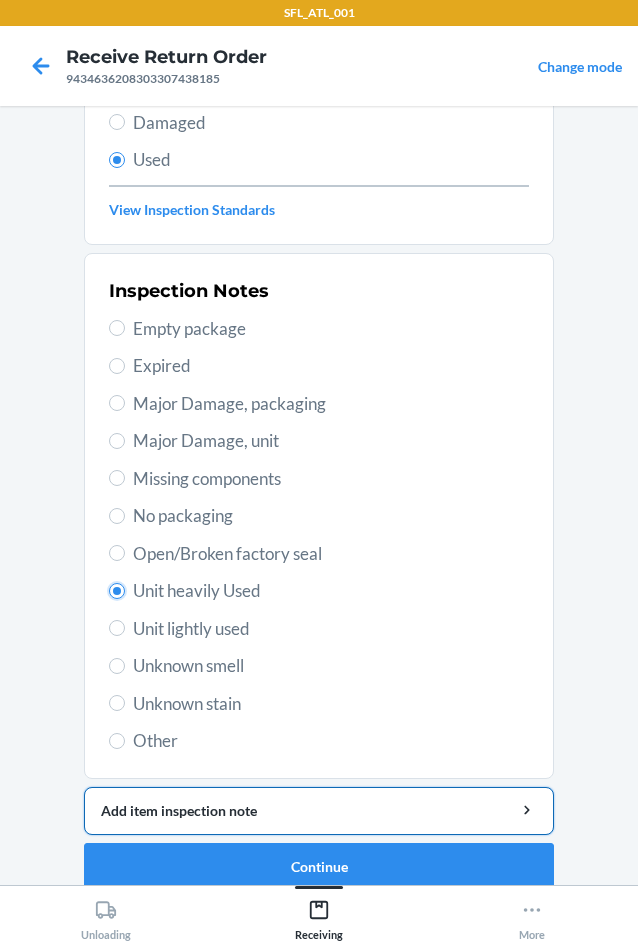 scroll, scrollTop: 263, scrollLeft: 0, axis: vertical 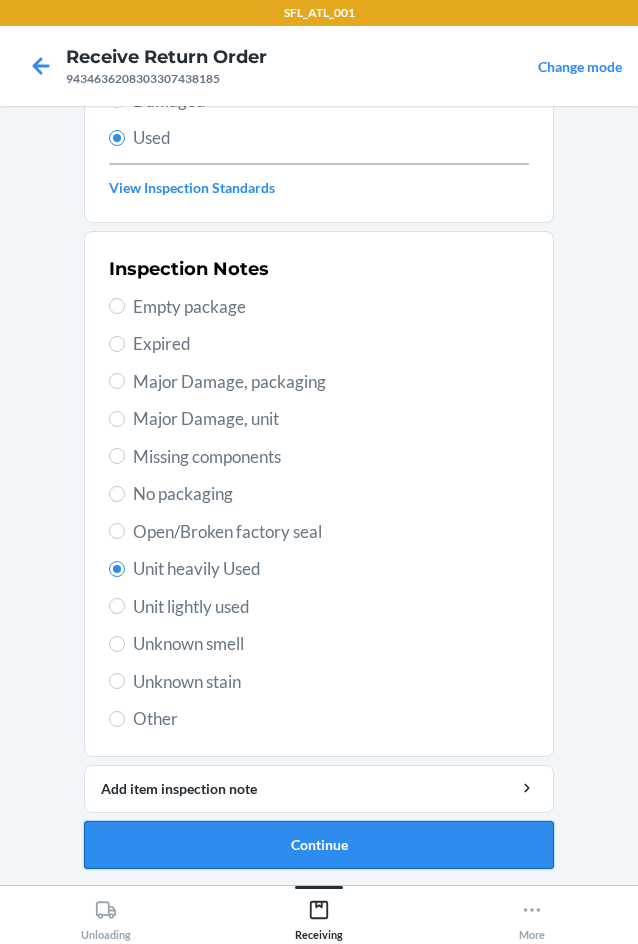 click on "Continue" at bounding box center (319, 845) 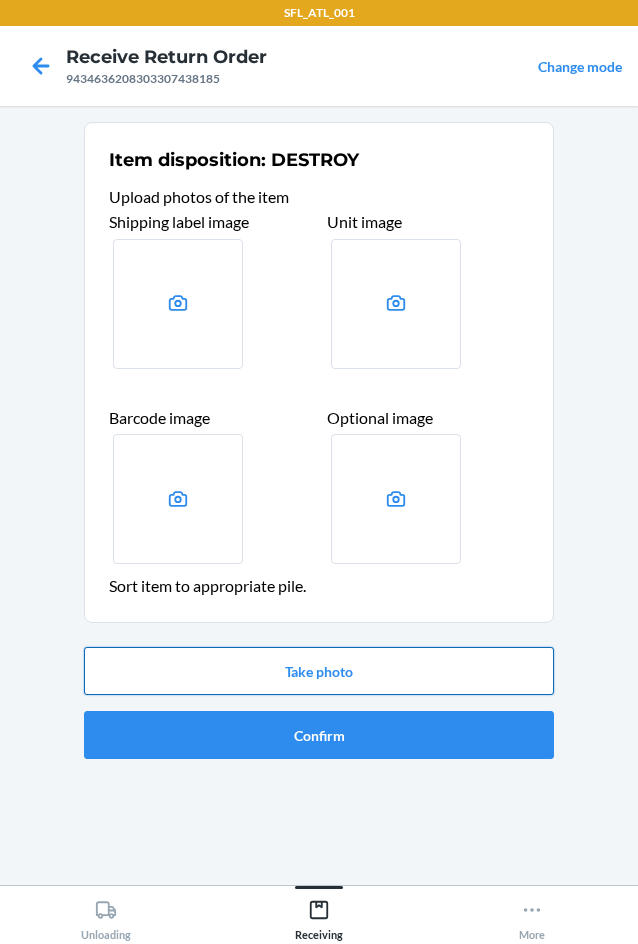 click on "Take photo" at bounding box center (319, 671) 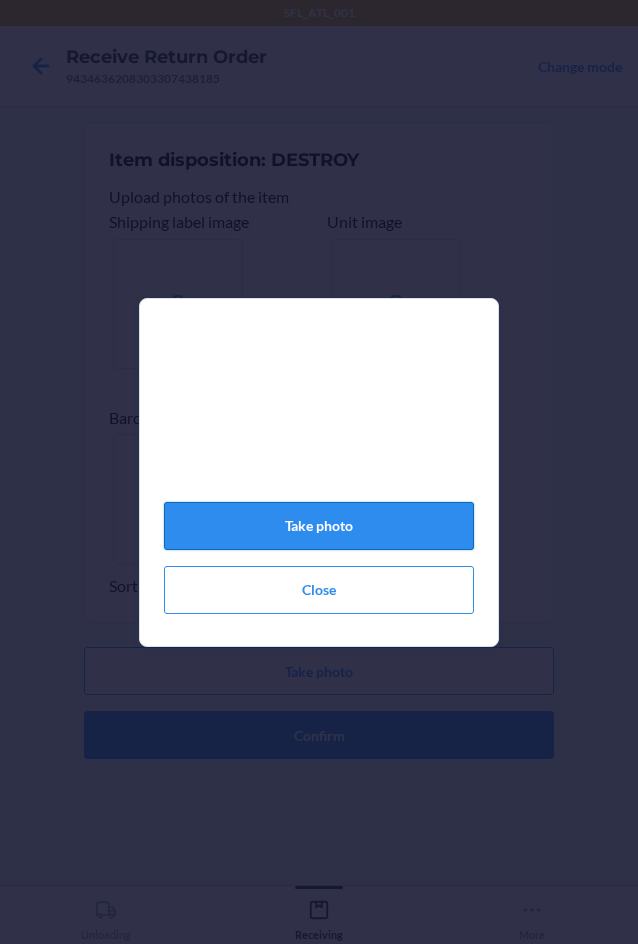 click on "Take photo" 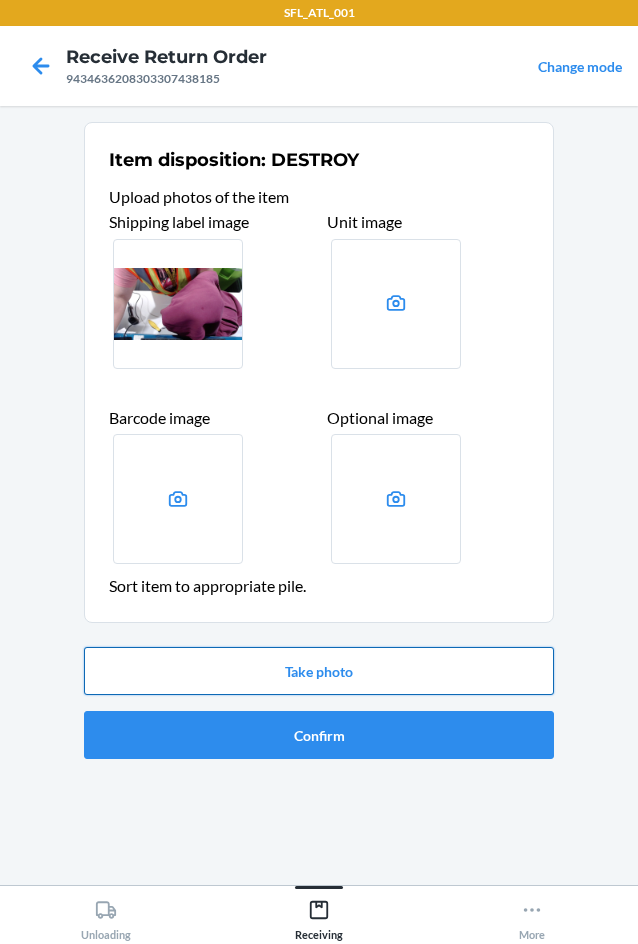 click on "Take photo" at bounding box center (319, 671) 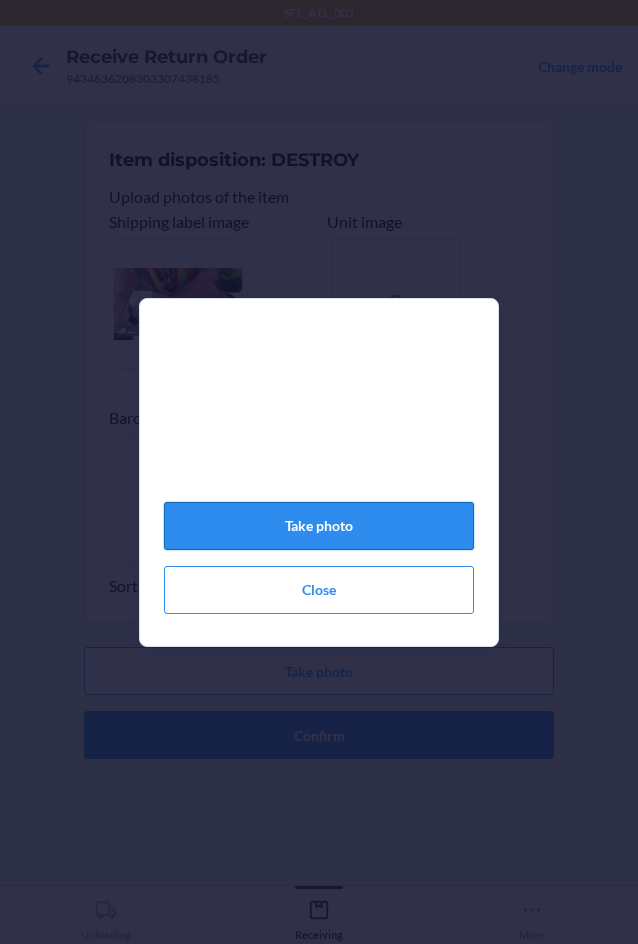 click on "Take photo" 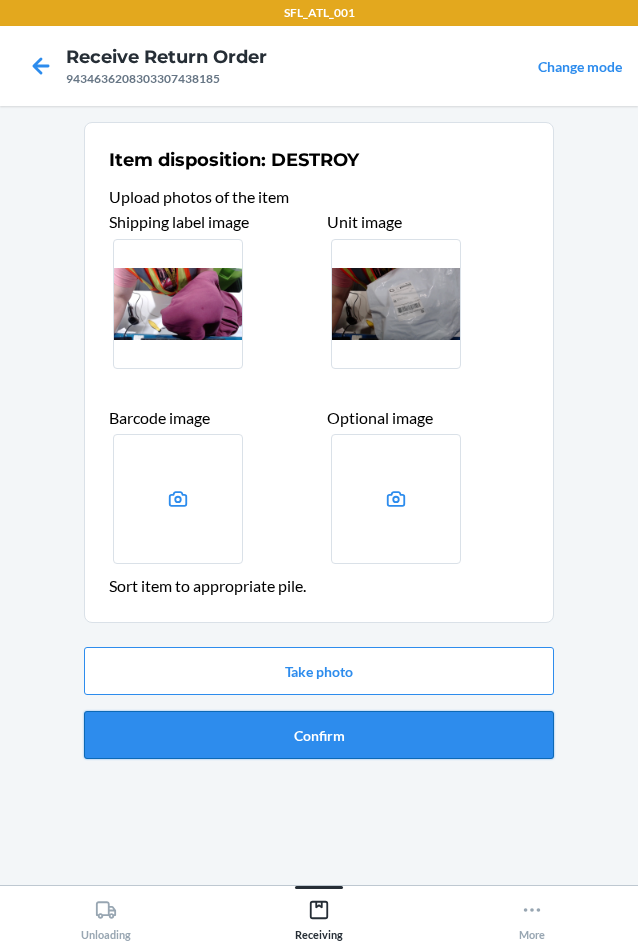 click on "Confirm" at bounding box center [319, 735] 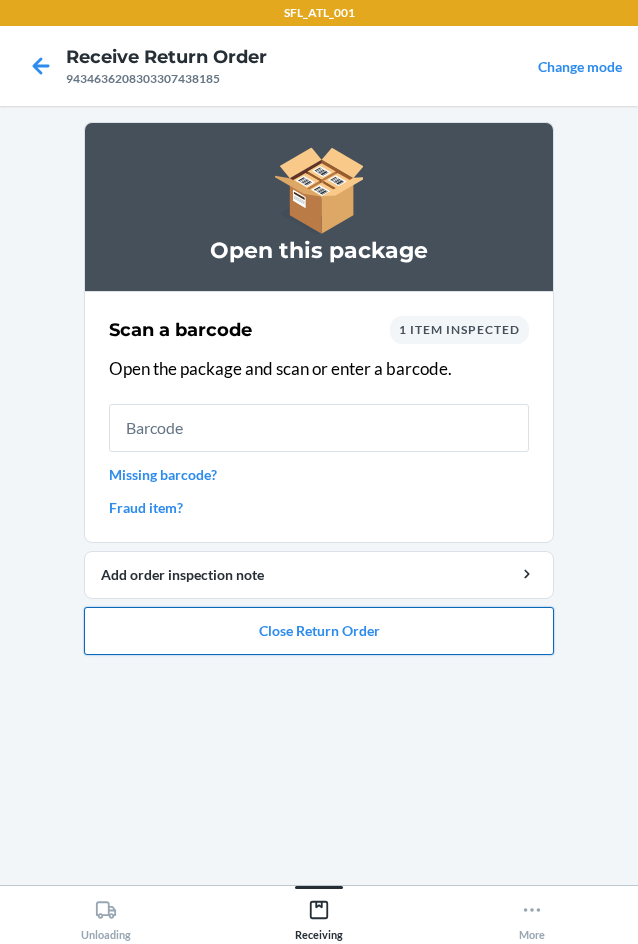 click on "Close Return Order" at bounding box center [319, 631] 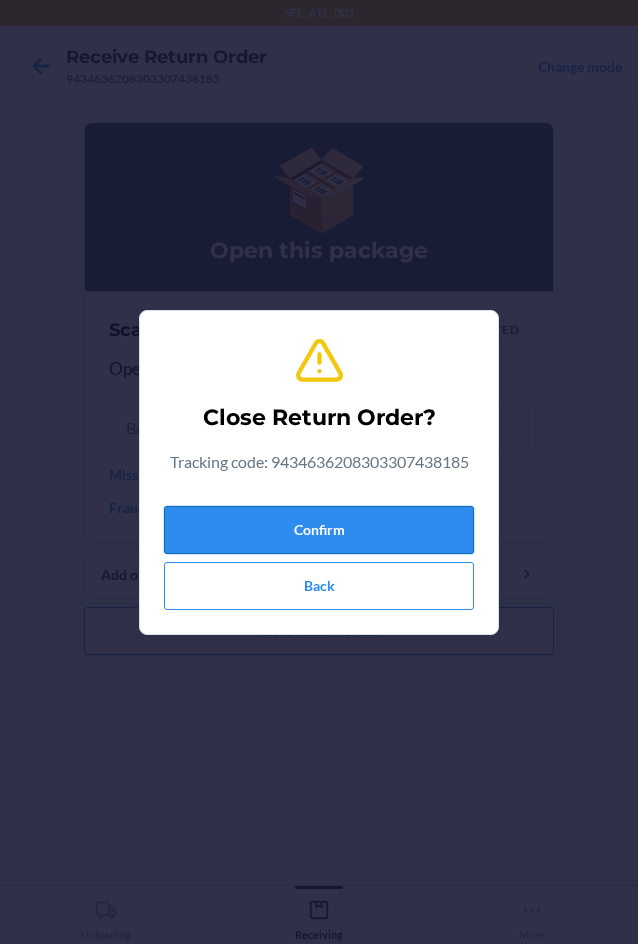 click on "Confirm" at bounding box center [319, 530] 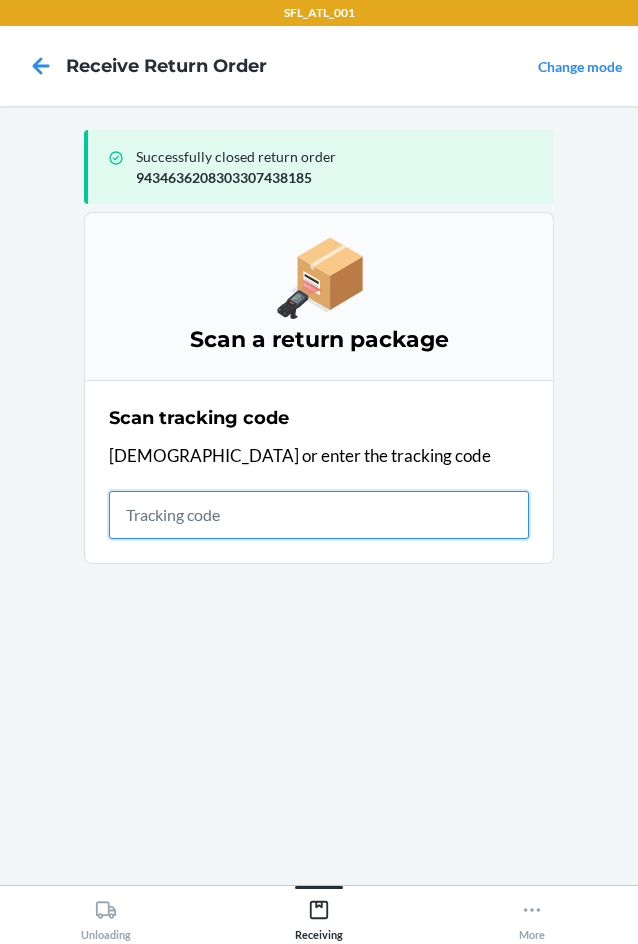 click at bounding box center [319, 515] 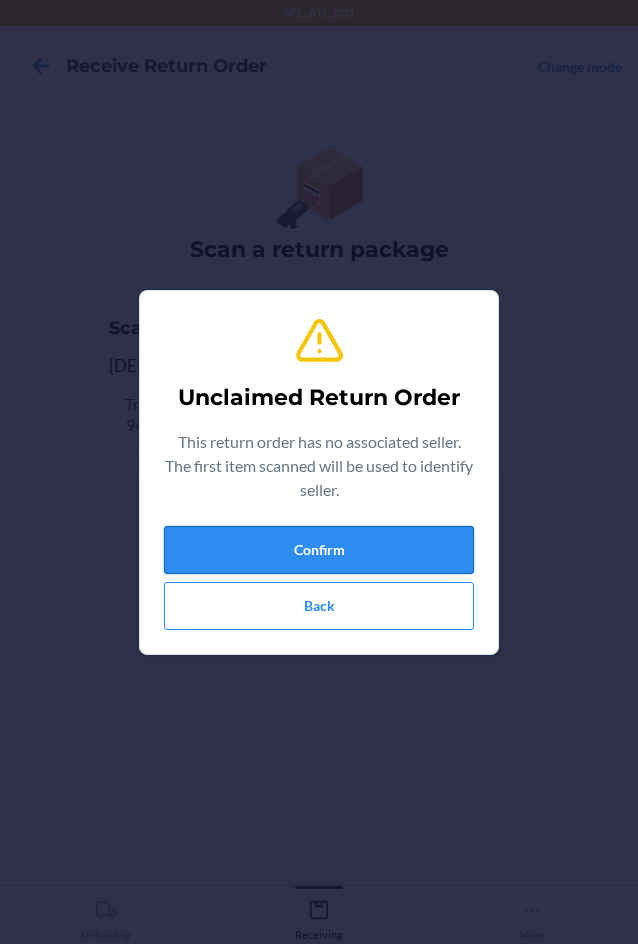 click on "Confirm" at bounding box center [319, 550] 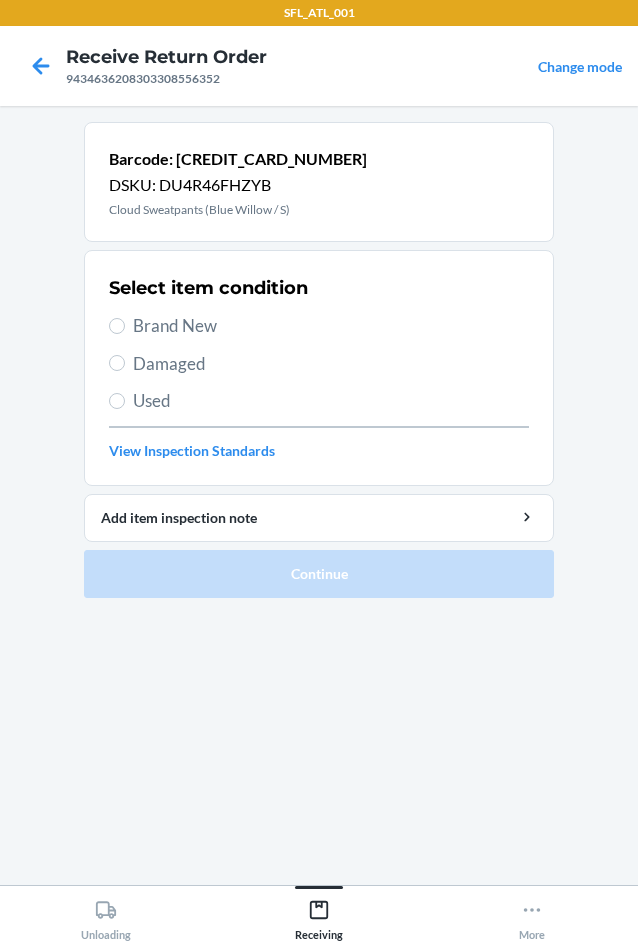 click on "Brand New" at bounding box center (319, 326) 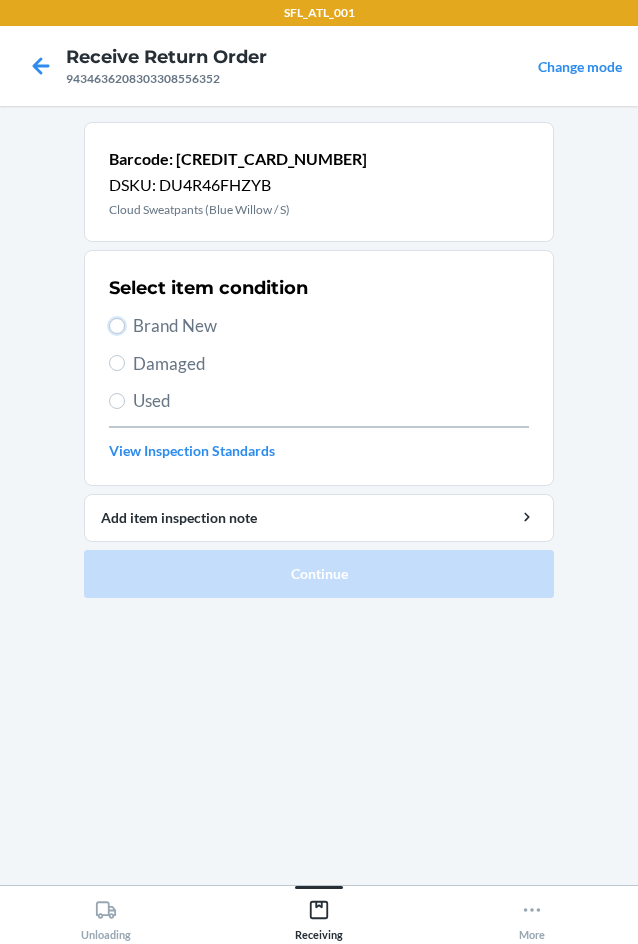 click on "Brand New" at bounding box center [117, 326] 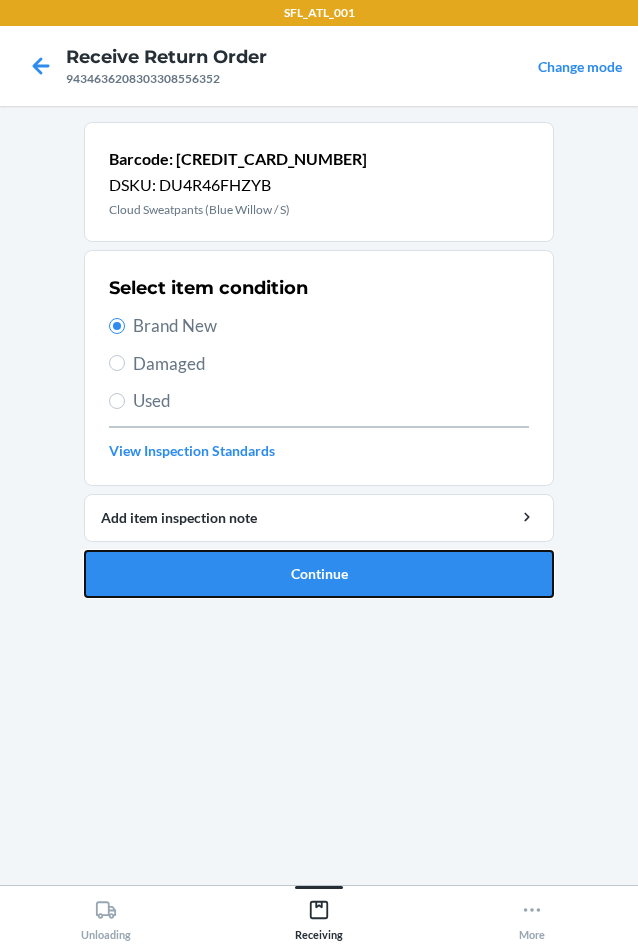 click on "Continue" at bounding box center [319, 574] 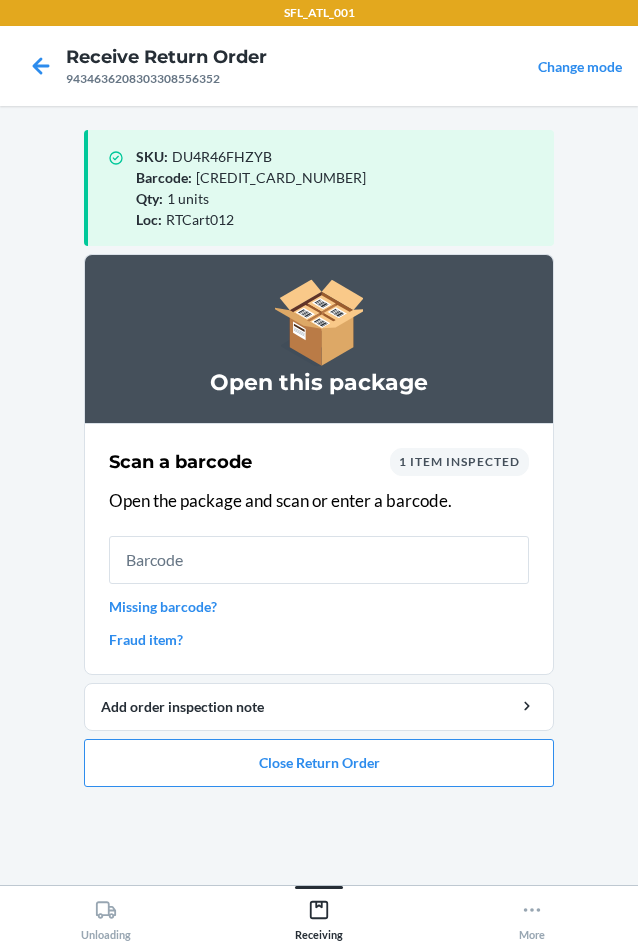 click on "Missing barcode?" at bounding box center [319, 606] 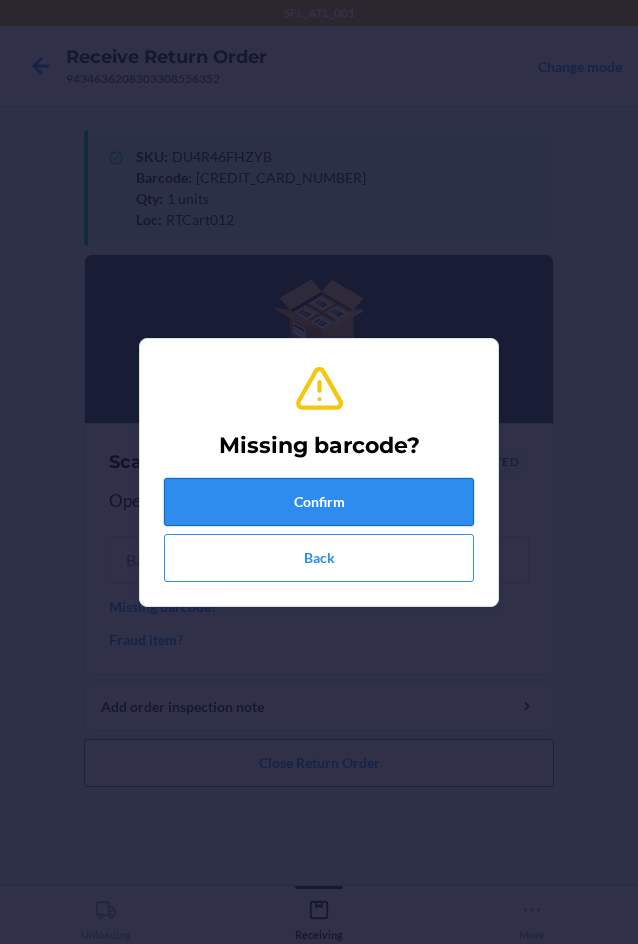 click on "Confirm" at bounding box center [319, 502] 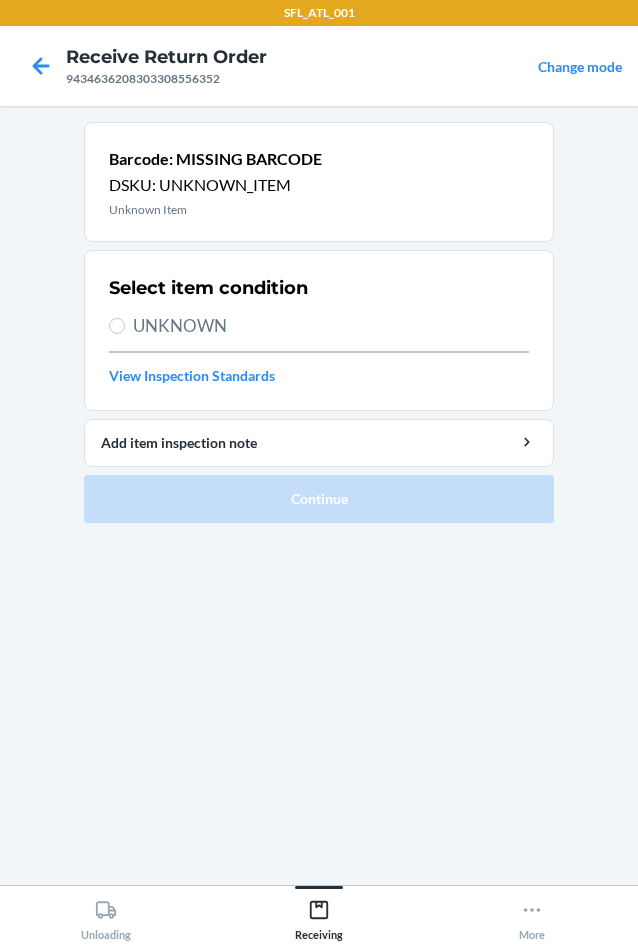 click on "UNKNOWN" at bounding box center (319, 326) 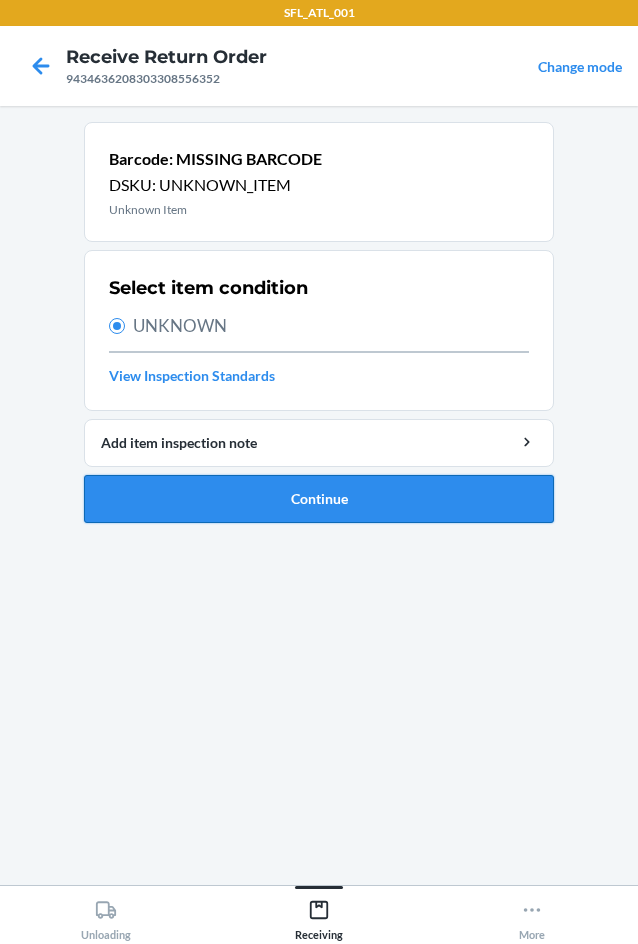 click on "Continue" at bounding box center [319, 499] 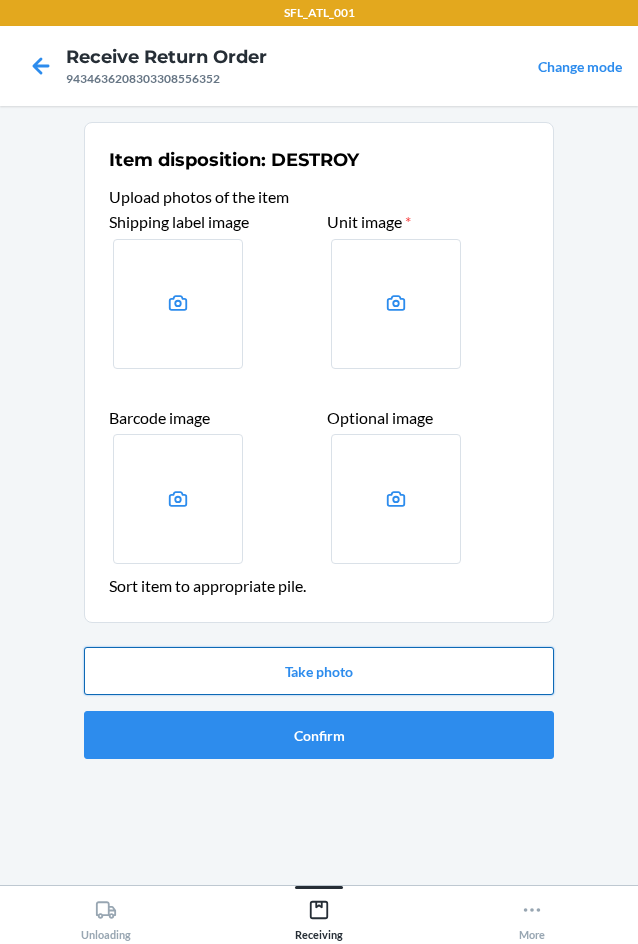 click on "Take photo" at bounding box center (319, 671) 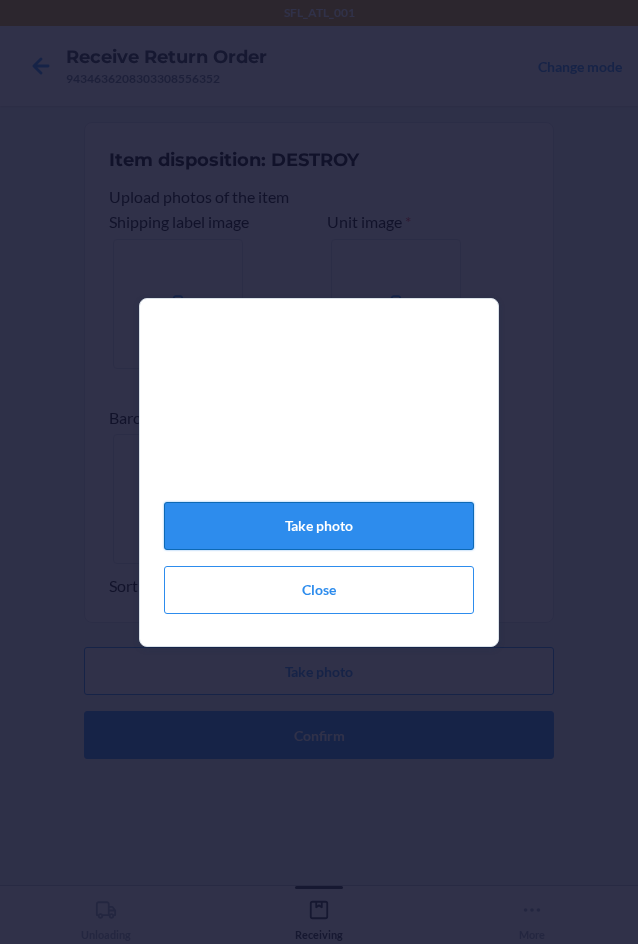 click on "Take photo" 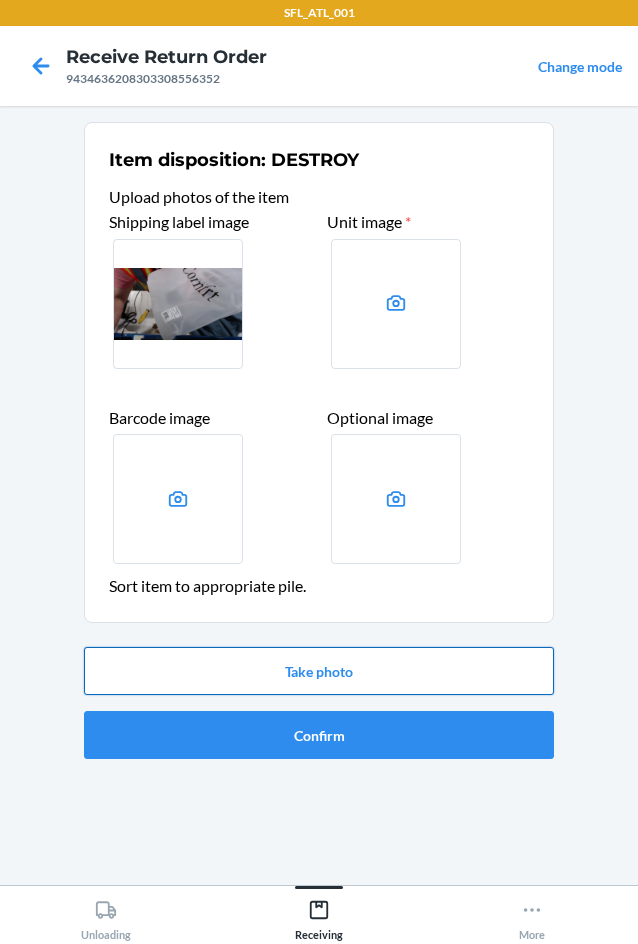 click on "Take photo" at bounding box center (319, 671) 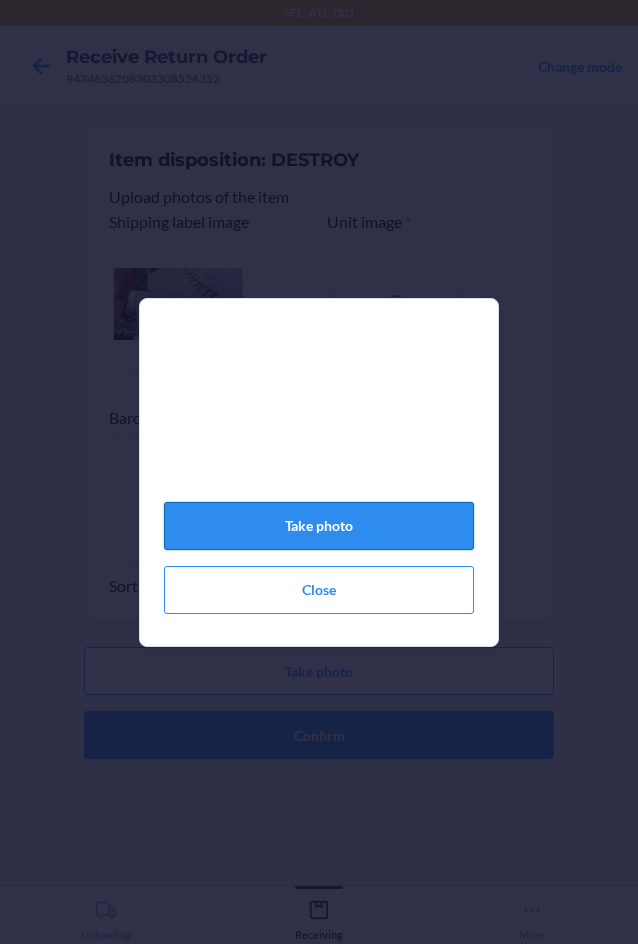 click on "Take photo" 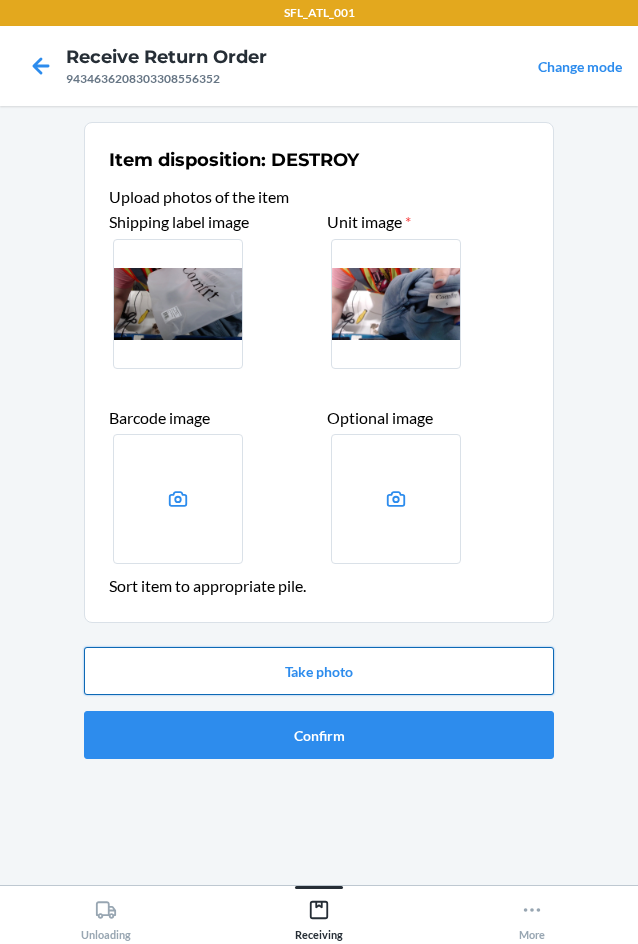 click on "Take photo" at bounding box center (319, 671) 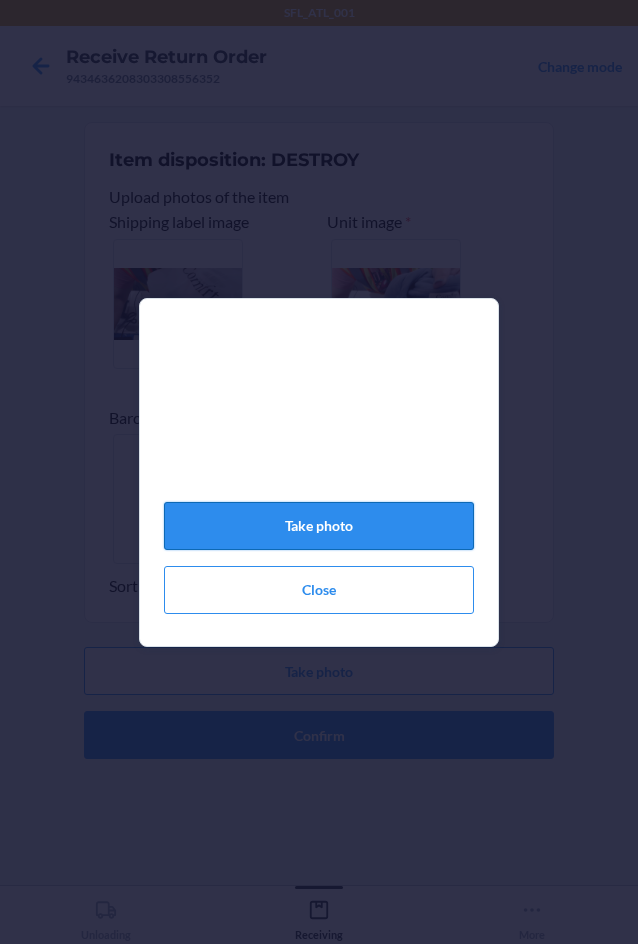 click on "Take photo" 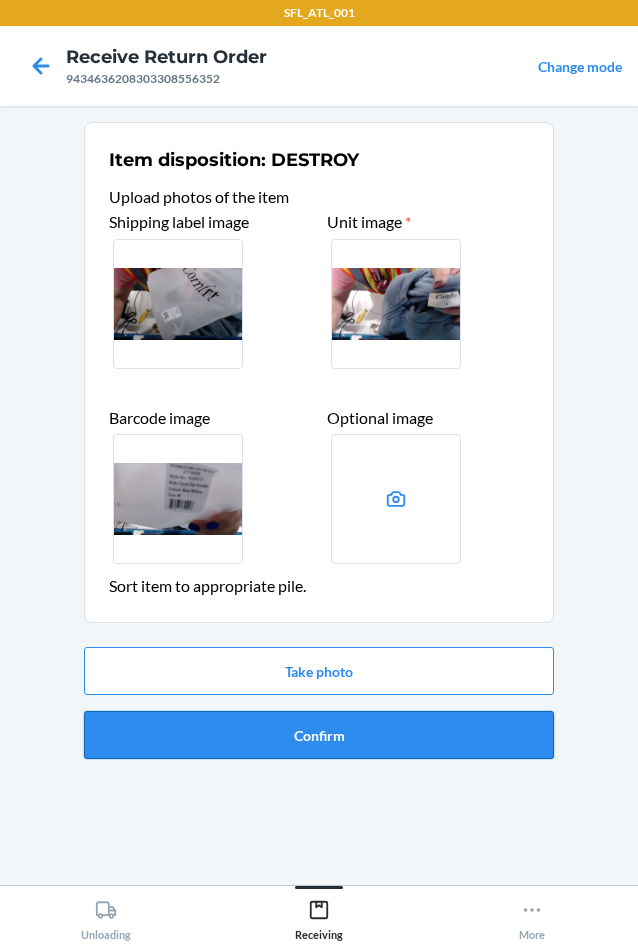 click on "Confirm" at bounding box center [319, 735] 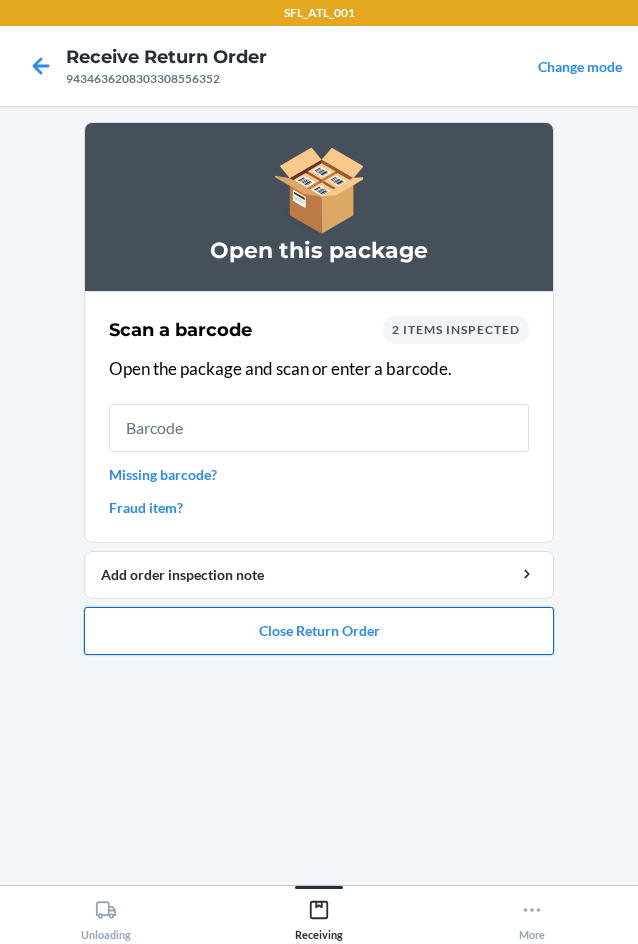 click on "Close Return Order" at bounding box center [319, 631] 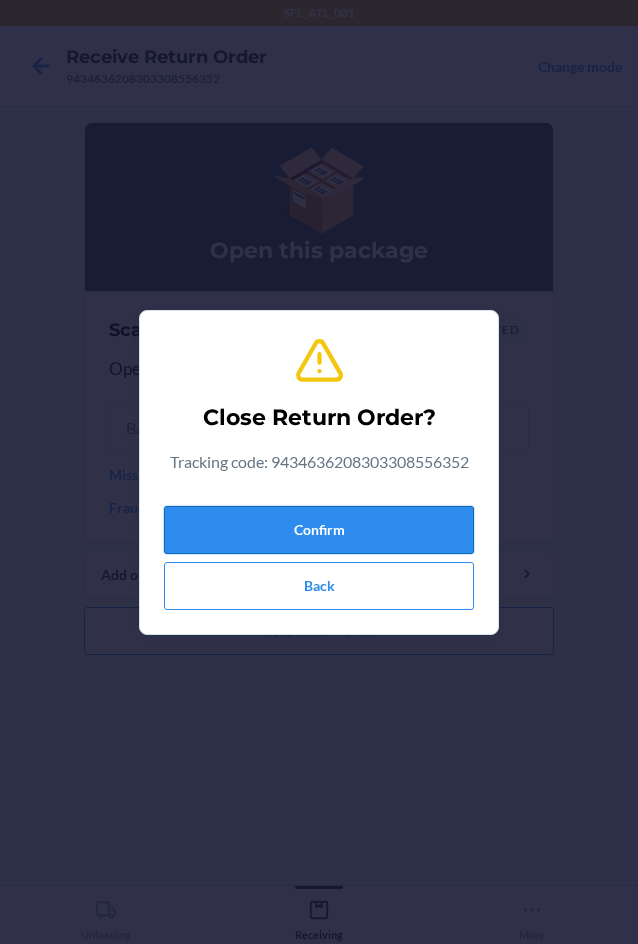 click on "Confirm" at bounding box center (319, 530) 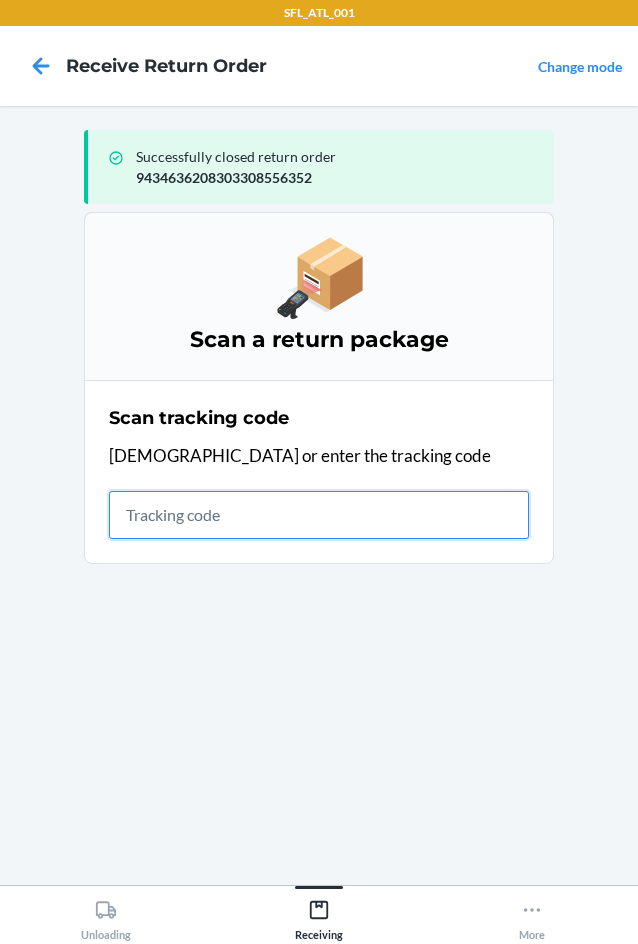 click at bounding box center (319, 515) 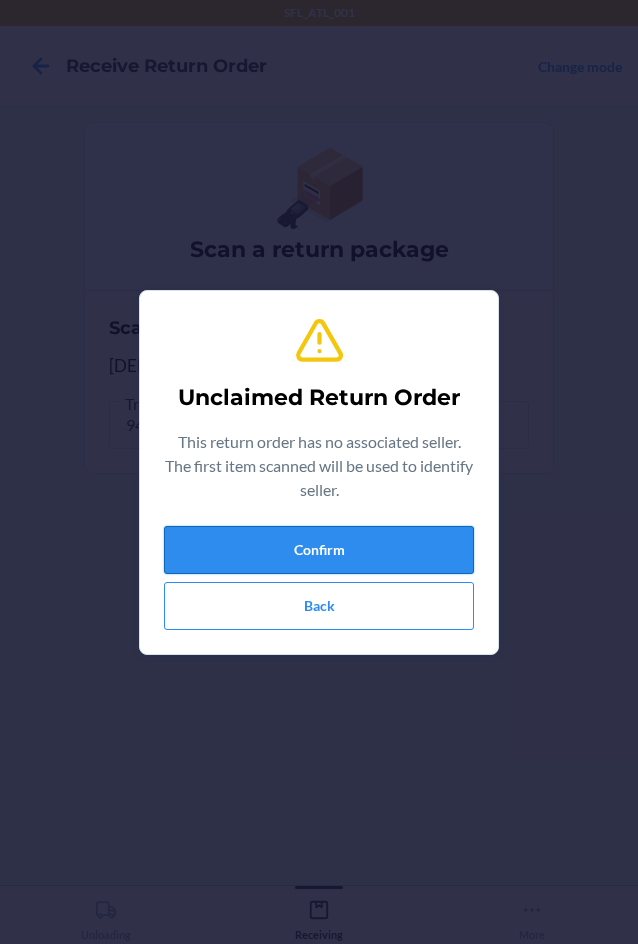 click on "Confirm" at bounding box center (319, 550) 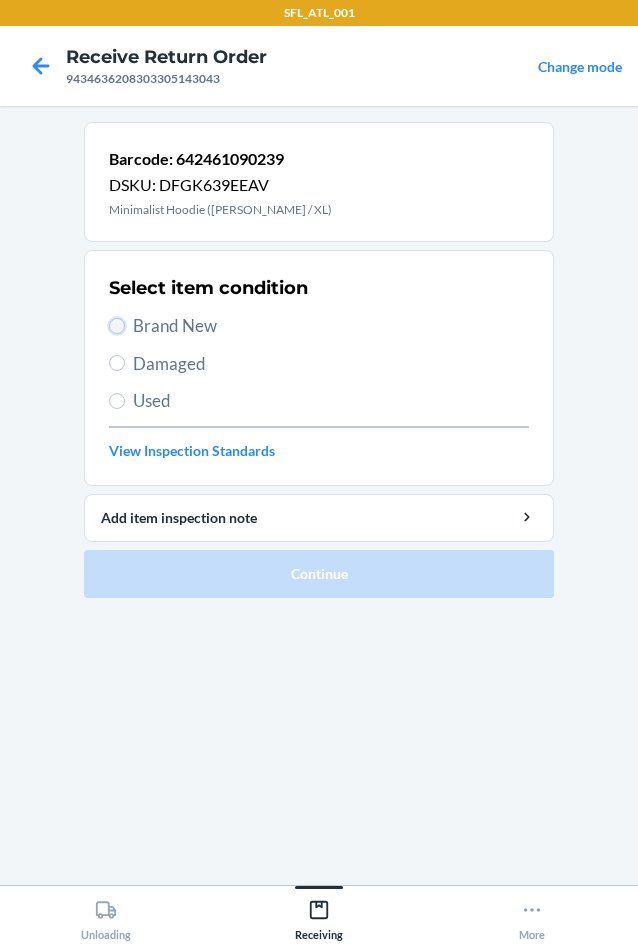 click on "Brand New" at bounding box center [117, 326] 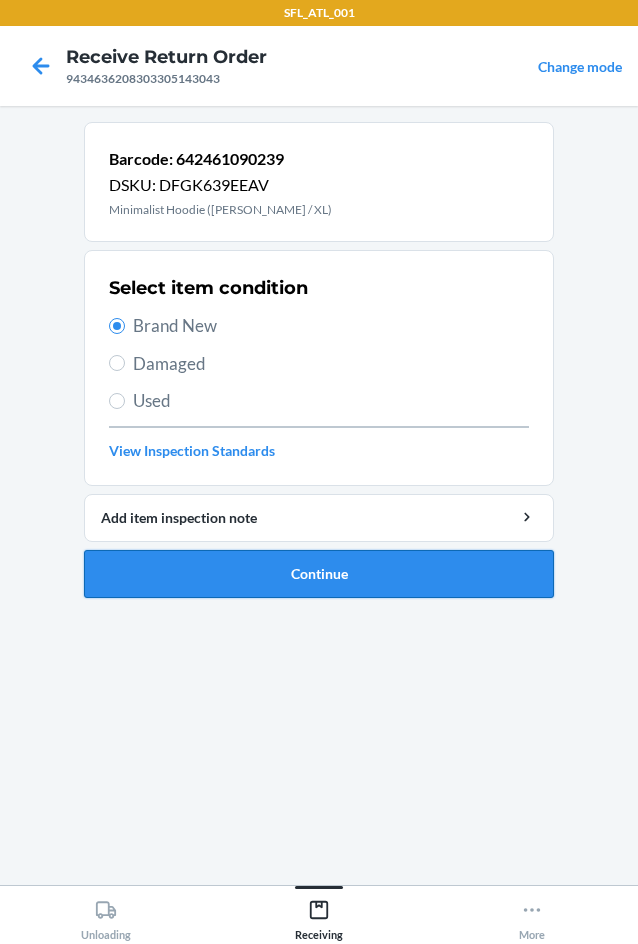 click on "Continue" at bounding box center (319, 574) 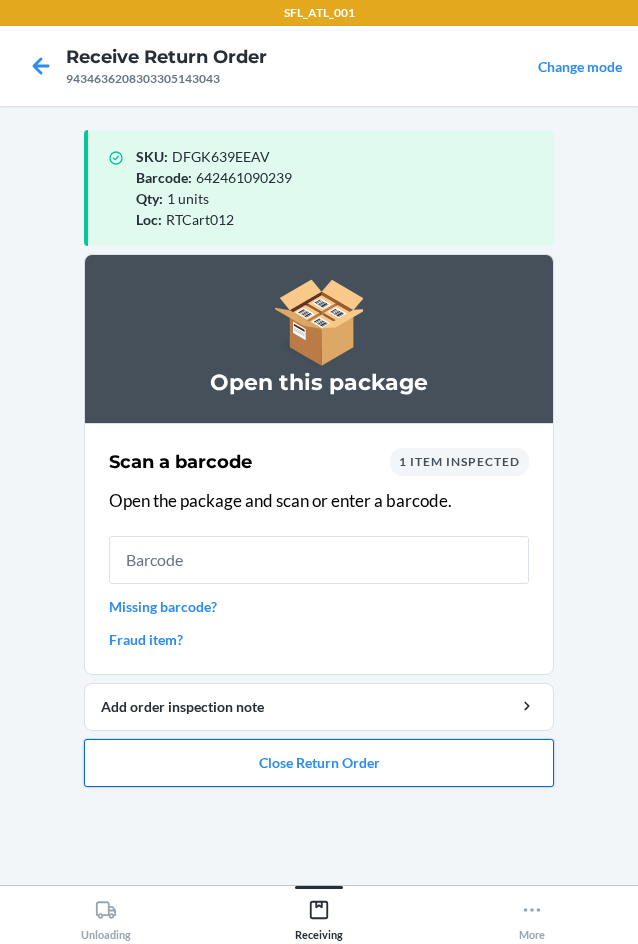 click on "Close Return Order" at bounding box center (319, 763) 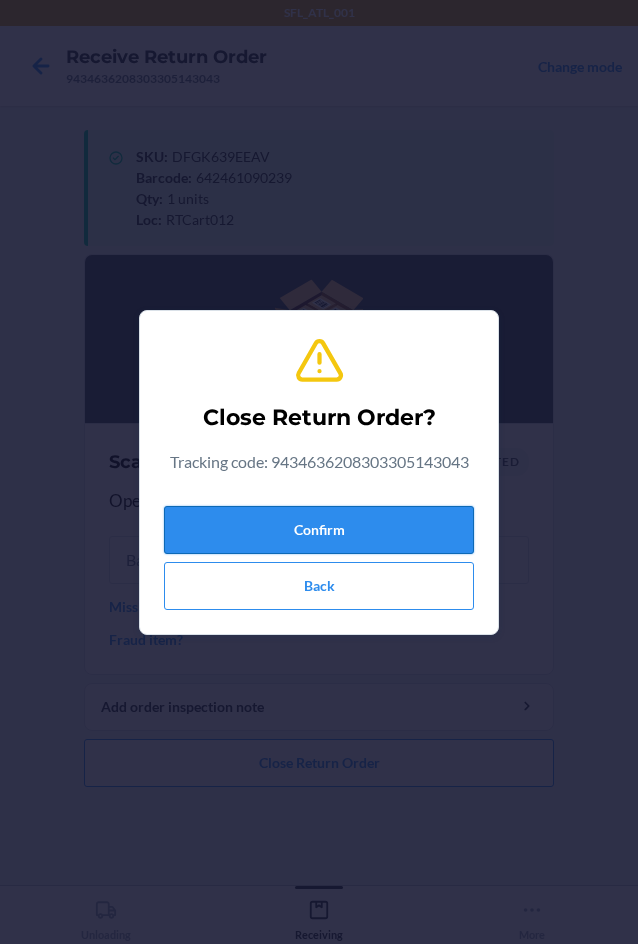 click on "Confirm" at bounding box center [319, 530] 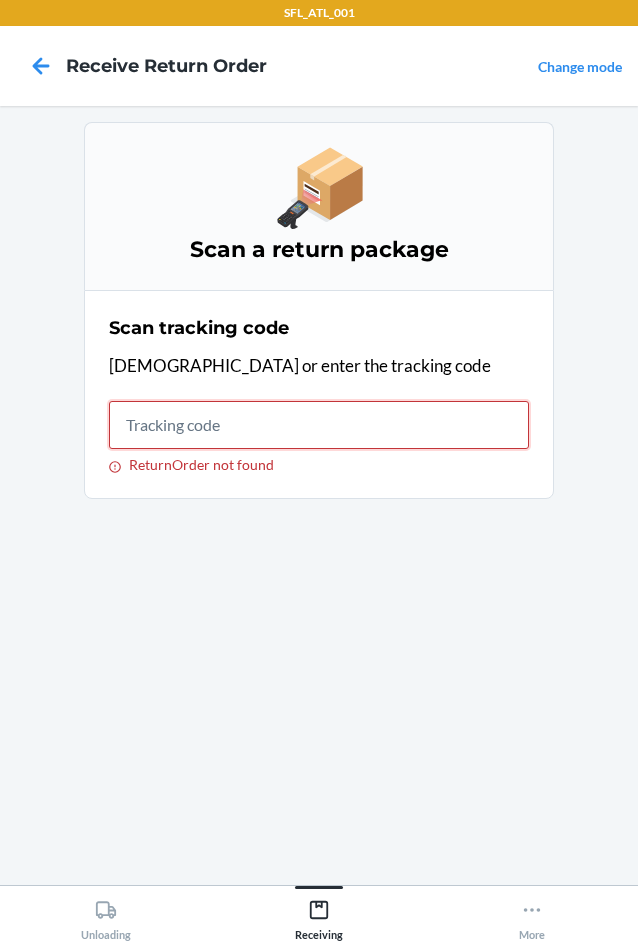 click on "ReturnOrder not found" at bounding box center [319, 425] 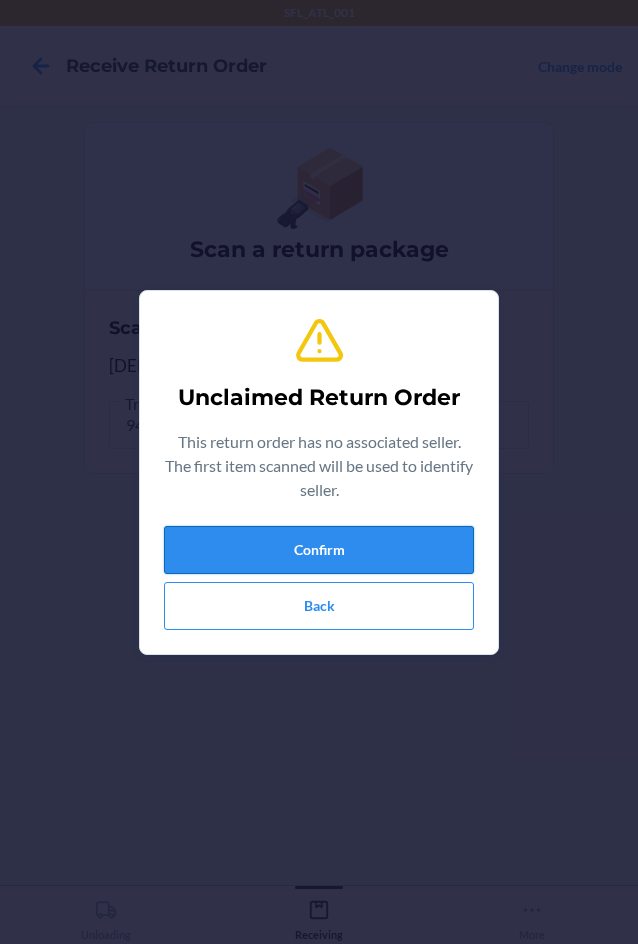 click on "Confirm" at bounding box center [319, 550] 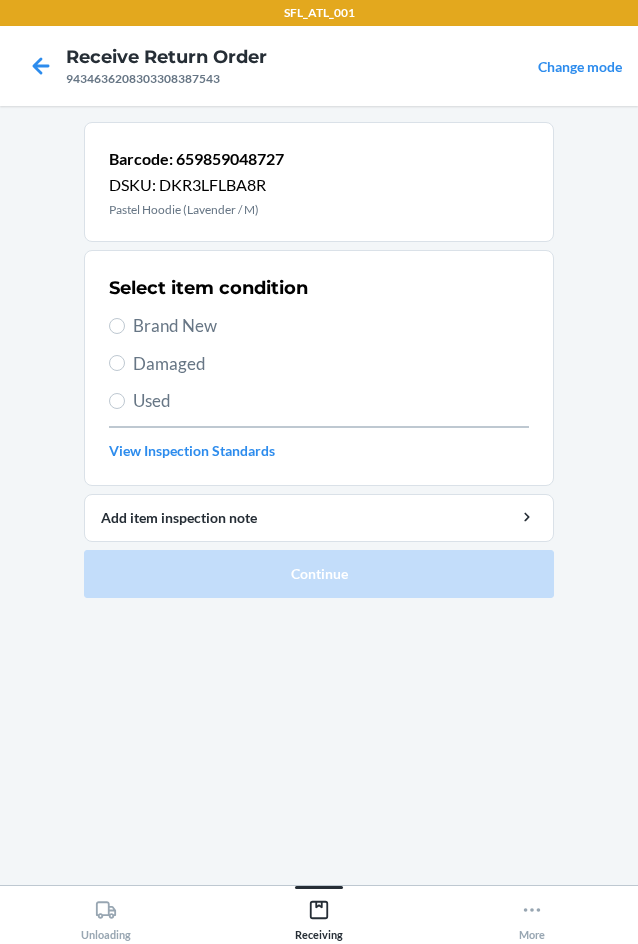 click on "Brand New" at bounding box center [319, 326] 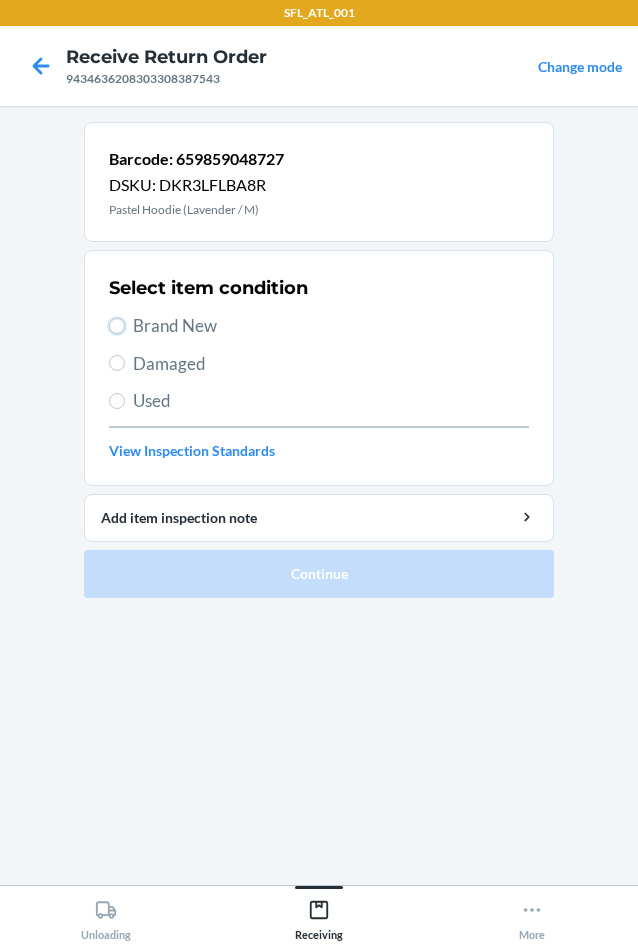 click on "Brand New" at bounding box center [117, 326] 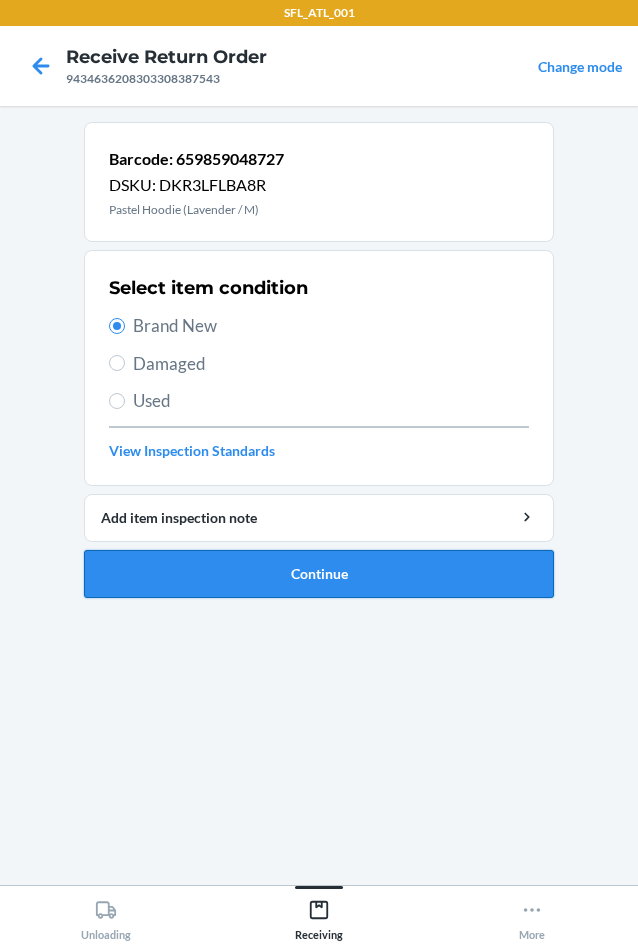 click on "Continue" at bounding box center [319, 574] 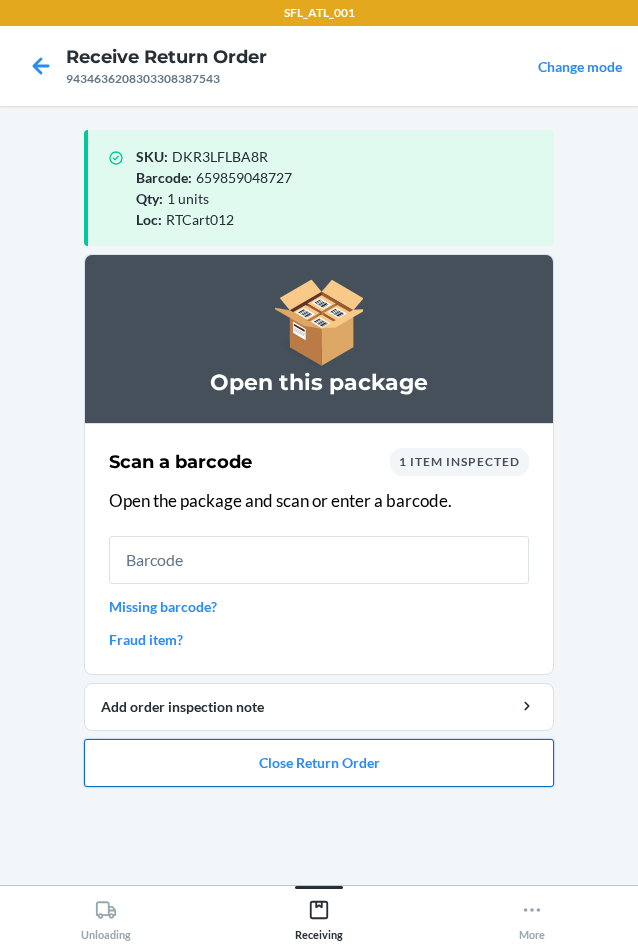 click on "Close Return Order" at bounding box center [319, 763] 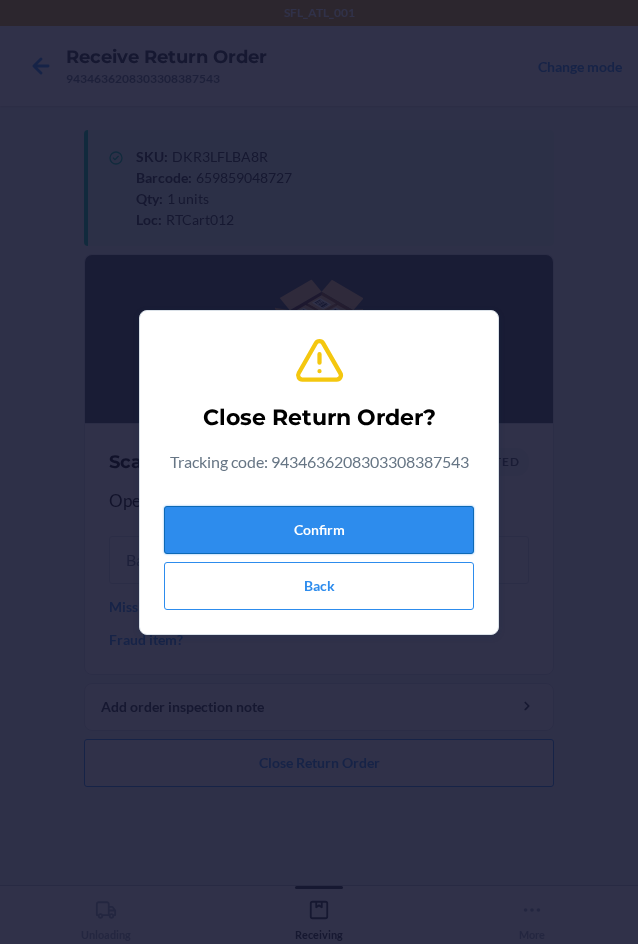 click on "Confirm" at bounding box center (319, 530) 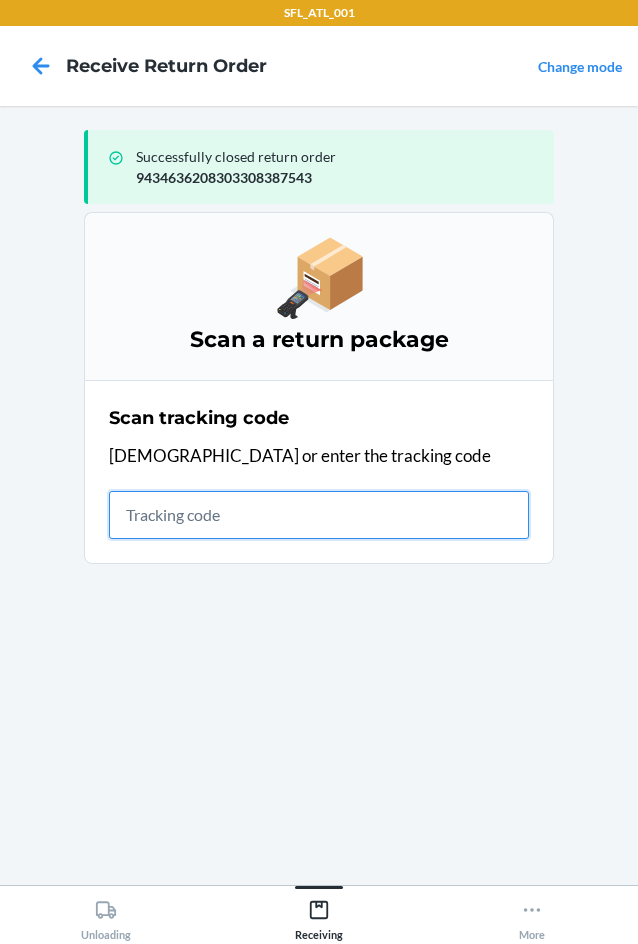 click at bounding box center (319, 515) 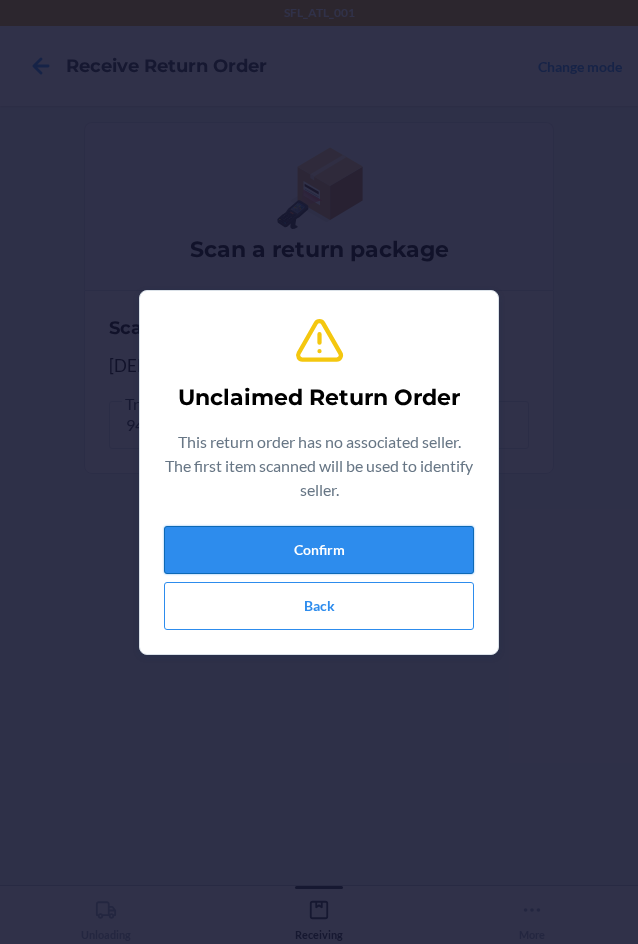 click on "Confirm" at bounding box center (319, 550) 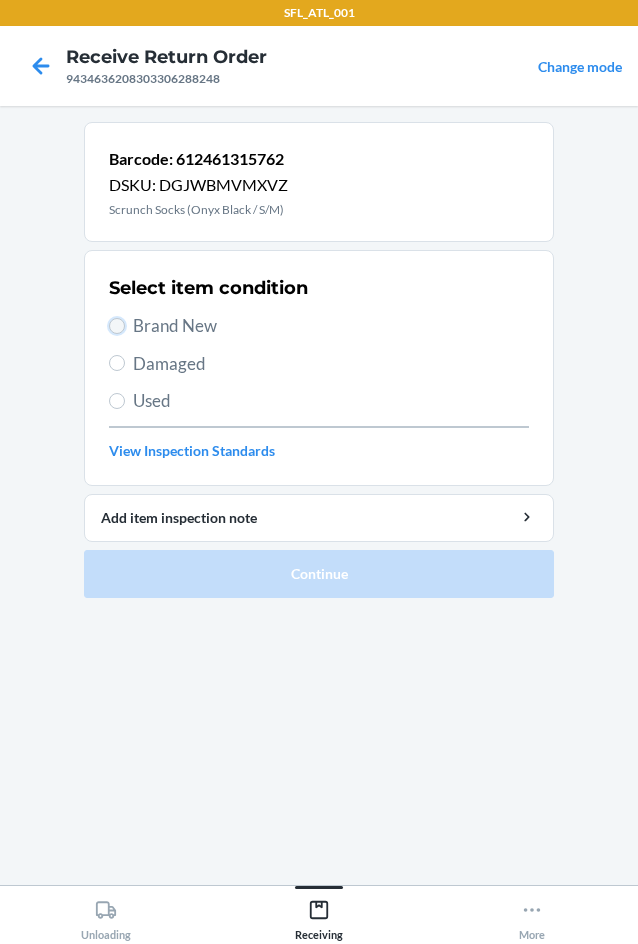 click on "Brand New" at bounding box center [117, 326] 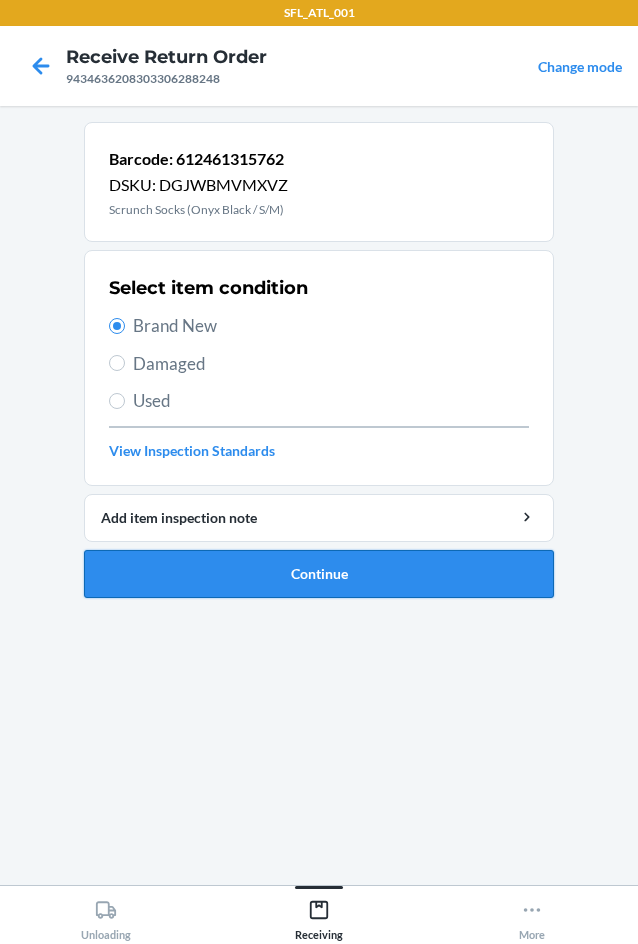 click on "Continue" at bounding box center (319, 574) 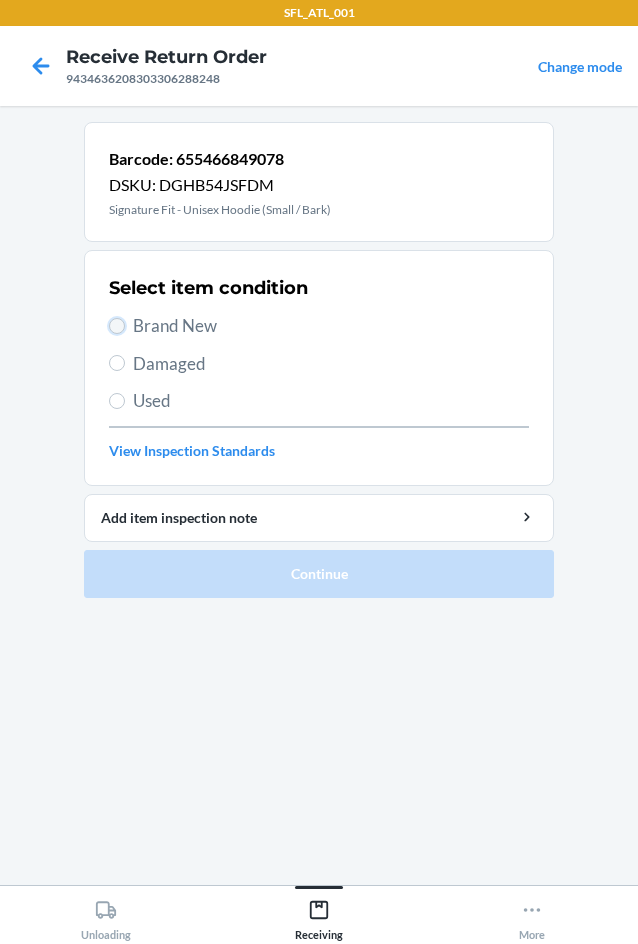 click on "Brand New" at bounding box center [117, 326] 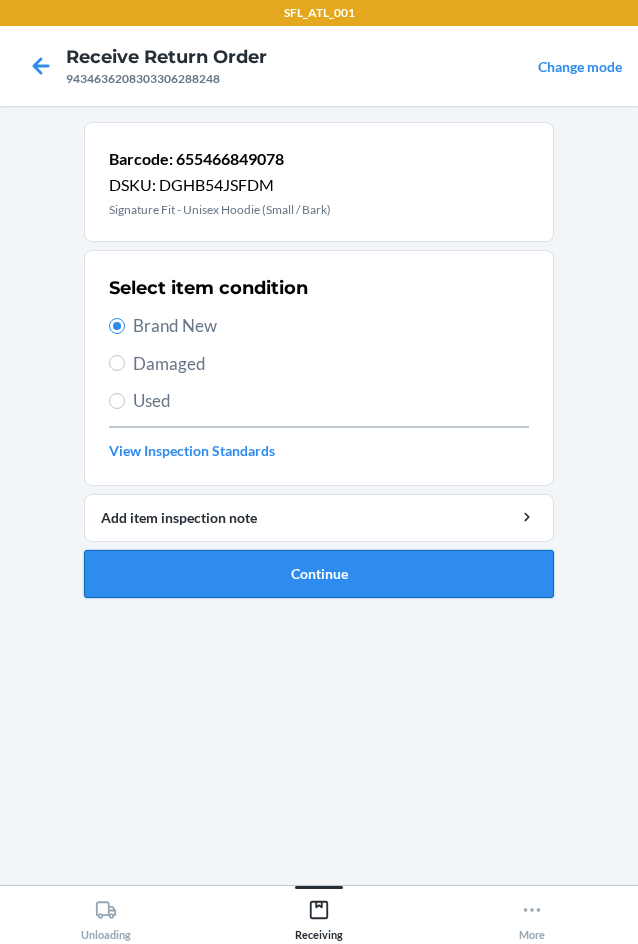 click on "Continue" at bounding box center (319, 574) 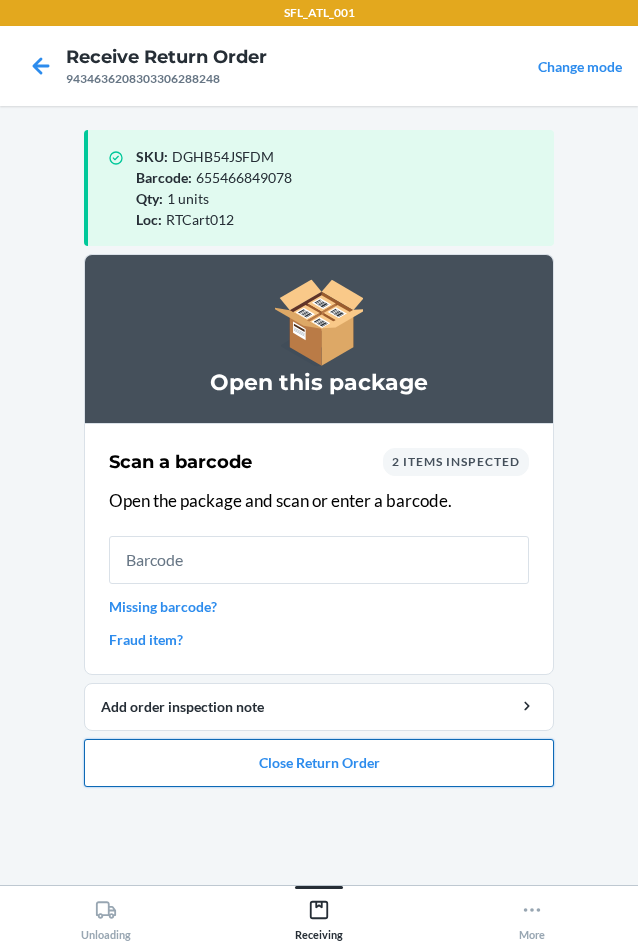 click on "Close Return Order" at bounding box center (319, 763) 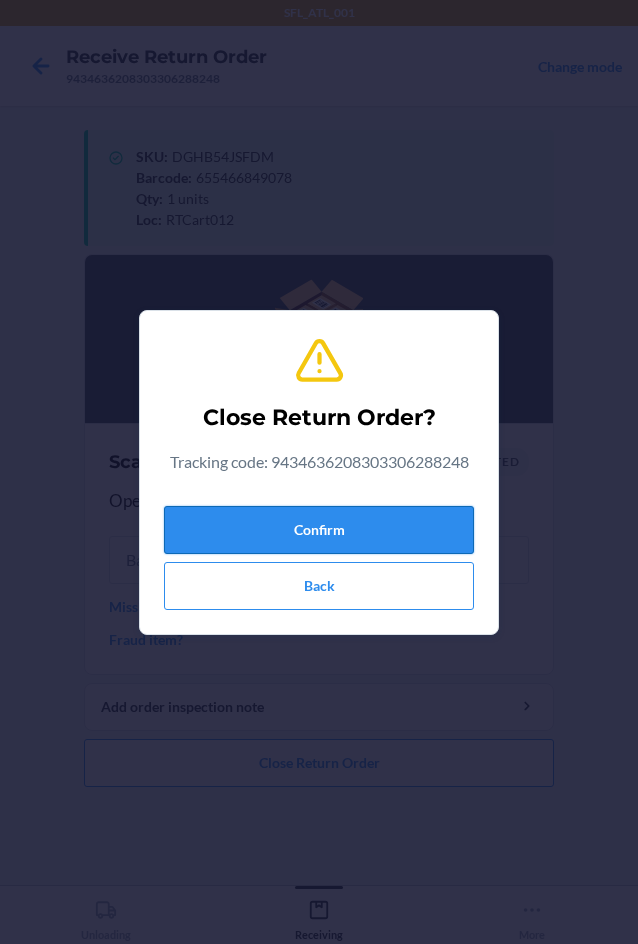 click on "Confirm" at bounding box center (319, 530) 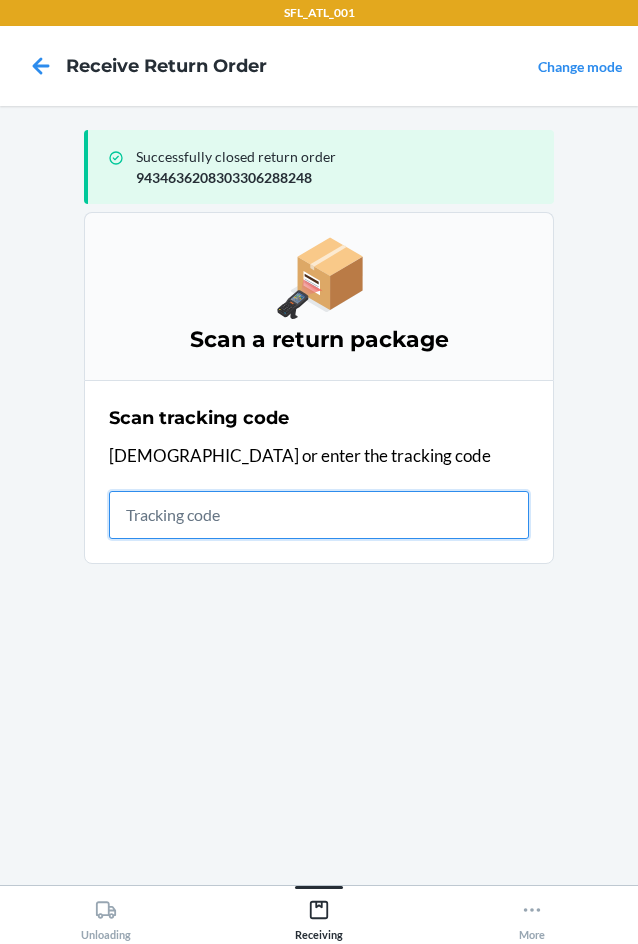 click at bounding box center [319, 515] 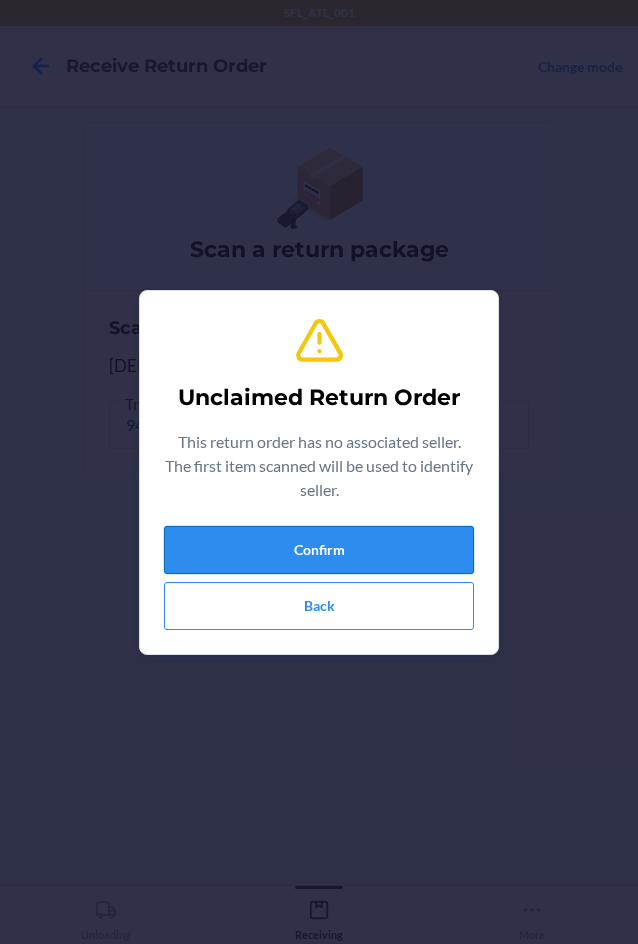click on "Confirm" at bounding box center [319, 550] 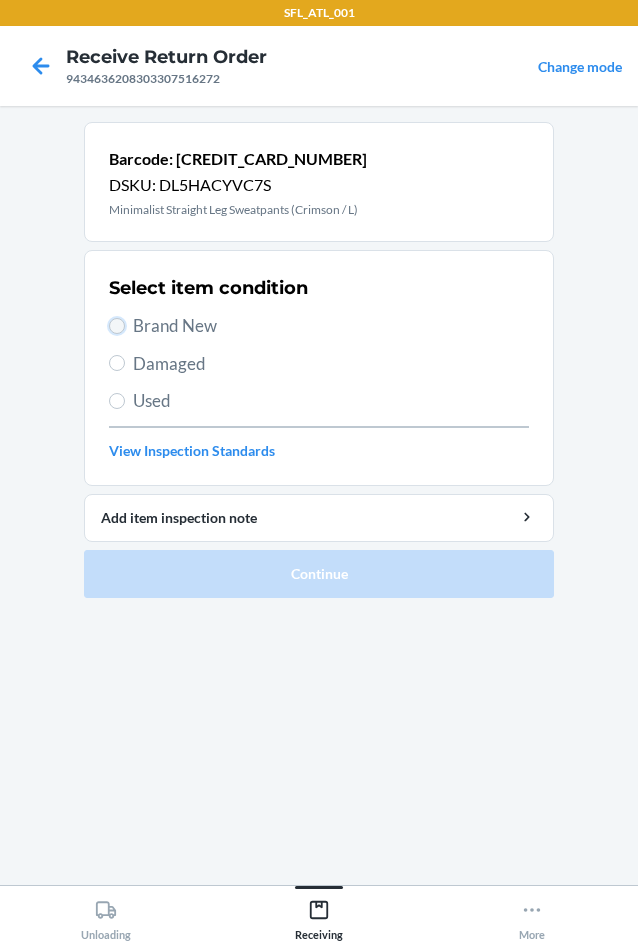 click on "Brand New" at bounding box center [117, 326] 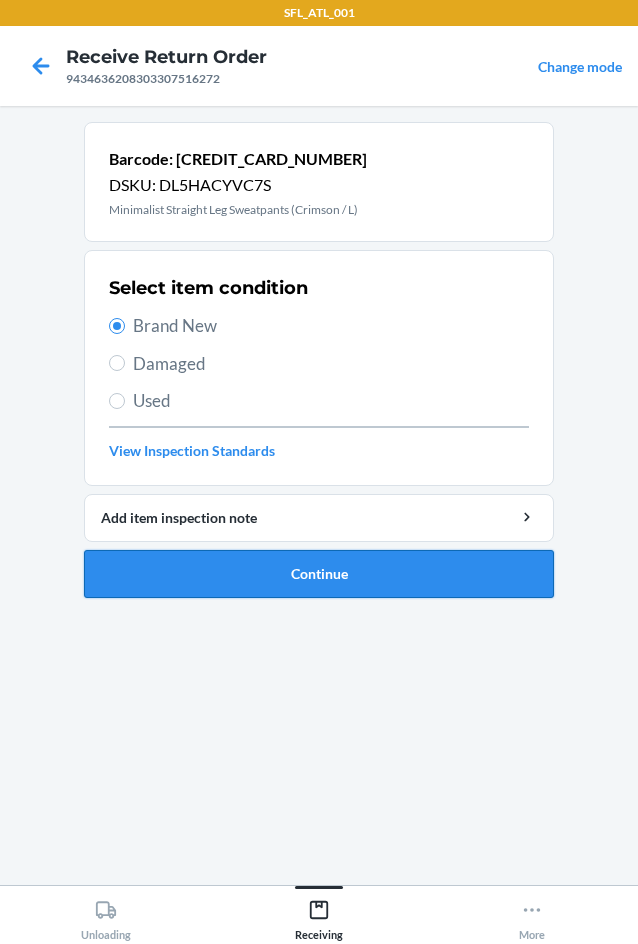 click on "Continue" at bounding box center [319, 574] 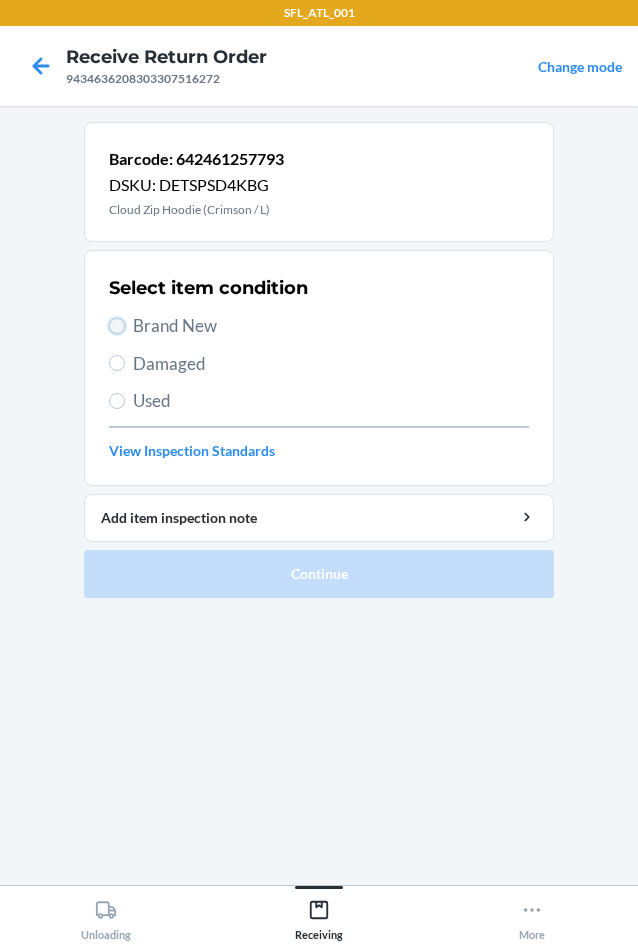 click on "Brand New" at bounding box center [117, 326] 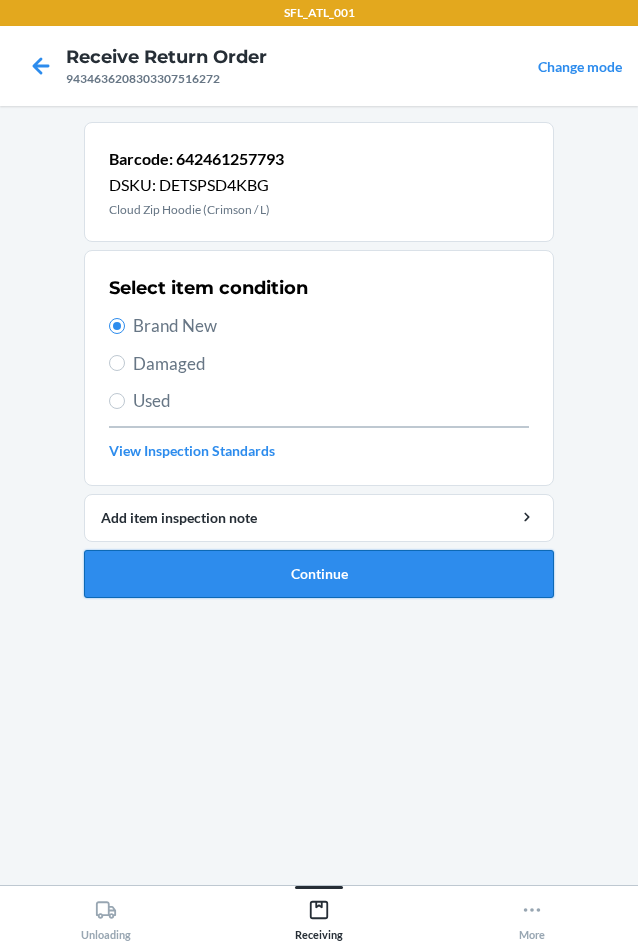 click on "Continue" at bounding box center (319, 574) 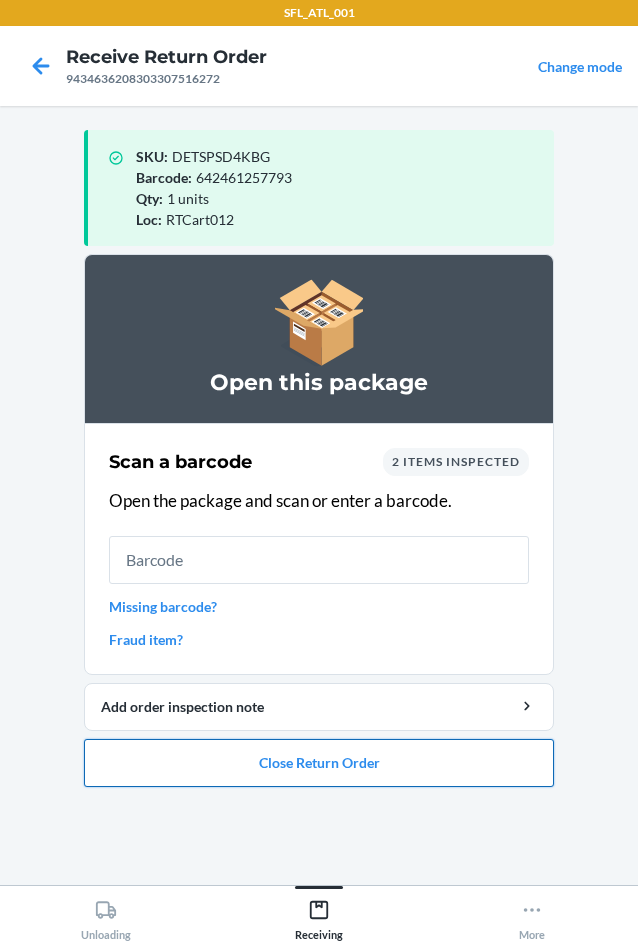 click on "Close Return Order" at bounding box center (319, 763) 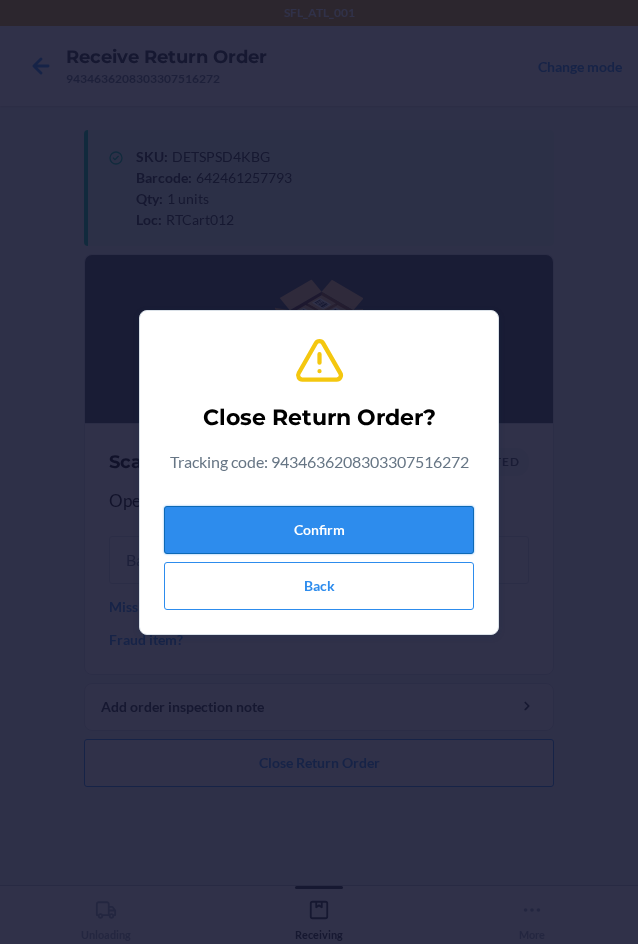 click on "Confirm" at bounding box center [319, 530] 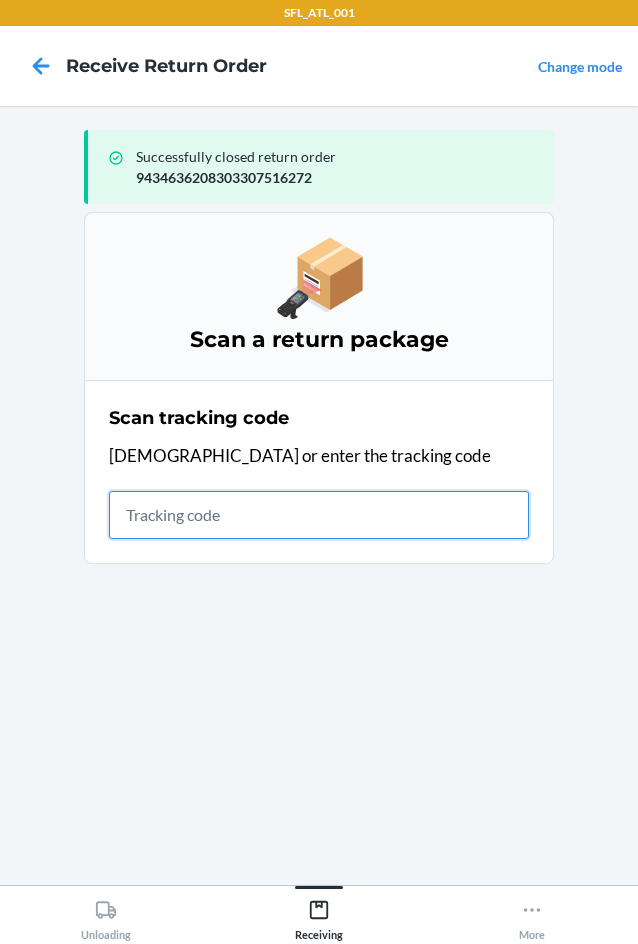 click at bounding box center (319, 515) 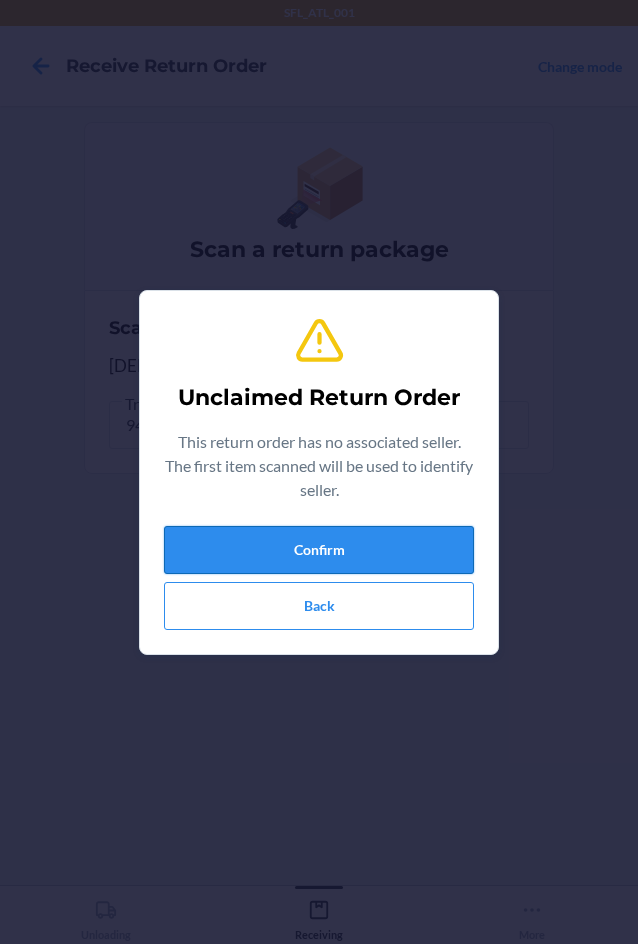 click on "Confirm" at bounding box center (319, 550) 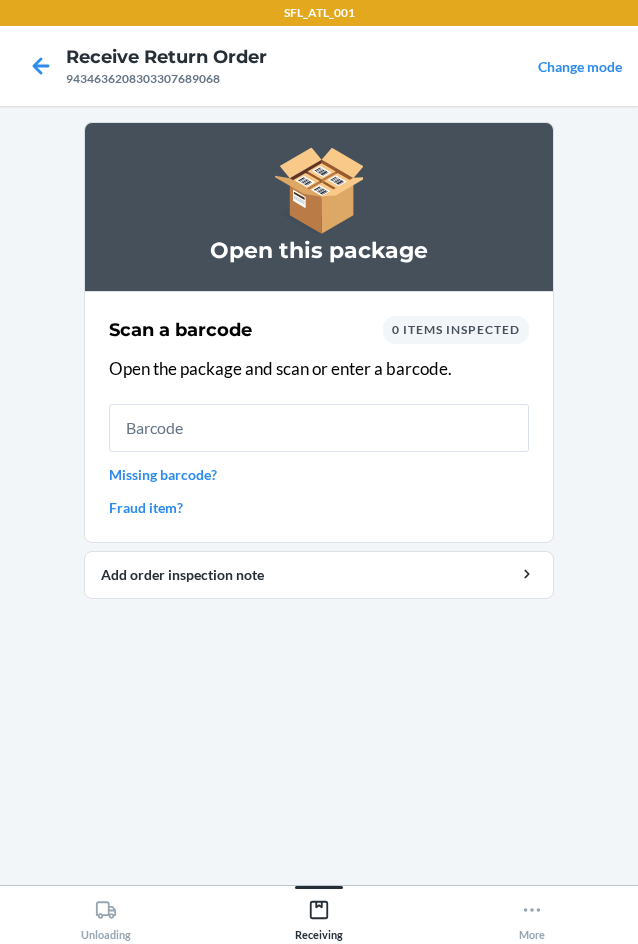 click on "Missing barcode?" at bounding box center [319, 474] 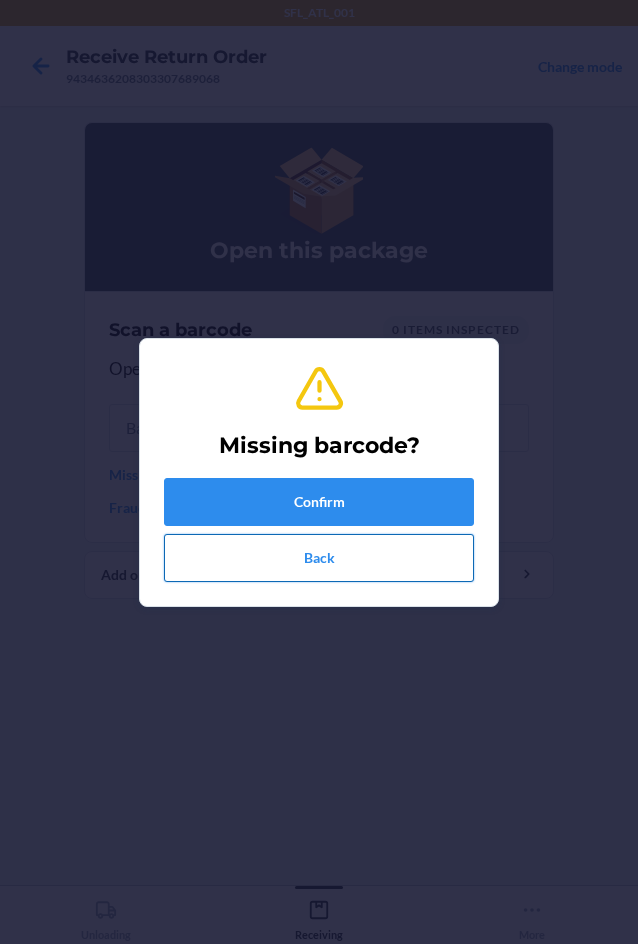 click on "Back" at bounding box center [319, 558] 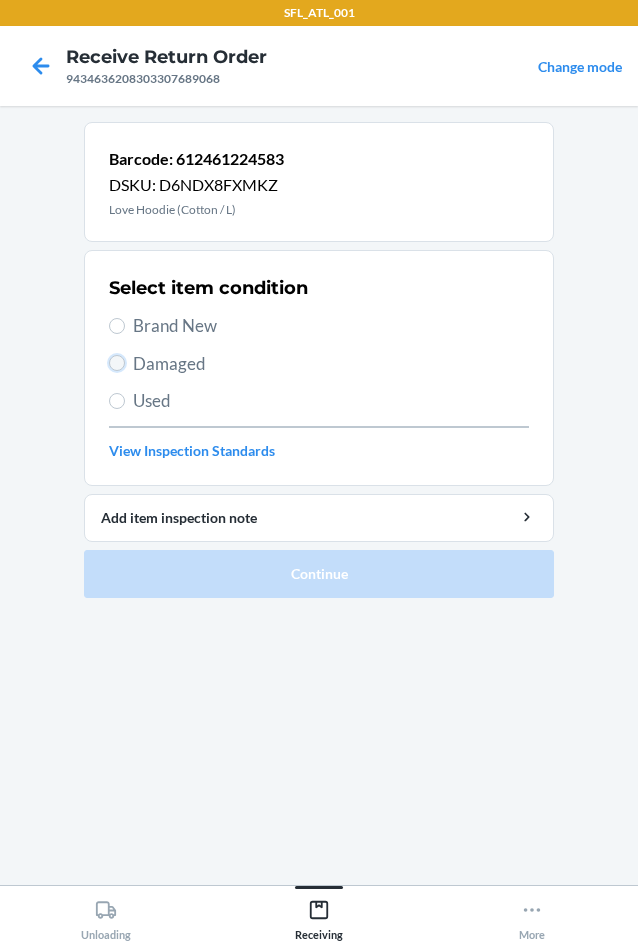 click on "Damaged" at bounding box center (117, 363) 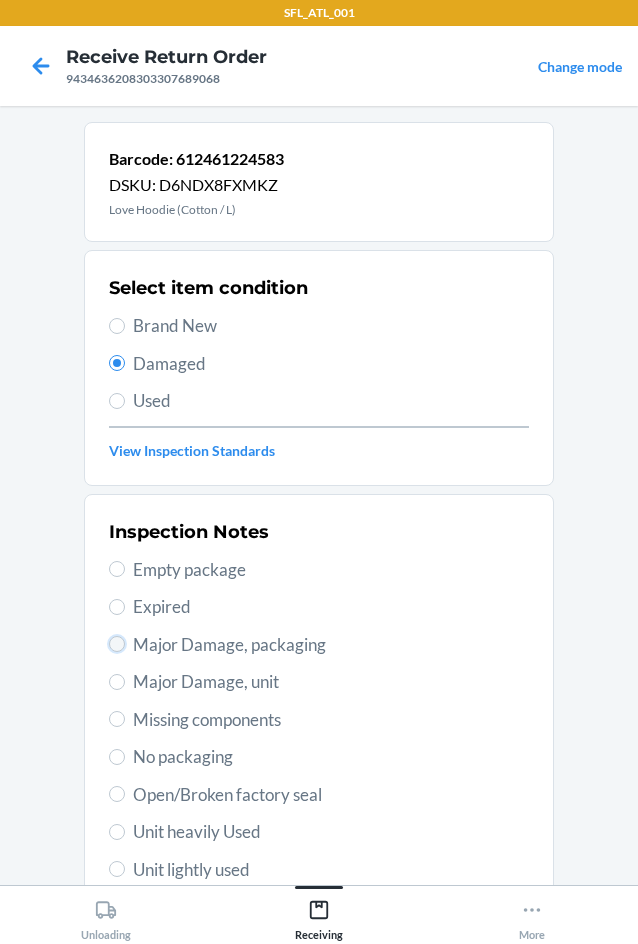 click on "Major Damage, packaging" at bounding box center [117, 644] 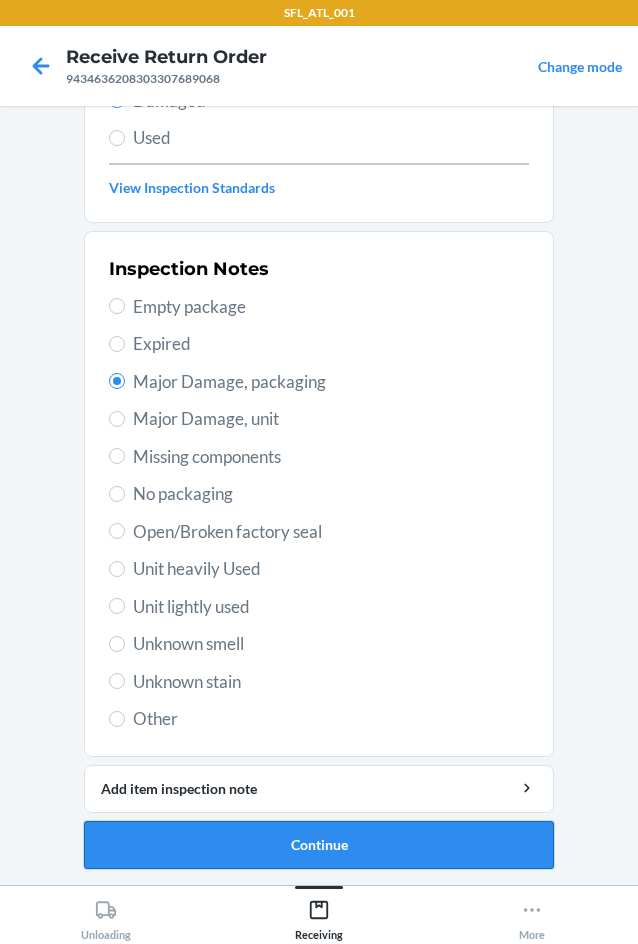 click on "Continue" at bounding box center (319, 845) 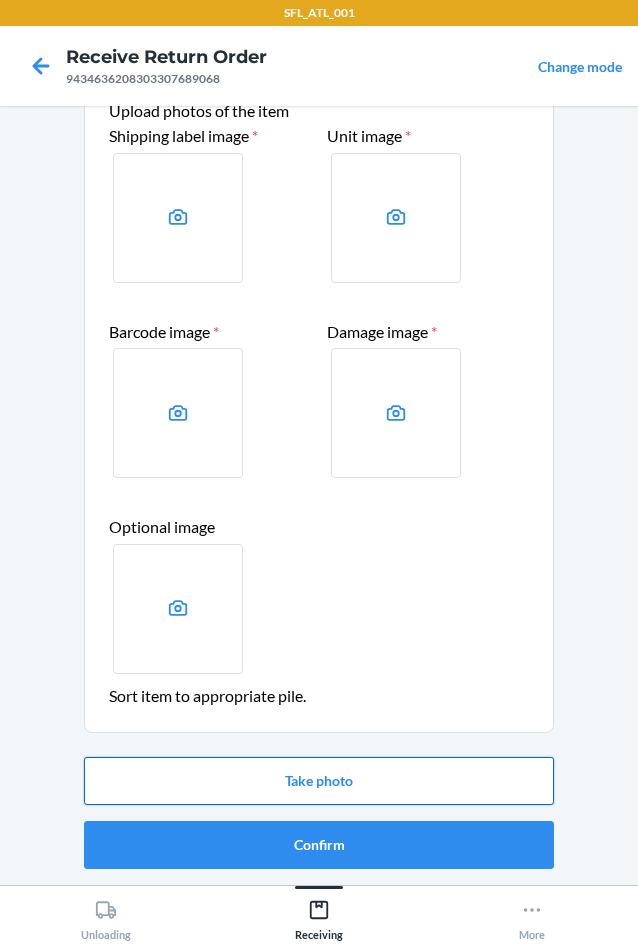click on "Take photo" at bounding box center (319, 781) 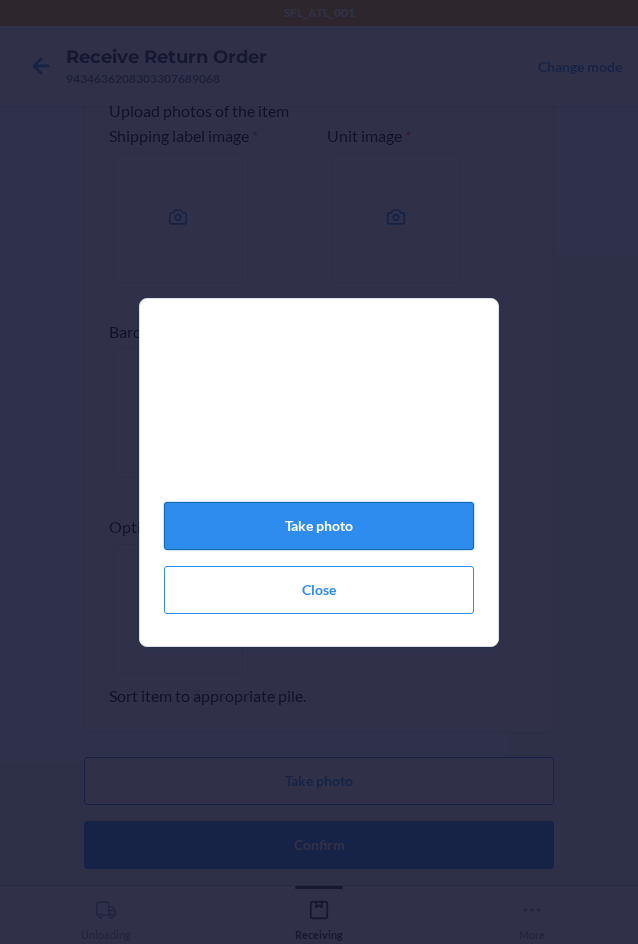 click on "Take photo" 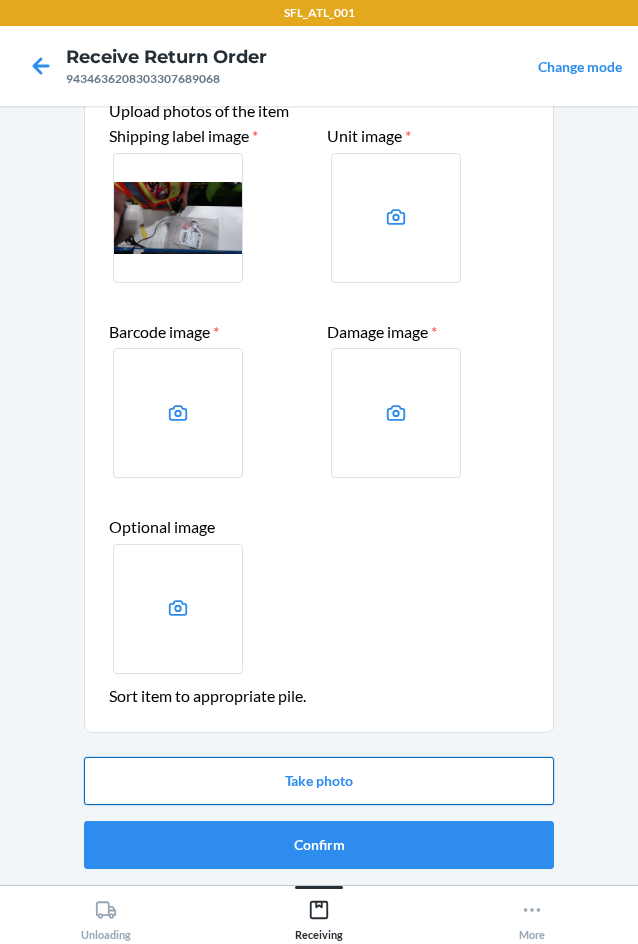 click on "Take photo" at bounding box center [319, 781] 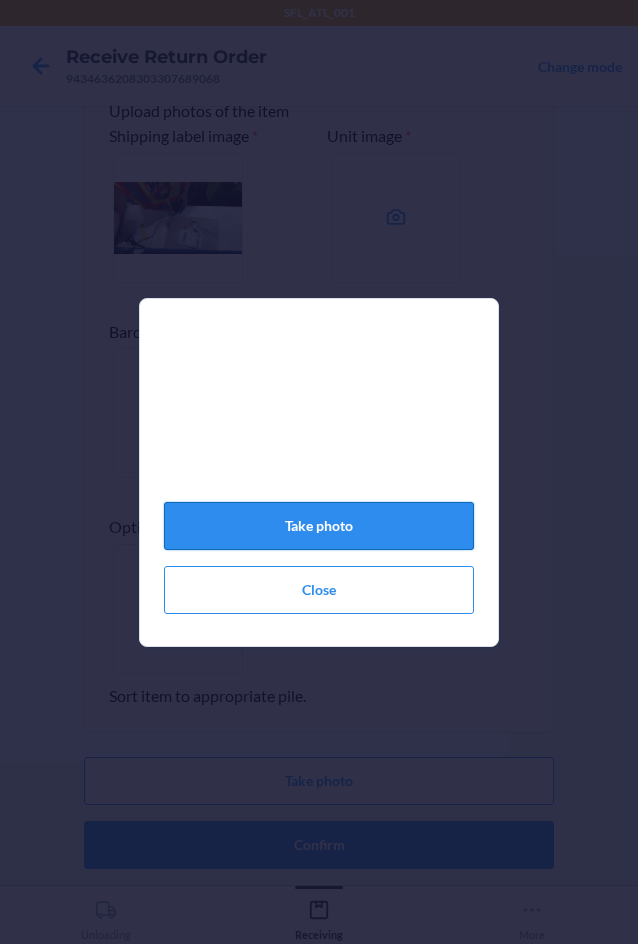 click on "Take photo" 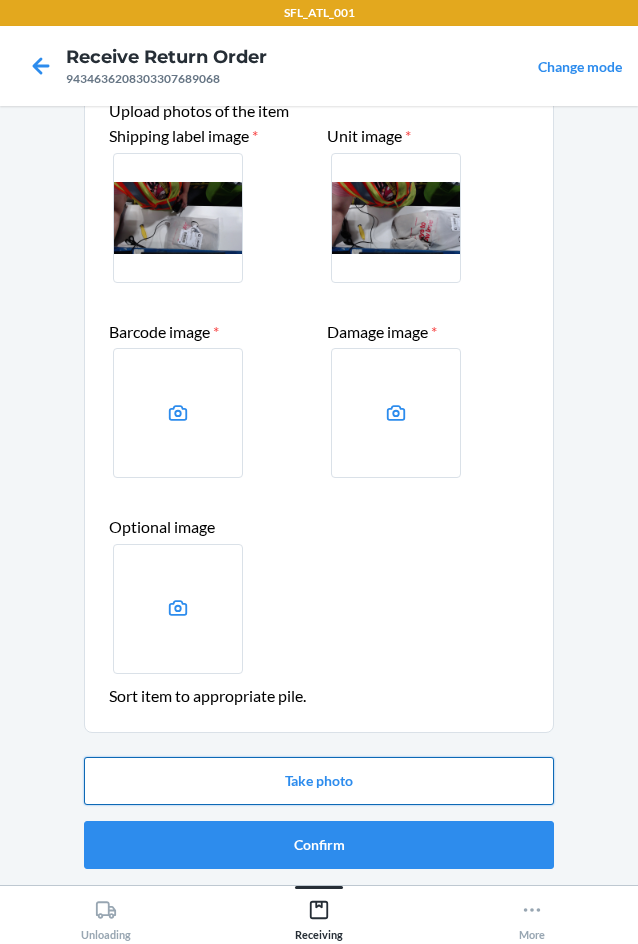 click on "Take photo" at bounding box center [319, 781] 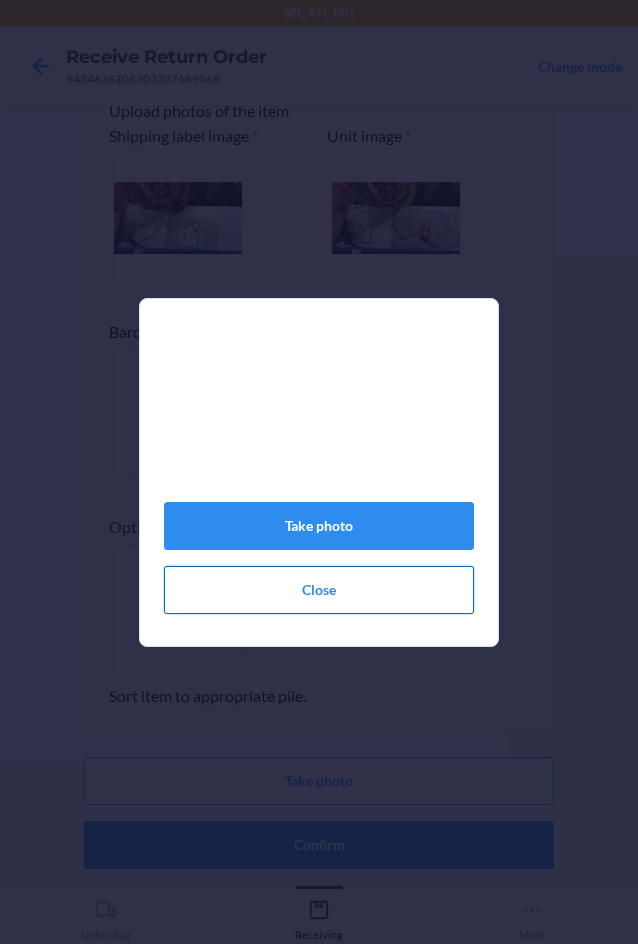 click on "Close" 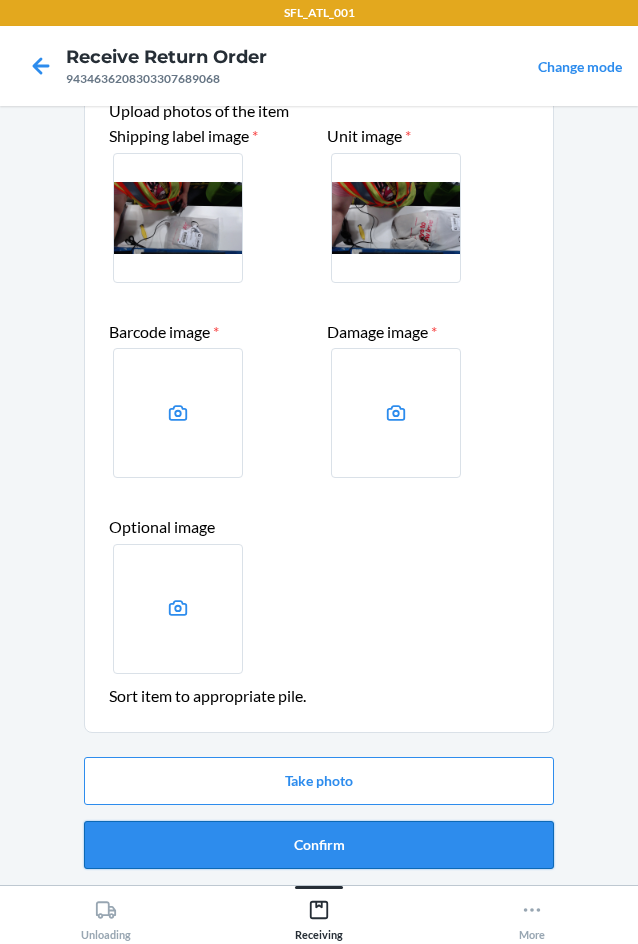 click on "Confirm" at bounding box center [319, 845] 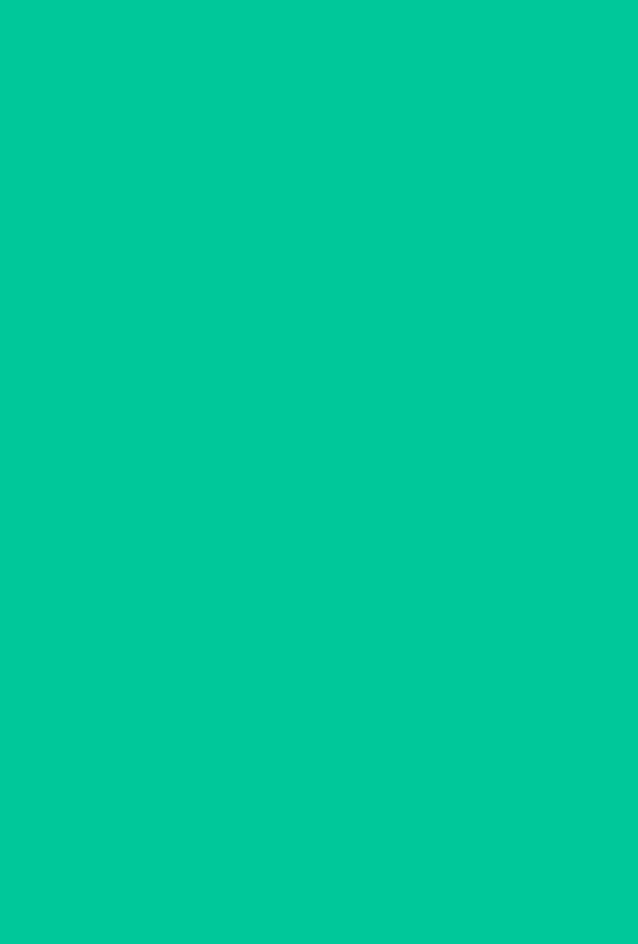 scroll, scrollTop: 0, scrollLeft: 0, axis: both 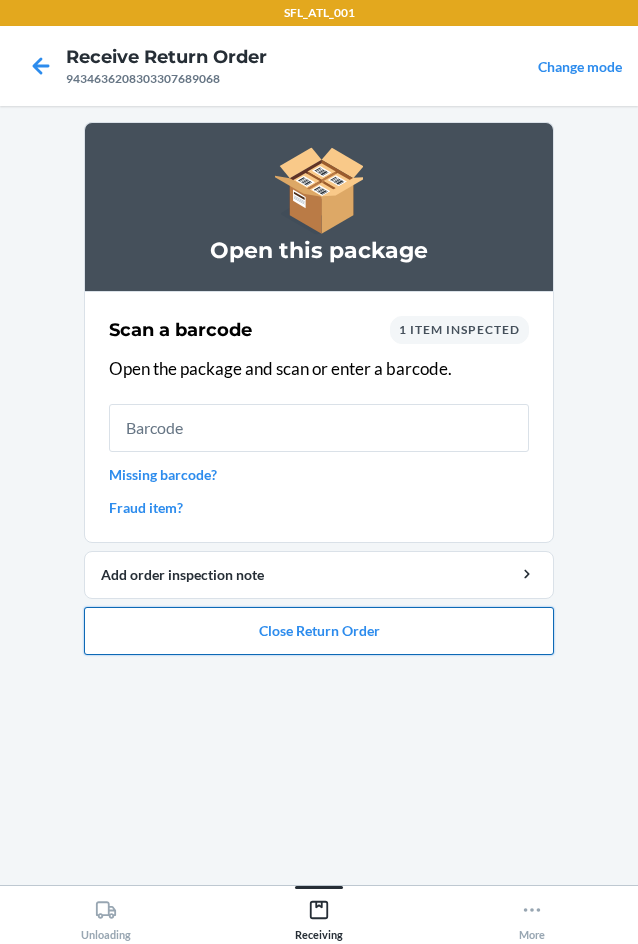 click on "Close Return Order" at bounding box center [319, 631] 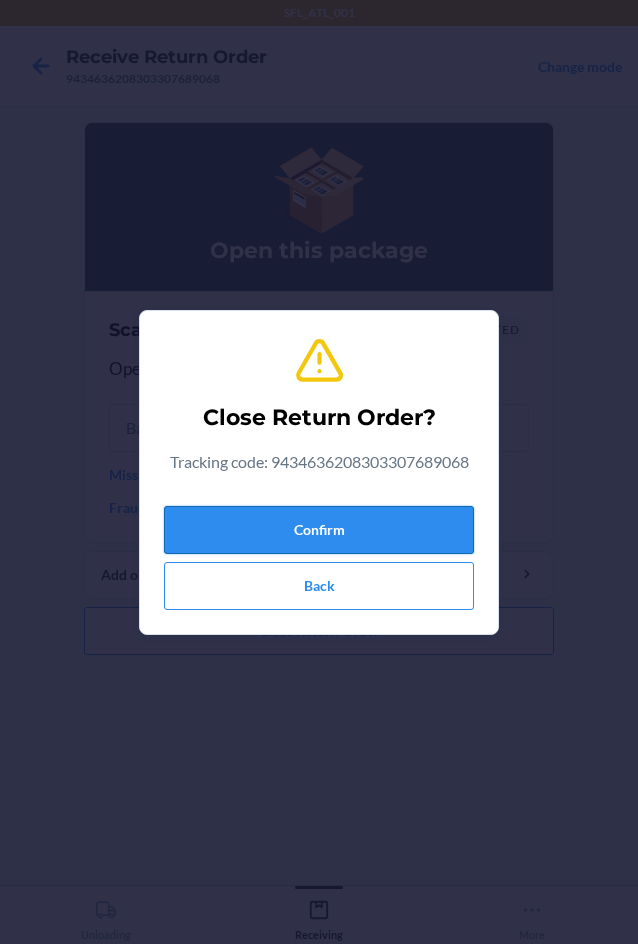 click on "Confirm" at bounding box center [319, 530] 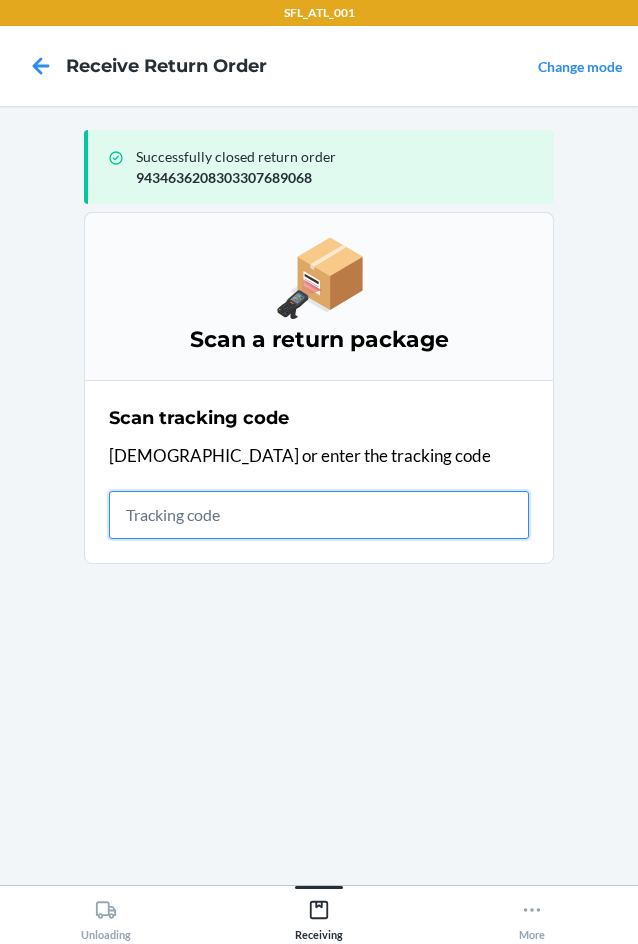 click at bounding box center (319, 515) 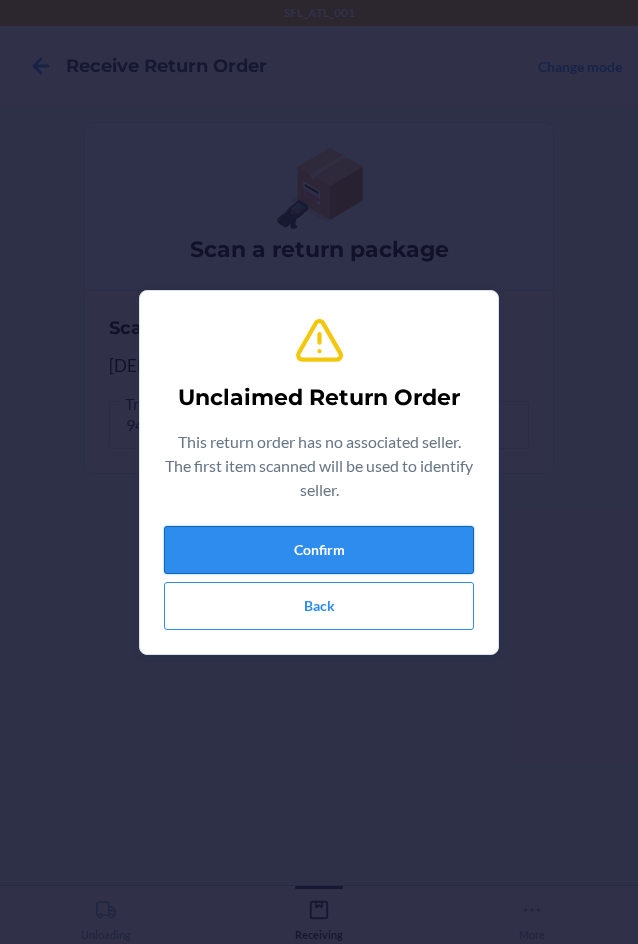 click on "Confirm" at bounding box center (319, 550) 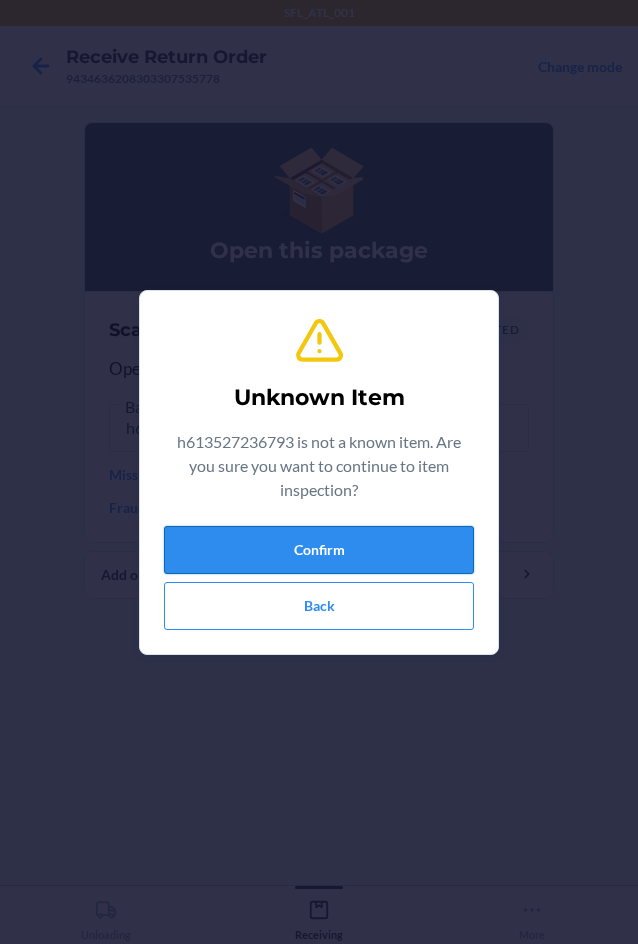 click on "Confirm" at bounding box center [319, 550] 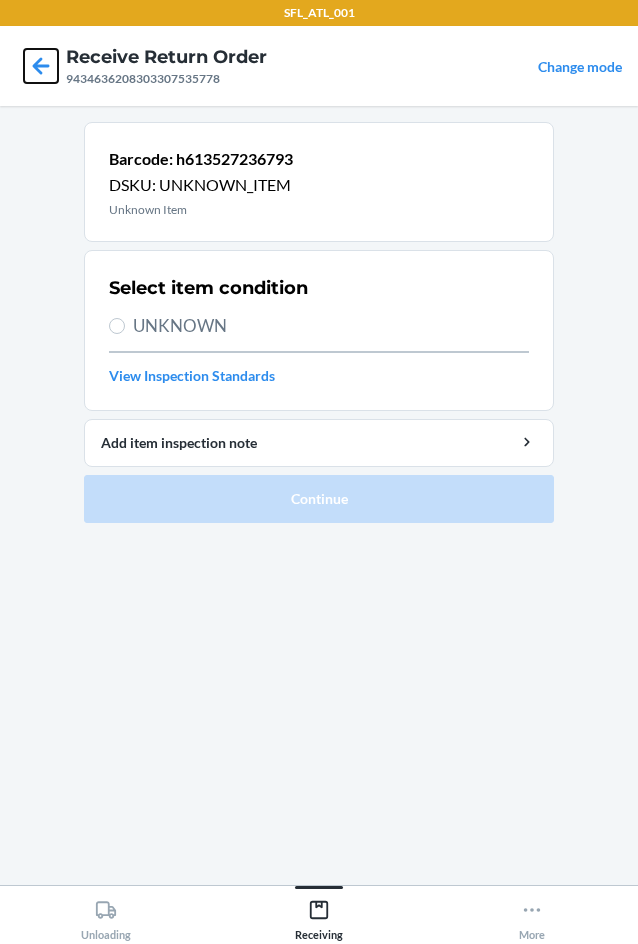 click 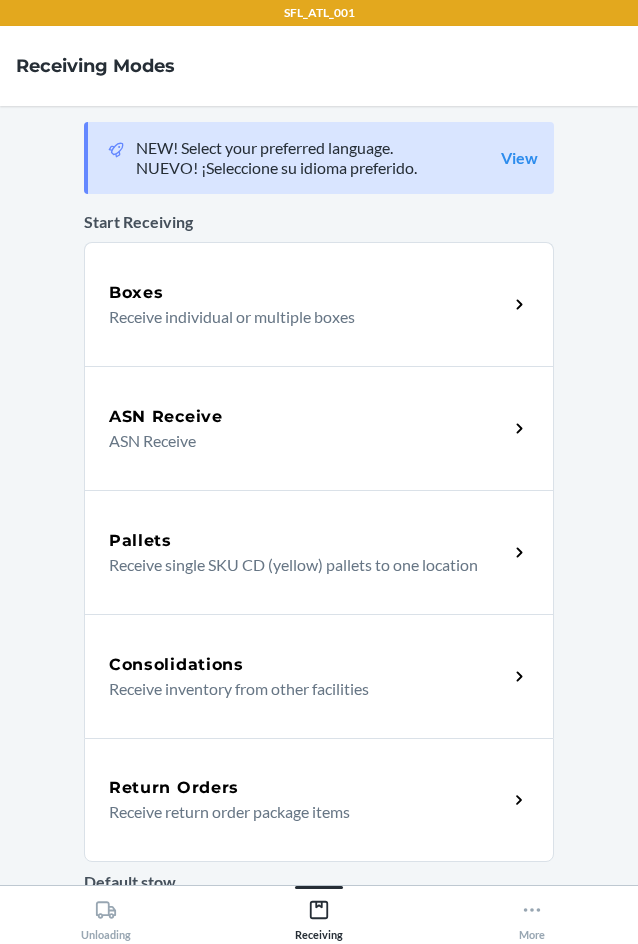 click on "Receive return order package items" at bounding box center (300, 812) 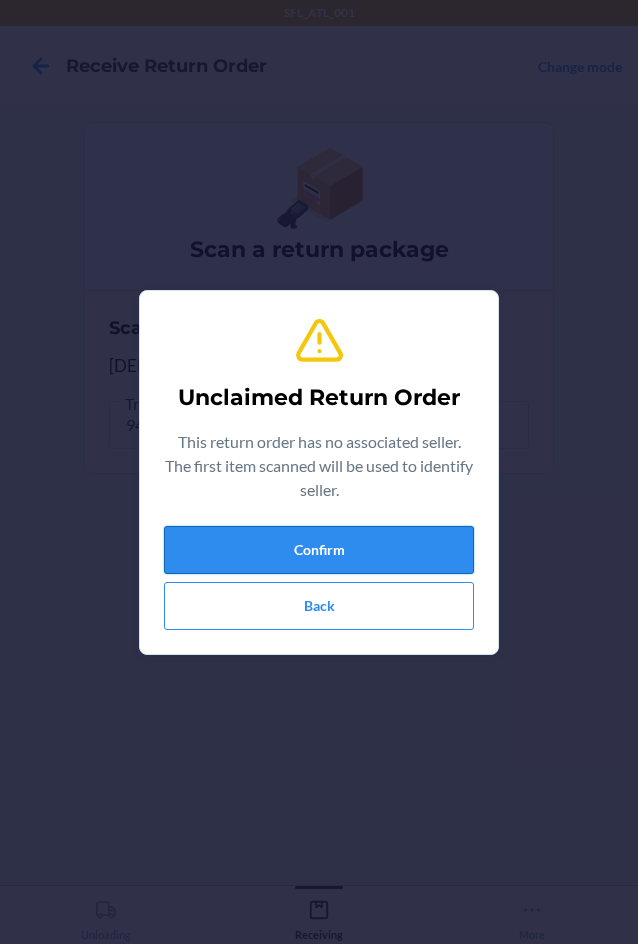 click on "Confirm" at bounding box center [319, 550] 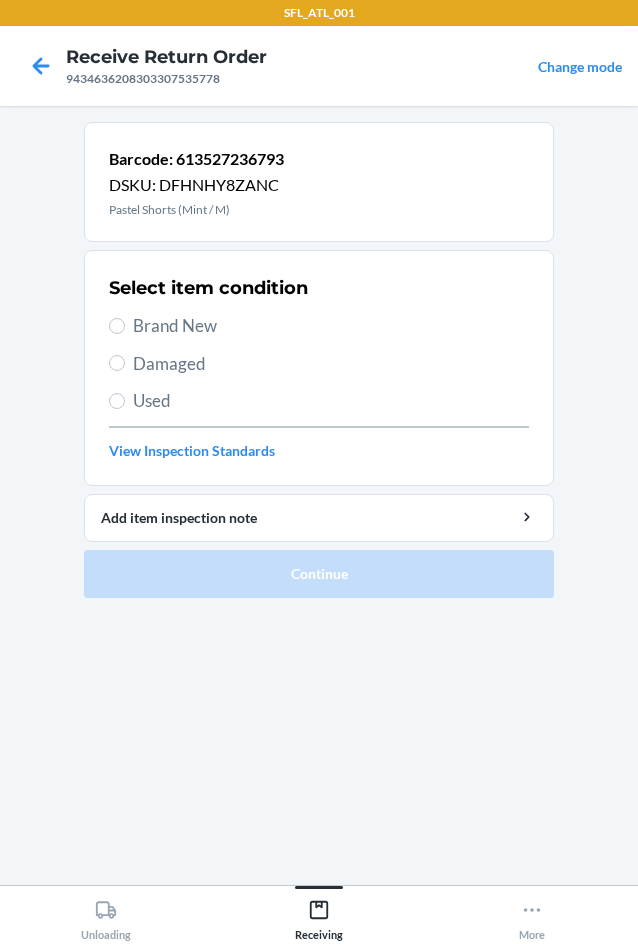 click on "Select item condition Brand New Damaged Used View Inspection Standards" at bounding box center [319, 368] 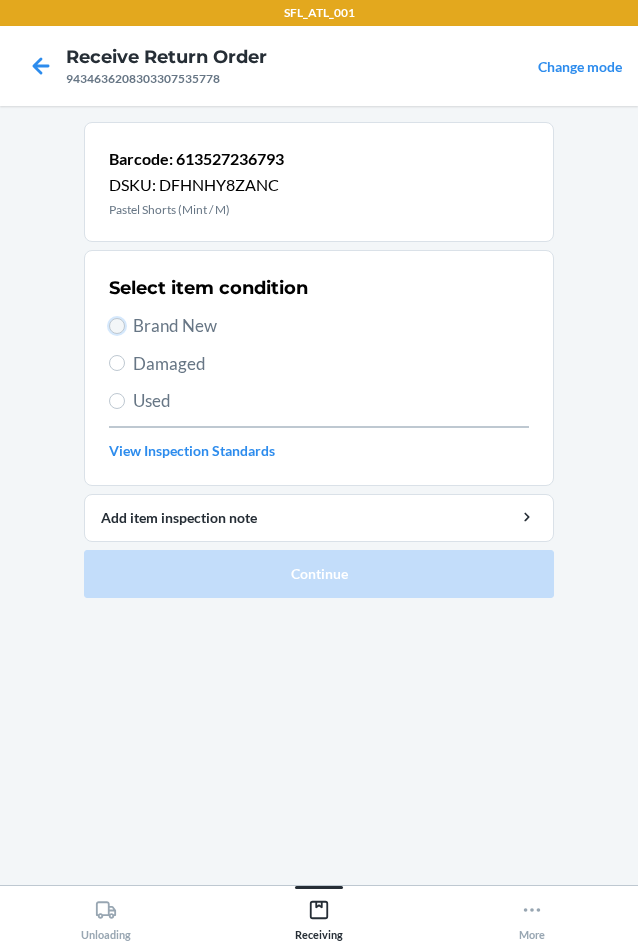 click on "Brand New" at bounding box center (117, 326) 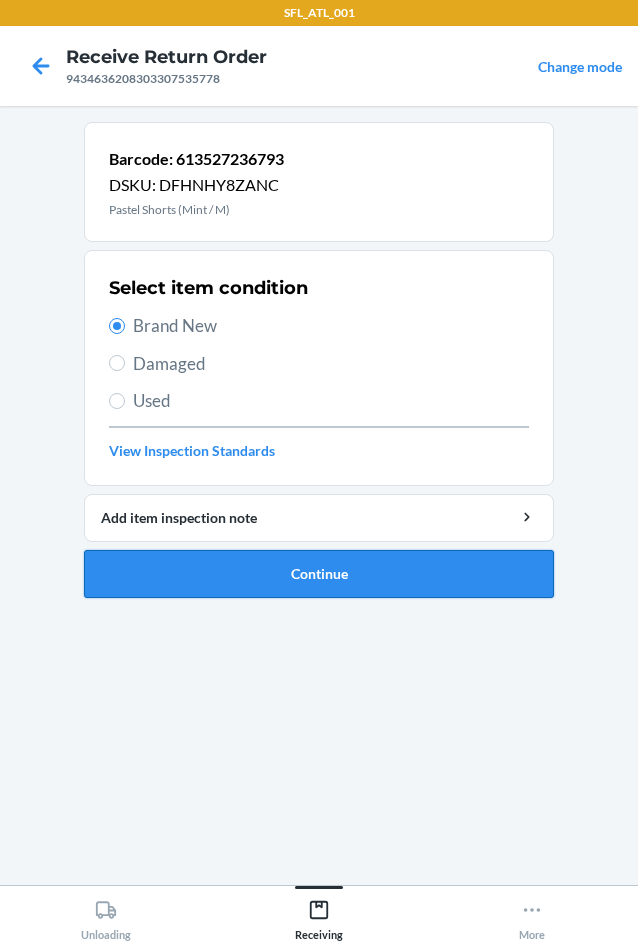 click on "Continue" at bounding box center (319, 574) 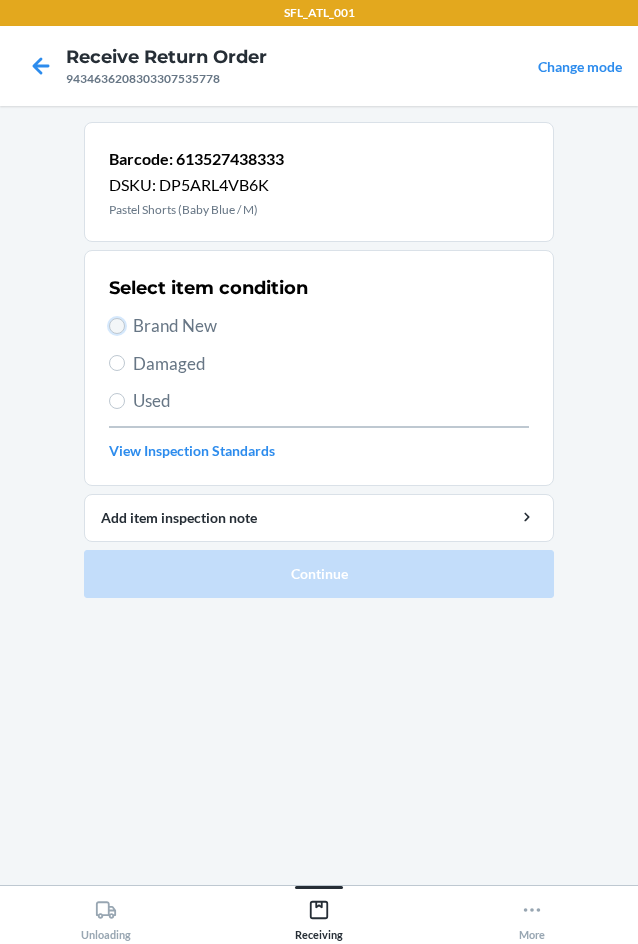click on "Brand New" at bounding box center [117, 326] 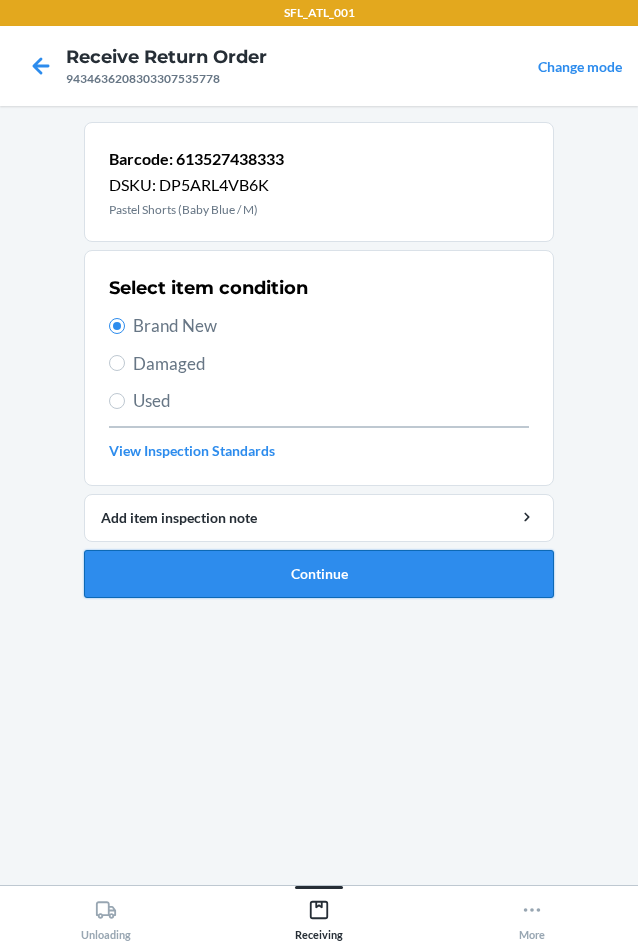 click on "Continue" at bounding box center (319, 574) 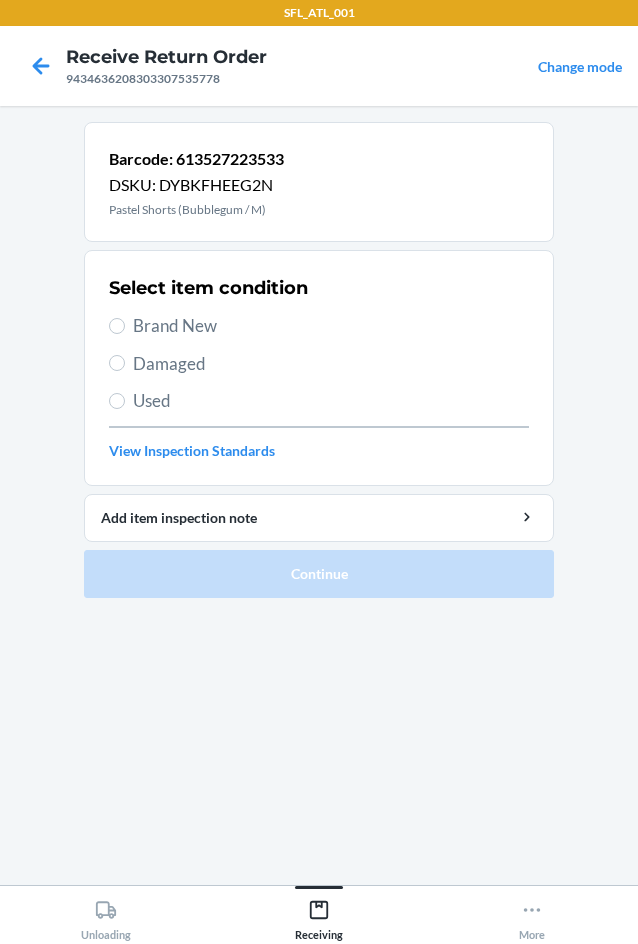 drag, startPoint x: 139, startPoint y: 334, endPoint x: 45, endPoint y: 313, distance: 96.317184 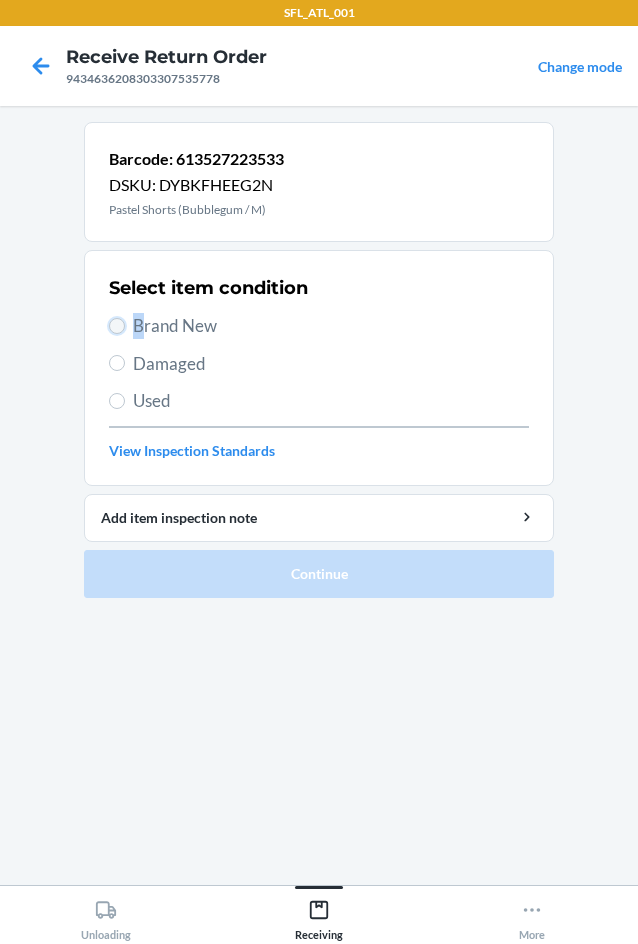 click on "Brand New" at bounding box center (117, 326) 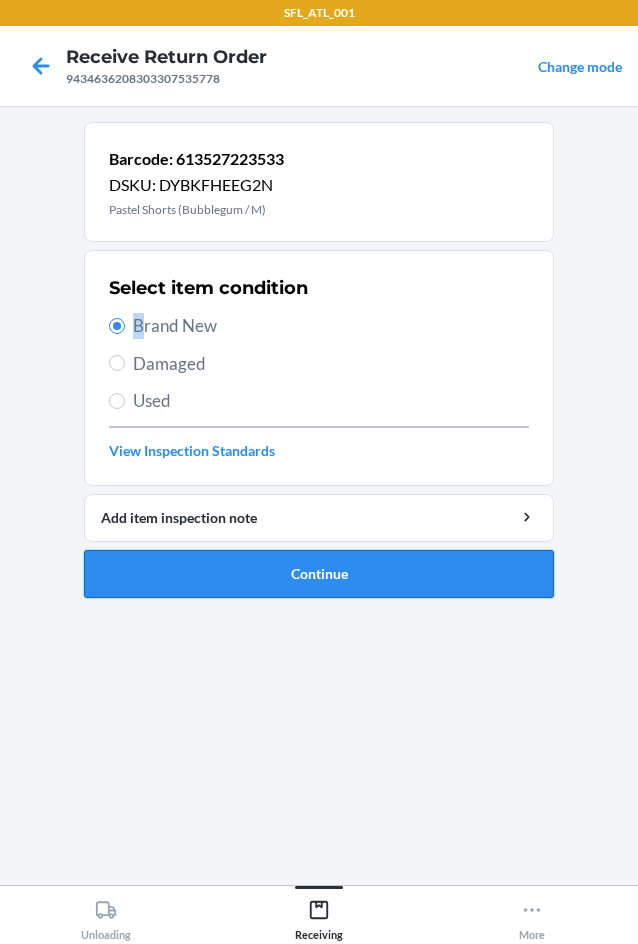click on "Continue" at bounding box center (319, 574) 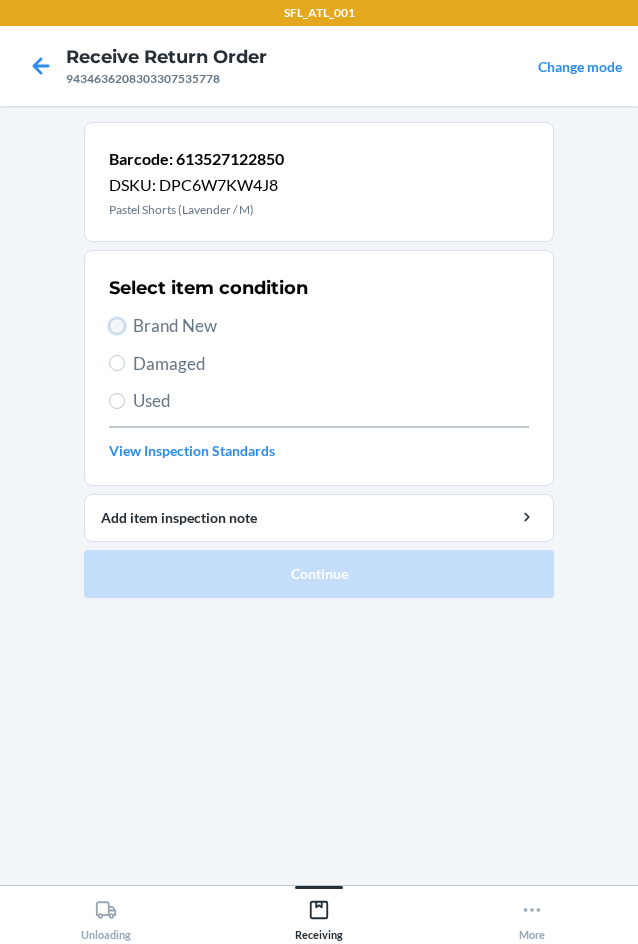 click on "Brand New" at bounding box center [117, 326] 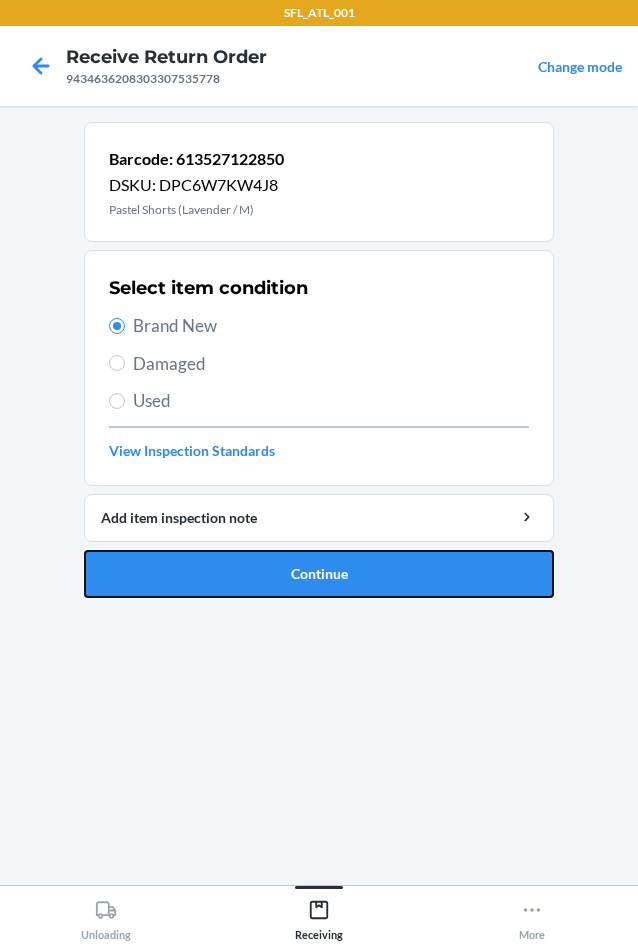 click on "Continue" at bounding box center [319, 574] 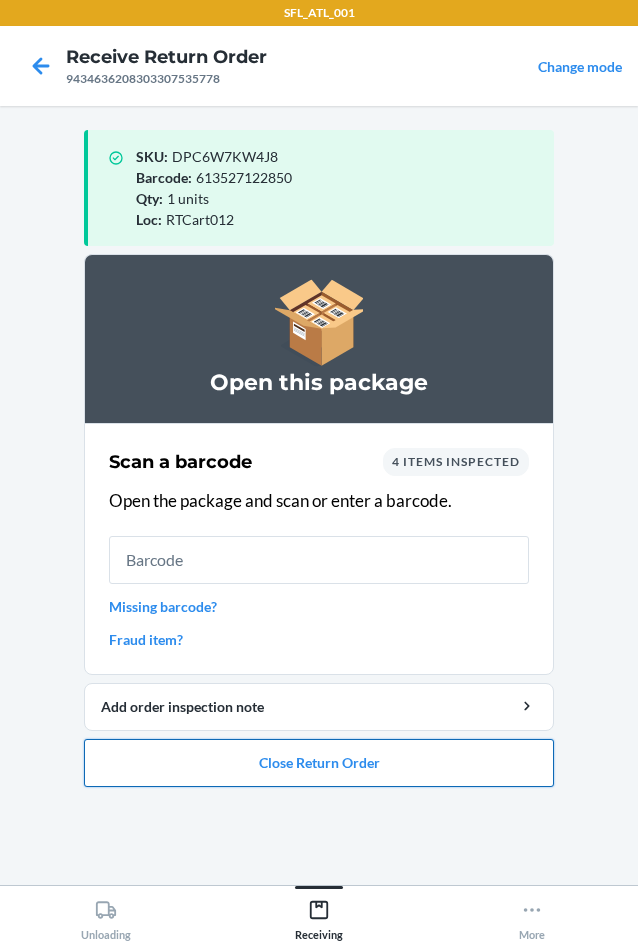 click on "Close Return Order" at bounding box center (319, 763) 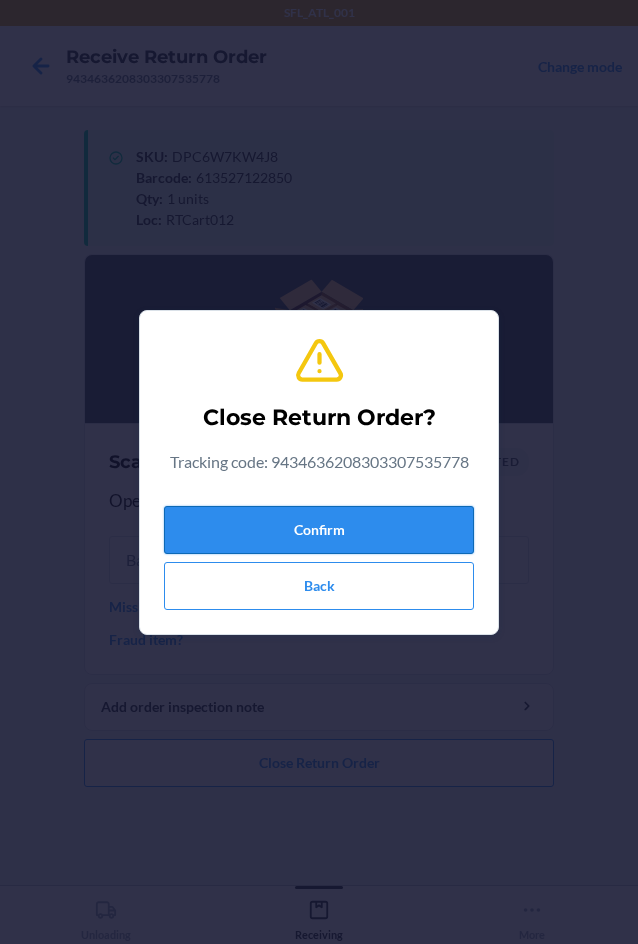 click on "Confirm" at bounding box center (319, 530) 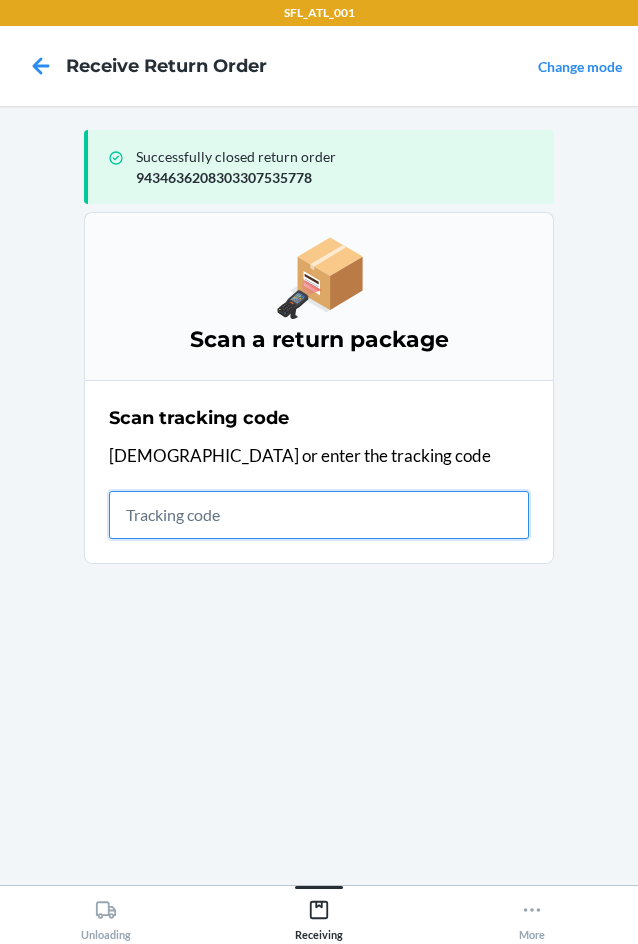 click at bounding box center (319, 515) 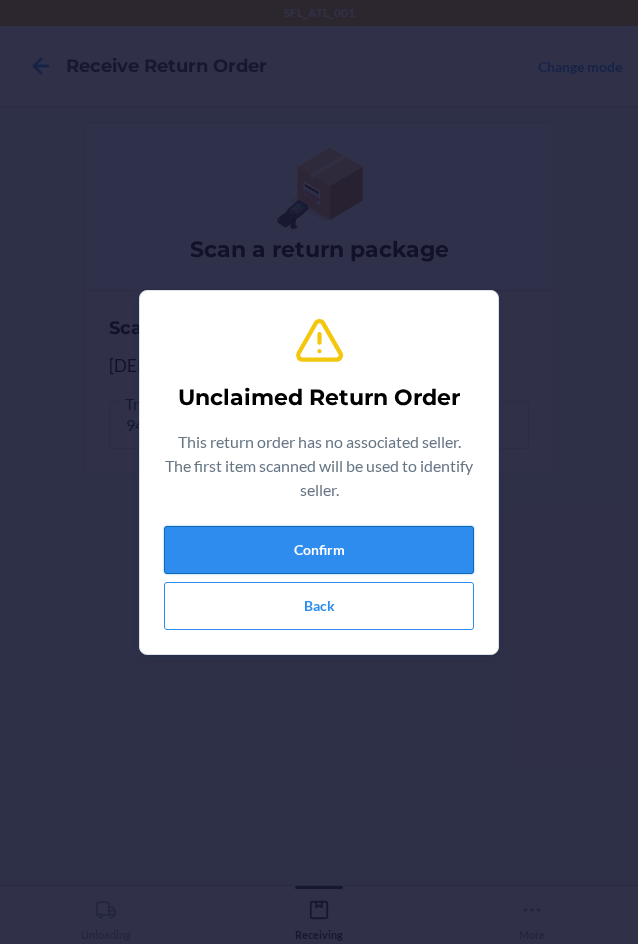 click on "Confirm" at bounding box center [319, 550] 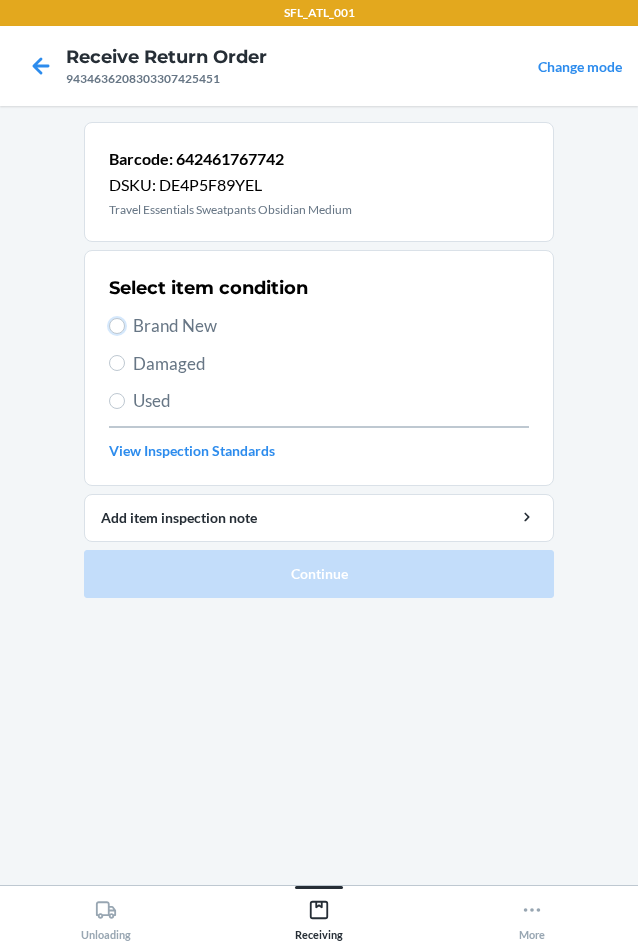 drag, startPoint x: 114, startPoint y: 329, endPoint x: 129, endPoint y: 328, distance: 15.033297 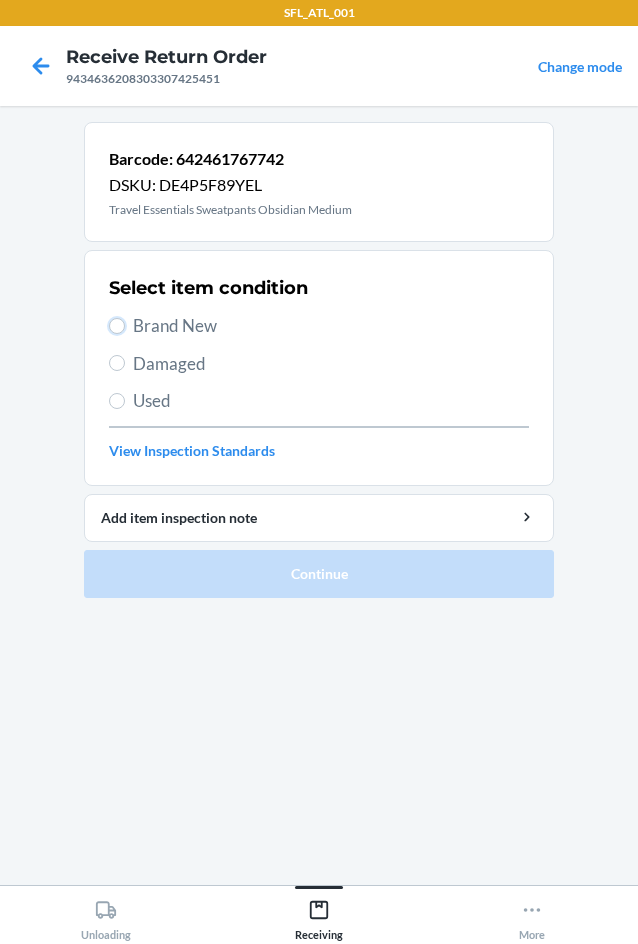 click on "Brand New" at bounding box center [117, 326] 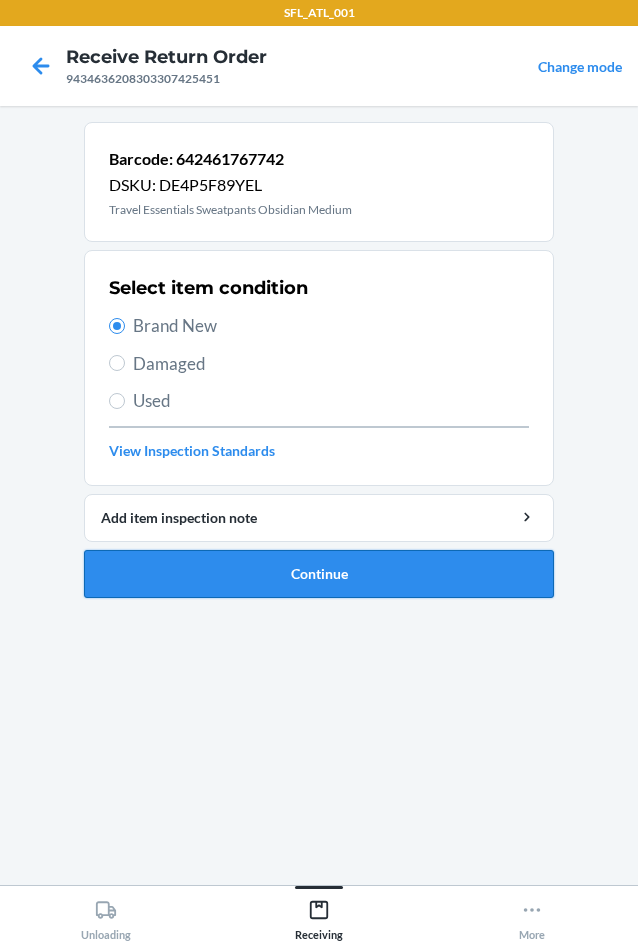 click on "Continue" at bounding box center [319, 574] 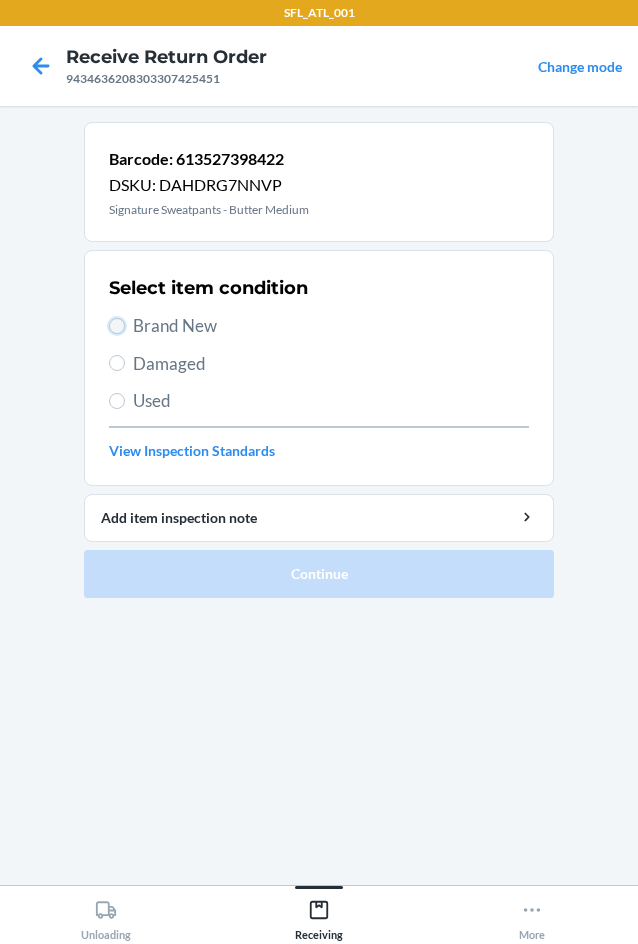 click on "Brand New" at bounding box center [117, 326] 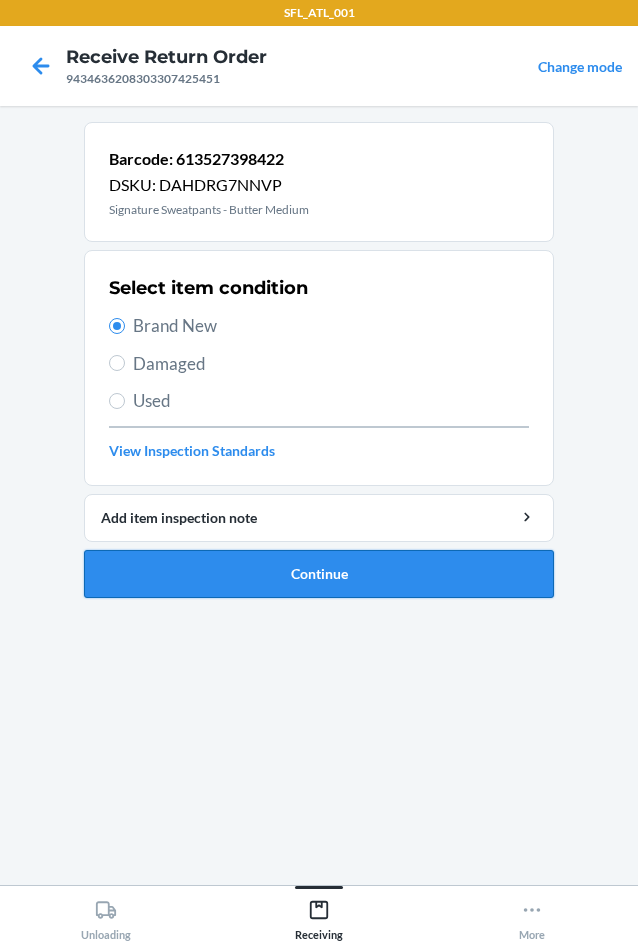 click on "Continue" at bounding box center [319, 574] 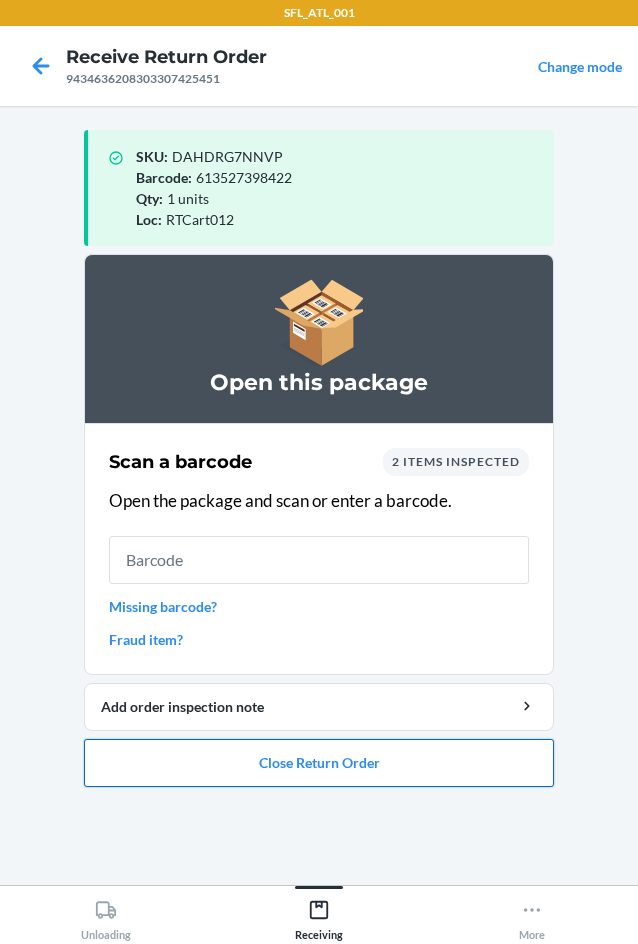 click on "Close Return Order" at bounding box center [319, 763] 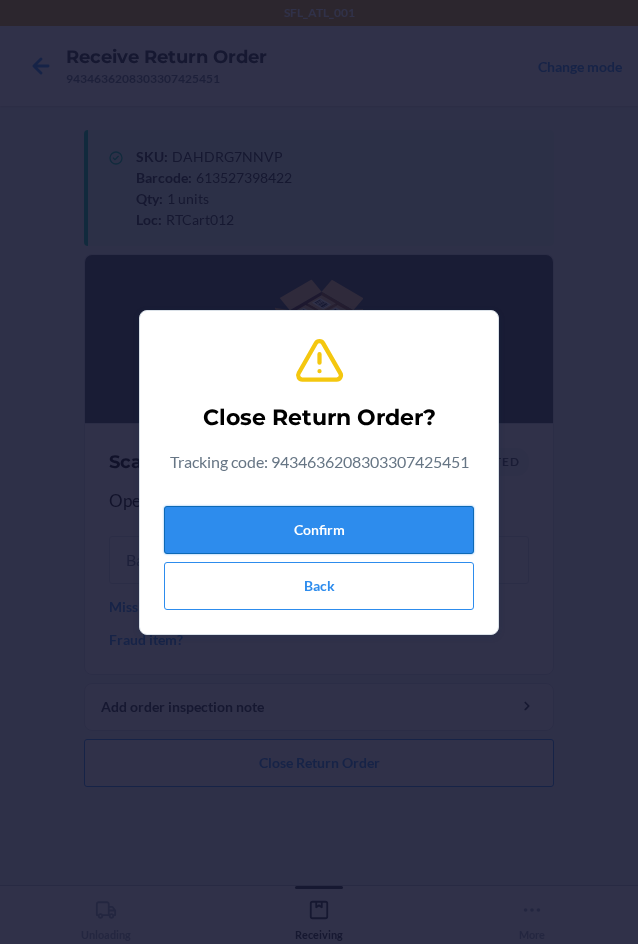 click on "Confirm" at bounding box center (319, 530) 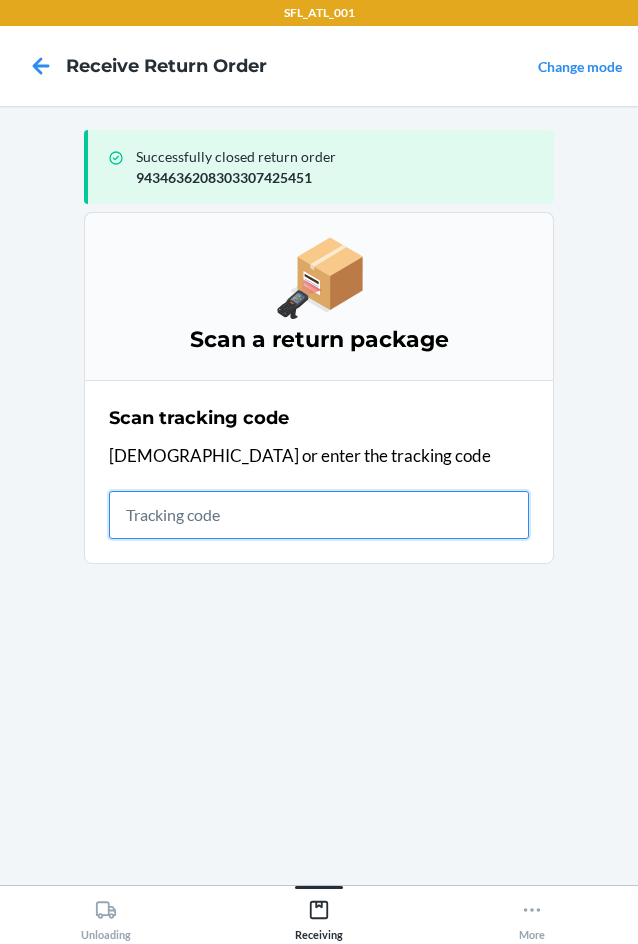 click at bounding box center (319, 515) 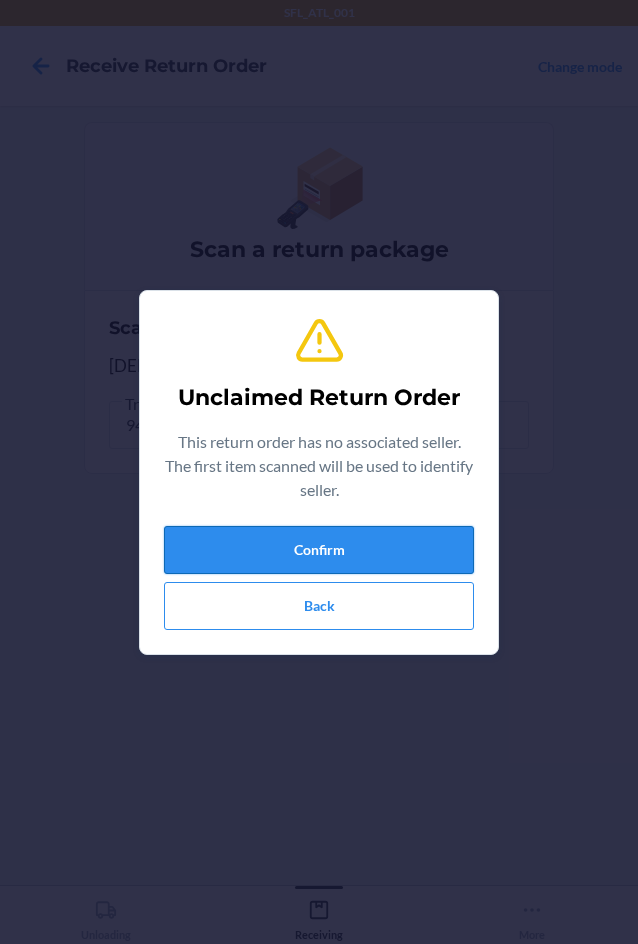 click on "Confirm" at bounding box center [319, 550] 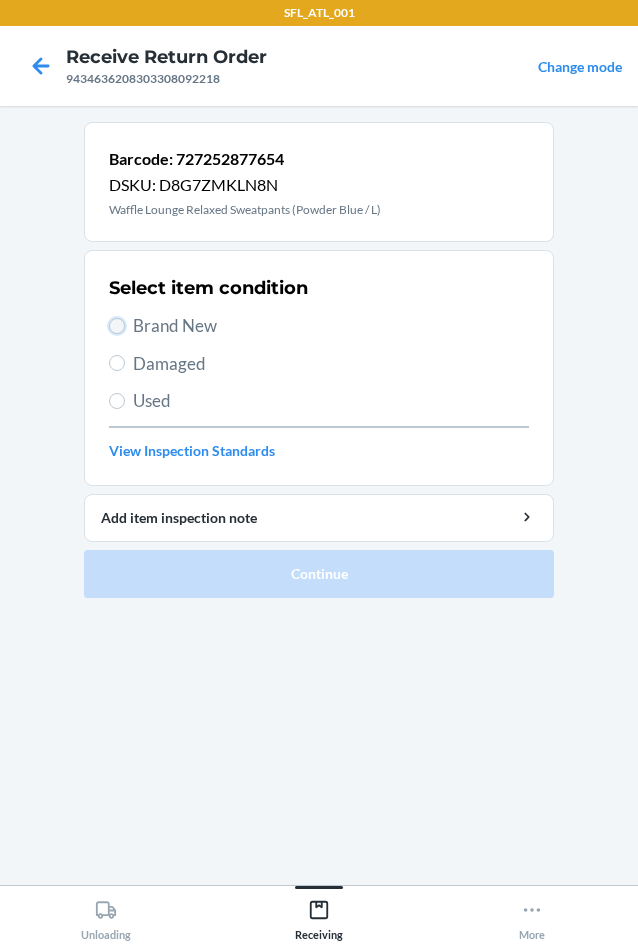 click on "Brand New" at bounding box center (117, 326) 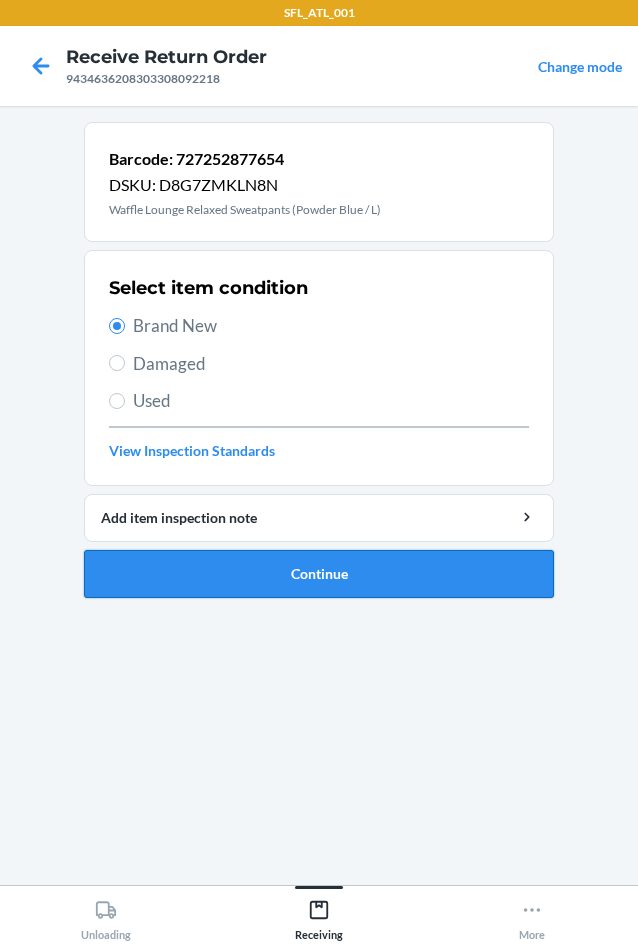 click on "Continue" at bounding box center [319, 574] 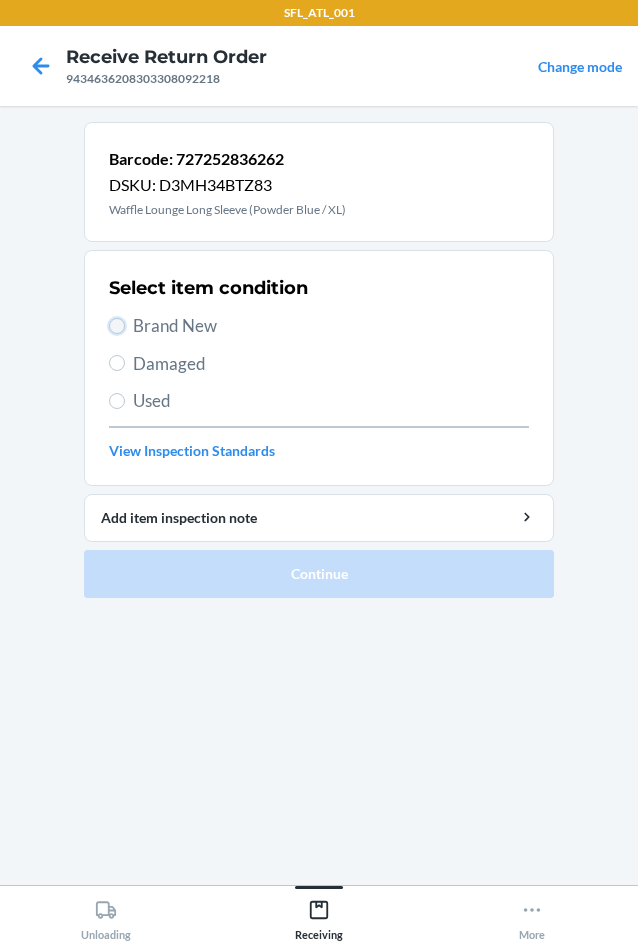 click on "Brand New" at bounding box center (117, 326) 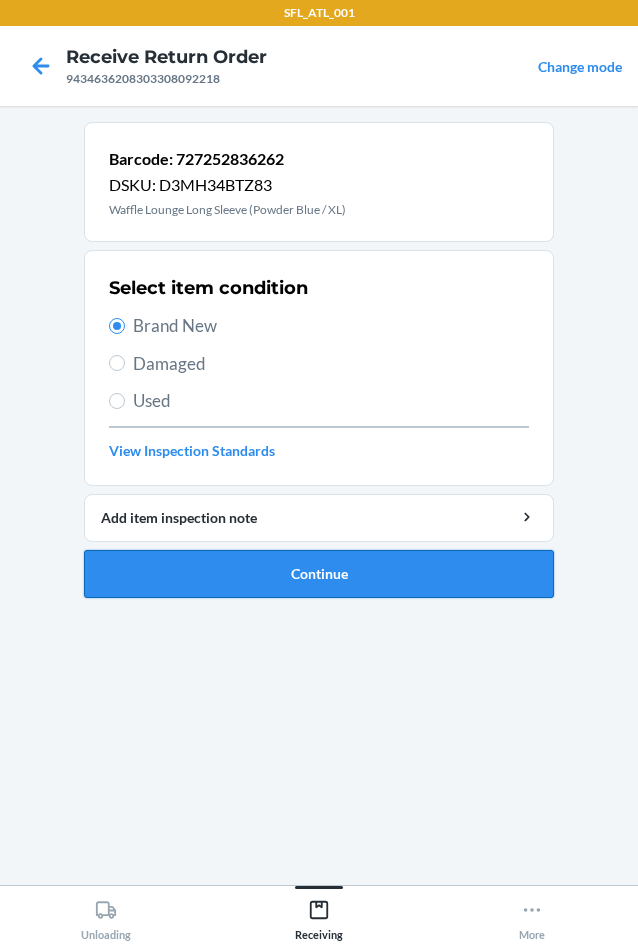 click on "Continue" at bounding box center (319, 574) 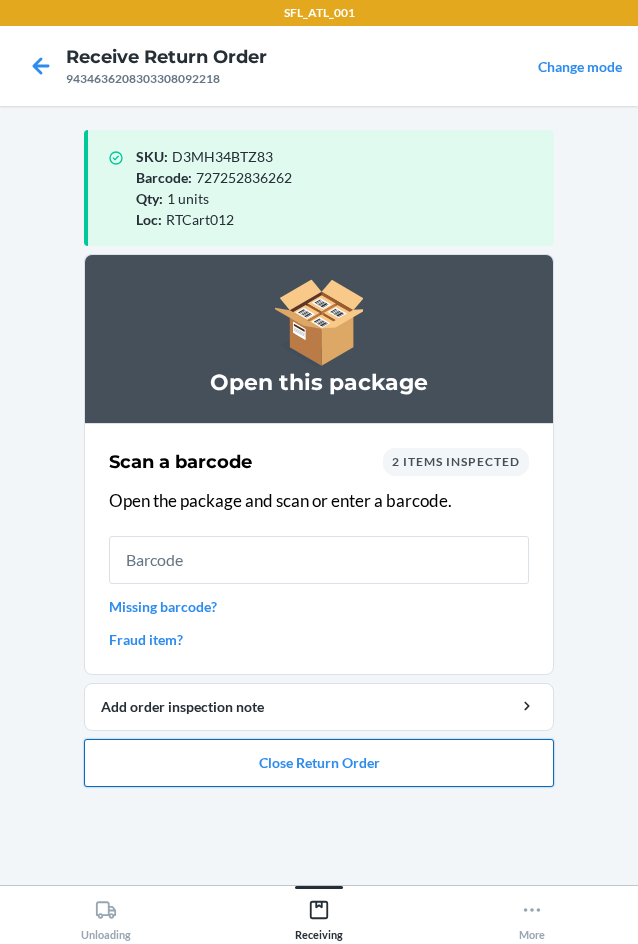 click on "Close Return Order" at bounding box center [319, 763] 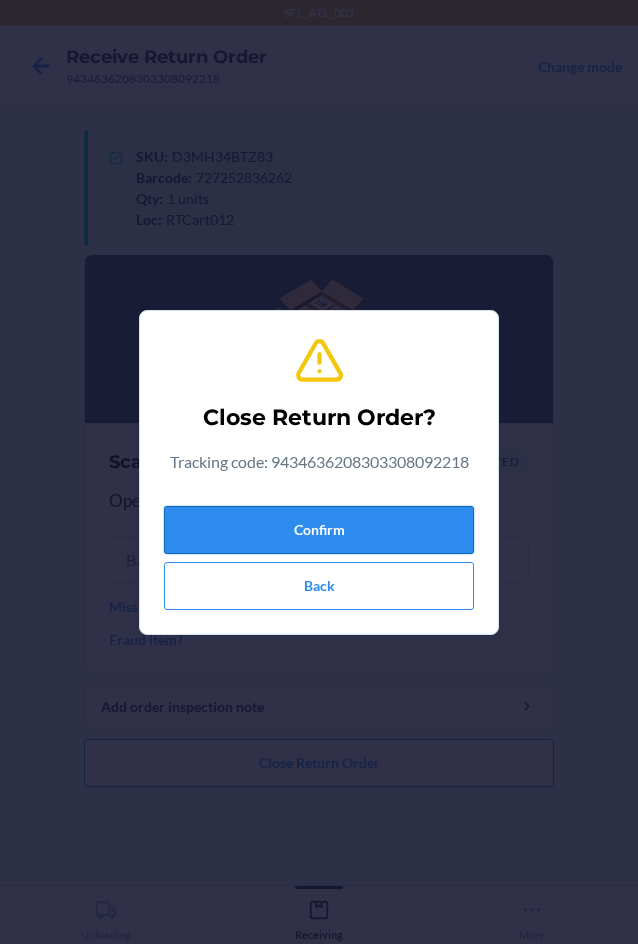 click on "Confirm" at bounding box center [319, 530] 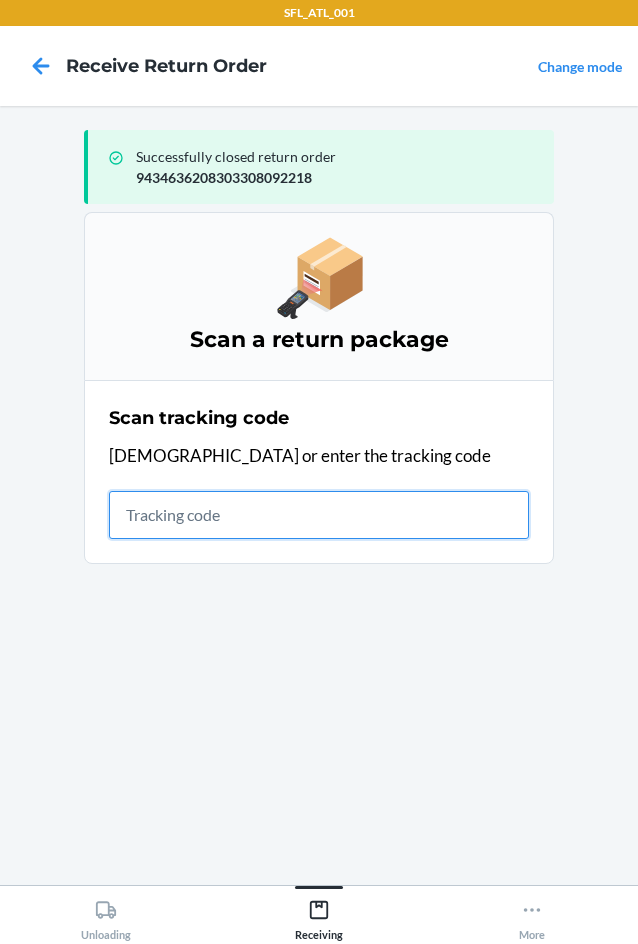 click at bounding box center [319, 515] 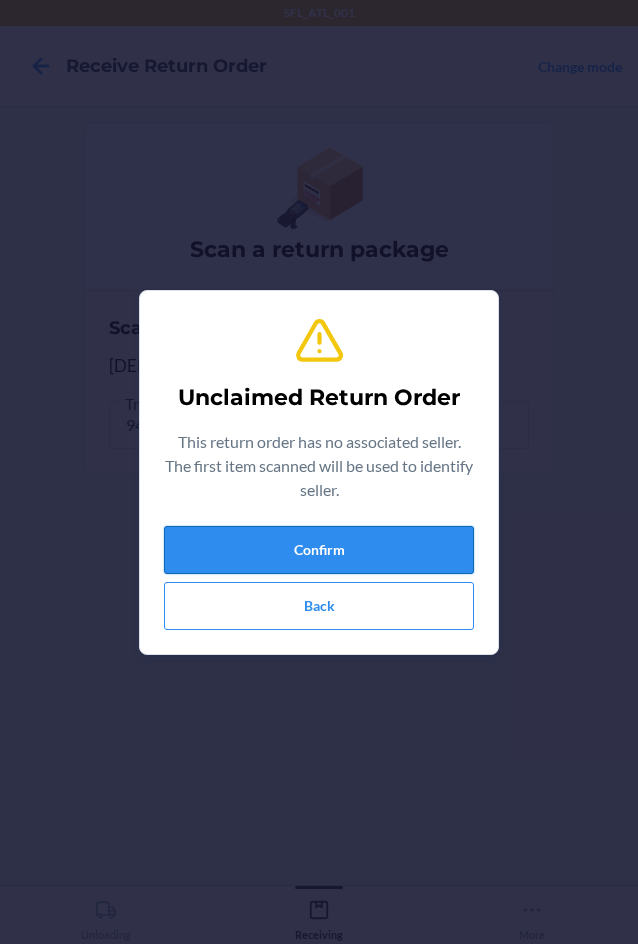click on "Confirm" at bounding box center (319, 550) 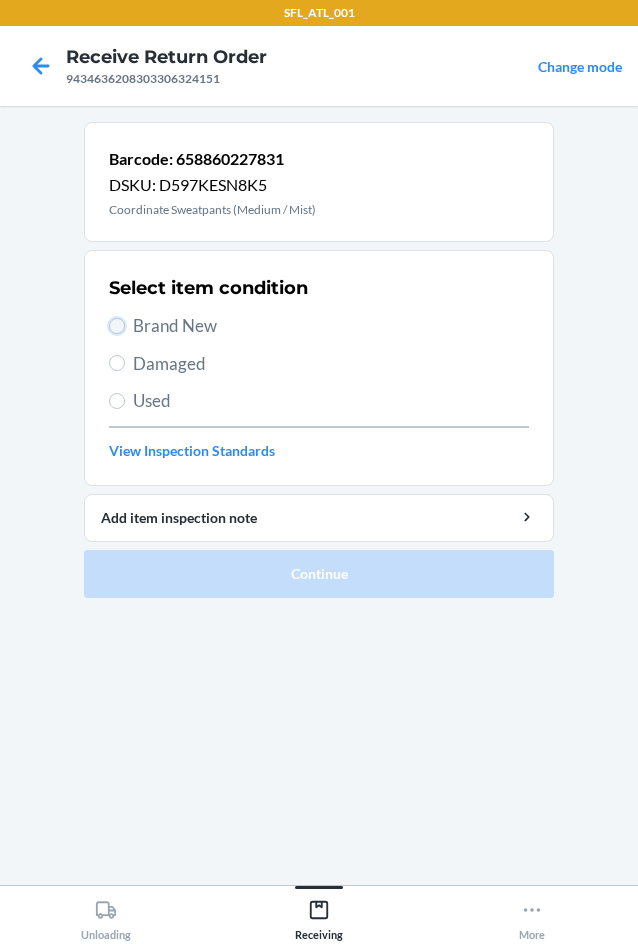 click on "Brand New" at bounding box center [117, 326] 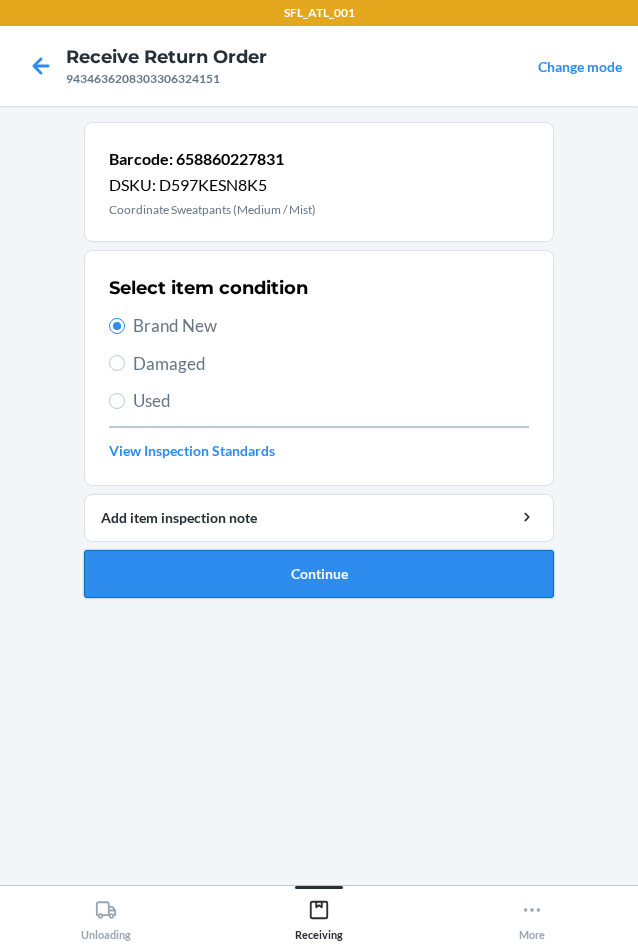 click on "Continue" at bounding box center (319, 574) 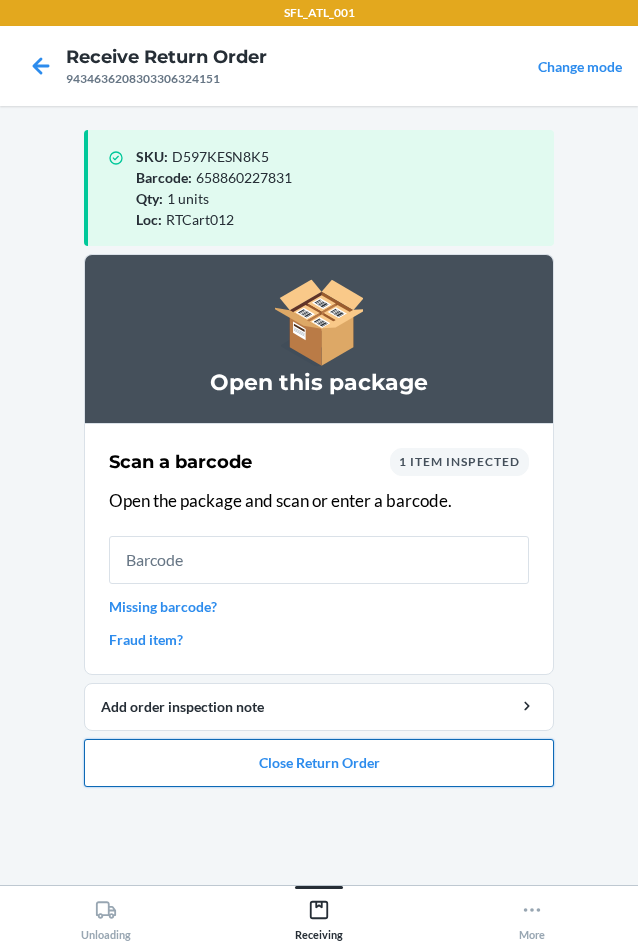 click on "Close Return Order" at bounding box center [319, 763] 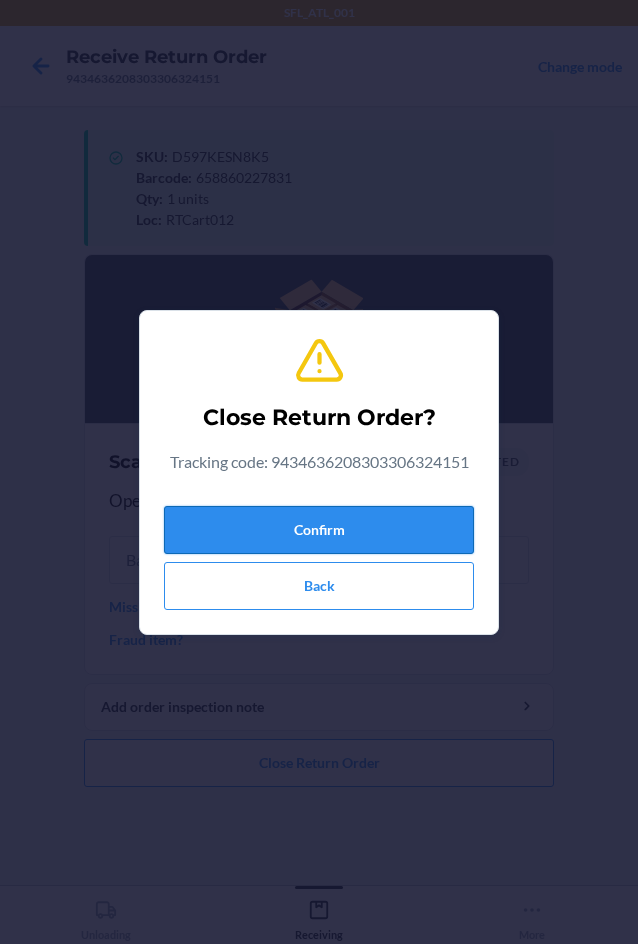 click on "Confirm" at bounding box center [319, 530] 